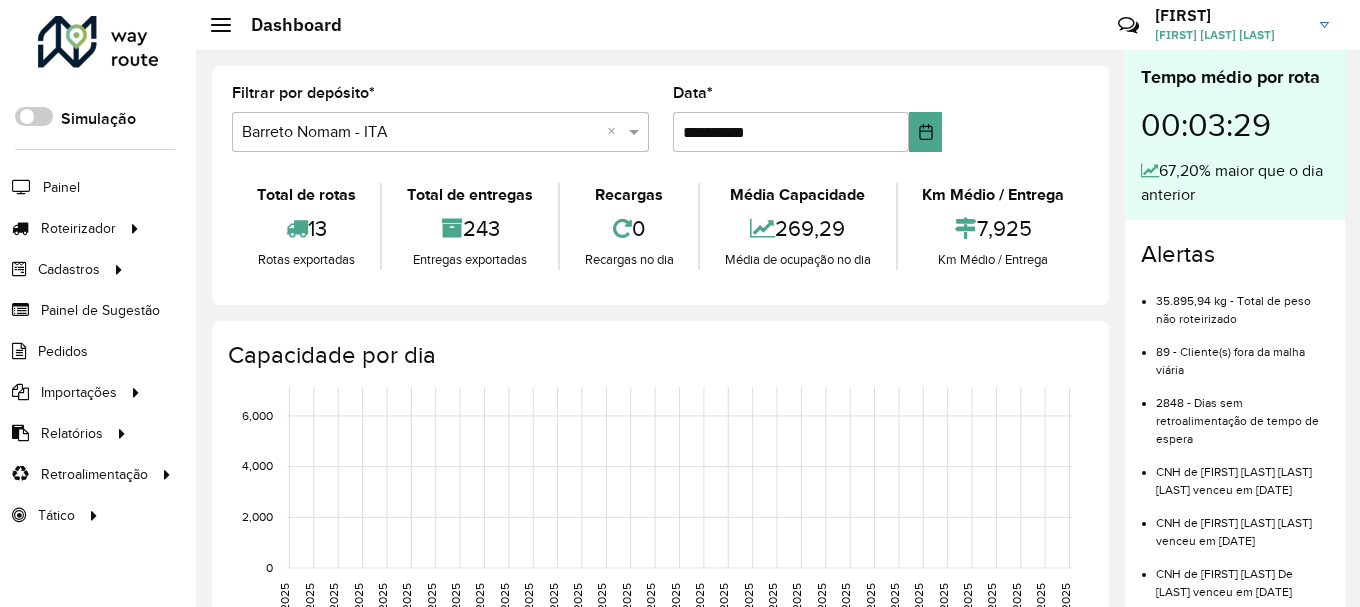 scroll, scrollTop: 0, scrollLeft: 0, axis: both 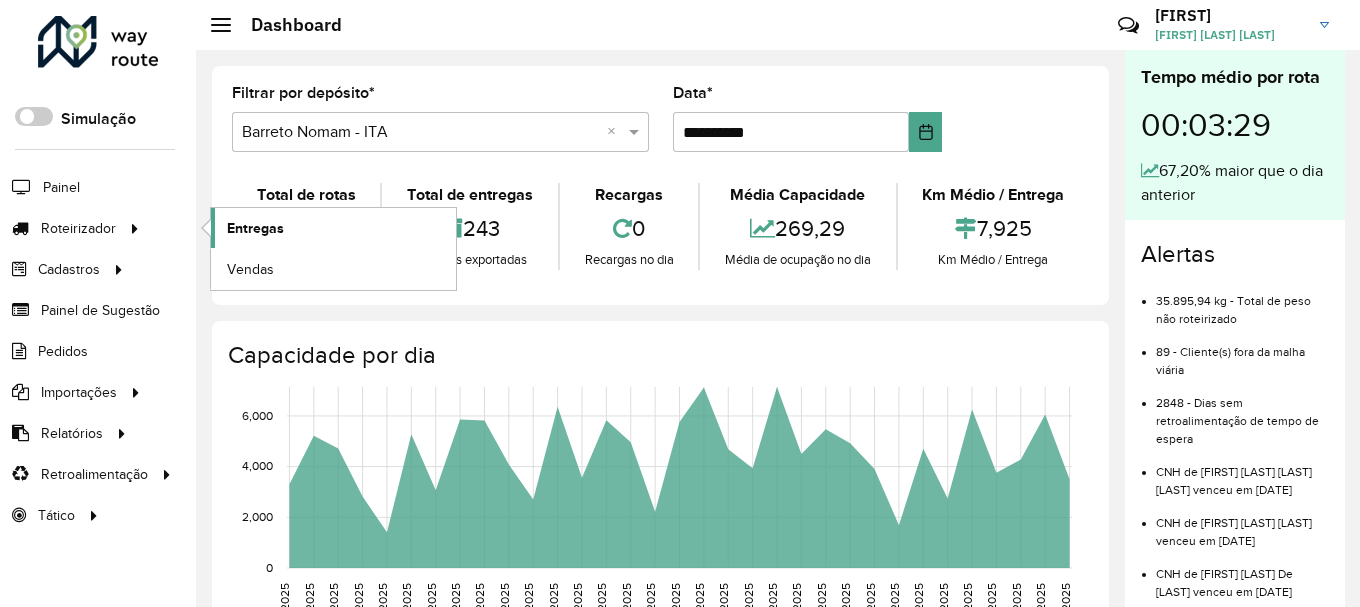 click on "Entregas" 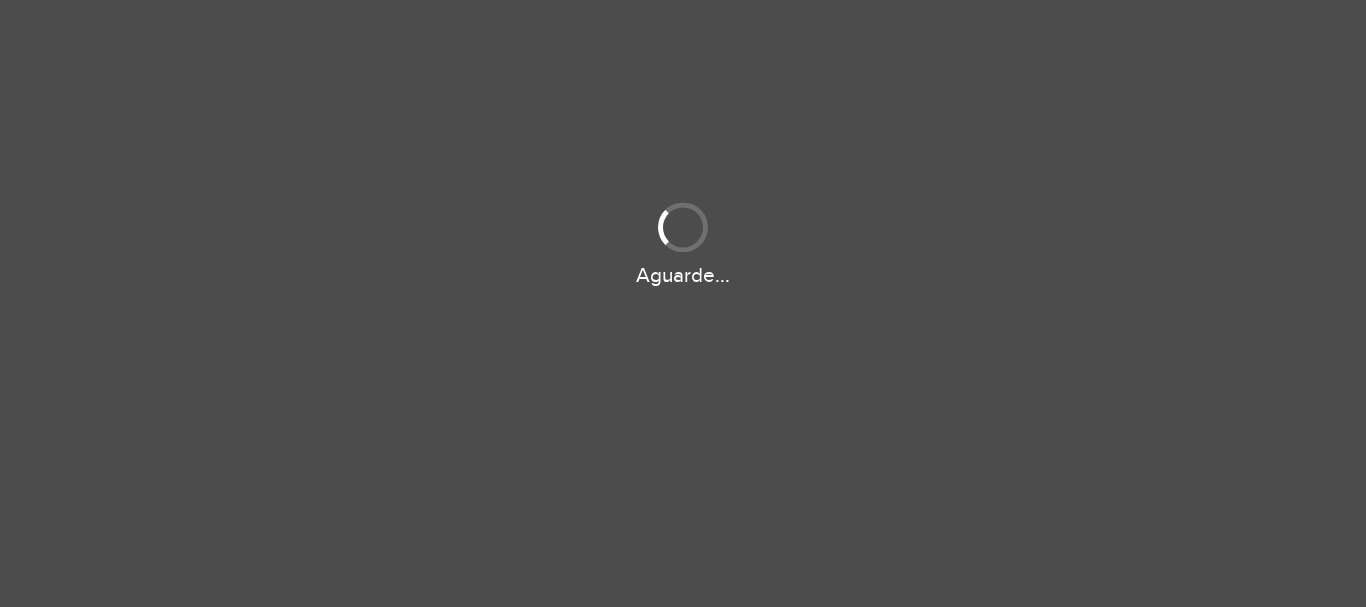 scroll, scrollTop: 0, scrollLeft: 0, axis: both 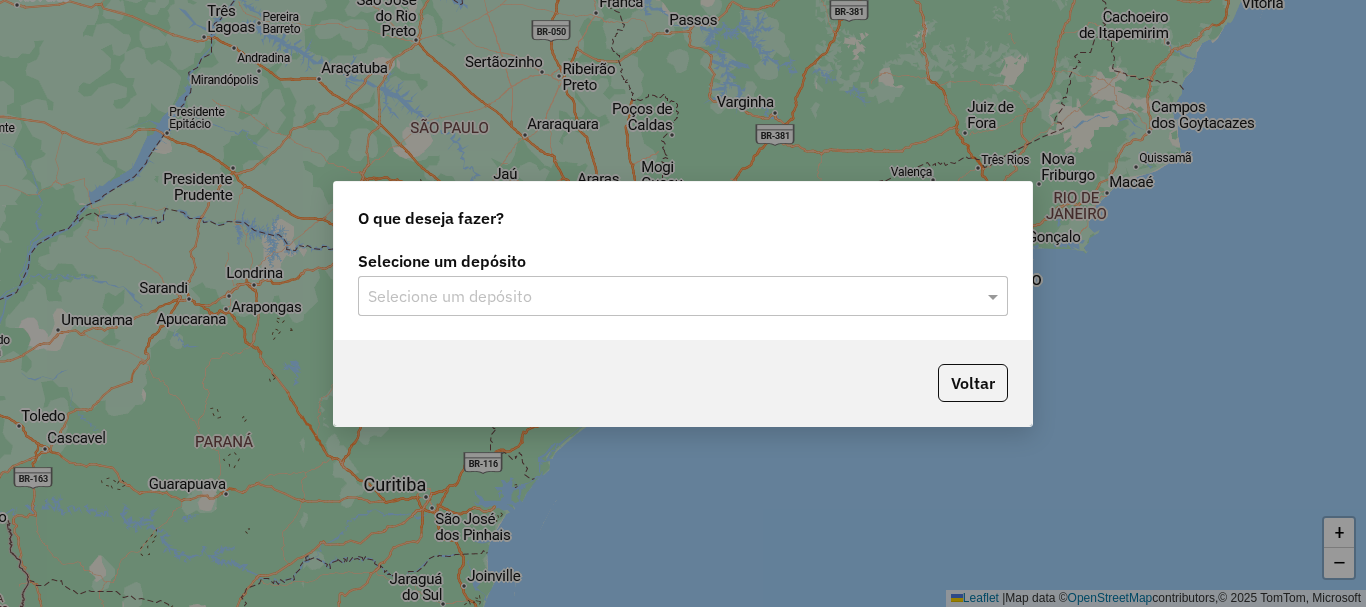 click on "Selecione um depósito" 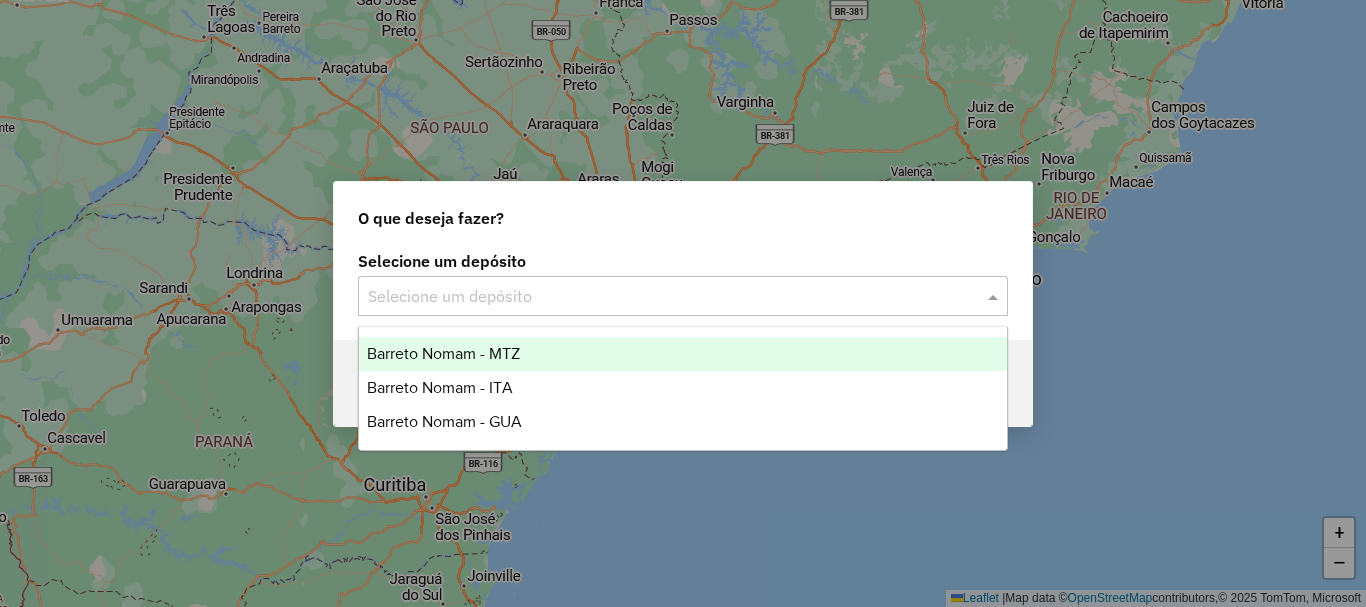 click on "Barreto Nomam  -  MTZ" at bounding box center (443, 353) 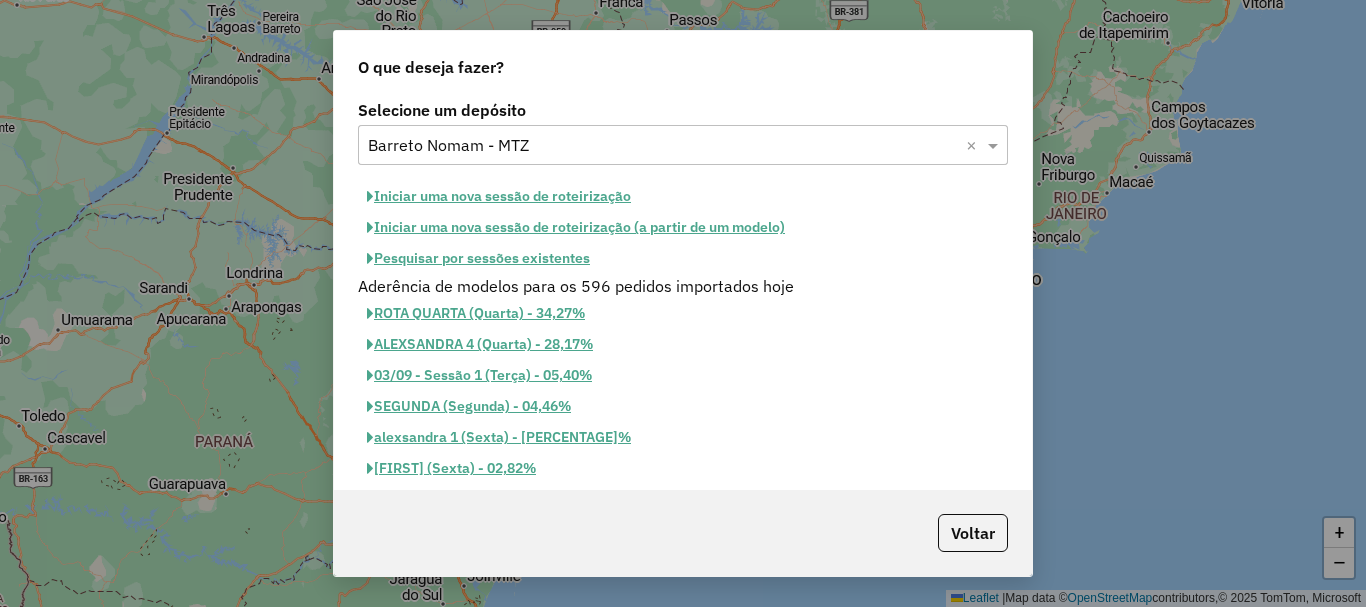click on "Iniciar uma nova sessão de roteirização" 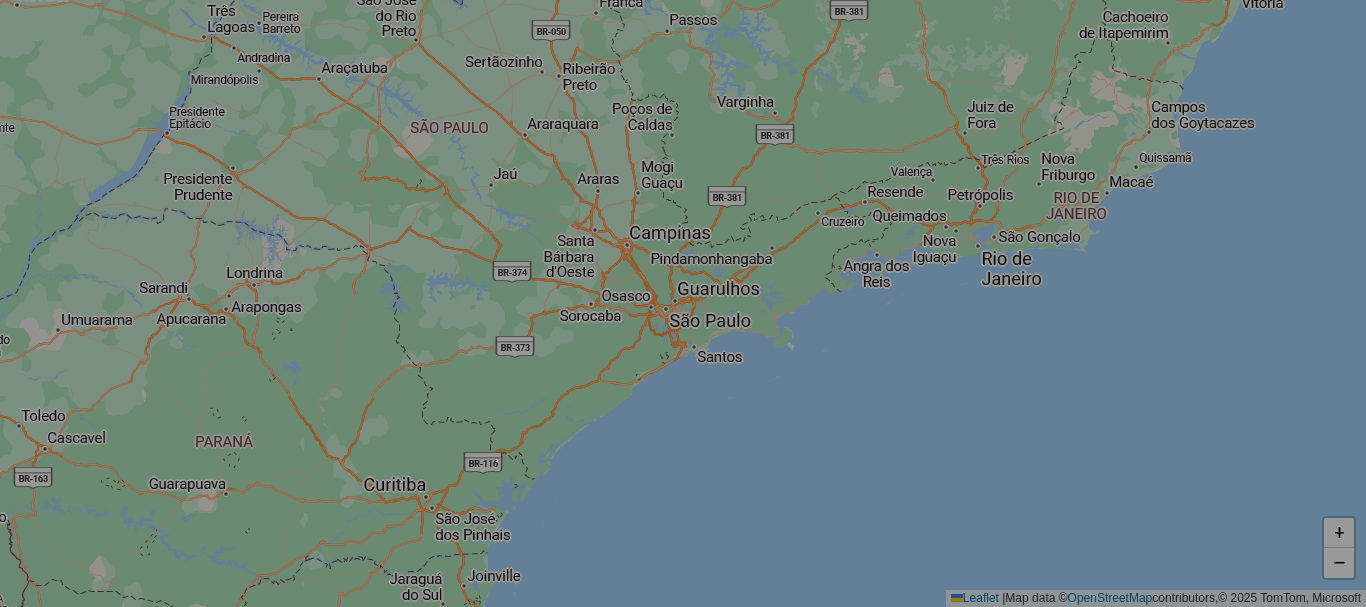 select on "*" 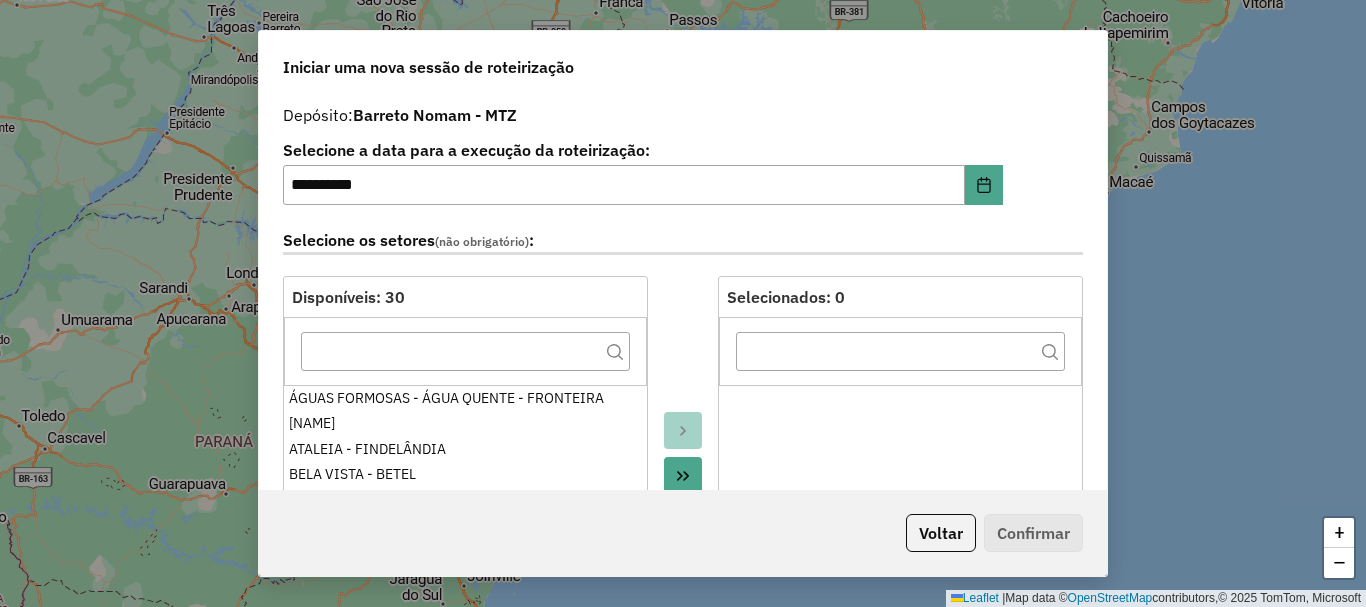 click 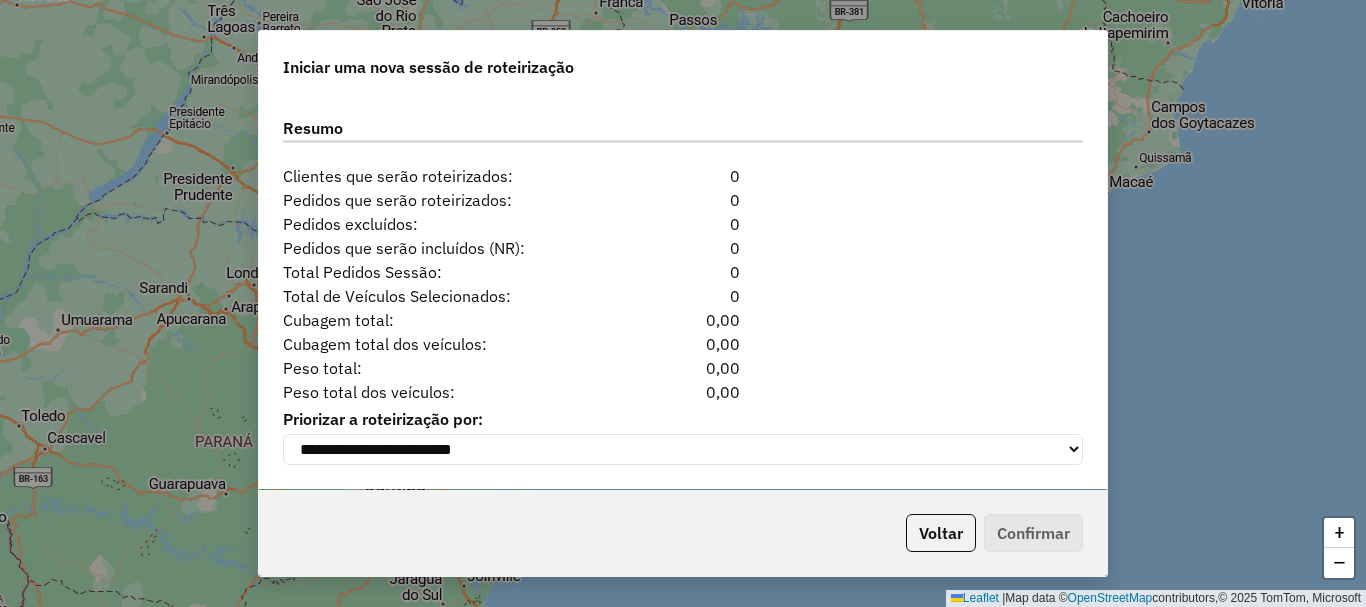 scroll, scrollTop: 1941, scrollLeft: 0, axis: vertical 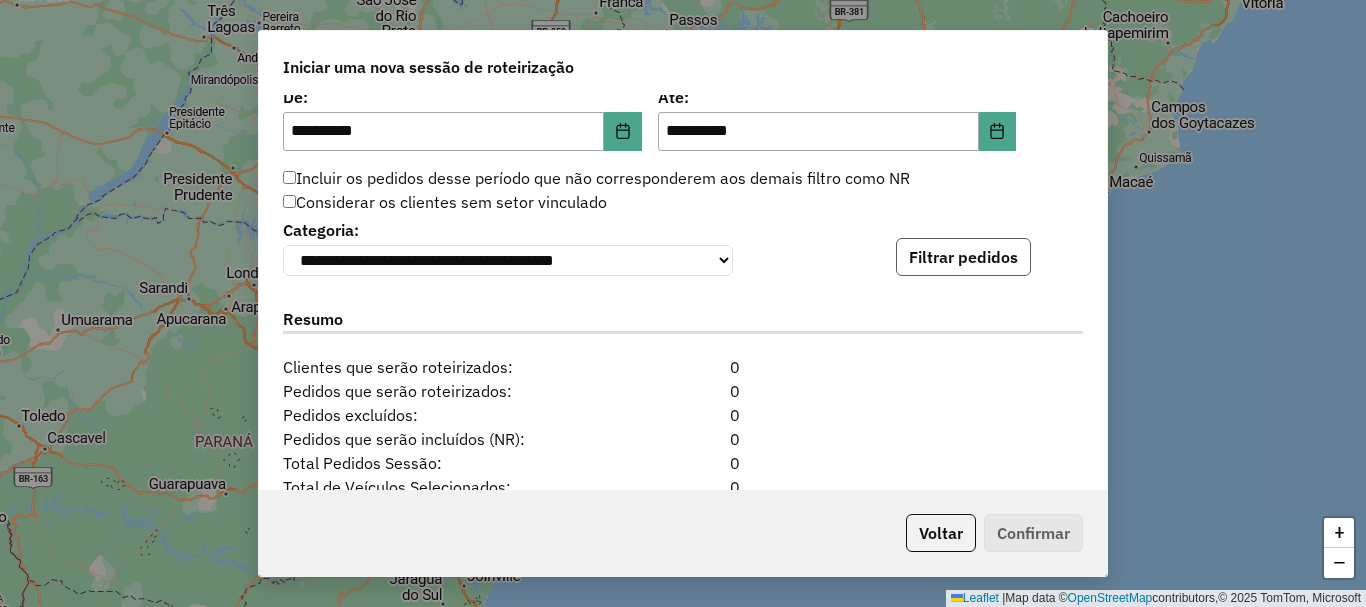 click on "Filtrar pedidos" 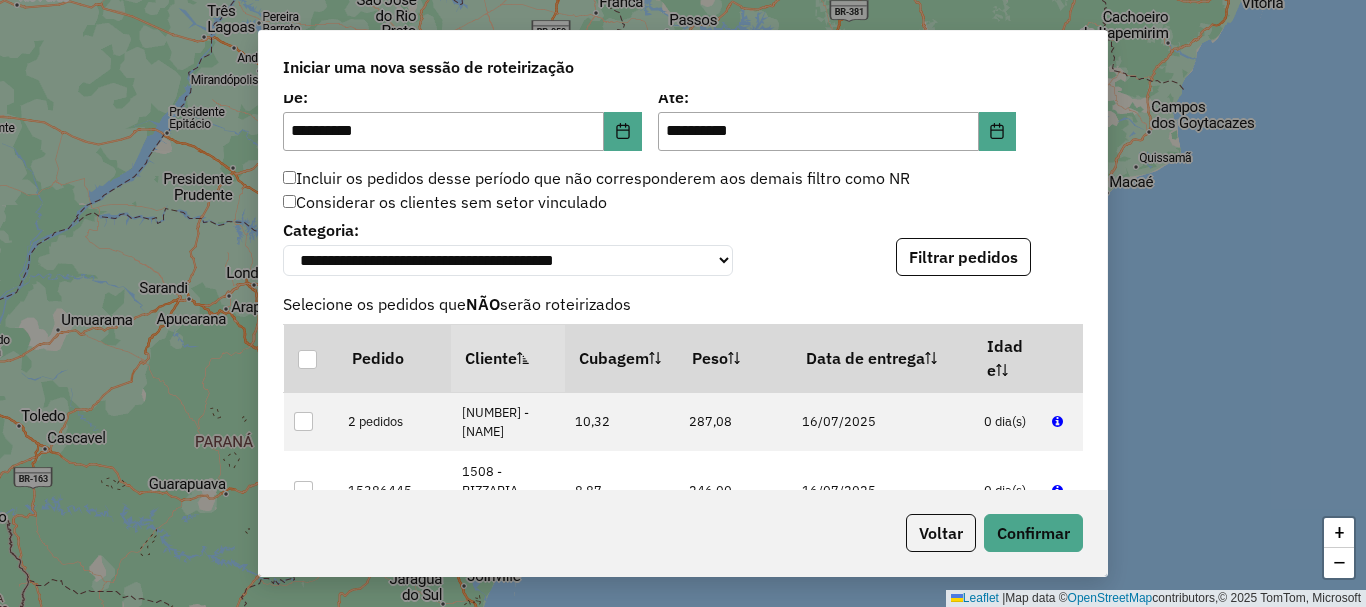 scroll, scrollTop: 2554, scrollLeft: 0, axis: vertical 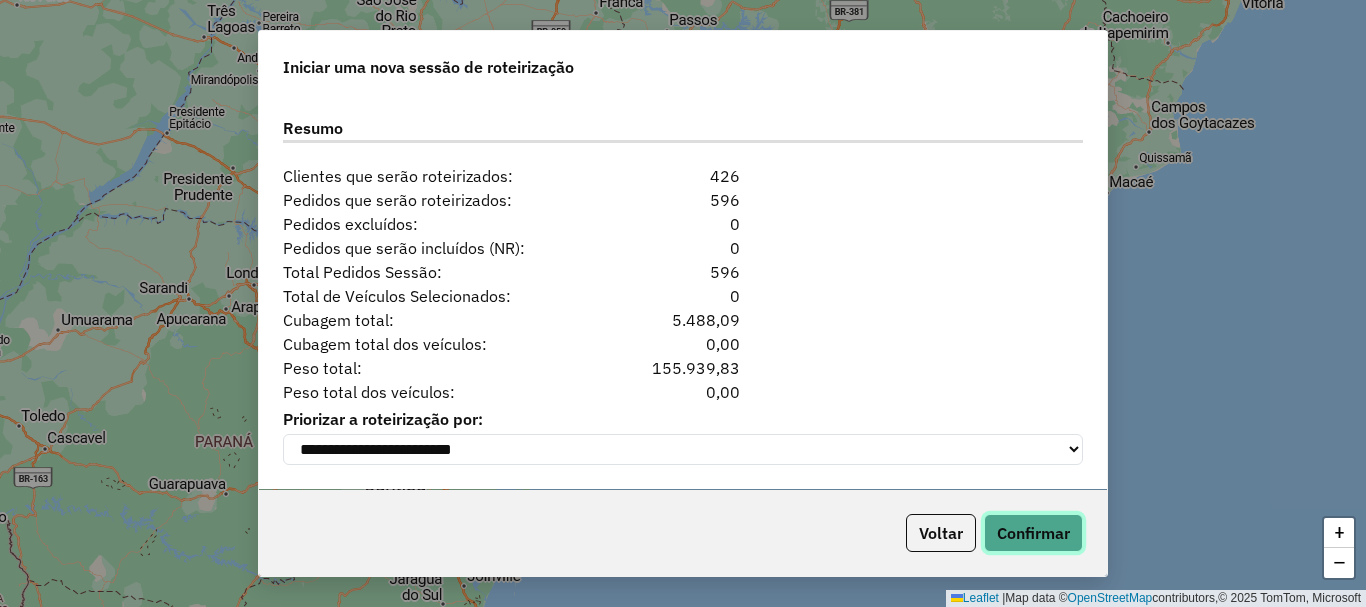 click on "Confirmar" 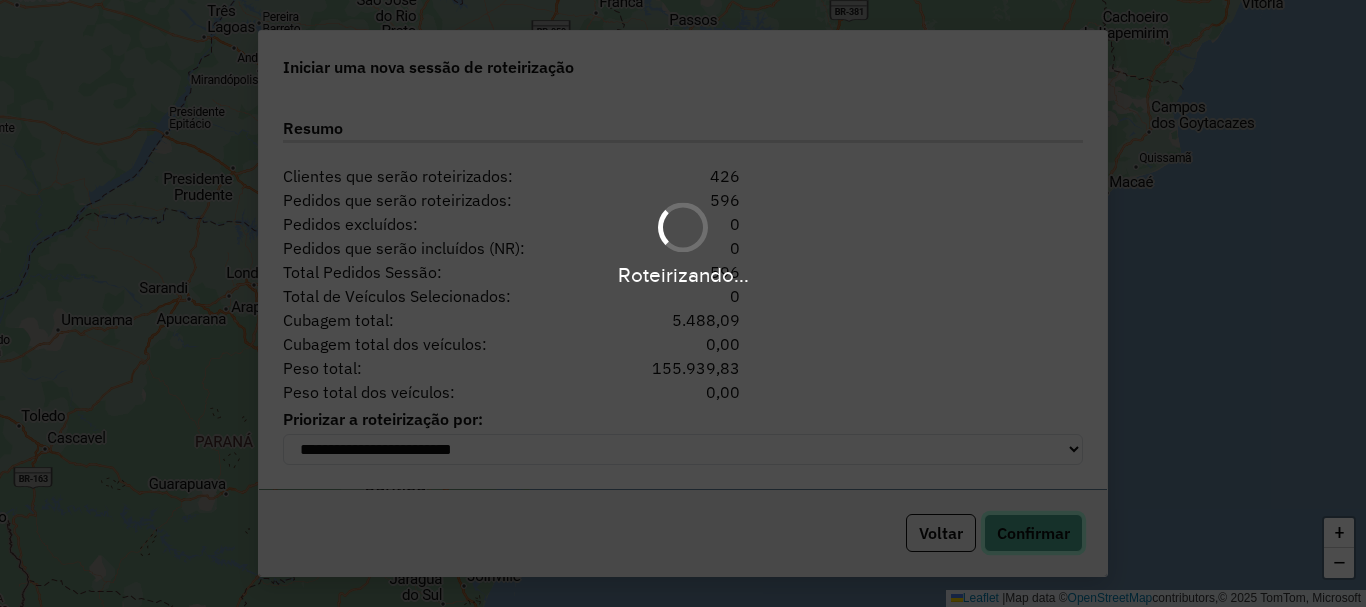 type 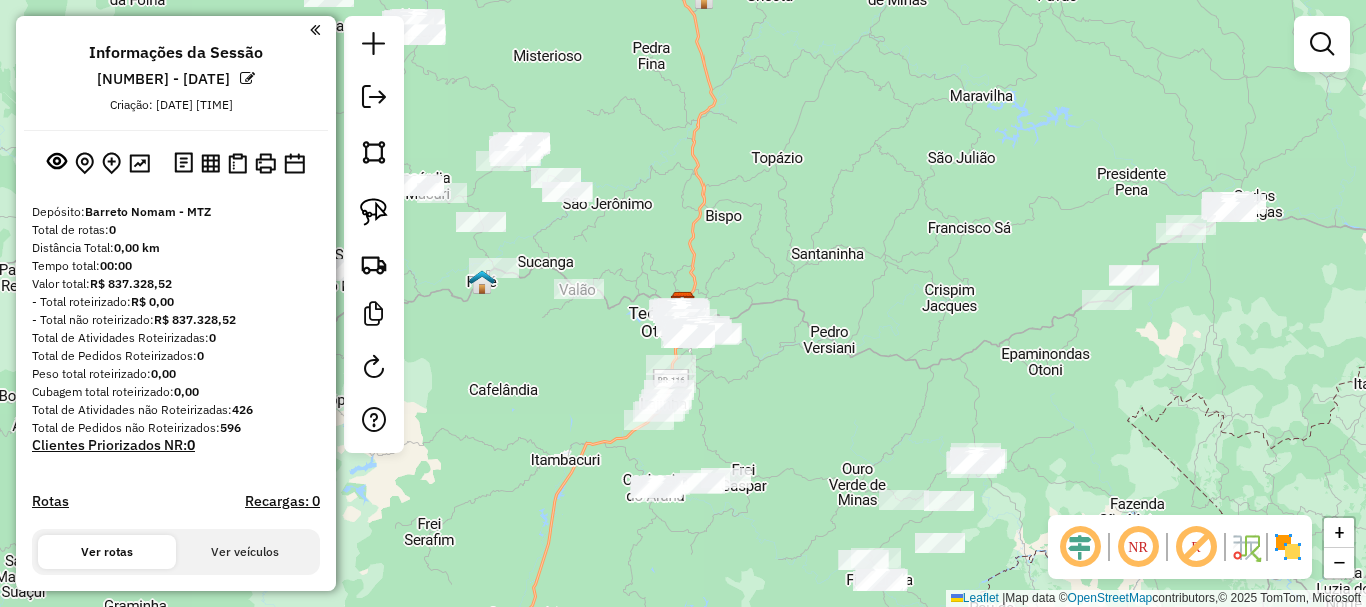 click on "Janela de atendimento Grade de atendimento Capacidade Transportadoras Veículos Cliente Pedidos  Rotas Selecione os dias de semana para filtrar as janelas de atendimento  Seg   Ter   Qua   Qui   Sex   Sáb   Dom  Informe o período da janela de atendimento: De: Até:  Filtrar exatamente a janela do cliente  Considerar janela de atendimento padrão  Selecione os dias de semana para filtrar as grades de atendimento  Seg   Ter   Qua   Qui   Sex   Sáb   Dom   Considerar clientes sem dia de atendimento cadastrado  Clientes fora do dia de atendimento selecionado Filtrar as atividades entre os valores definidos abaixo:  Peso mínimo:   Peso máximo:   Cubagem mínima:   Cubagem máxima:   De:   Até:  Filtrar as atividades entre o tempo de atendimento definido abaixo:  De:   Até:   Considerar capacidade total dos clientes não roteirizados Transportadora: Selecione um ou mais itens Tipo de veículo: Selecione um ou mais itens Veículo: Selecione um ou mais itens Motorista: Selecione um ou mais itens Nome: Rótulo:" 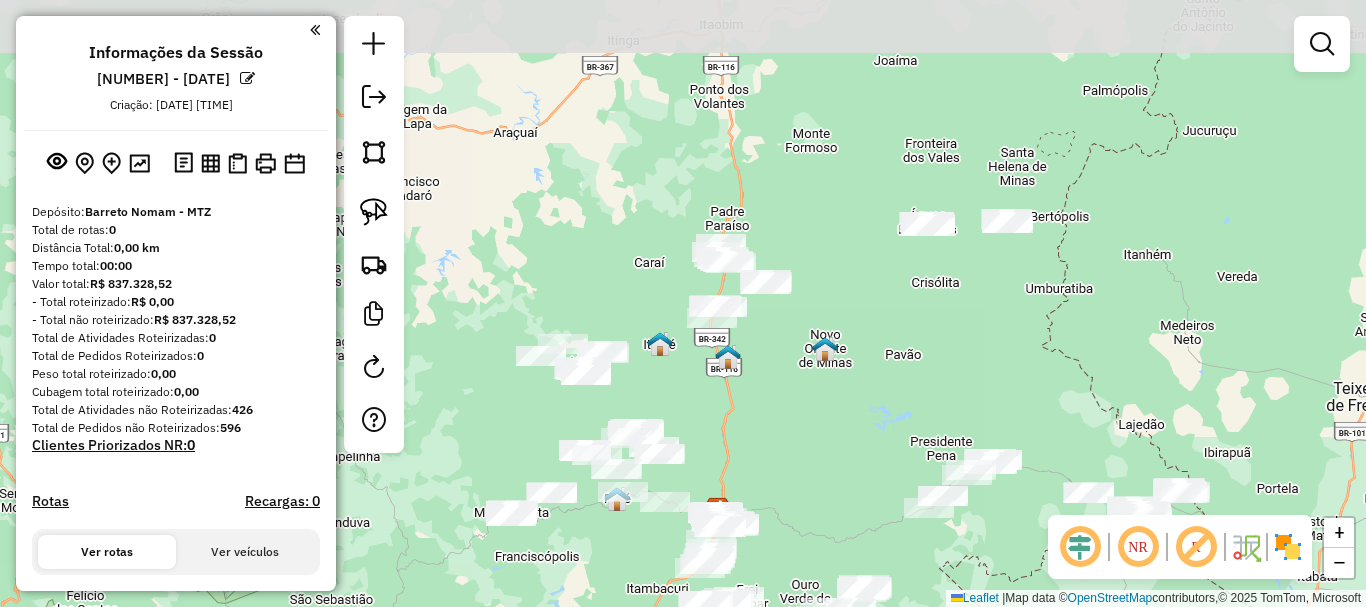 drag, startPoint x: 978, startPoint y: 163, endPoint x: 909, endPoint y: 389, distance: 236.29854 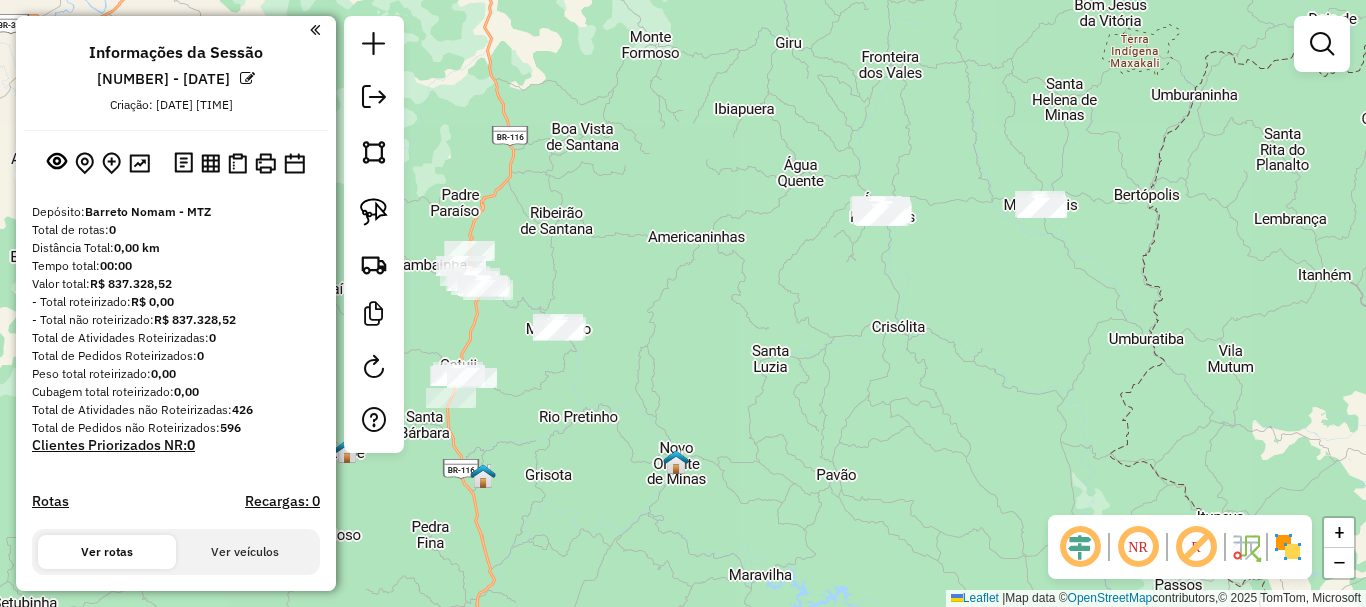 drag, startPoint x: 1022, startPoint y: 207, endPoint x: 953, endPoint y: 297, distance: 113.40635 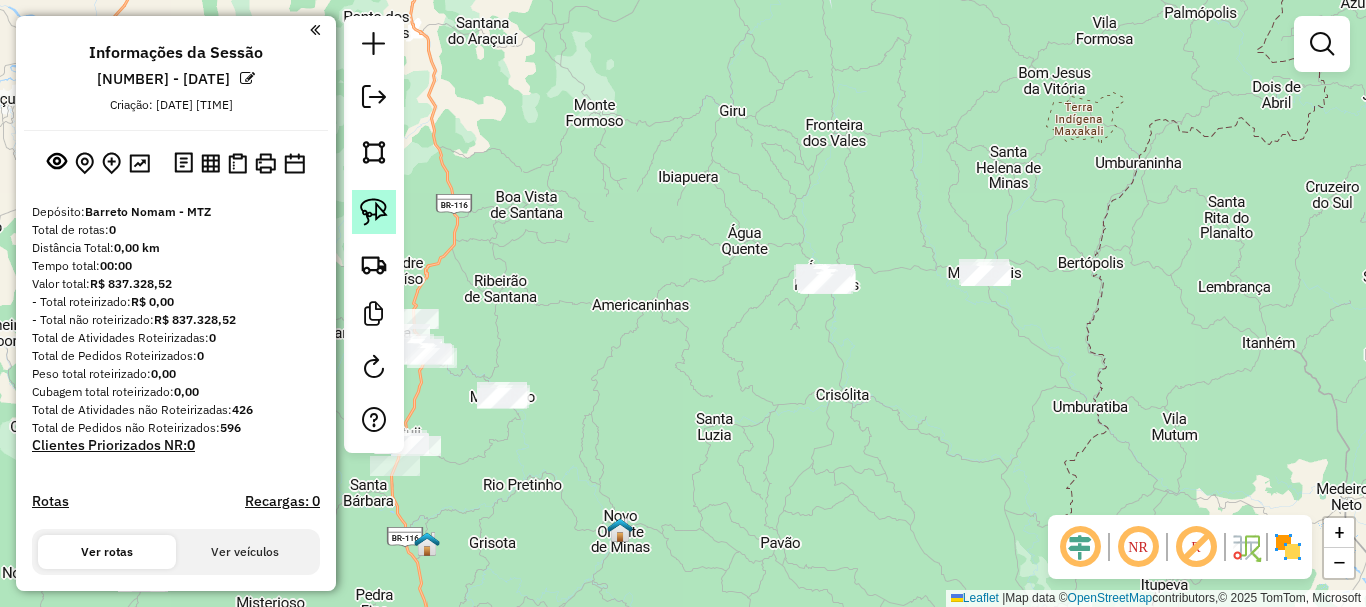 click 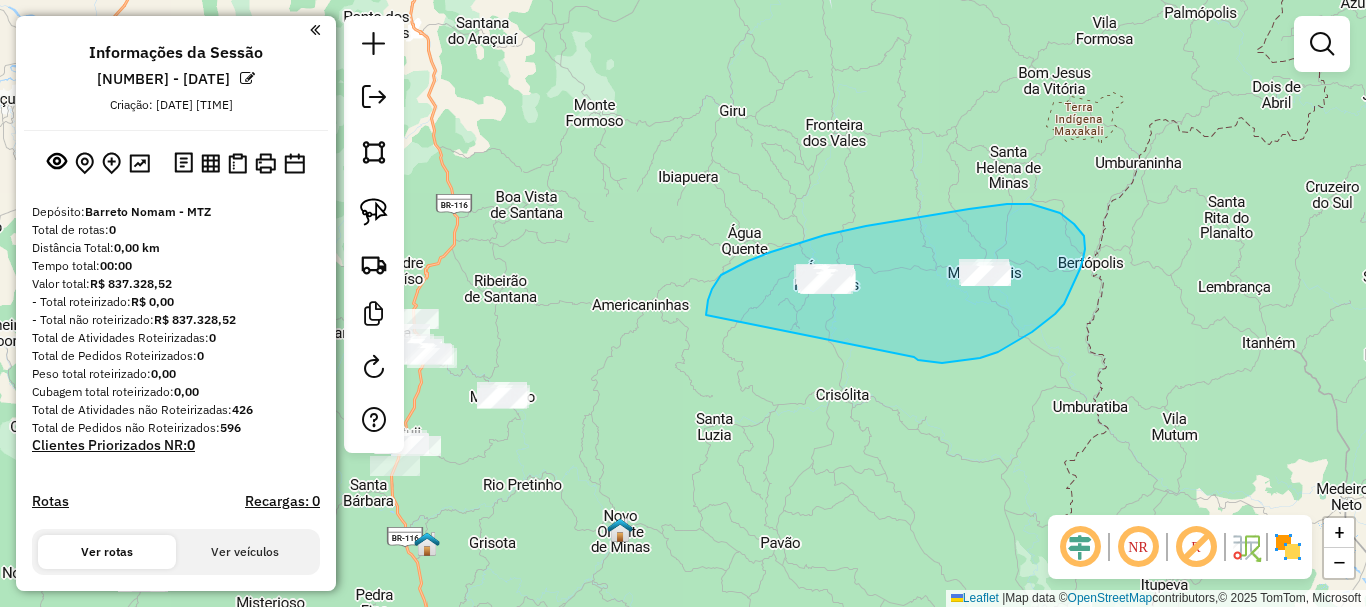 drag, startPoint x: 914, startPoint y: 357, endPoint x: 703, endPoint y: 370, distance: 211.4001 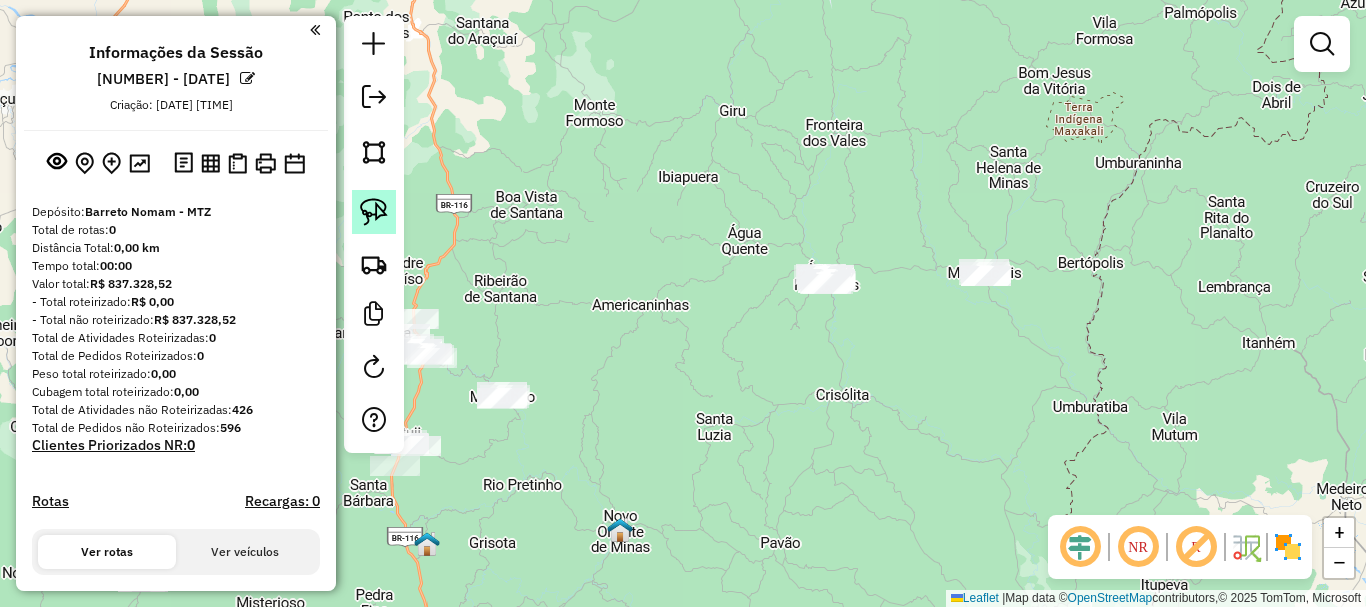 click 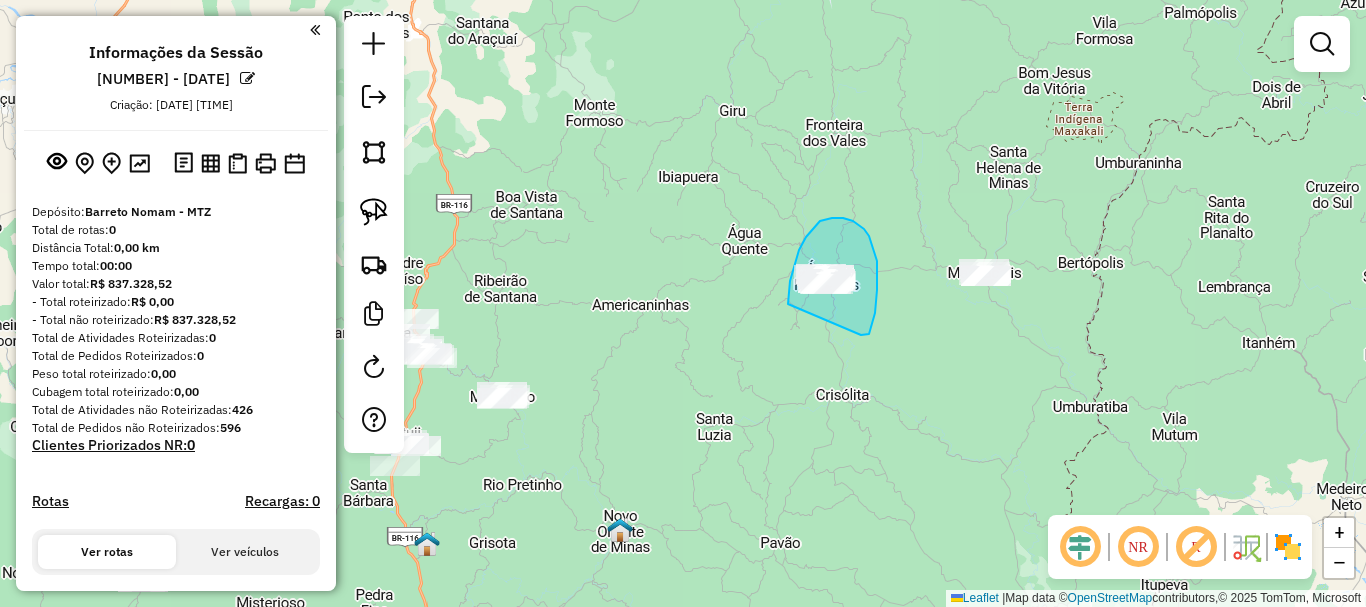drag, startPoint x: 869, startPoint y: 334, endPoint x: 788, endPoint y: 307, distance: 85.3815 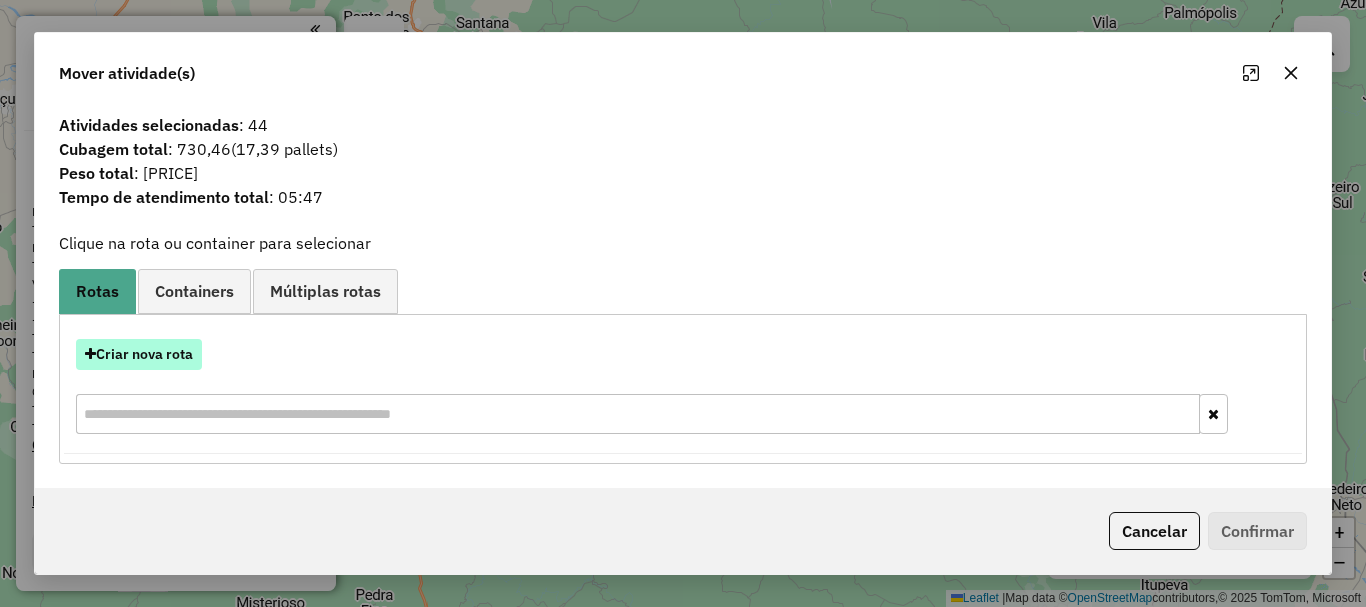 click on "Criar nova rota" at bounding box center (139, 354) 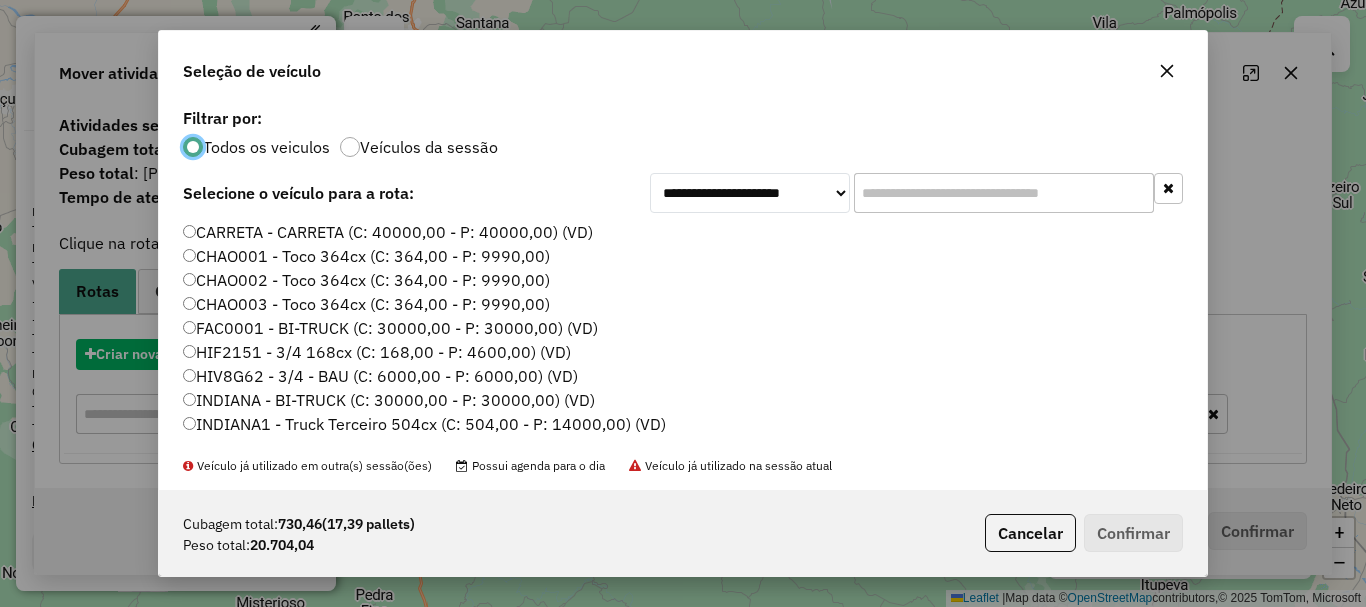 scroll, scrollTop: 11, scrollLeft: 6, axis: both 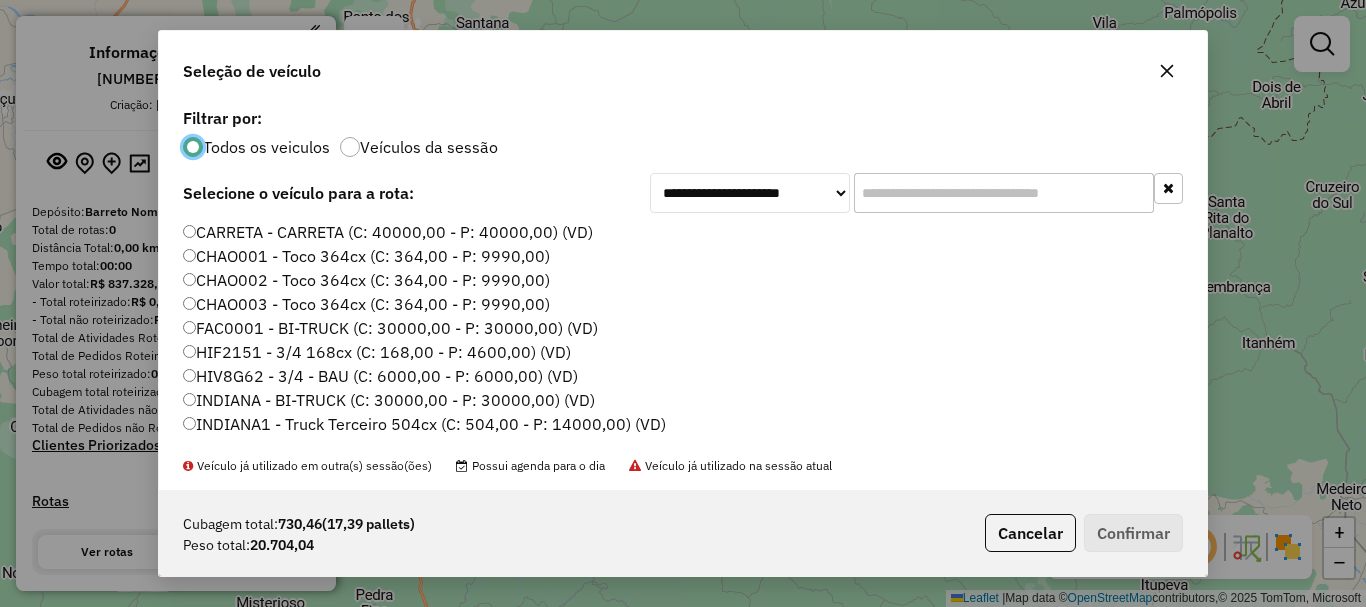 click 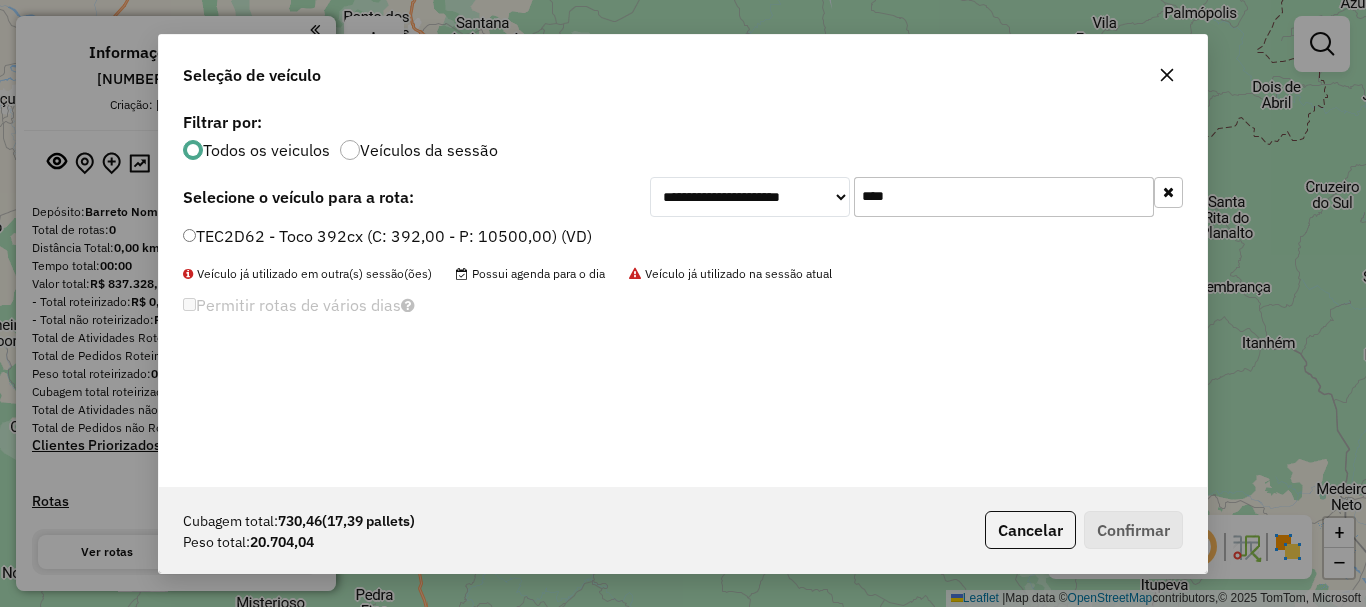 type on "****" 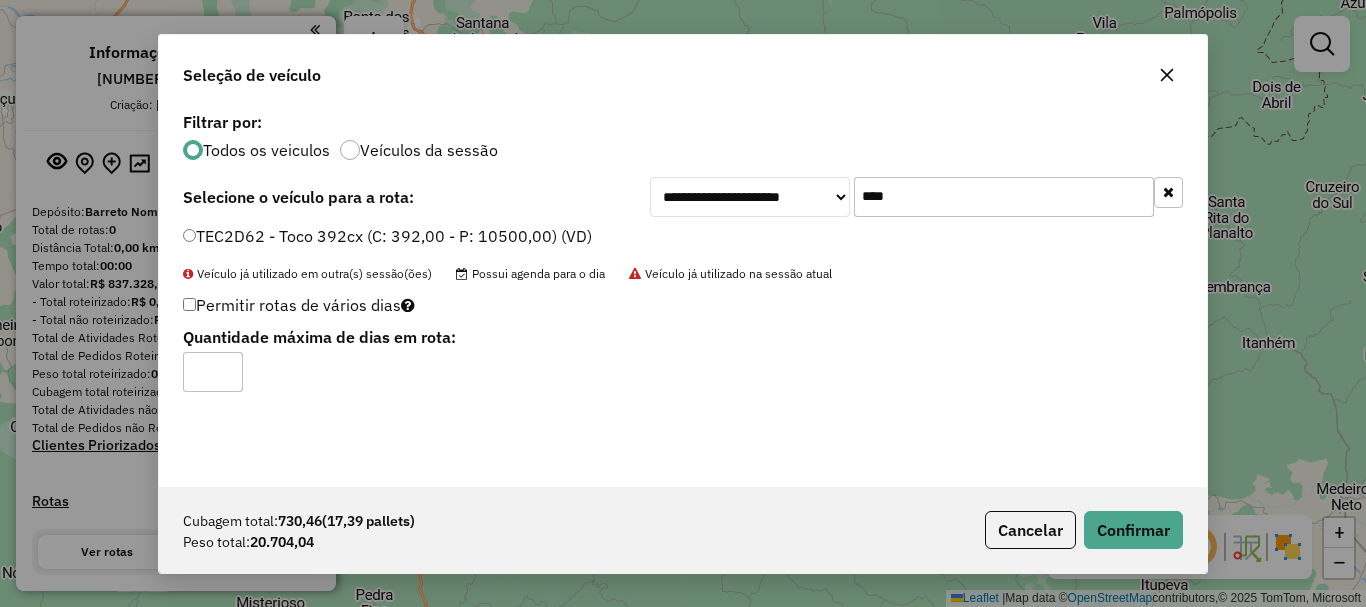type on "*" 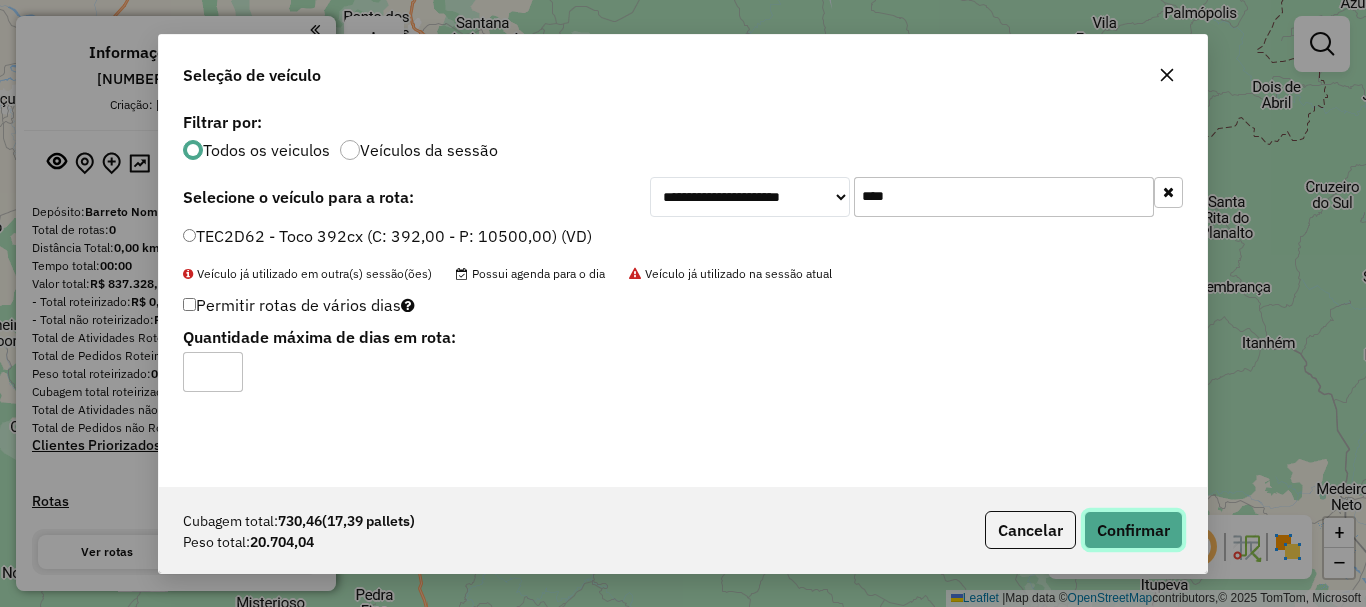 click on "Confirmar" 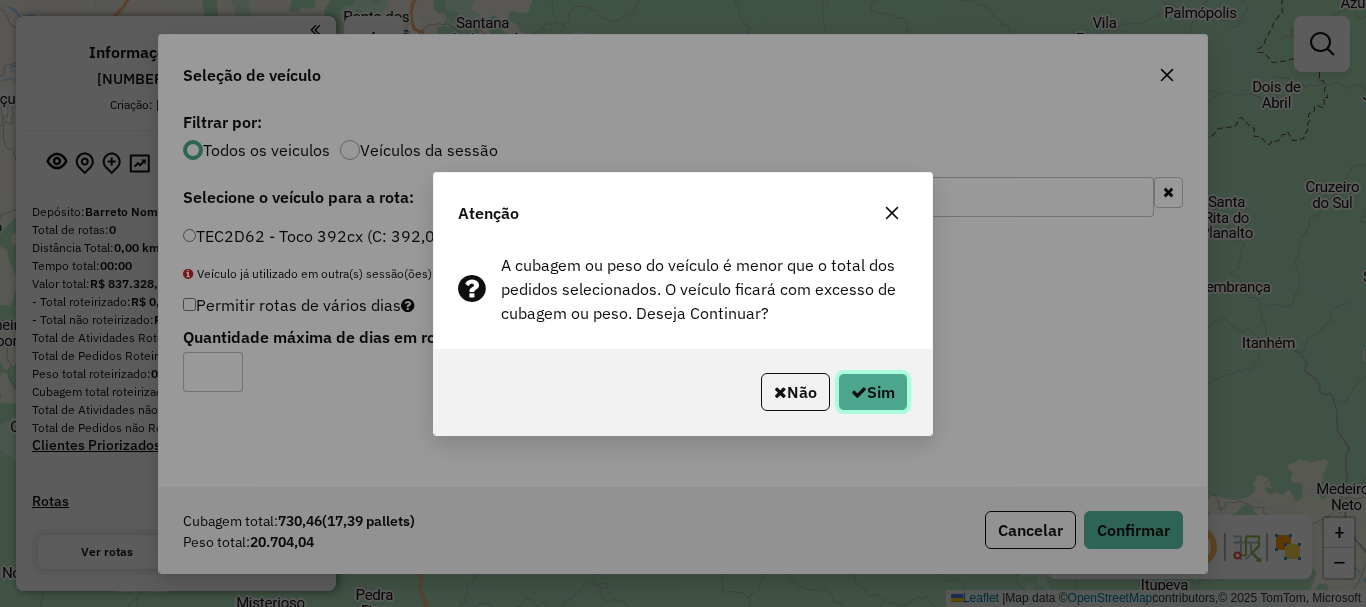 click on "Sim" 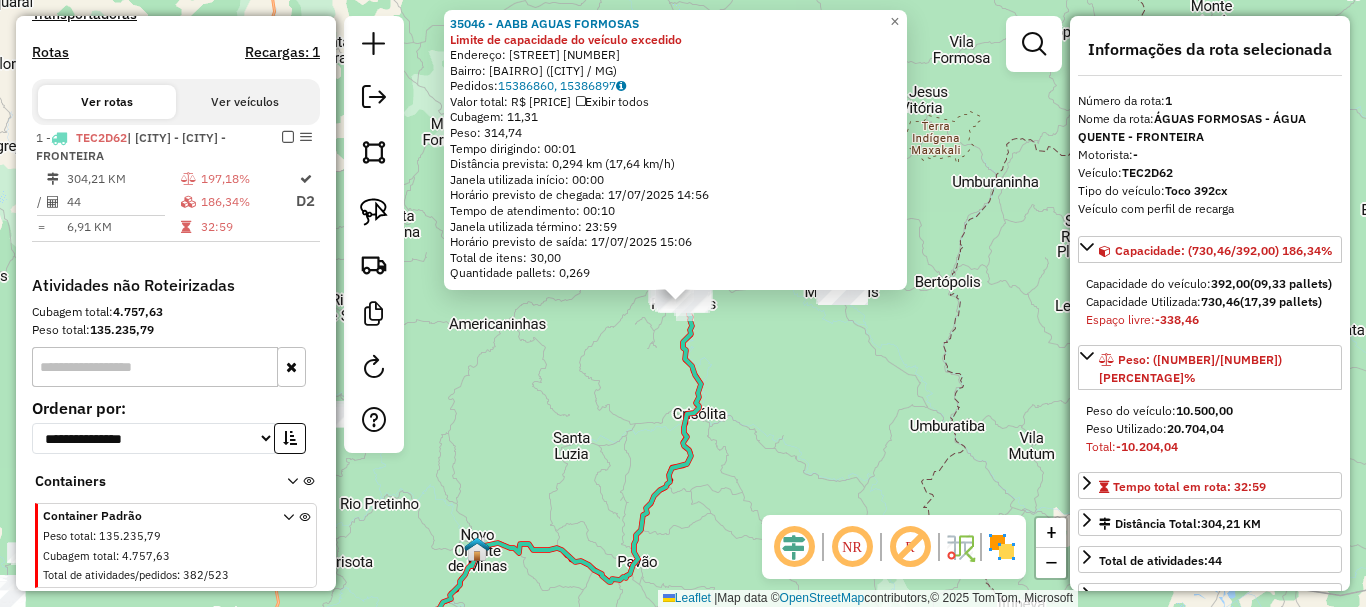 scroll, scrollTop: 688, scrollLeft: 0, axis: vertical 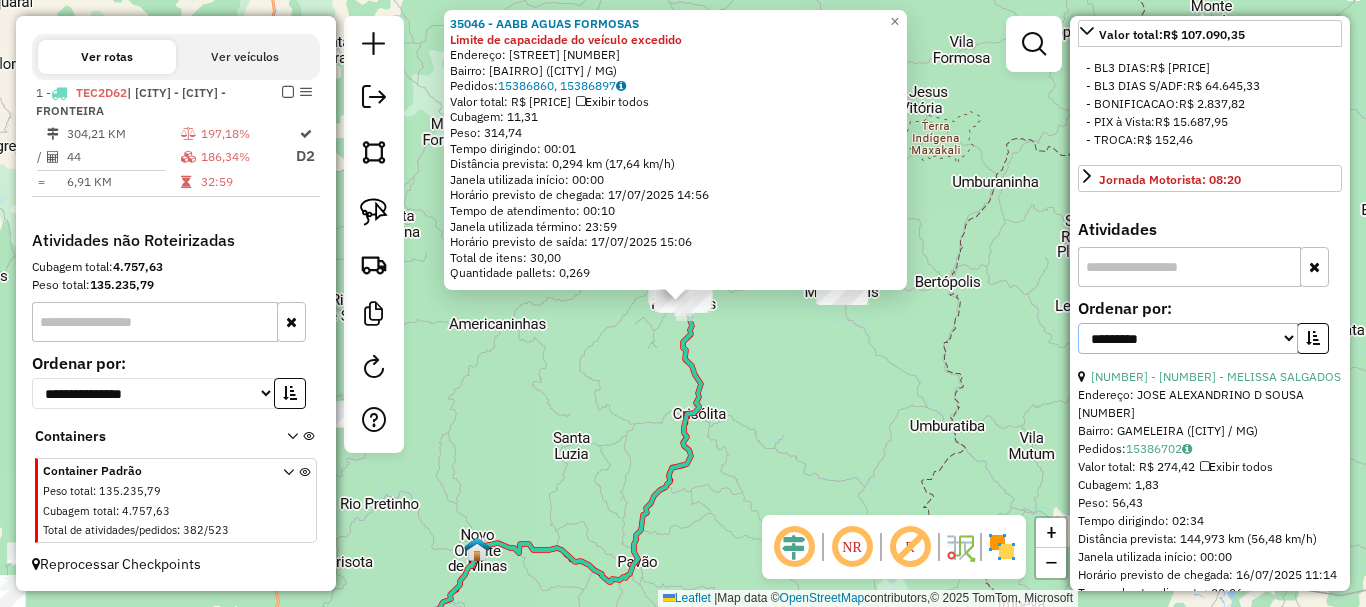 click on "**********" at bounding box center (1188, 338) 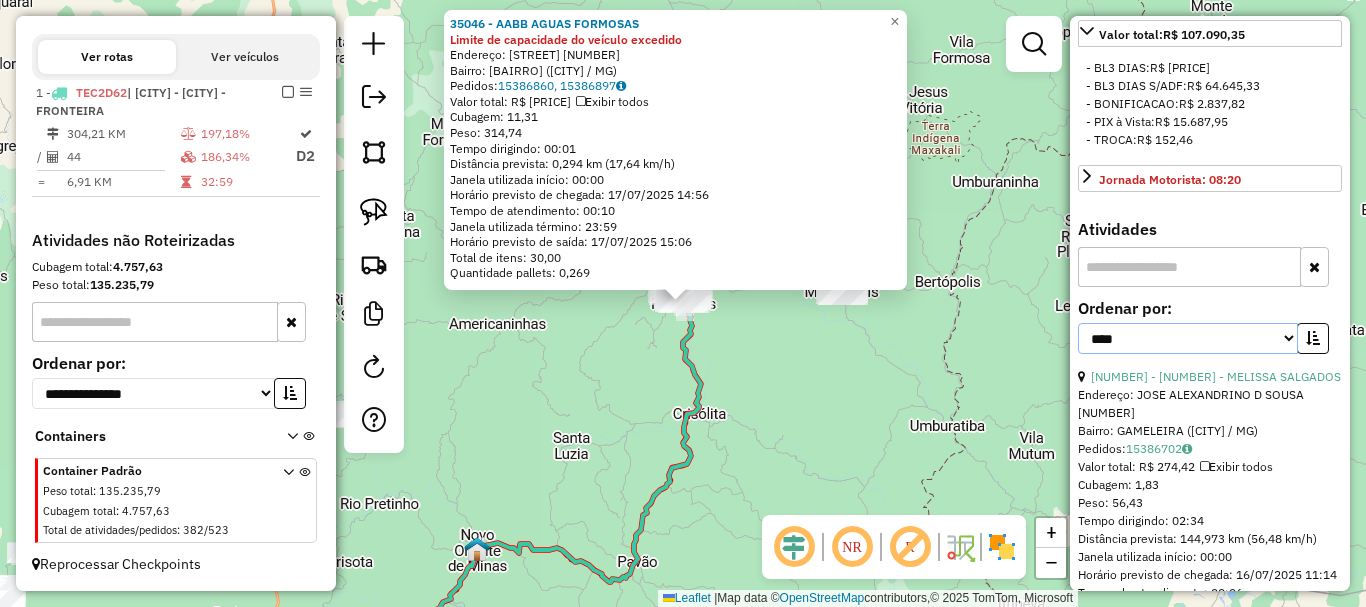 click on "**********" at bounding box center [1188, 338] 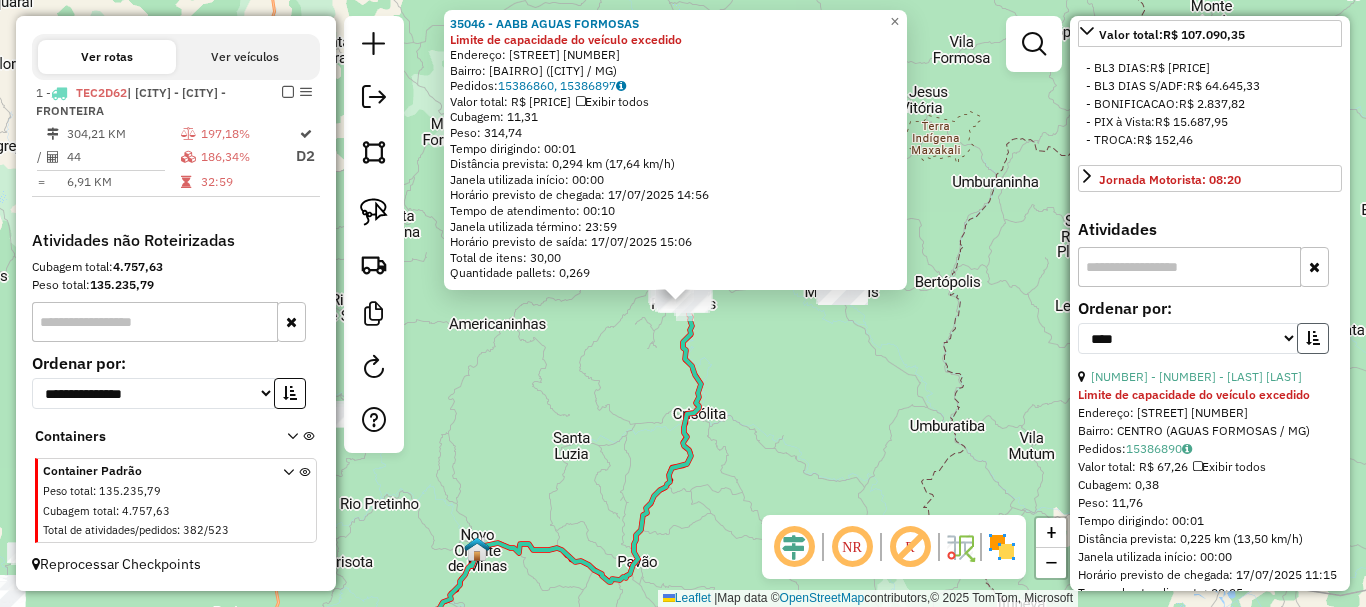click at bounding box center (1313, 338) 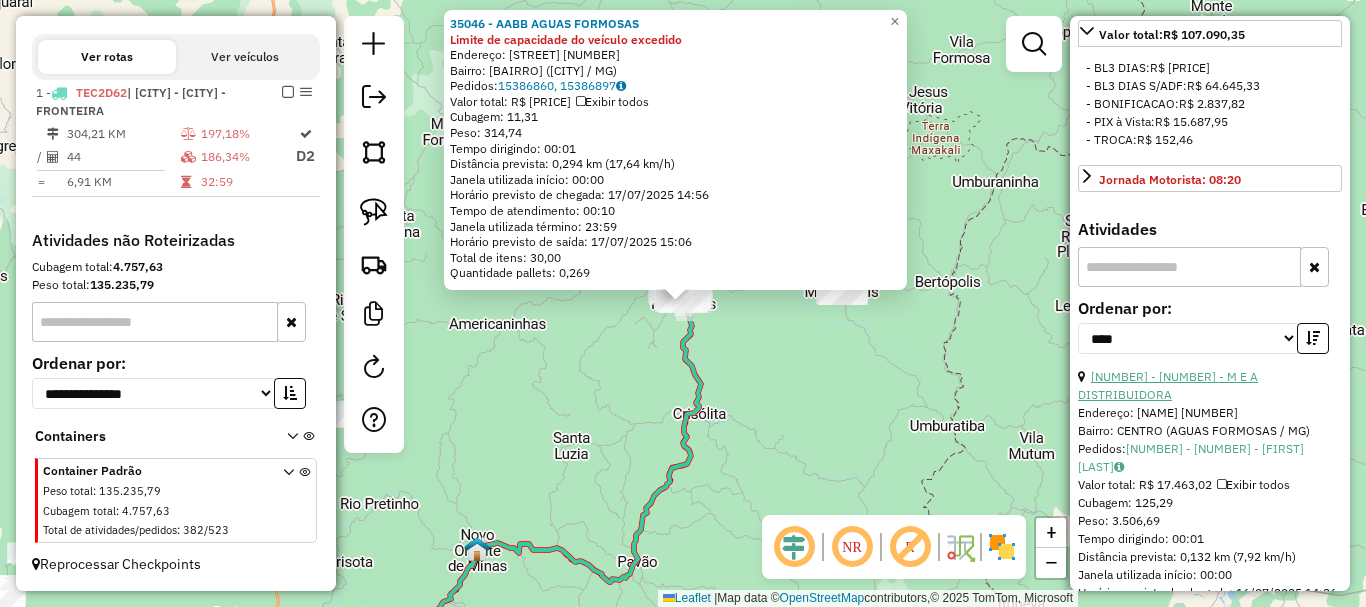 click on "[NUMBER] - [NAME]" at bounding box center (1145, 376) 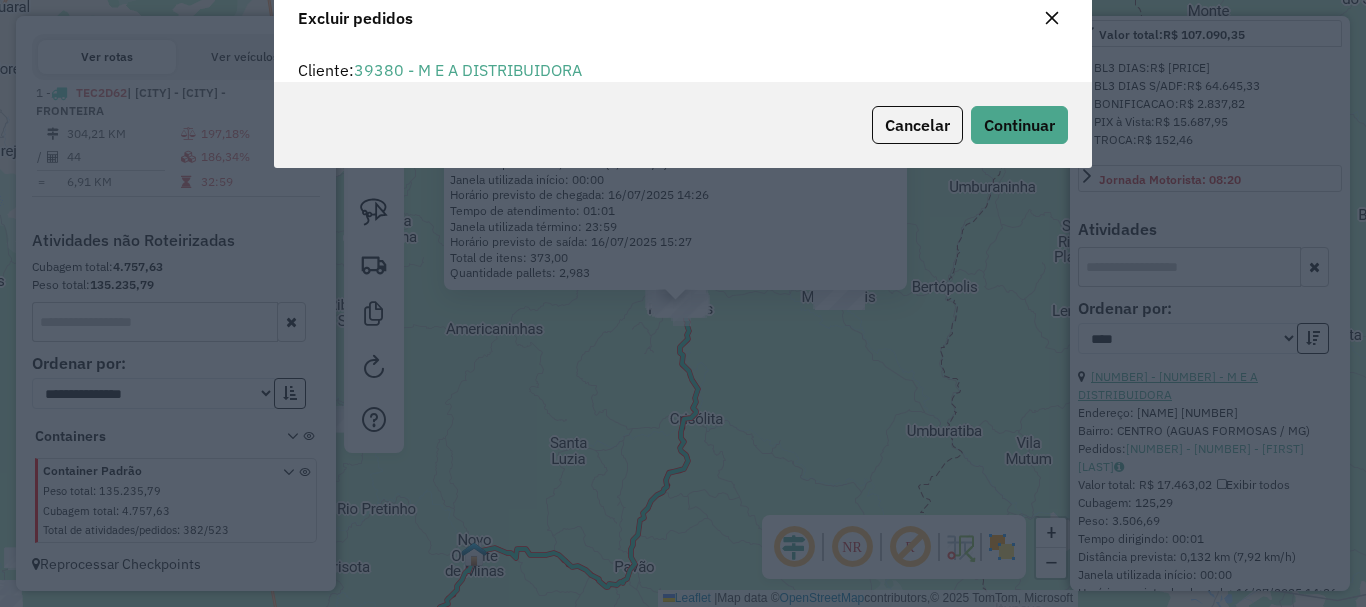 scroll, scrollTop: 12, scrollLeft: 6, axis: both 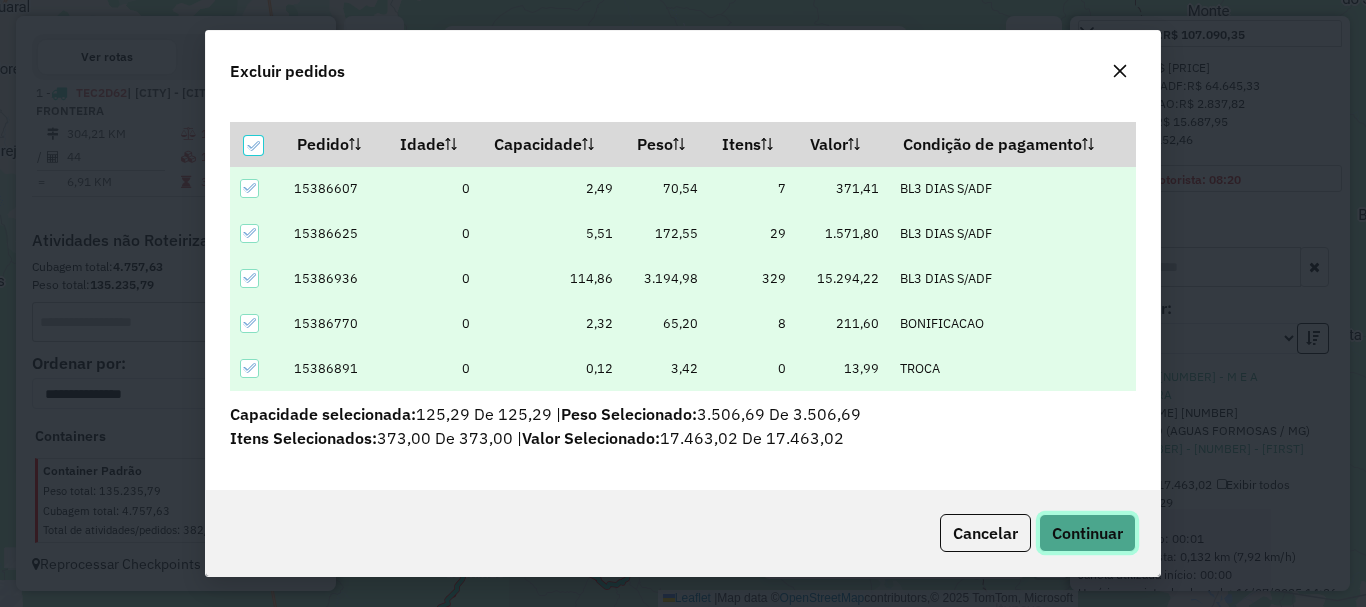click on "Continuar" 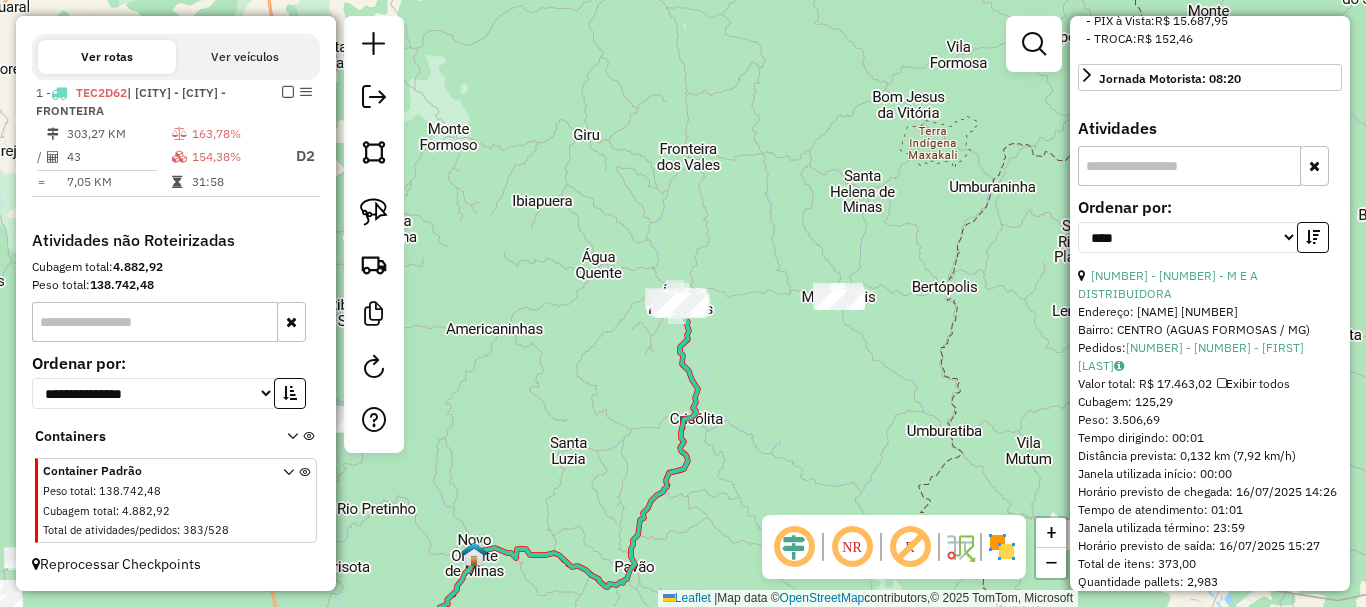 scroll, scrollTop: 800, scrollLeft: 0, axis: vertical 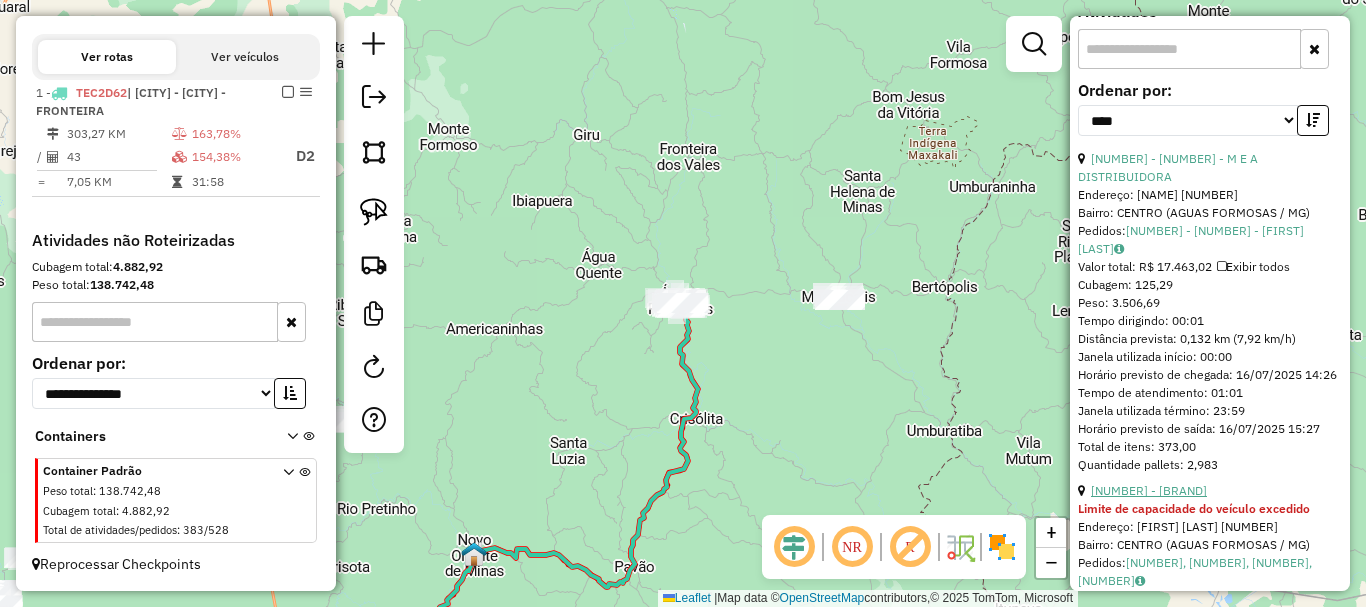 click on "[NUMBER] - [NUMBER] - [BUSINESS_NAME]" at bounding box center [1211, 472] 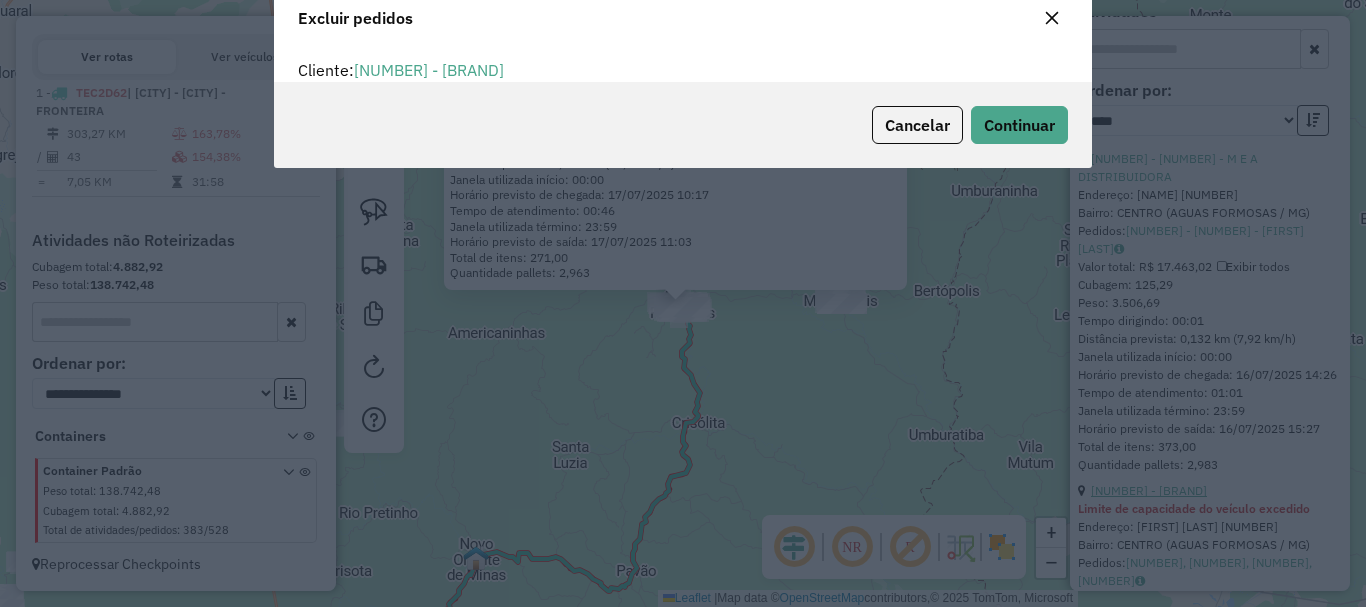 scroll, scrollTop: 82, scrollLeft: 0, axis: vertical 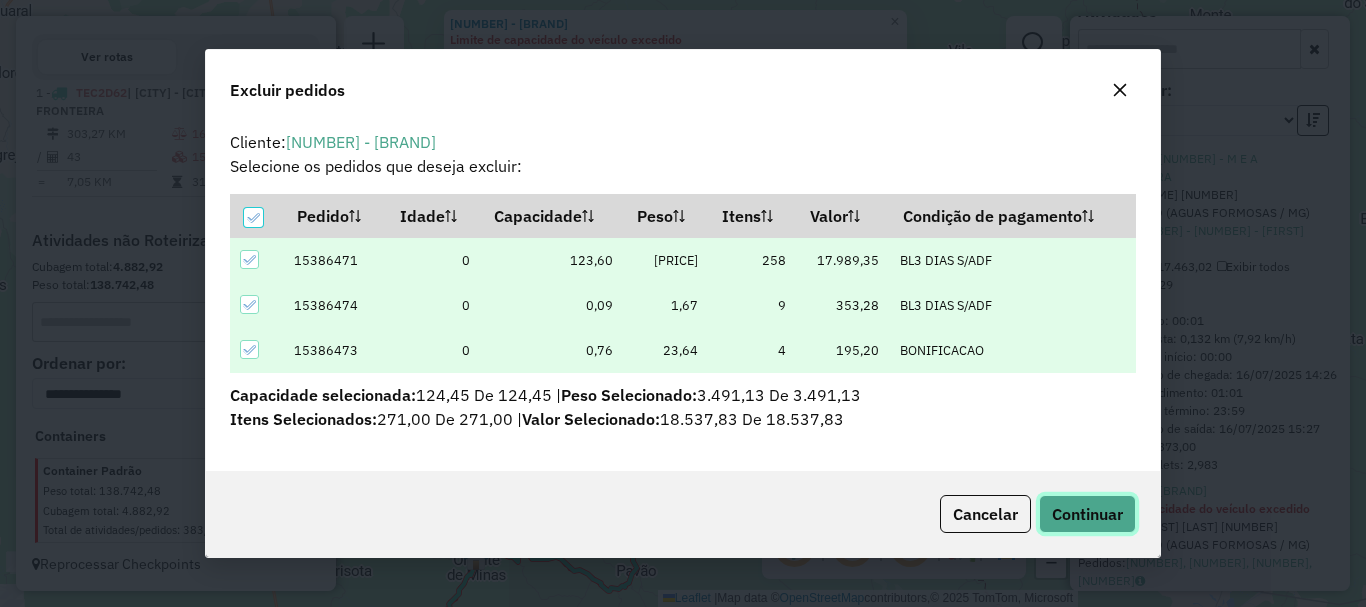 click on "Continuar" 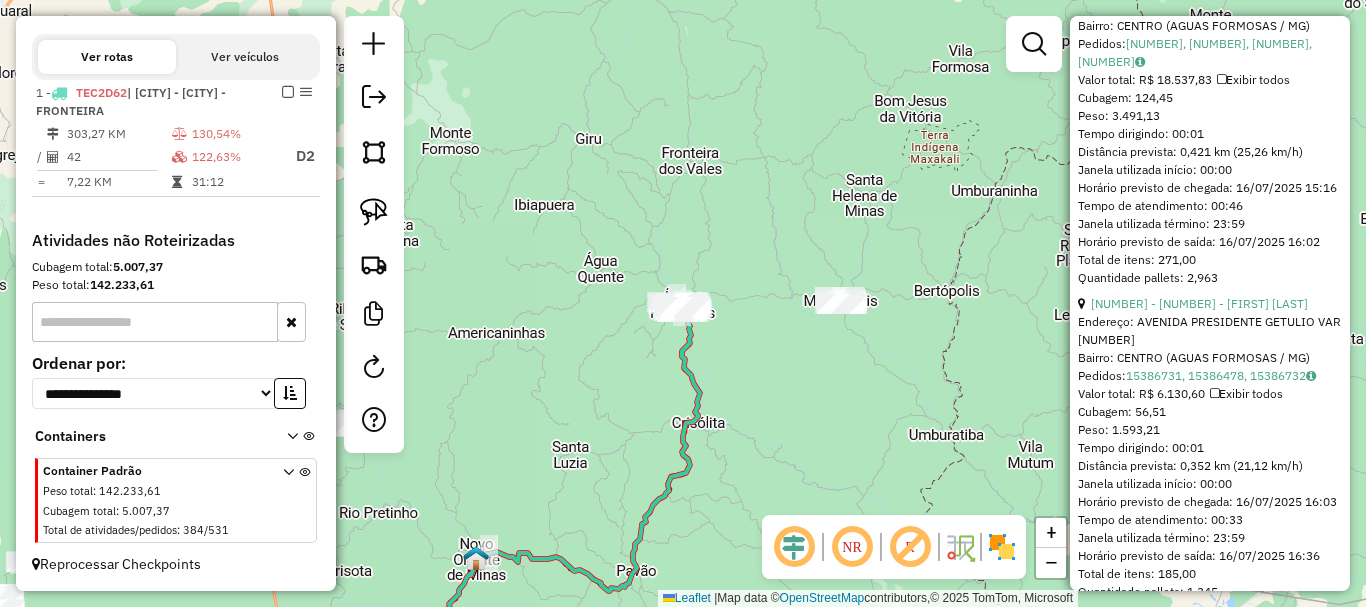 scroll, scrollTop: 1000, scrollLeft: 0, axis: vertical 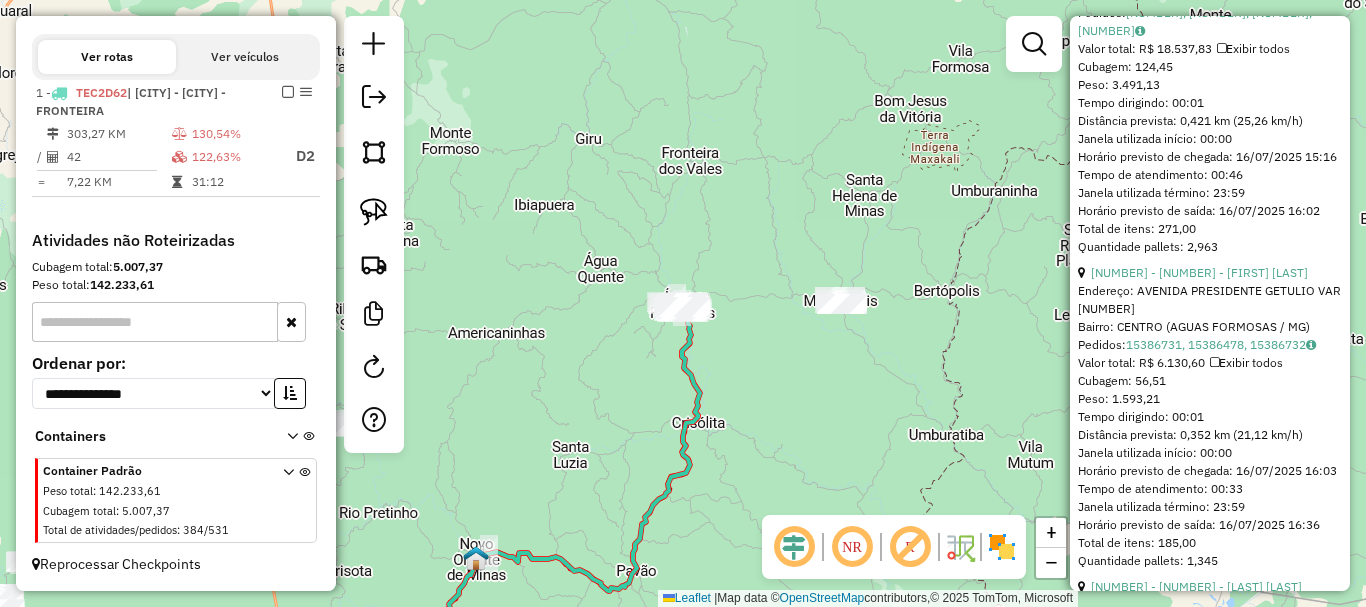 click on "[NUMBER] - [NUMBER] - [BRAND_NAME]" at bounding box center [1210, 273] 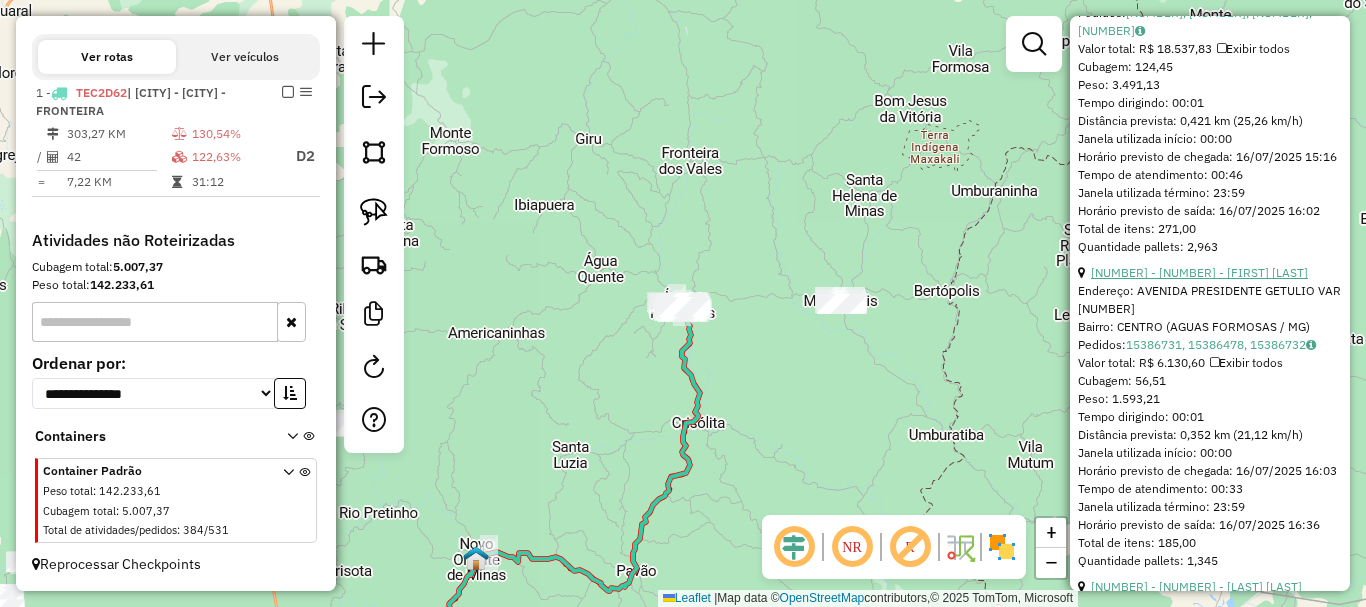 click on "[NUMBER] - [NUMBER] - [BRAND_NAME]" at bounding box center (1202, 272) 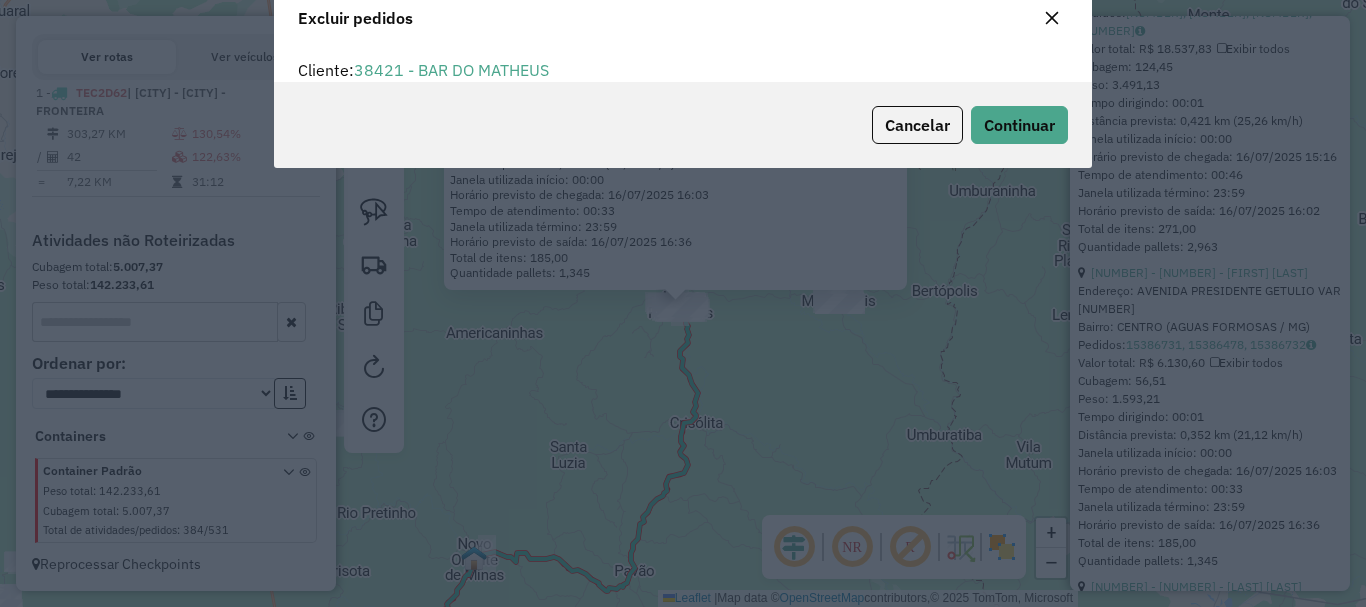 scroll, scrollTop: 82, scrollLeft: 0, axis: vertical 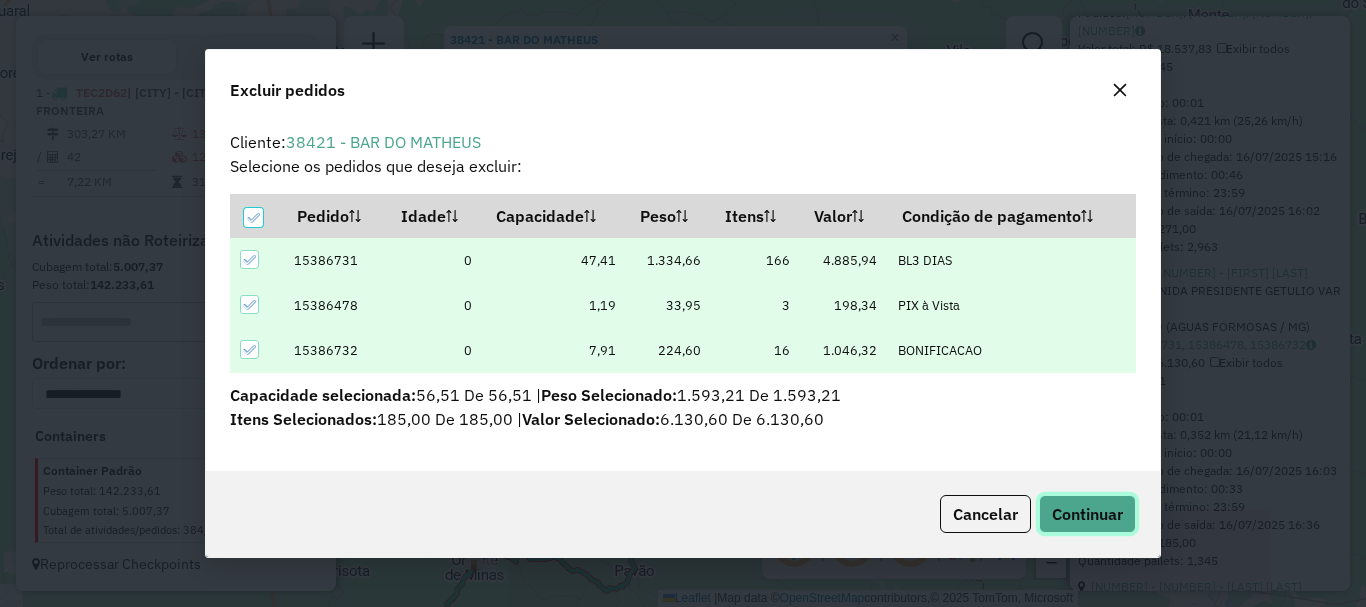 click on "Continuar" 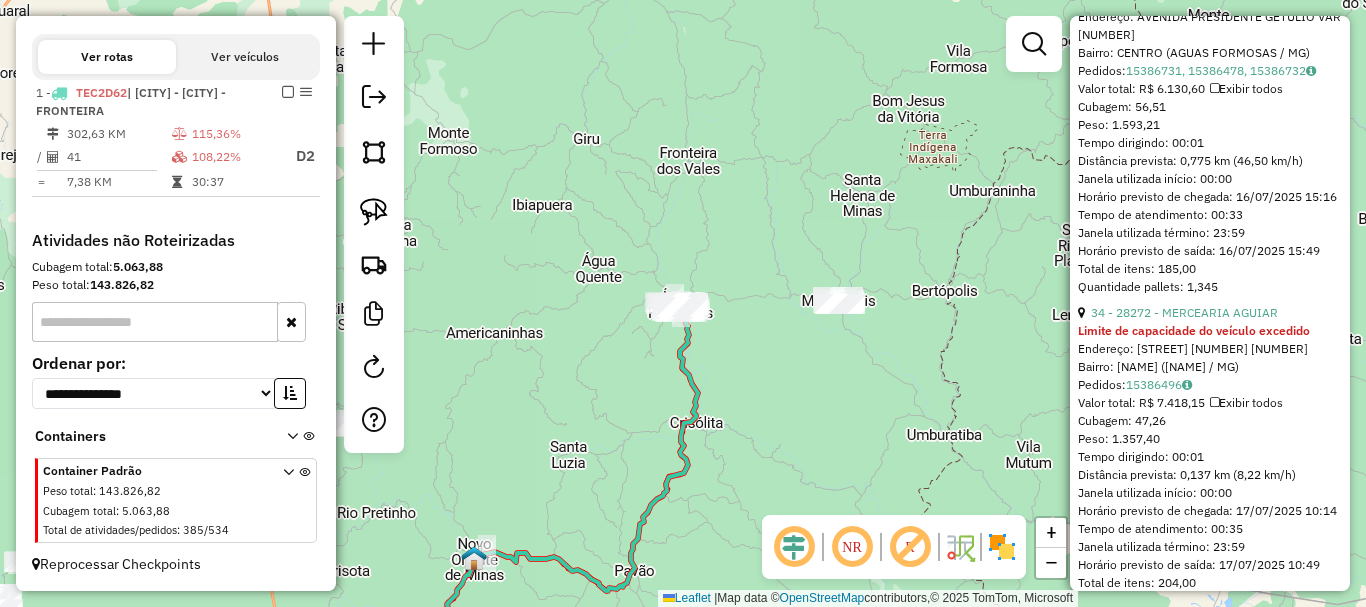 scroll, scrollTop: 1000, scrollLeft: 0, axis: vertical 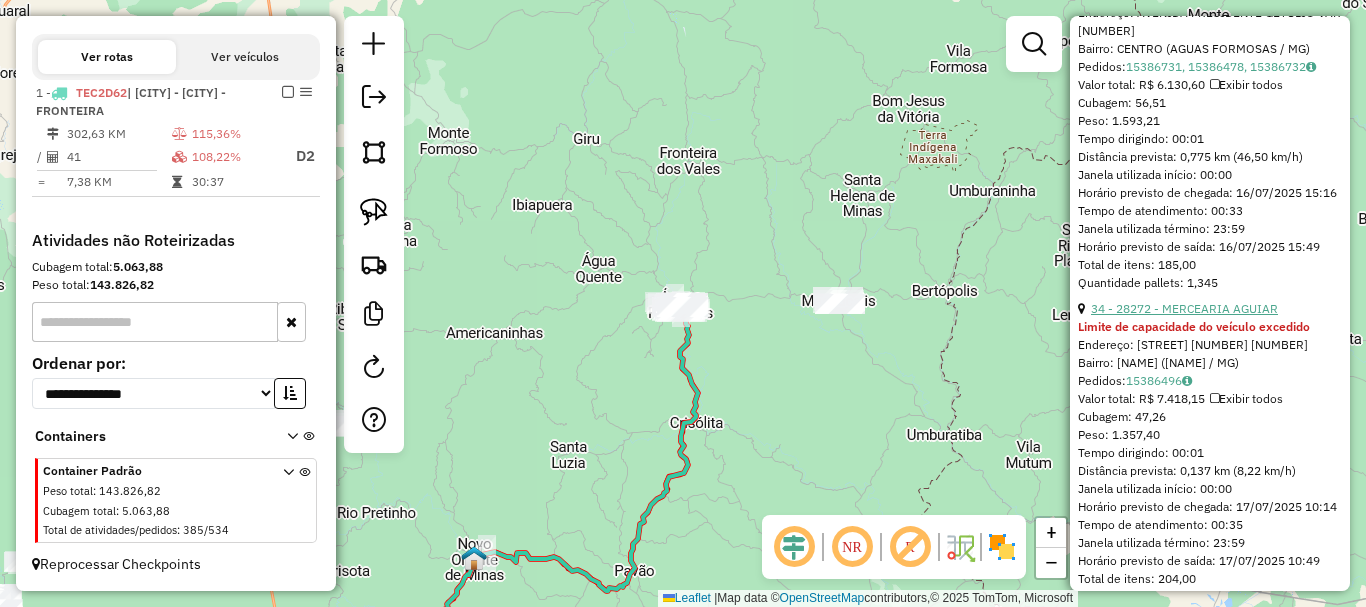 click on "34 - 28272 - [BRAND]" at bounding box center [1150, 290] 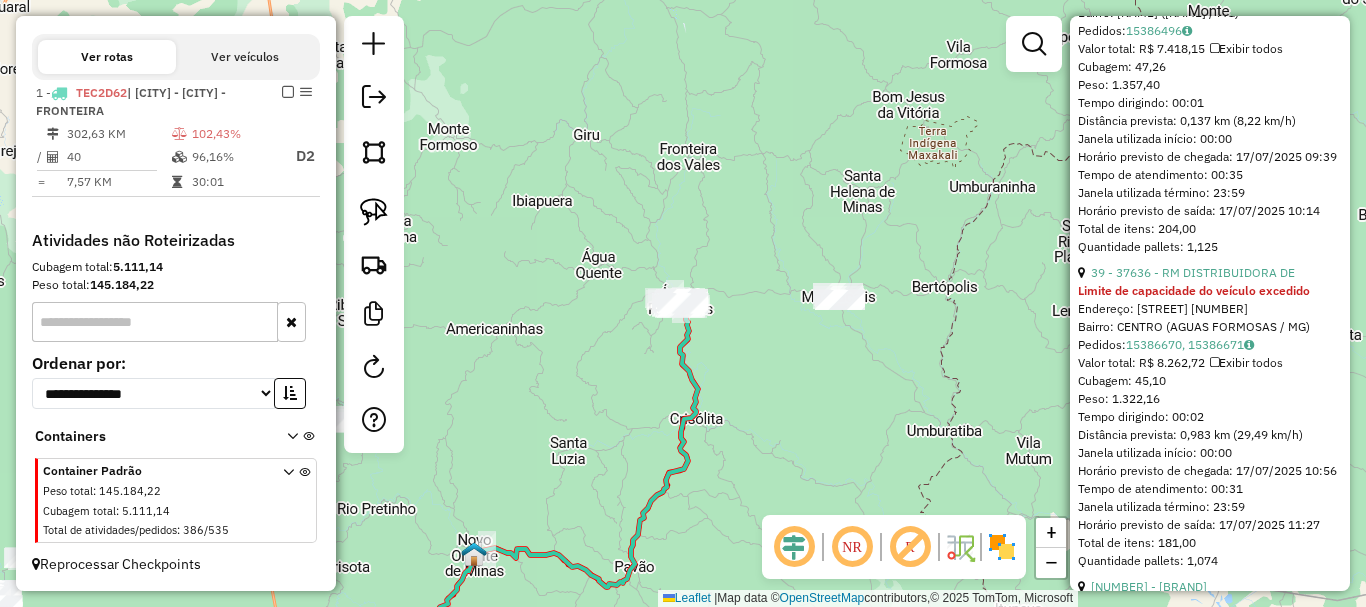 scroll, scrollTop: 982, scrollLeft: 0, axis: vertical 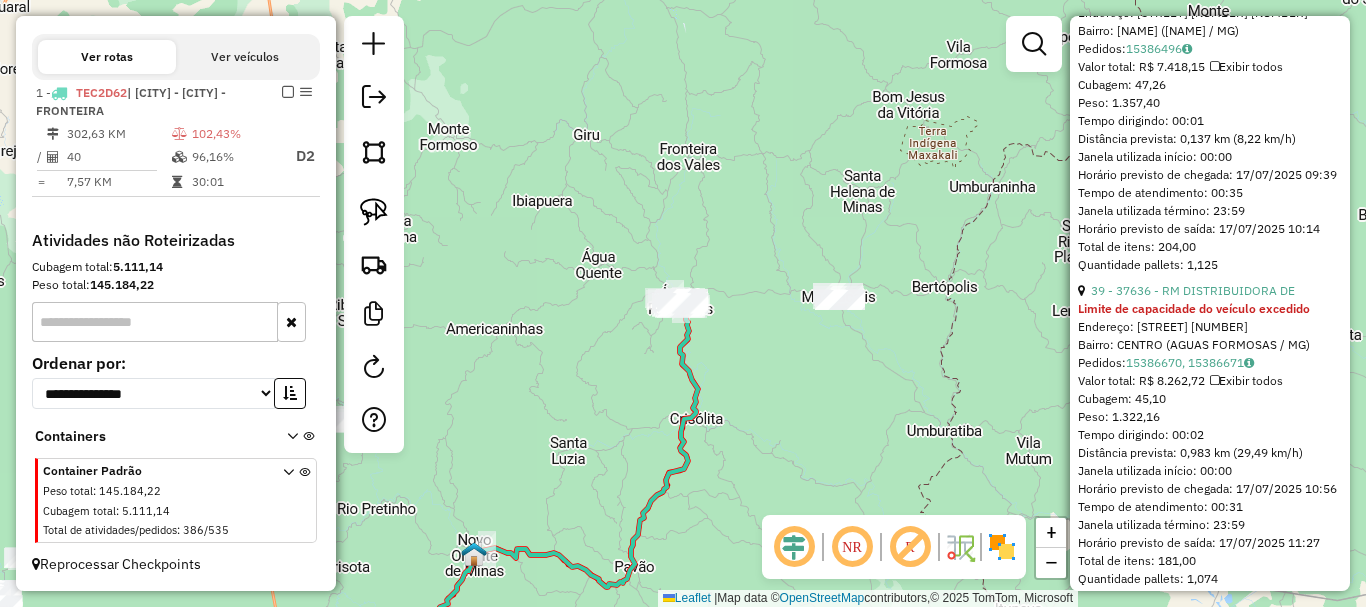 click on "Janela de atendimento Grade de atendimento Capacidade Transportadoras Veículos Cliente Pedidos  Rotas Selecione os dias de semana para filtrar as janelas de atendimento  Seg   Ter   Qua   Qui   Sex   Sáb   Dom  Informe o período da janela de atendimento: De: Até:  Filtrar exatamente a janela do cliente  Considerar janela de atendimento padrão  Selecione os dias de semana para filtrar as grades de atendimento  Seg   Ter   Qua   Qui   Sex   Sáb   Dom   Considerar clientes sem dia de atendimento cadastrado  Clientes fora do dia de atendimento selecionado Filtrar as atividades entre os valores definidos abaixo:  Peso mínimo:   Peso máximo:   Cubagem mínima:   Cubagem máxima:   De:   Até:  Filtrar as atividades entre o tempo de atendimento definido abaixo:  De:   Até:   Considerar capacidade total dos clientes não roteirizados Transportadora: Selecione um ou mais itens Tipo de veículo: Selecione um ou mais itens Veículo: Selecione um ou mais itens Motorista: Selecione um ou mais itens Nome: Rótulo:" 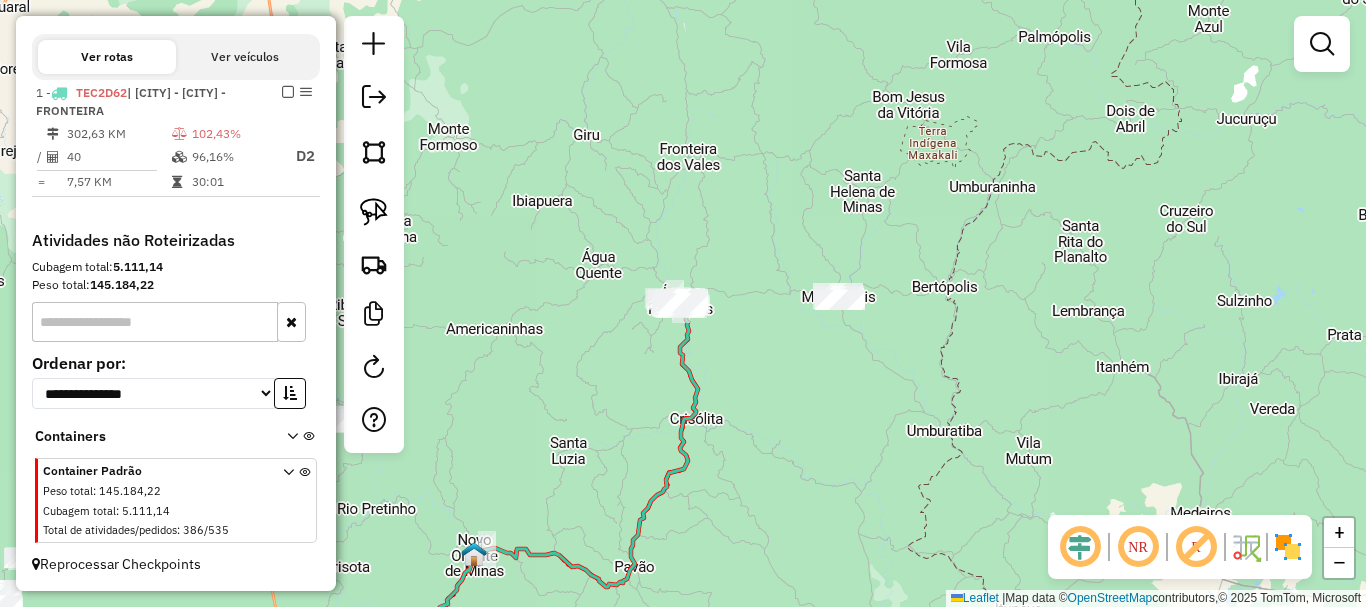 click 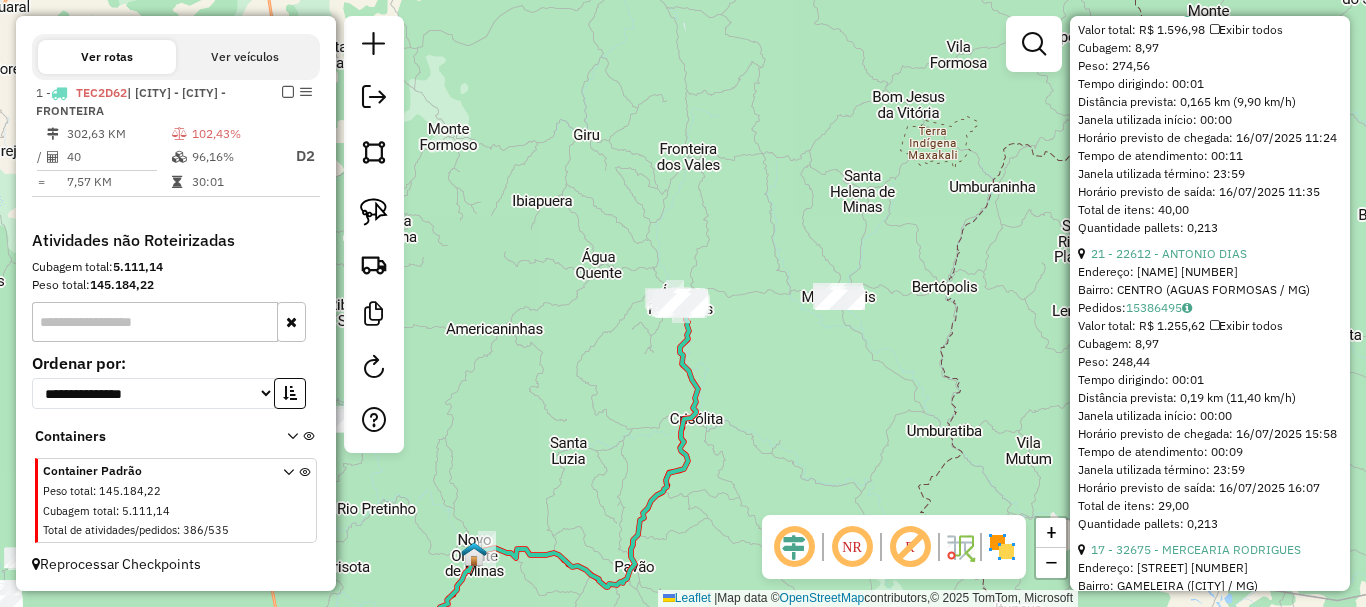 scroll, scrollTop: 5000, scrollLeft: 0, axis: vertical 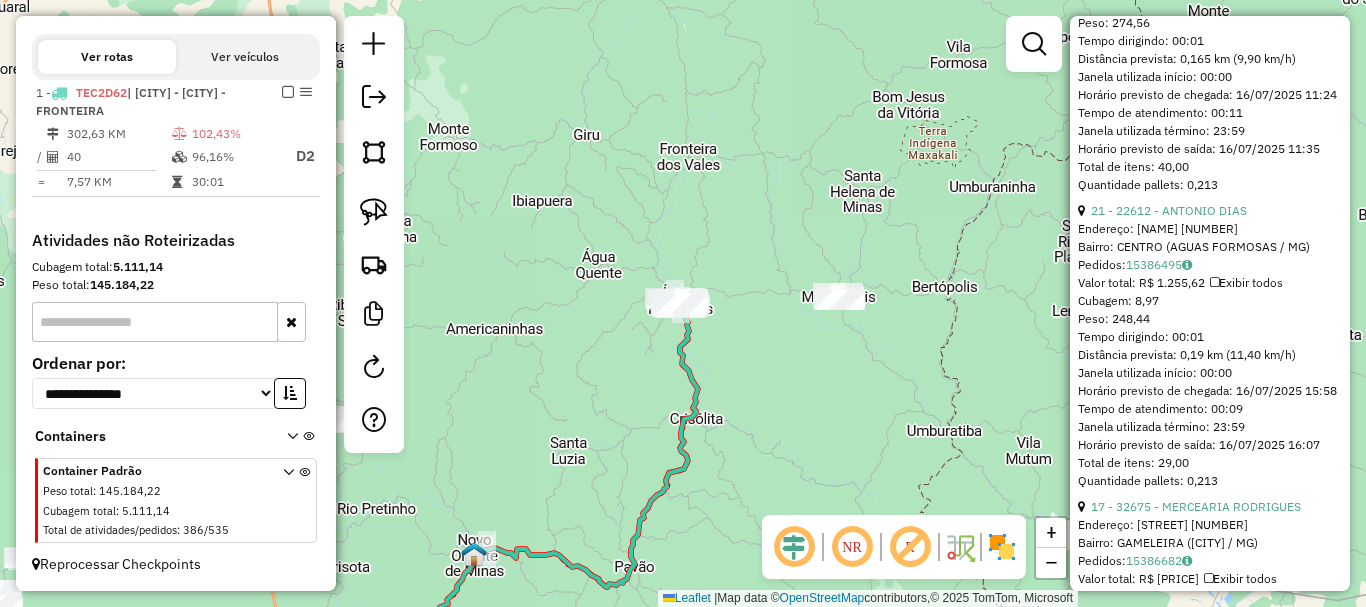 click on "[NUMBER] - [NAME]" at bounding box center [1145, -86] 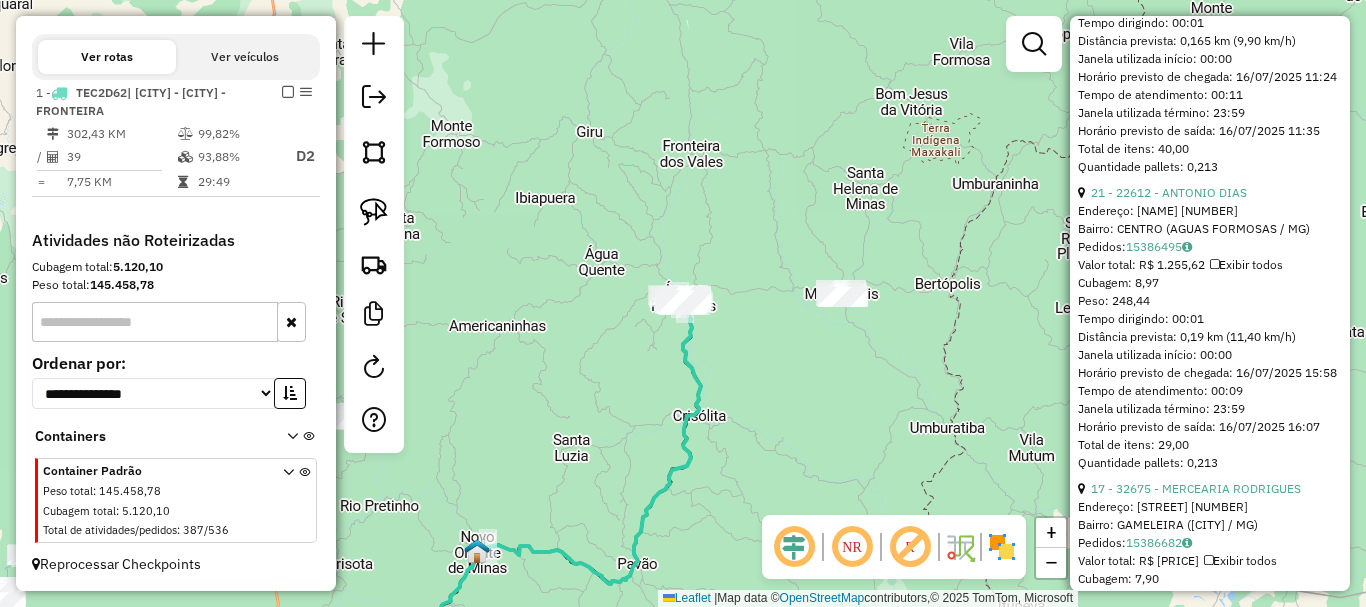 scroll, scrollTop: 864, scrollLeft: 0, axis: vertical 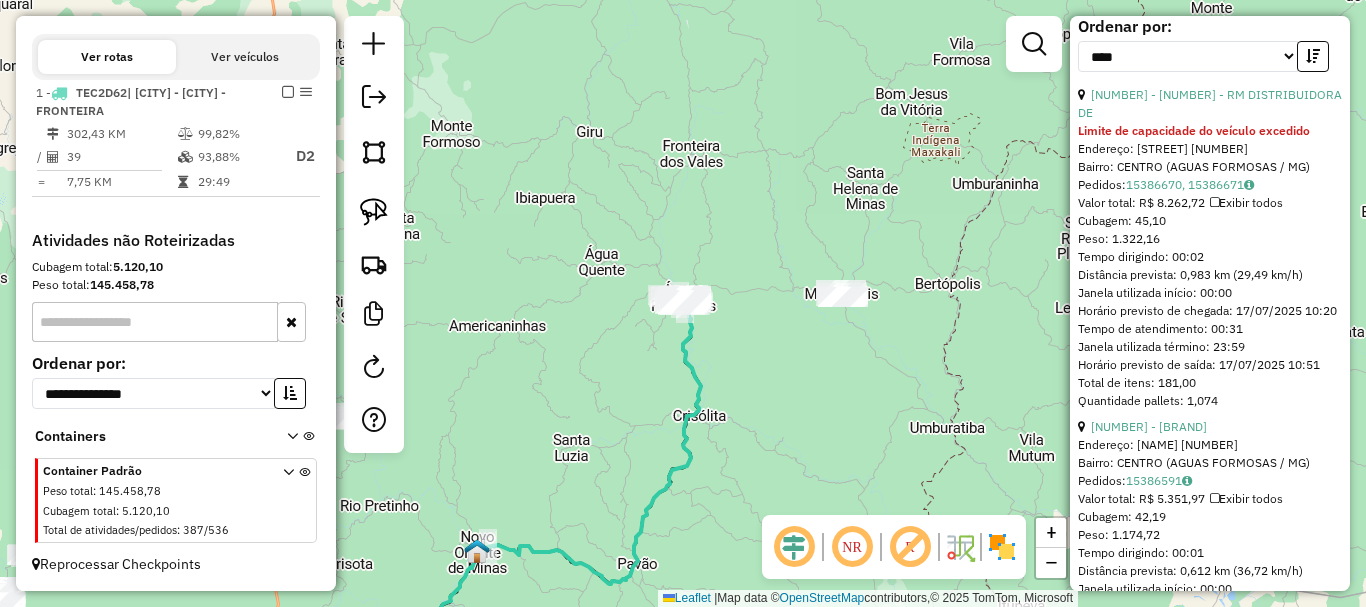 click on "Janela de atendimento Grade de atendimento Capacidade Transportadoras Veículos Cliente Pedidos  Rotas Selecione os dias de semana para filtrar as janelas de atendimento  Seg   Ter   Qua   Qui   Sex   Sáb   Dom  Informe o período da janela de atendimento: De: Até:  Filtrar exatamente a janela do cliente  Considerar janela de atendimento padrão  Selecione os dias de semana para filtrar as grades de atendimento  Seg   Ter   Qua   Qui   Sex   Sáb   Dom   Considerar clientes sem dia de atendimento cadastrado  Clientes fora do dia de atendimento selecionado Filtrar as atividades entre os valores definidos abaixo:  Peso mínimo:   Peso máximo:   Cubagem mínima:   Cubagem máxima:   De:   Até:  Filtrar as atividades entre o tempo de atendimento definido abaixo:  De:   Até:   Considerar capacidade total dos clientes não roteirizados Transportadora: Selecione um ou mais itens Tipo de veículo: Selecione um ou mais itens Veículo: Selecione um ou mais itens Motorista: Selecione um ou mais itens Nome: Rótulo:" 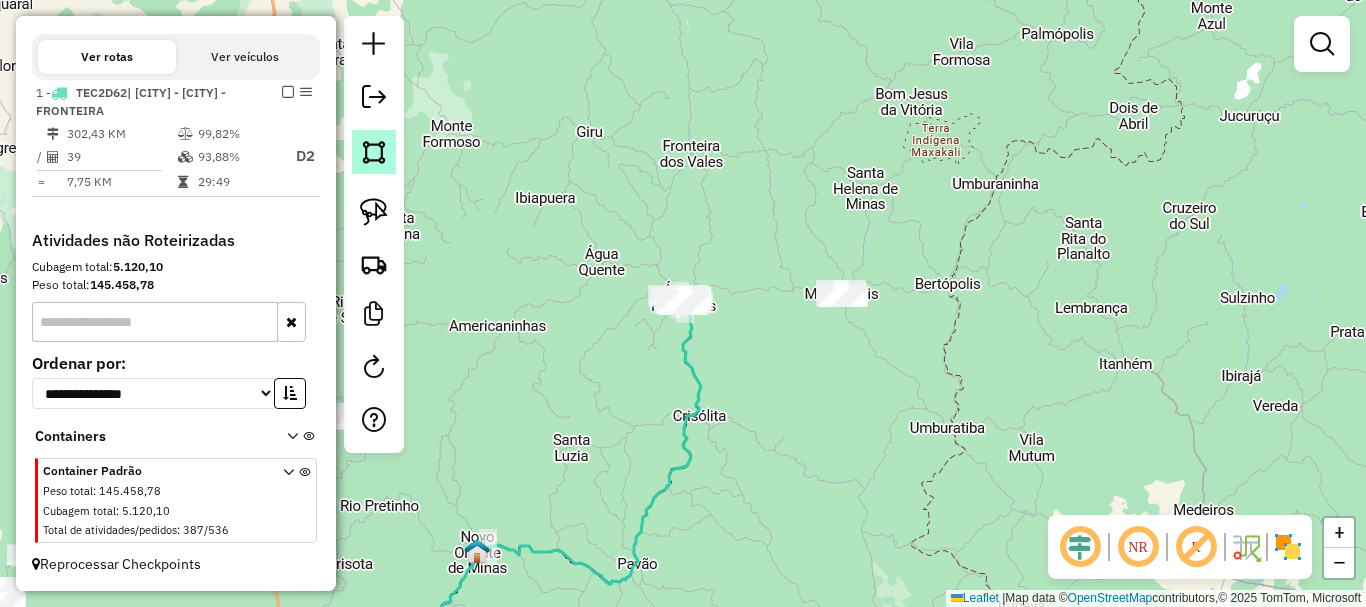 click 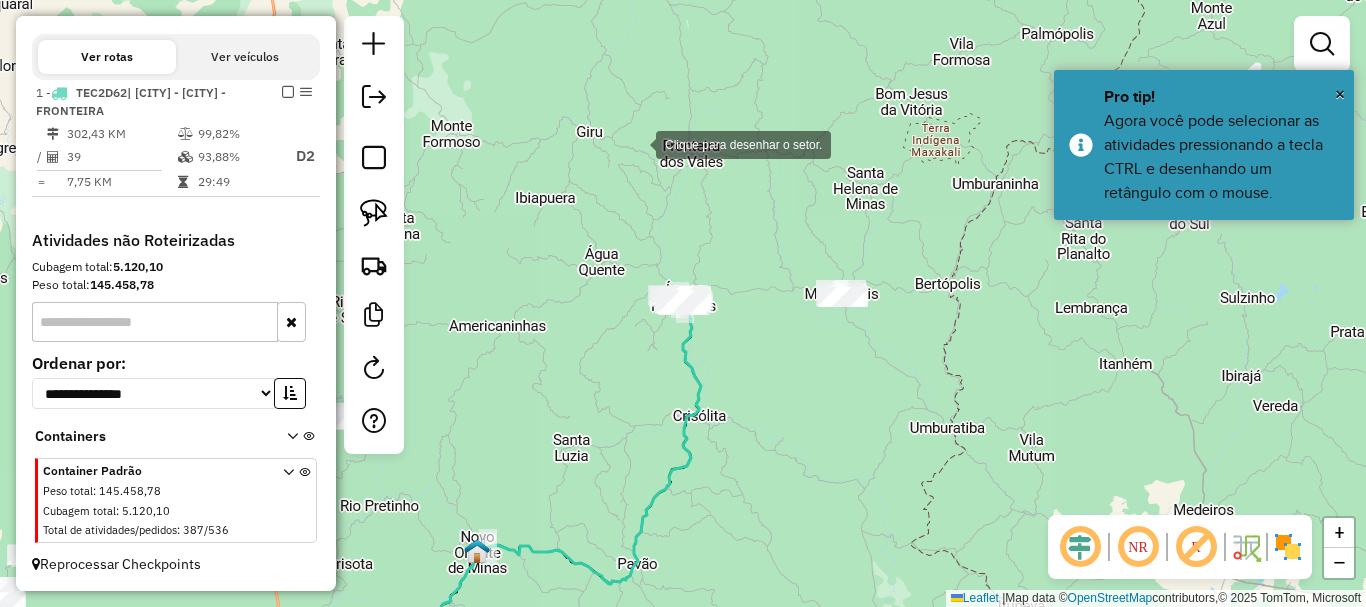 click 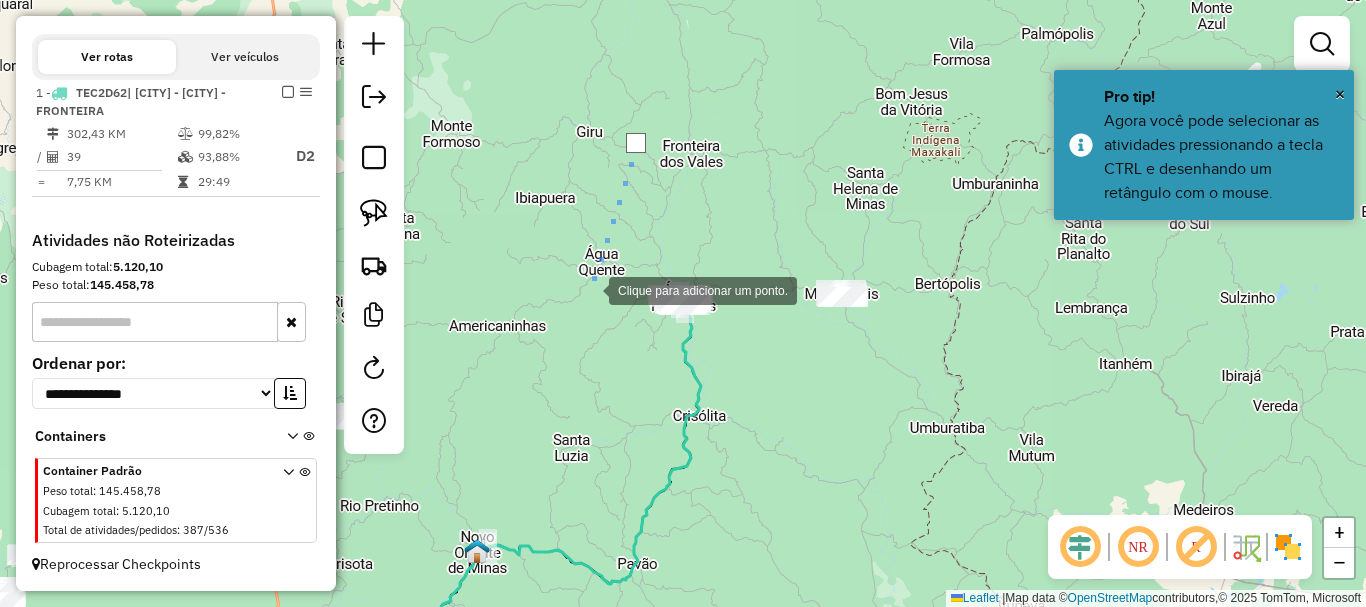 click 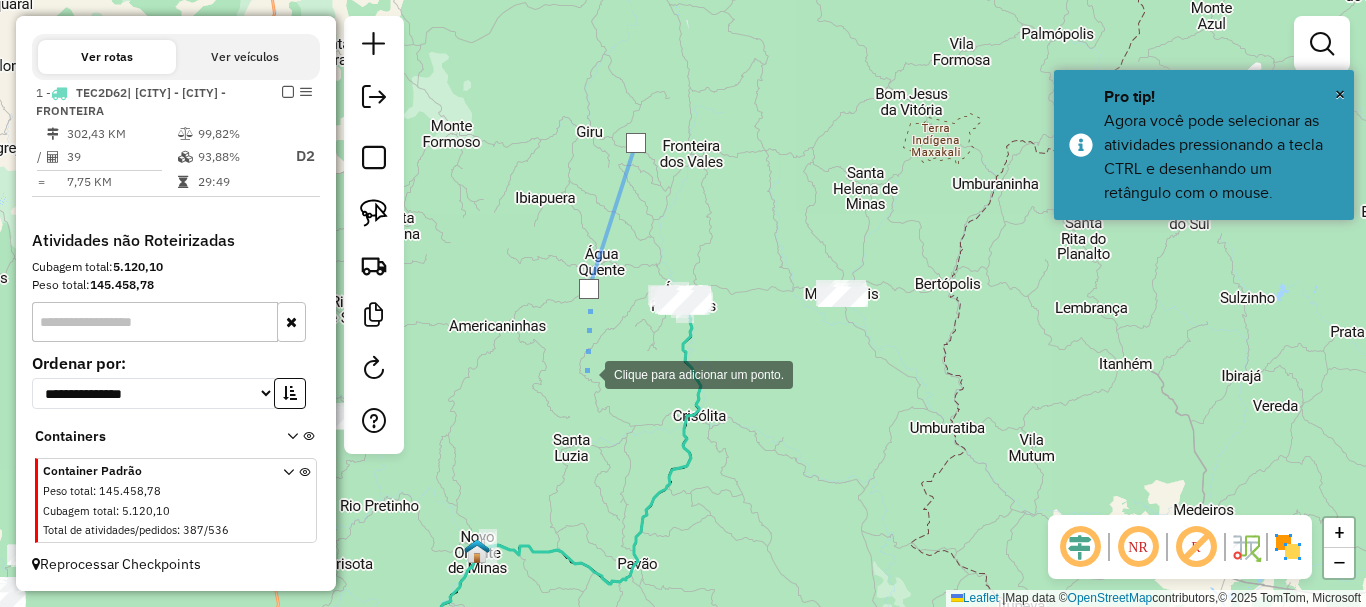 click 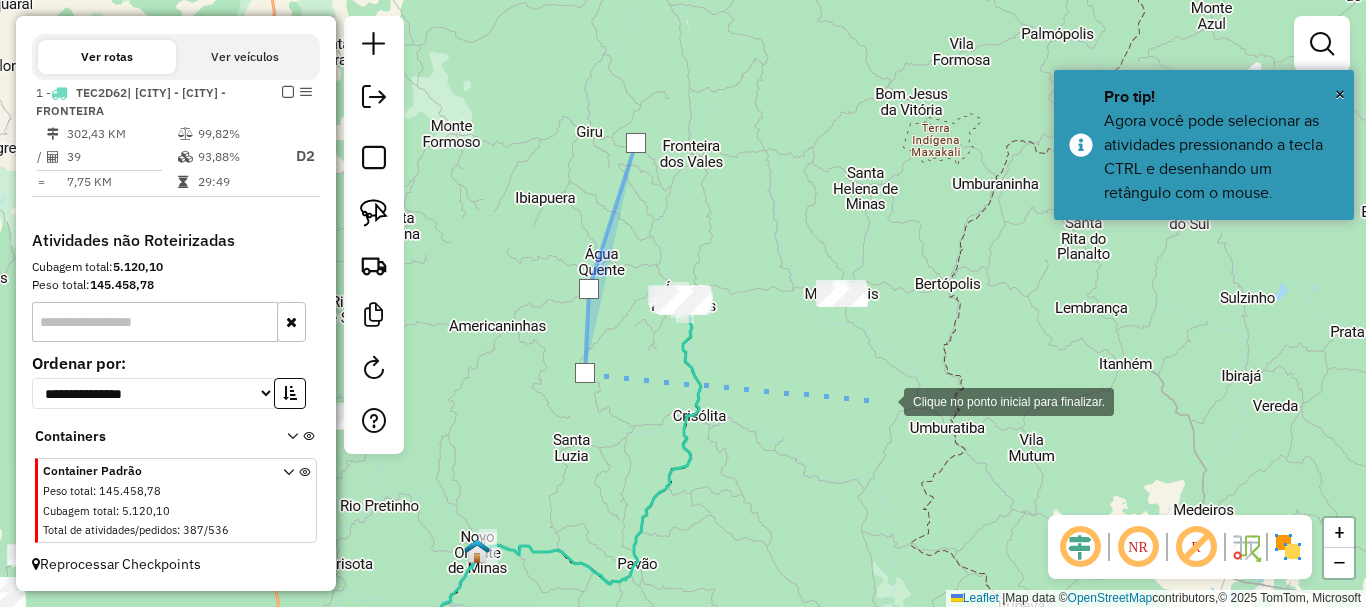 click 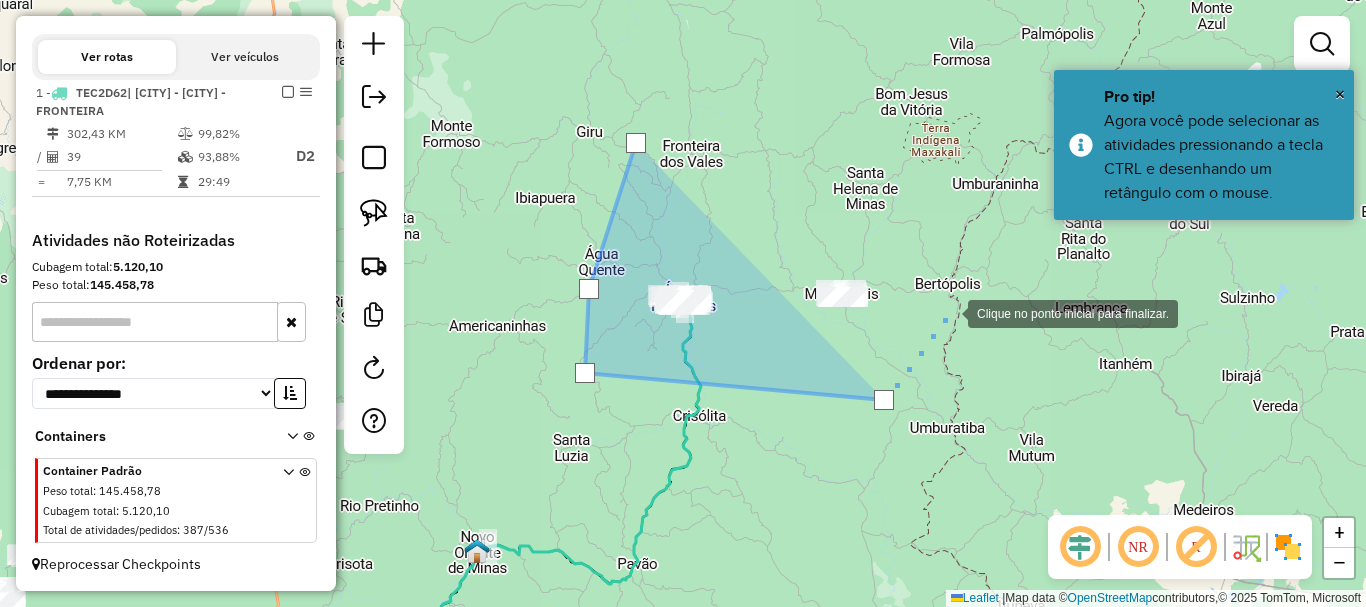 click 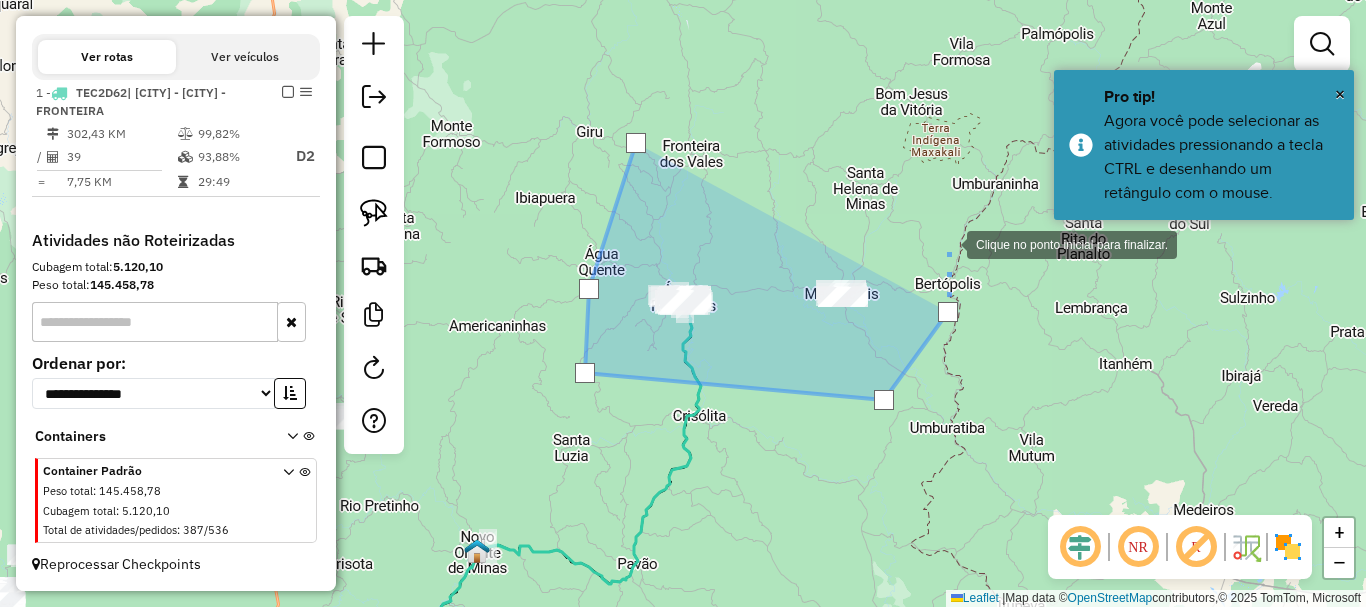 click 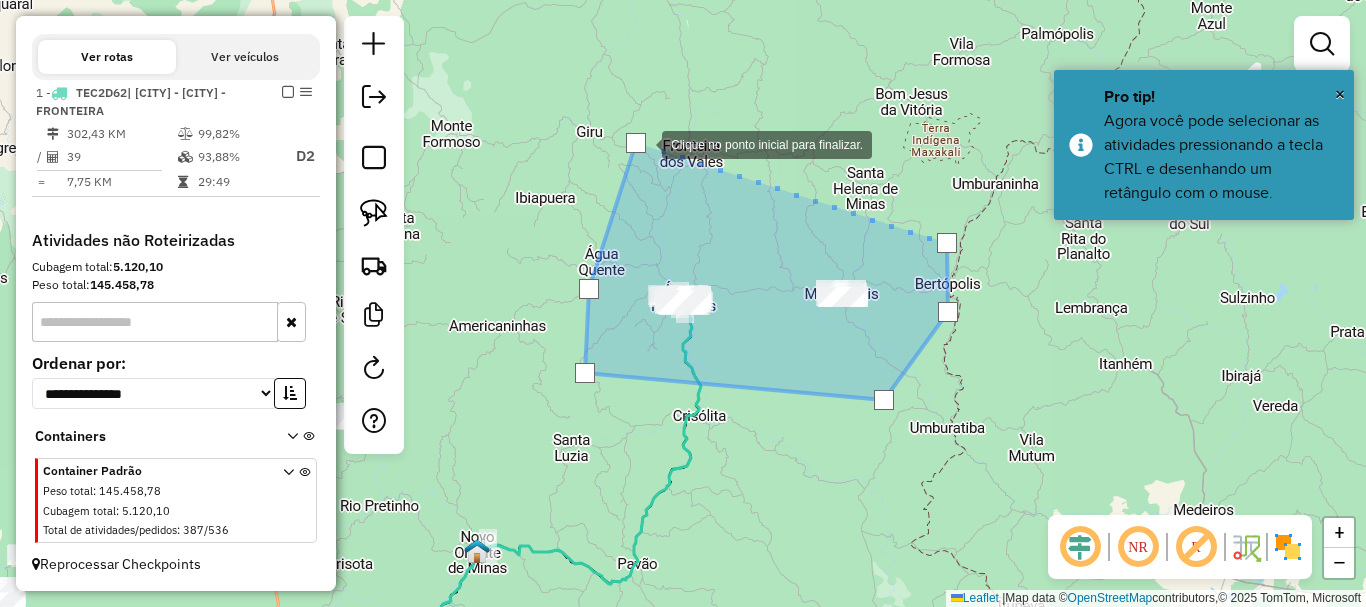 click 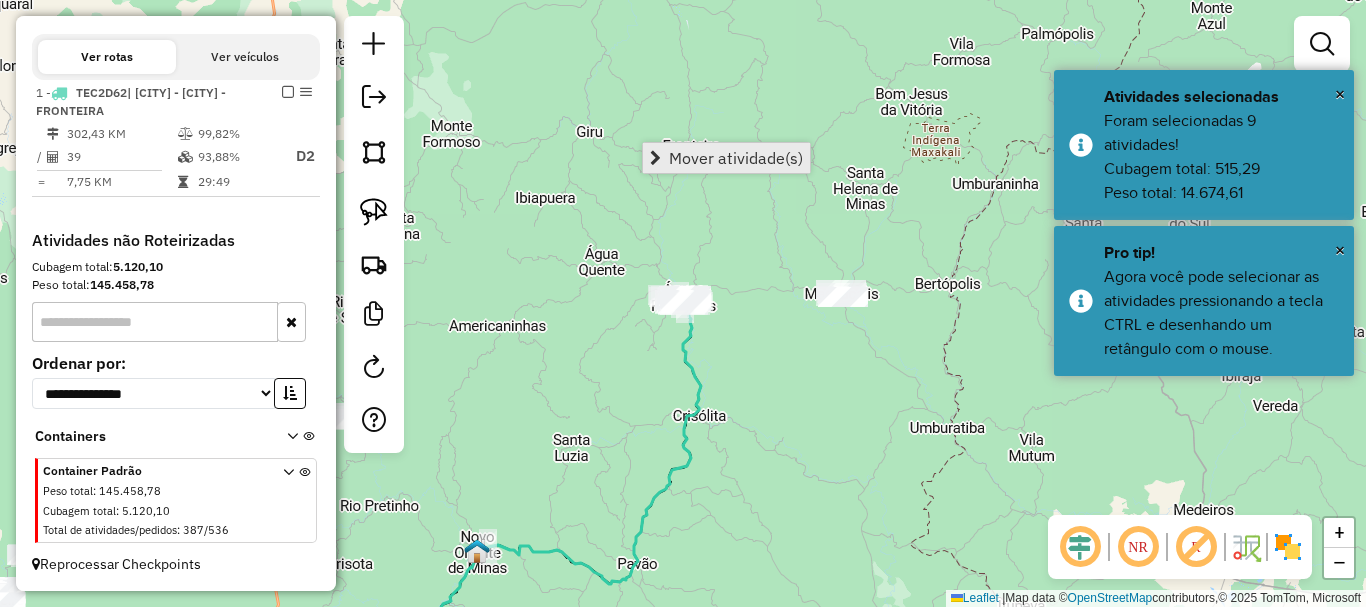 click on "Mover atividade(s)" at bounding box center [736, 158] 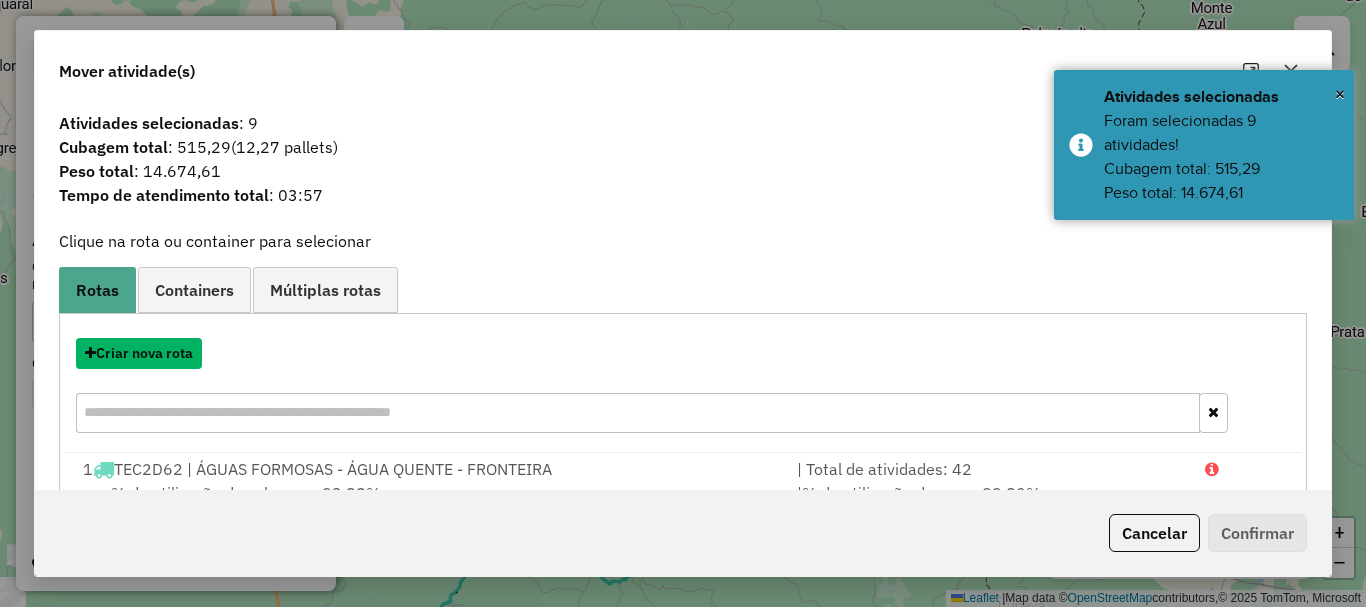 click on "Criar nova rota" at bounding box center [139, 353] 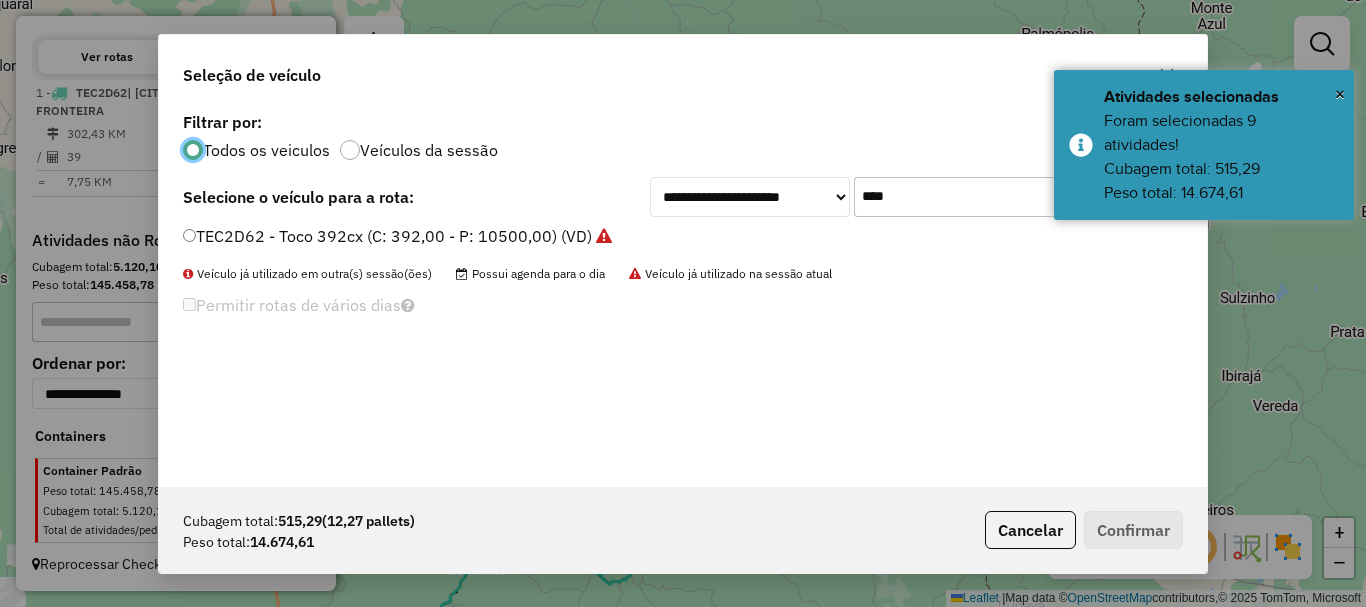 scroll, scrollTop: 11, scrollLeft: 6, axis: both 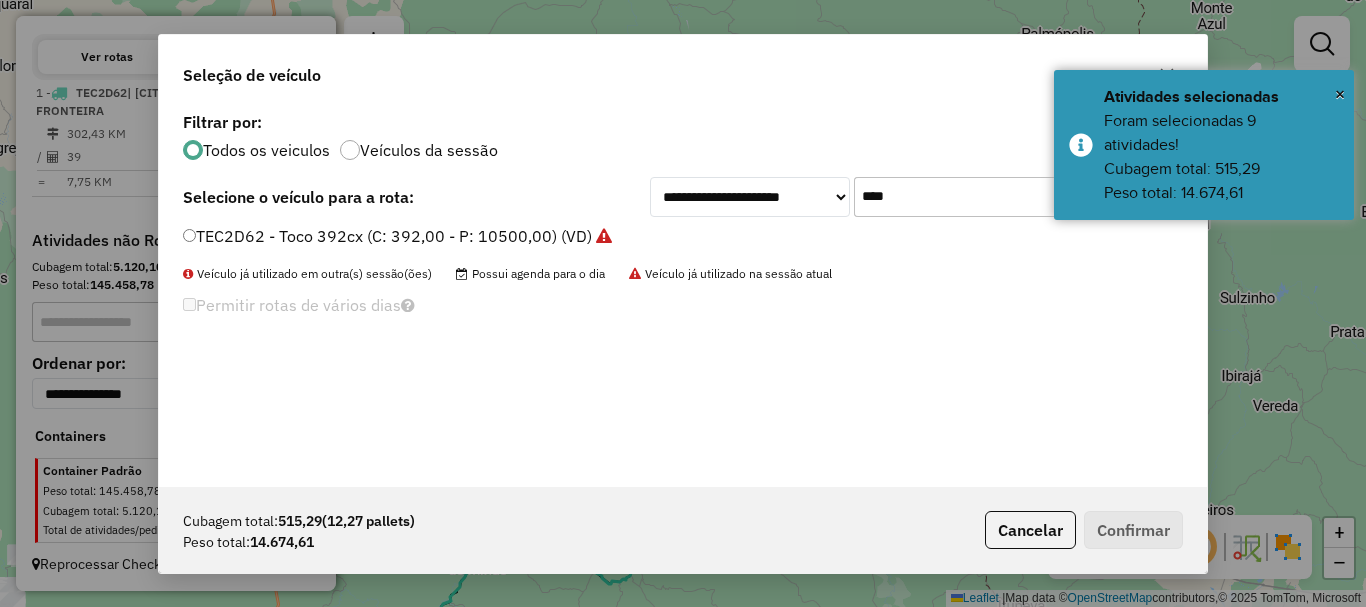 drag, startPoint x: 856, startPoint y: 191, endPoint x: 754, endPoint y: 198, distance: 102.239914 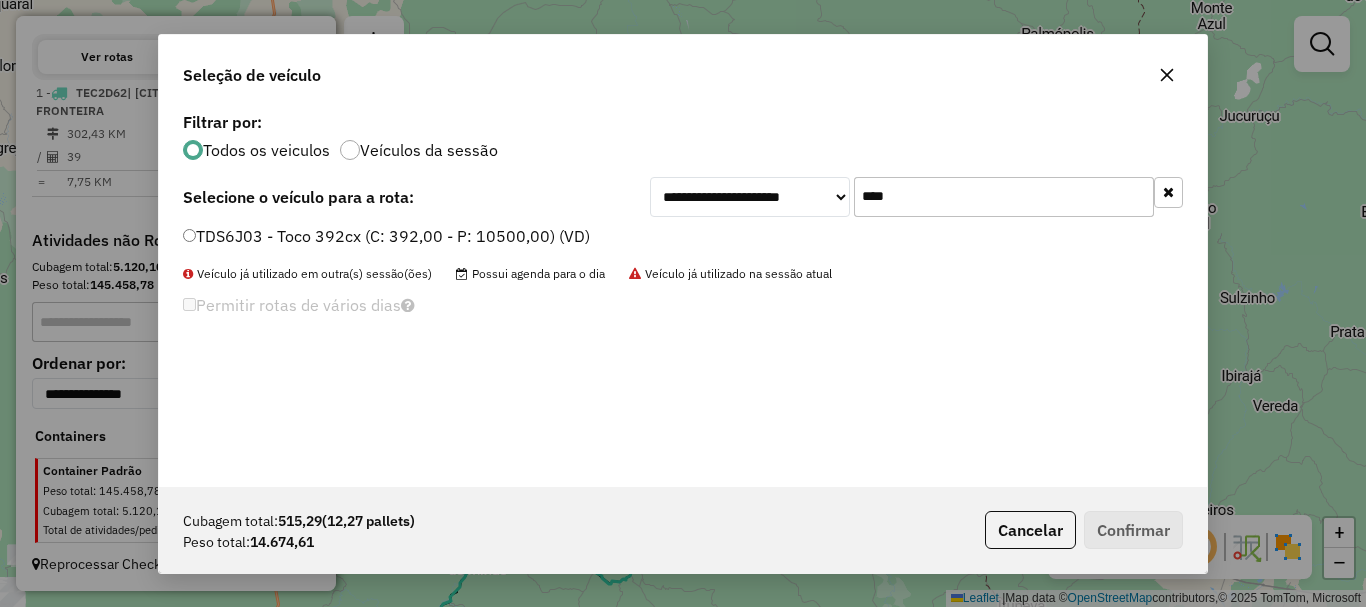 type on "****" 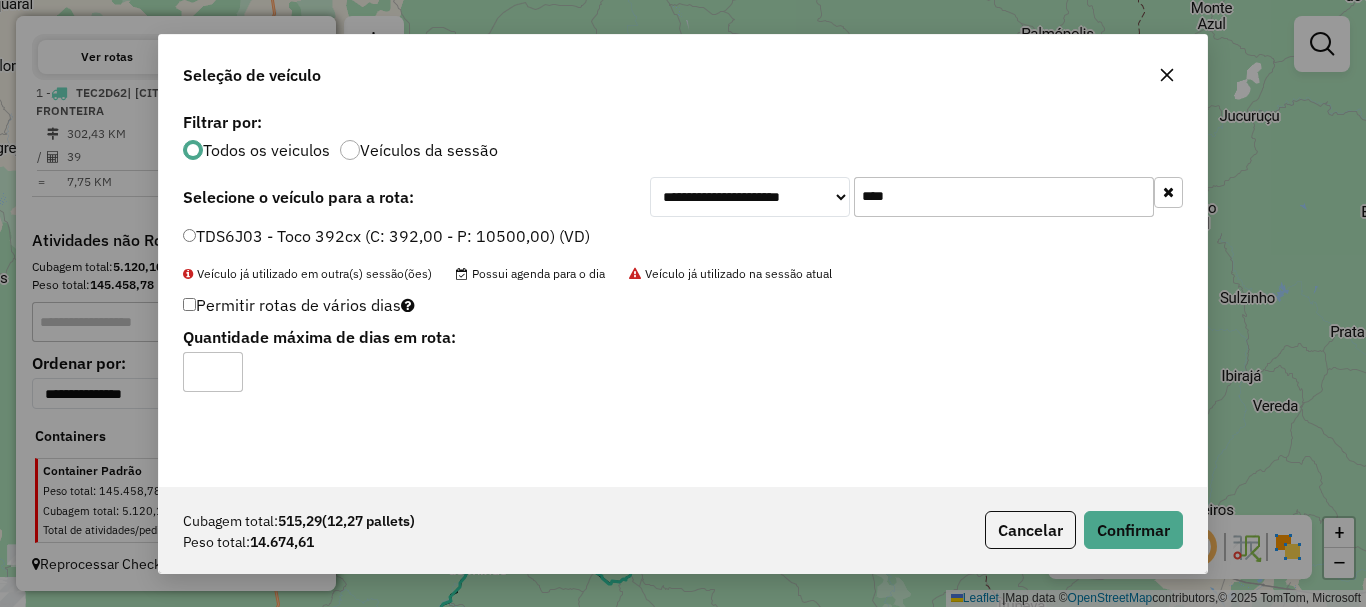 type on "*" 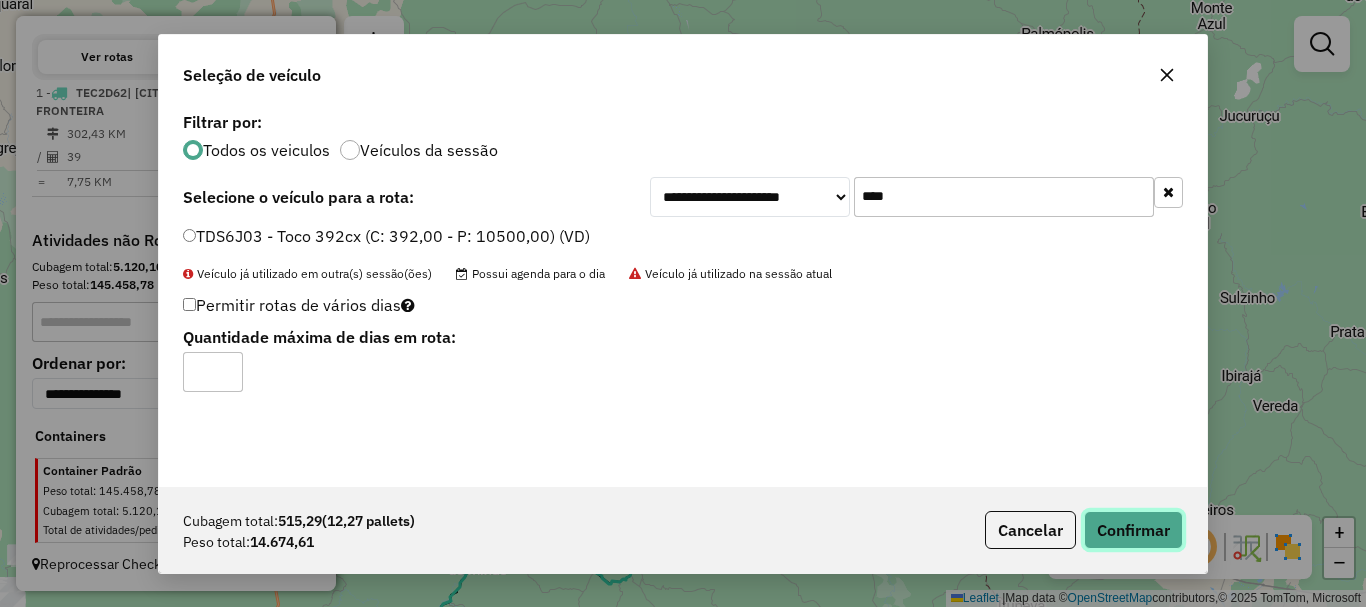 click on "Confirmar" 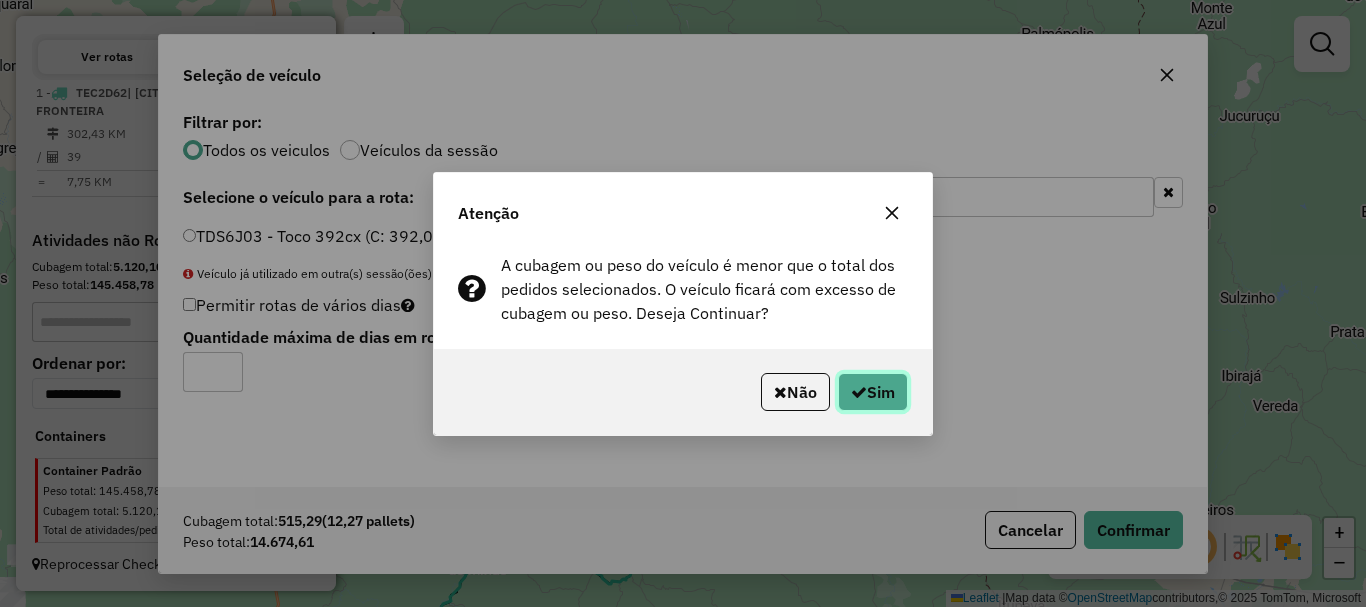 click on "Sim" 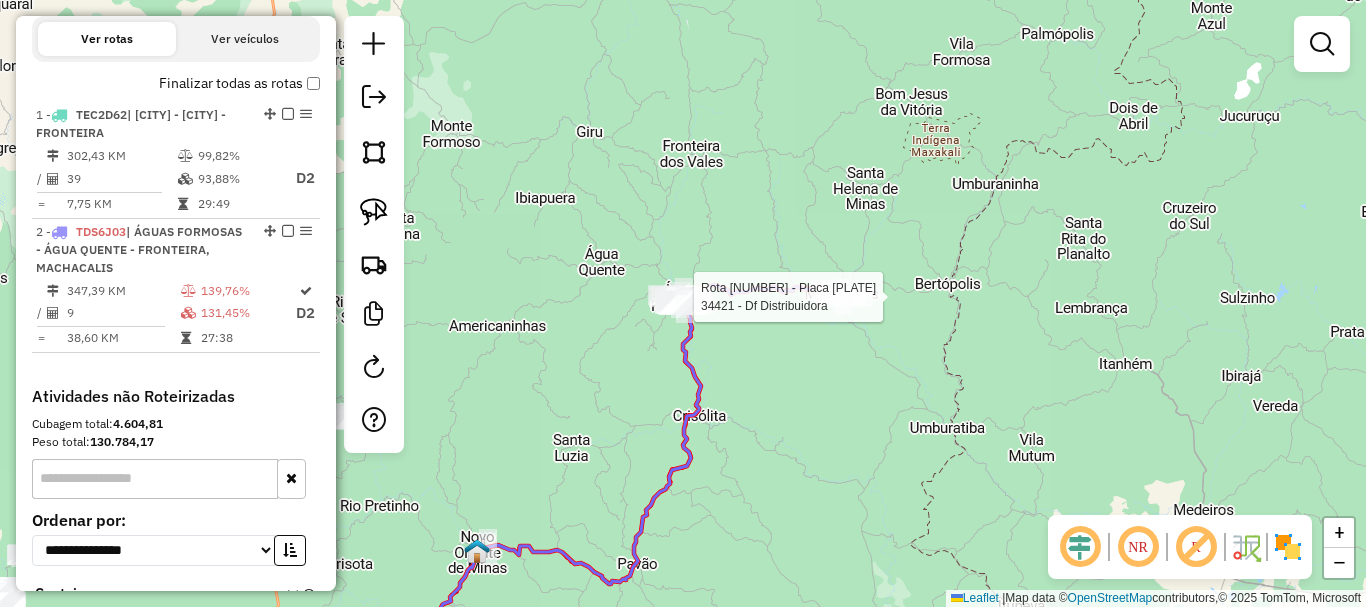 select on "*********" 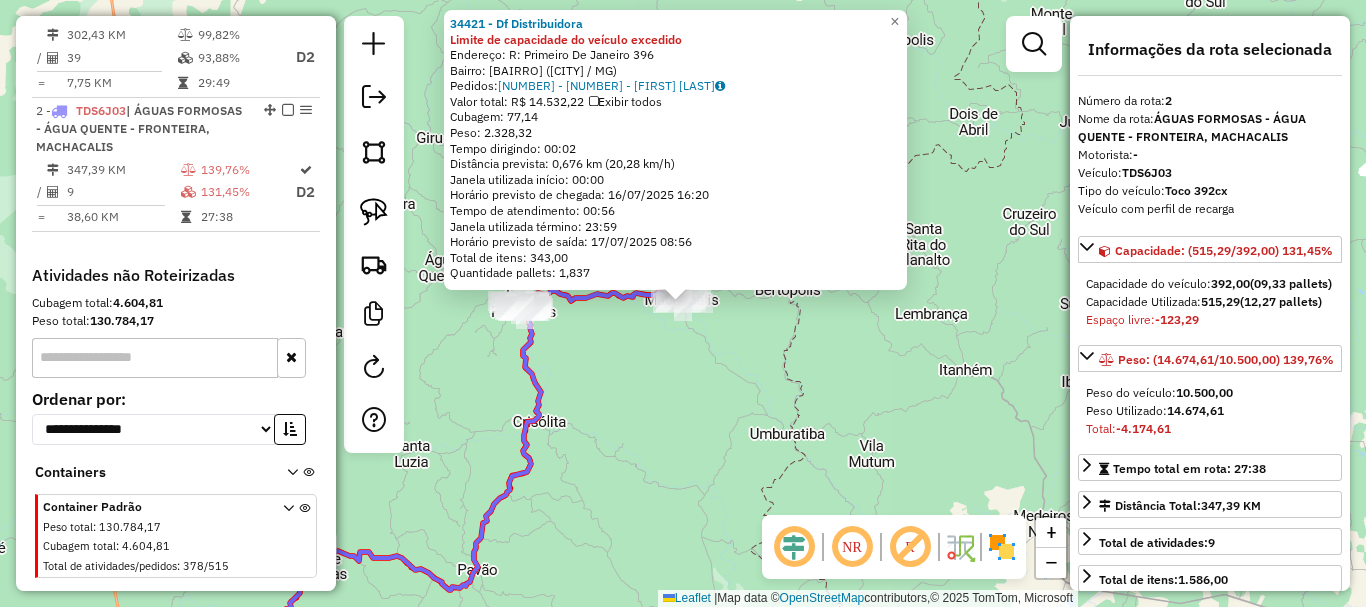 scroll, scrollTop: 862, scrollLeft: 0, axis: vertical 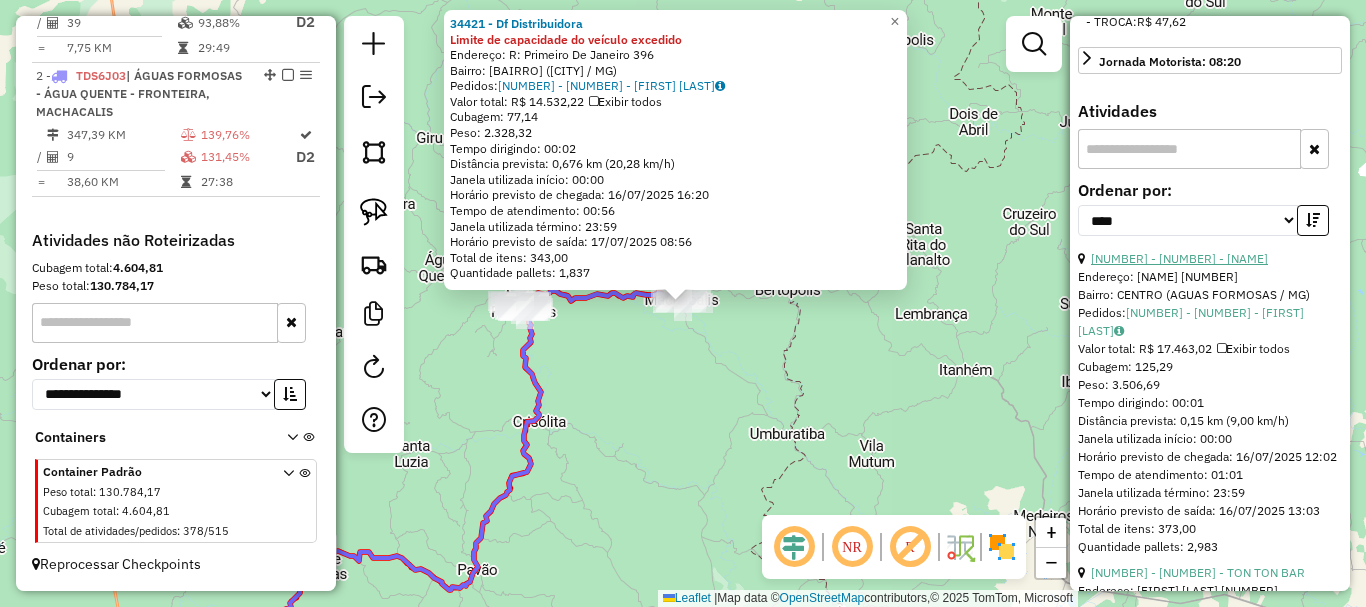 click on "[NUMBER] - [NUMBER] - [BRAND_NAME]" at bounding box center (1202, 258) 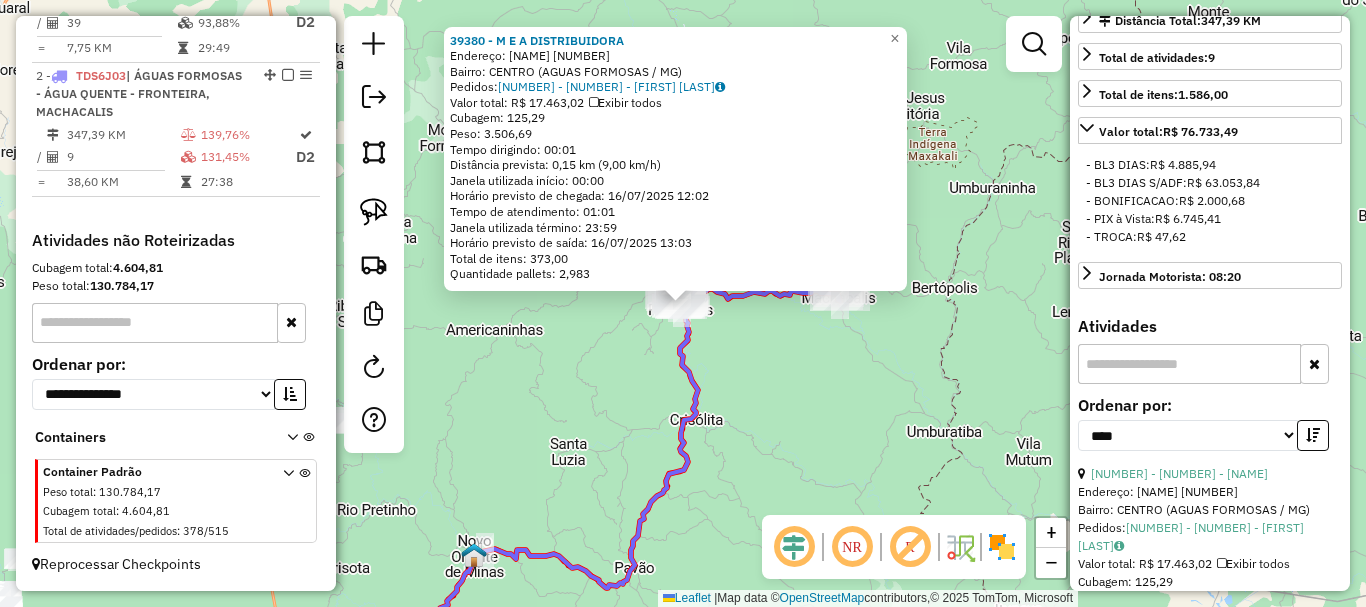 scroll, scrollTop: 600, scrollLeft: 0, axis: vertical 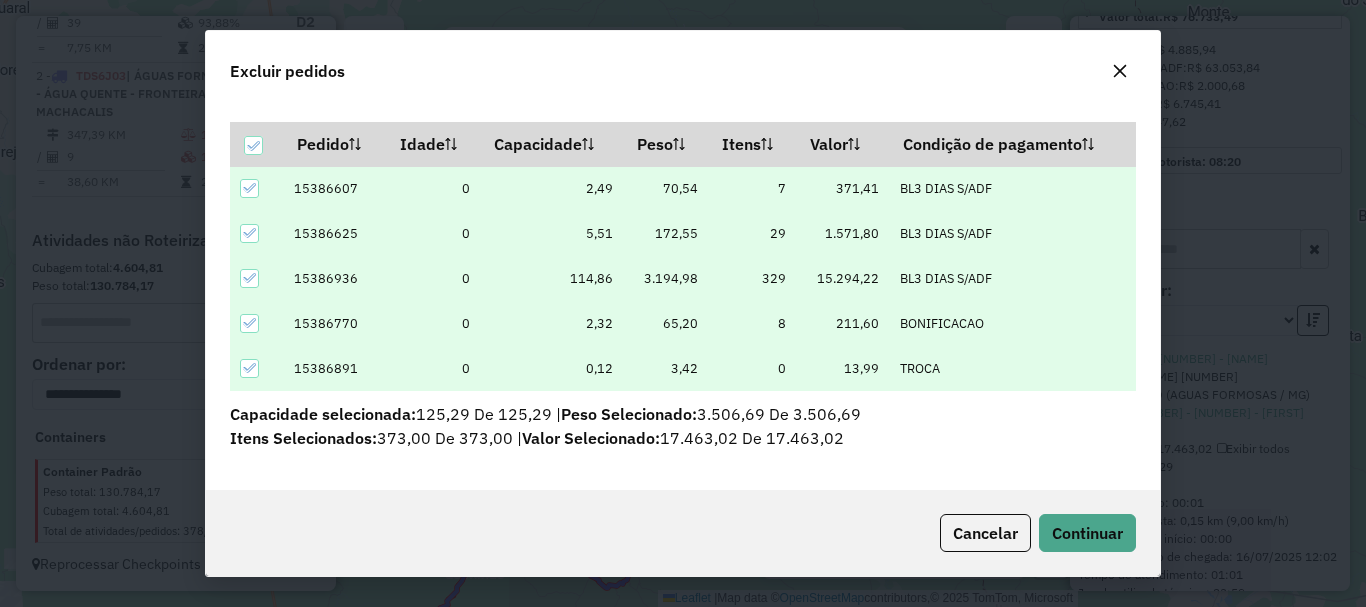 click on "Cancelar  Continuar" 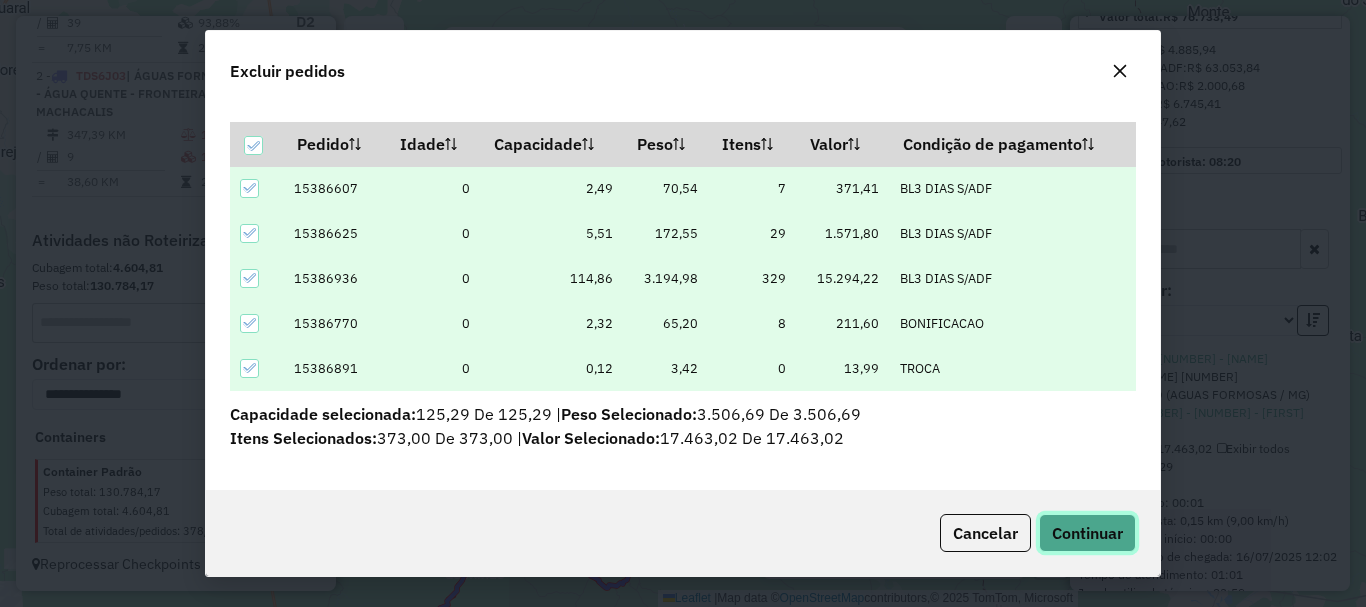 click on "Continuar" 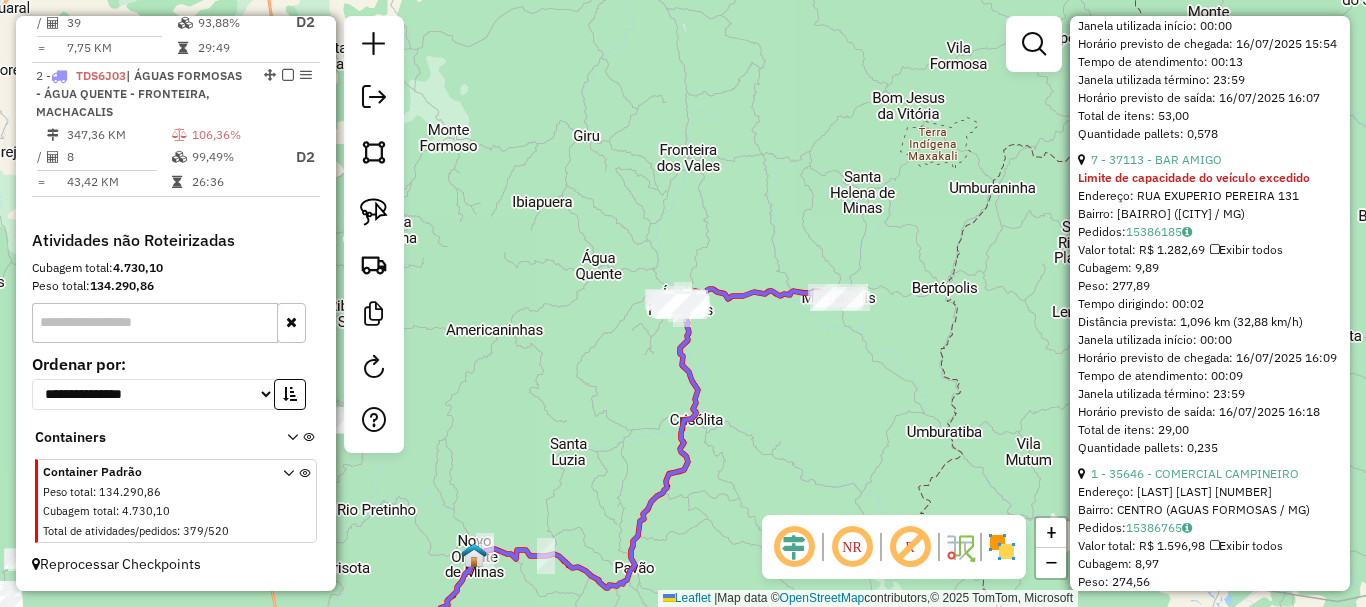 scroll, scrollTop: 2982, scrollLeft: 0, axis: vertical 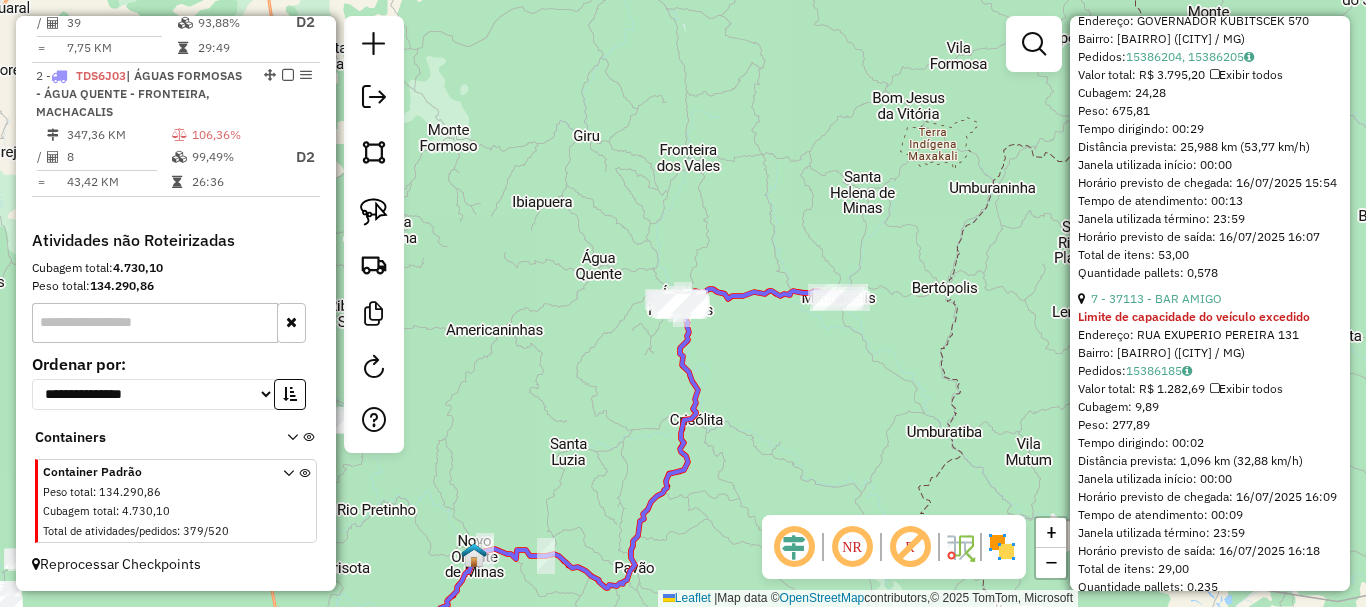 click on "6 - 34057 - [BUSINESS_NAME]" at bounding box center [1175, -52] 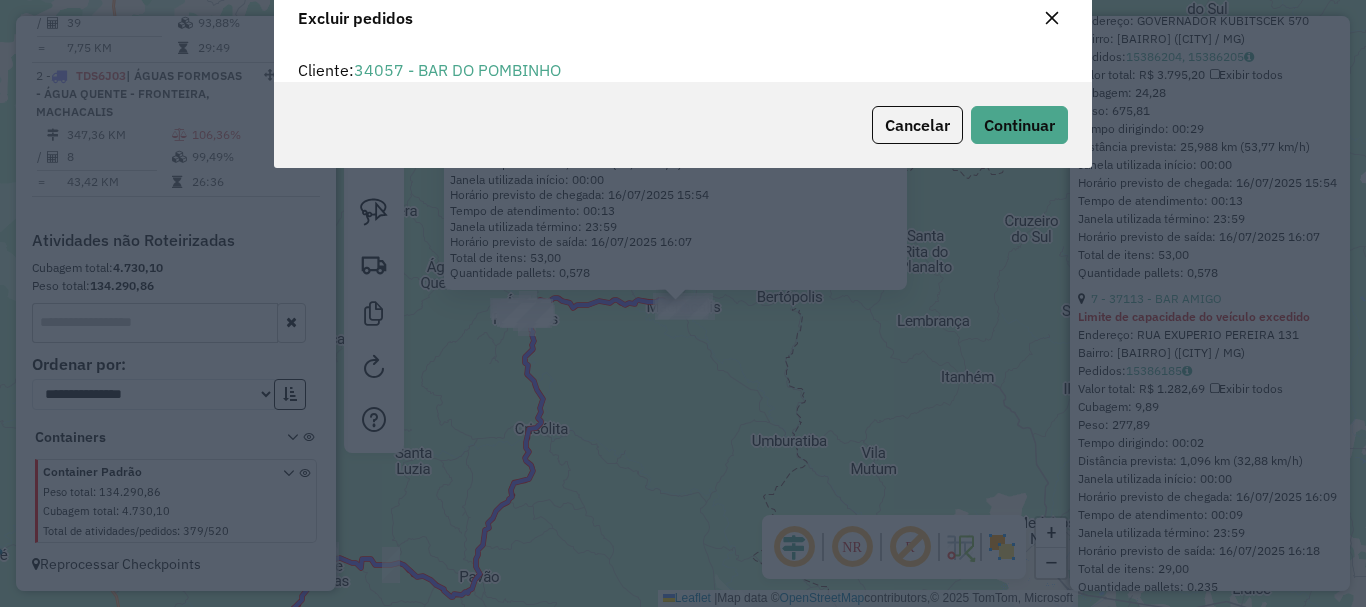 scroll, scrollTop: 12, scrollLeft: 6, axis: both 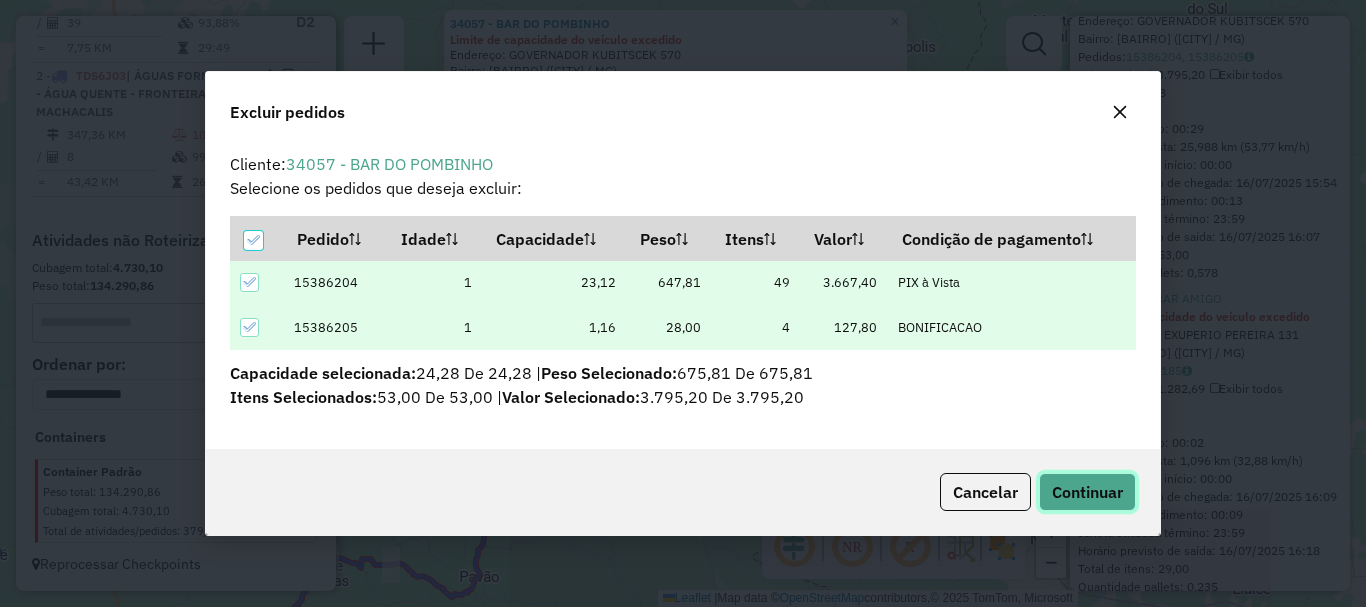 click on "Continuar" 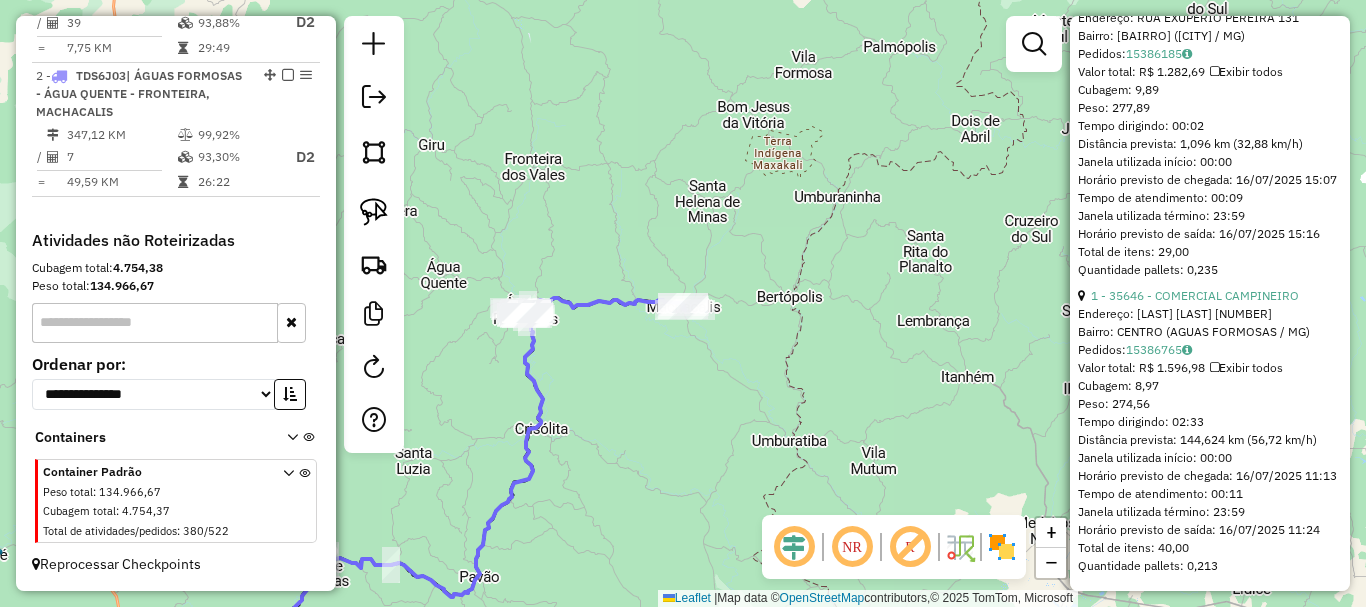 scroll, scrollTop: 866, scrollLeft: 0, axis: vertical 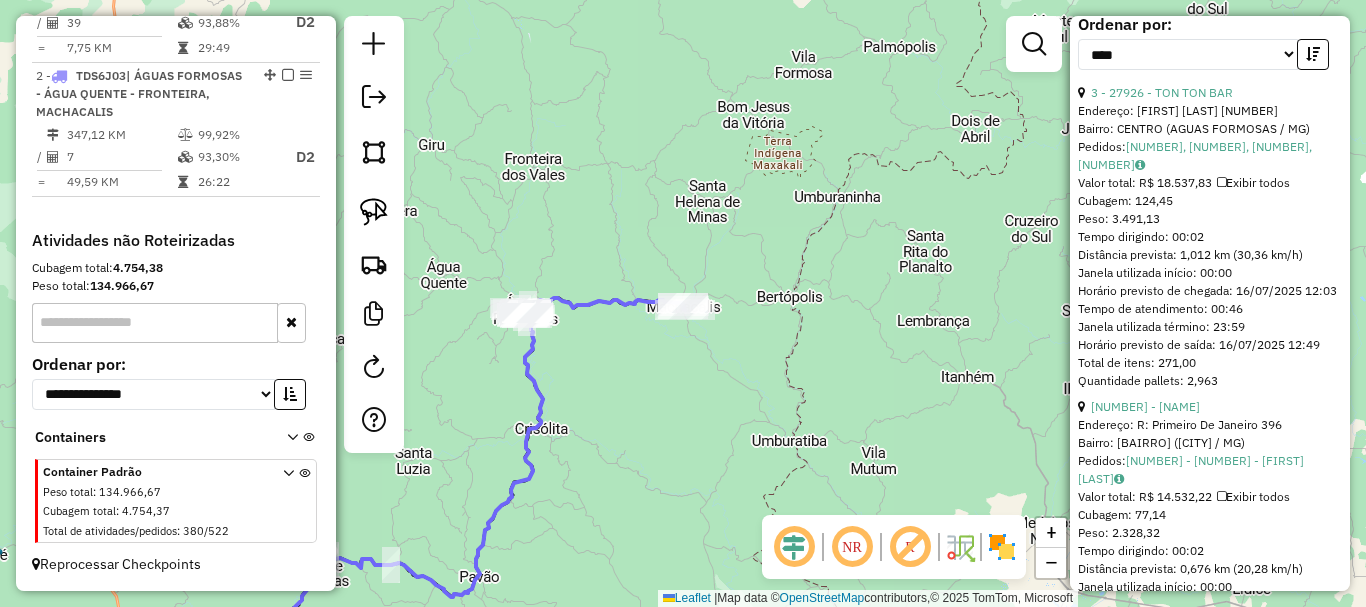 click on "Janela de atendimento Grade de atendimento Capacidade Transportadoras Veículos Cliente Pedidos  Rotas Selecione os dias de semana para filtrar as janelas de atendimento  Seg   Ter   Qua   Qui   Sex   Sáb   Dom  Informe o período da janela de atendimento: De: Até:  Filtrar exatamente a janela do cliente  Considerar janela de atendimento padrão  Selecione os dias de semana para filtrar as grades de atendimento  Seg   Ter   Qua   Qui   Sex   Sáb   Dom   Considerar clientes sem dia de atendimento cadastrado  Clientes fora do dia de atendimento selecionado Filtrar as atividades entre os valores definidos abaixo:  Peso mínimo:   Peso máximo:   Cubagem mínima:   Cubagem máxima:   De:   Até:  Filtrar as atividades entre o tempo de atendimento definido abaixo:  De:   Até:   Considerar capacidade total dos clientes não roteirizados Transportadora: Selecione um ou mais itens Tipo de veículo: Selecione um ou mais itens Veículo: Selecione um ou mais itens Motorista: Selecione um ou mais itens Nome: Rótulo:" 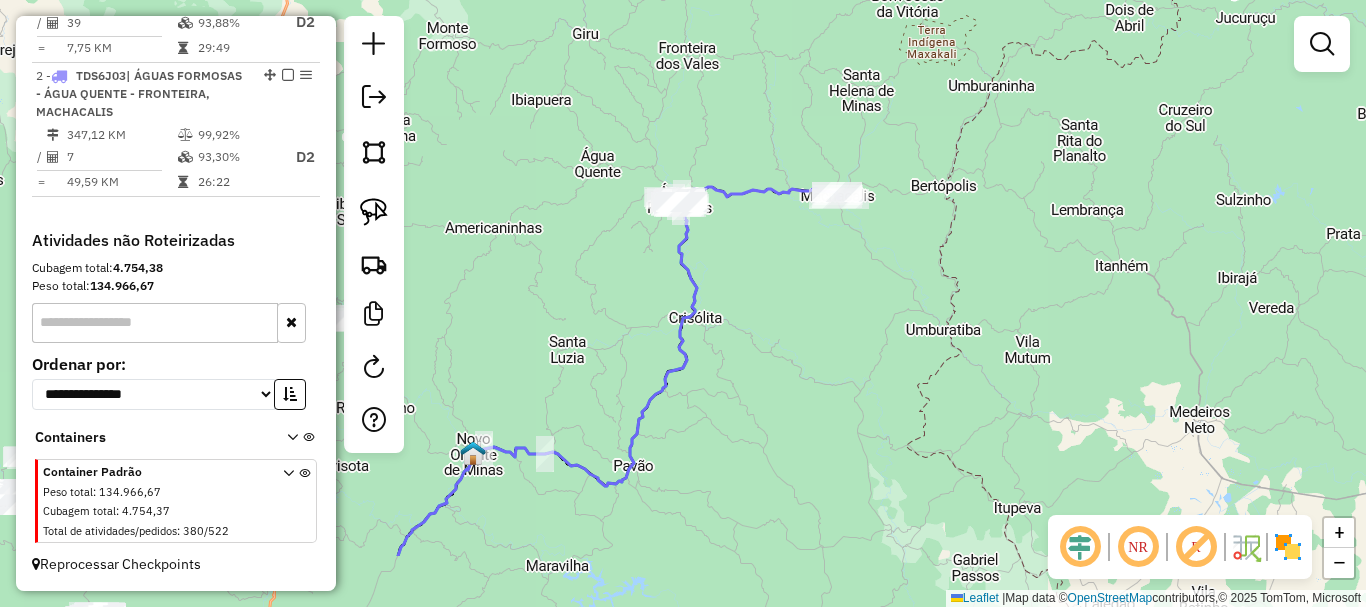 drag, startPoint x: 652, startPoint y: 468, endPoint x: 864, endPoint y: 314, distance: 262.03052 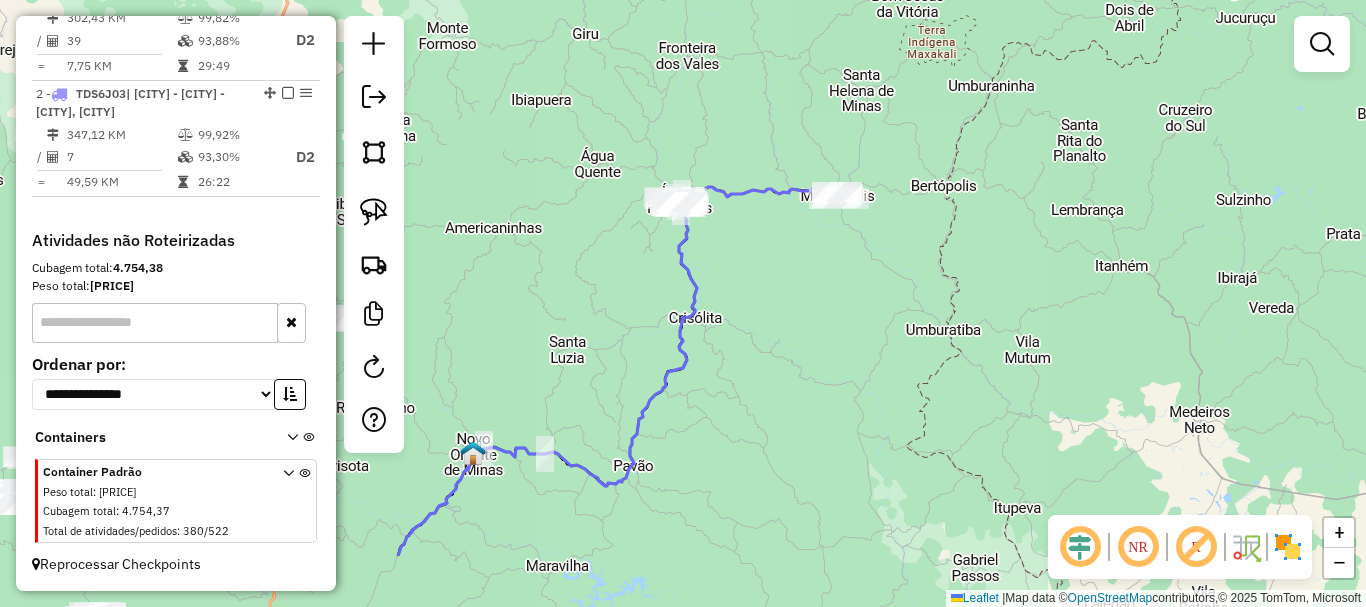 click on "Janela de atendimento Grade de atendimento Capacidade Transportadoras Veículos Cliente Pedidos  Rotas Selecione os dias de semana para filtrar as janelas de atendimento  Seg   Ter   Qua   Qui   Sex   Sáb   Dom  Informe o período da janela de atendimento: De: Até:  Filtrar exatamente a janela do cliente  Considerar janela de atendimento padrão  Selecione os dias de semana para filtrar as grades de atendimento  Seg   Ter   Qua   Qui   Sex   Sáb   Dom   Considerar clientes sem dia de atendimento cadastrado  Clientes fora do dia de atendimento selecionado Filtrar as atividades entre os valores definidos abaixo:  Peso mínimo:   Peso máximo:   Cubagem mínima:   Cubagem máxima:   De:   Até:  Filtrar as atividades entre o tempo de atendimento definido abaixo:  De:   Até:   Considerar capacidade total dos clientes não roteirizados Transportadora: Selecione um ou mais itens Tipo de veículo: Selecione um ou mais itens Veículo: Selecione um ou mais itens Motorista: Selecione um ou mais itens Nome: Rótulo:" 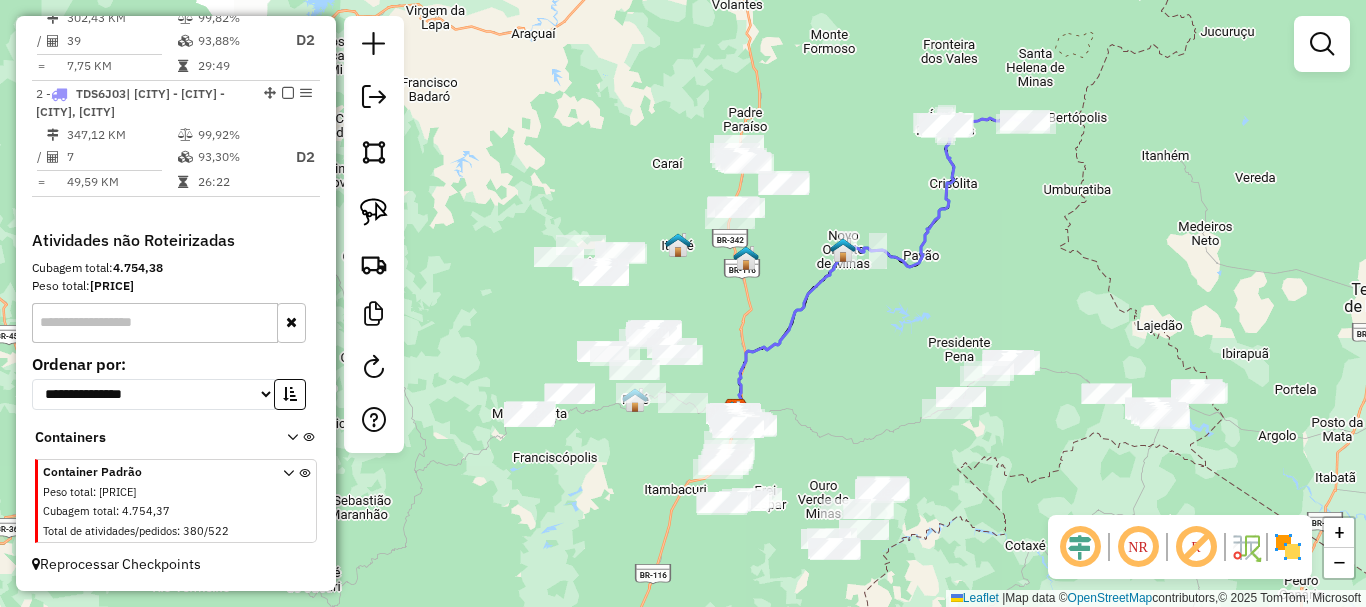 drag, startPoint x: 818, startPoint y: 415, endPoint x: 976, endPoint y: 292, distance: 200.23236 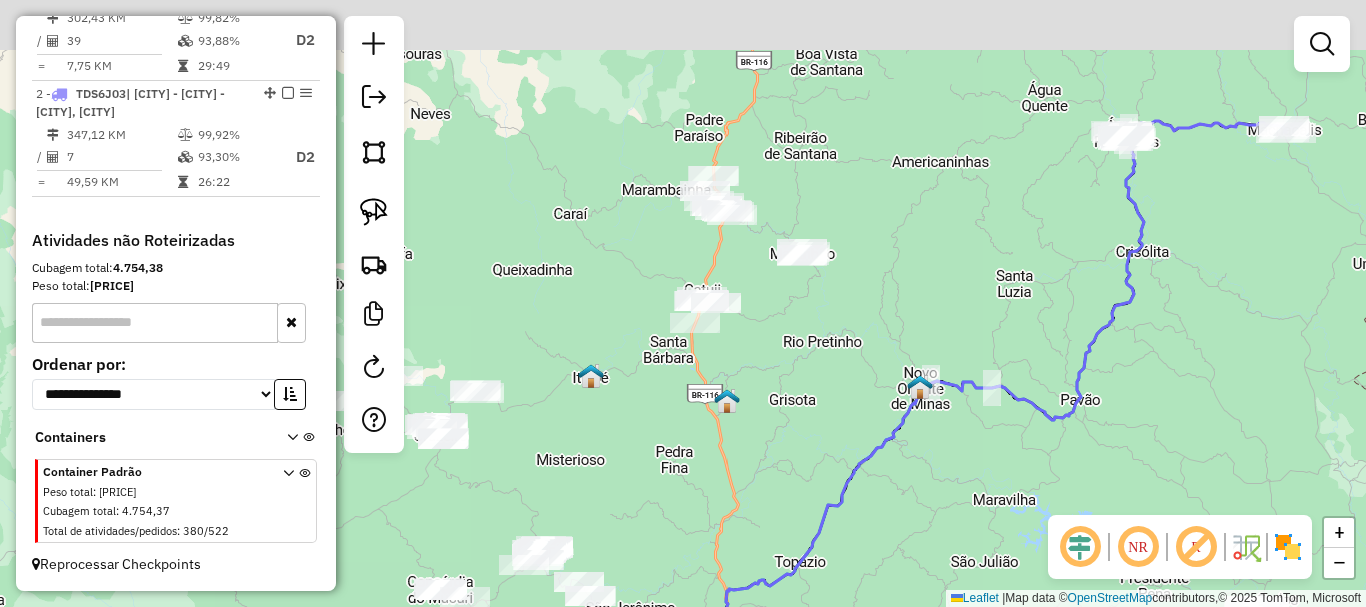 drag, startPoint x: 793, startPoint y: 224, endPoint x: 808, endPoint y: 421, distance: 197.57024 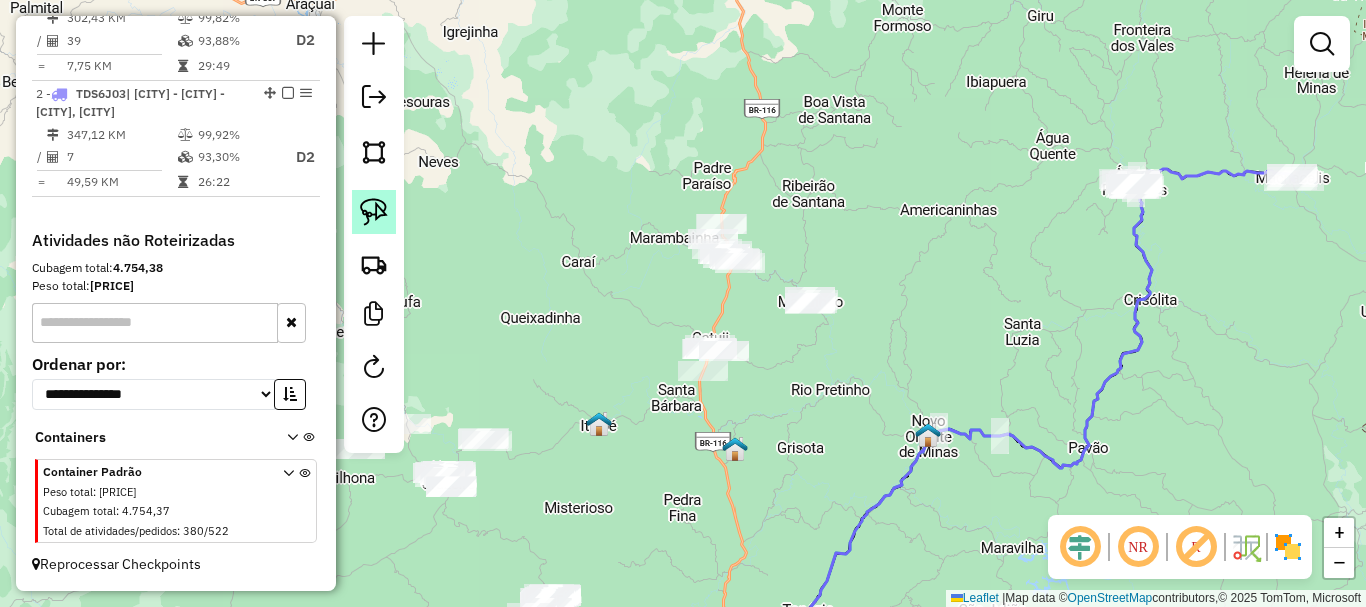 click 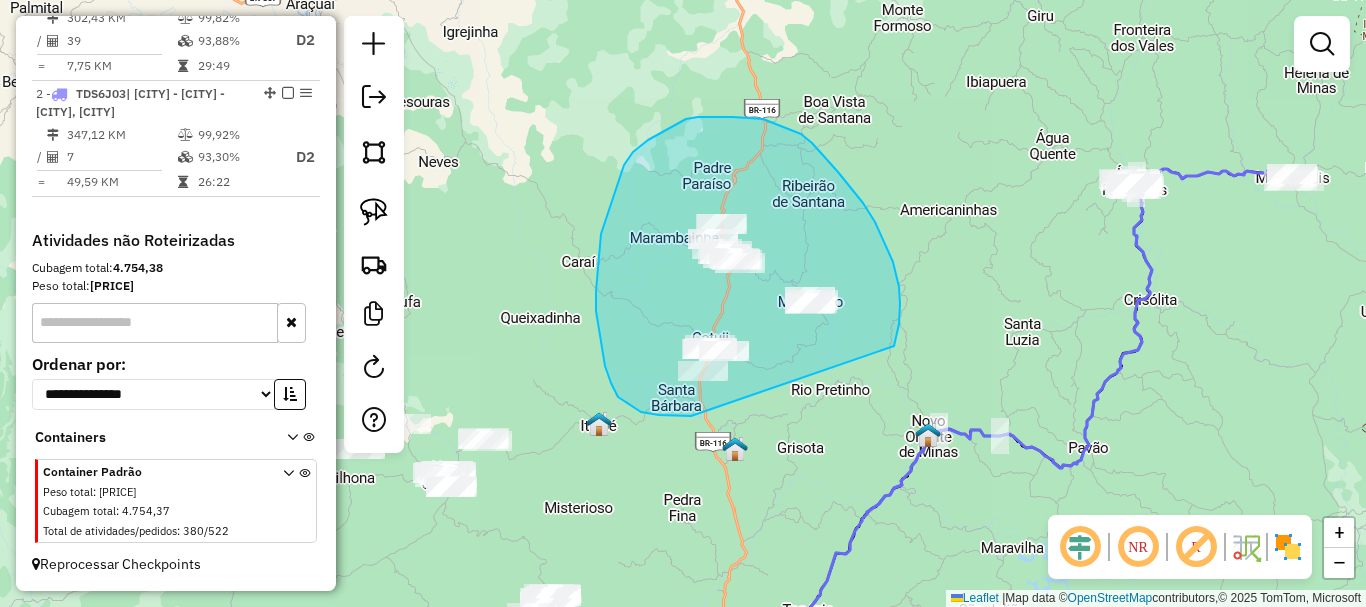 drag, startPoint x: 900, startPoint y: 310, endPoint x: 711, endPoint y: 416, distance: 216.69563 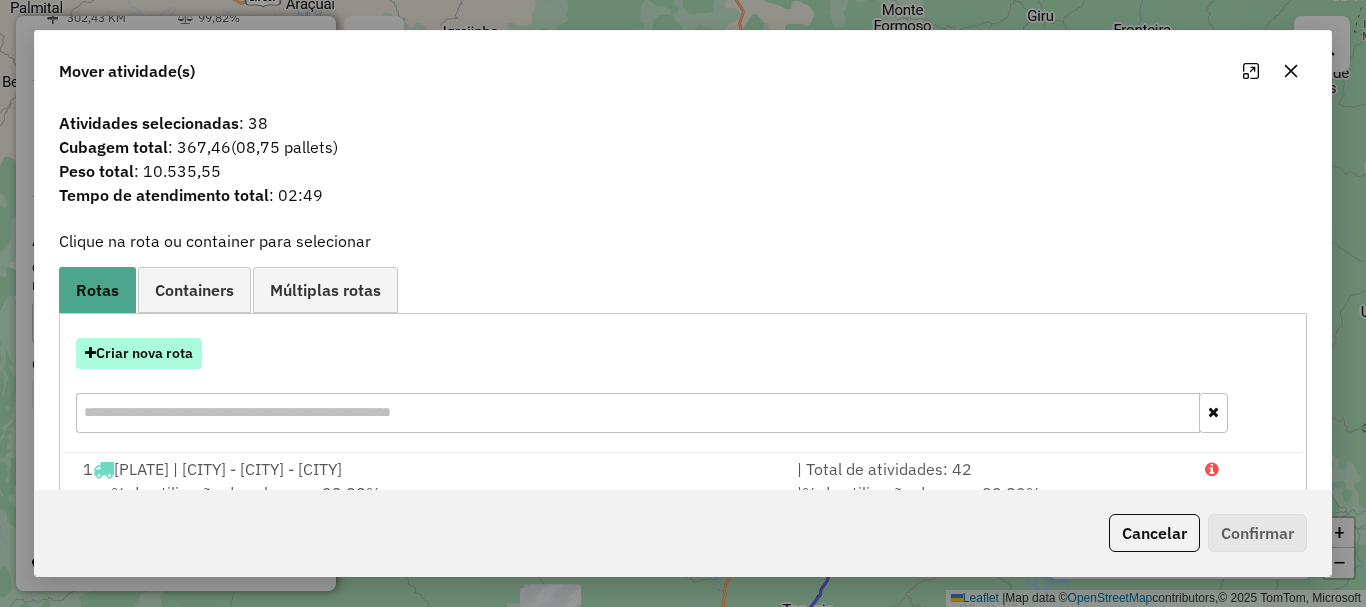 click on "Criar nova rota" at bounding box center [139, 353] 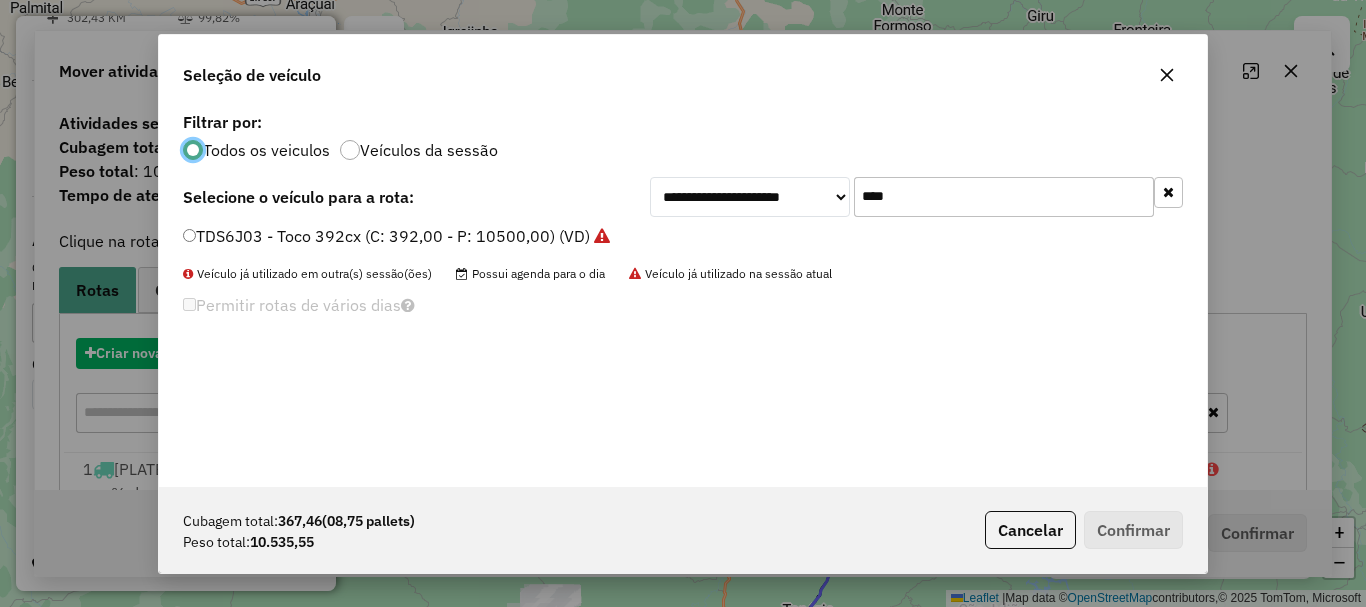 scroll, scrollTop: 11, scrollLeft: 6, axis: both 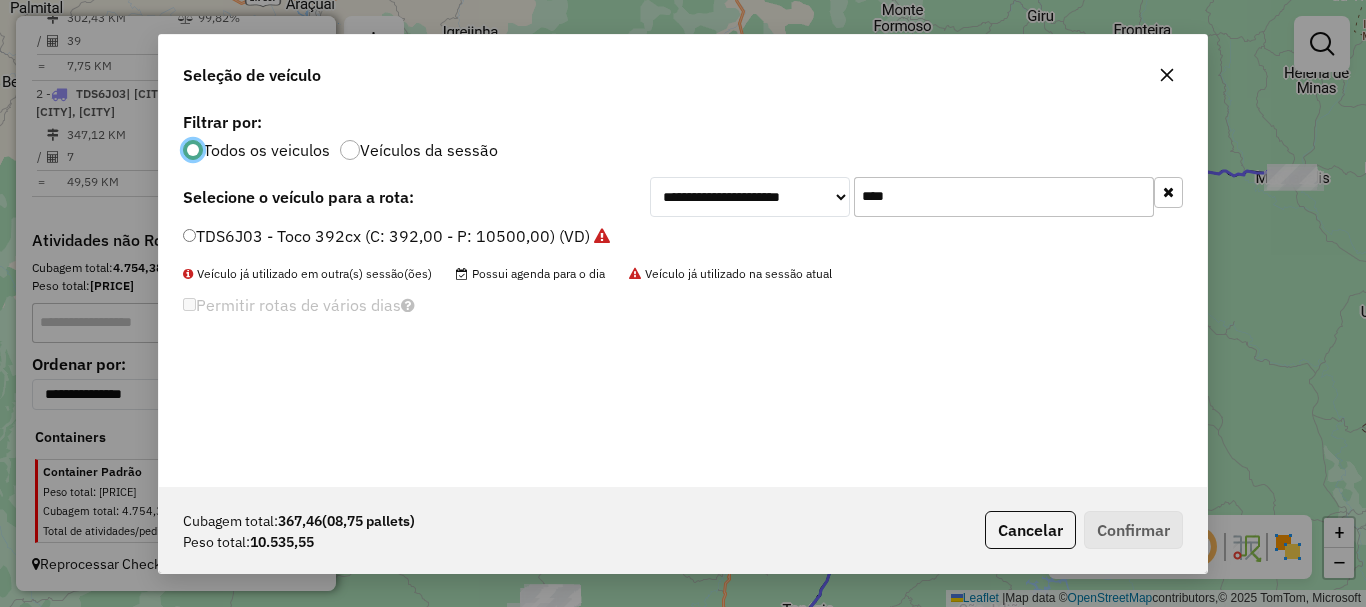 drag, startPoint x: 958, startPoint y: 201, endPoint x: 634, endPoint y: 203, distance: 324.00616 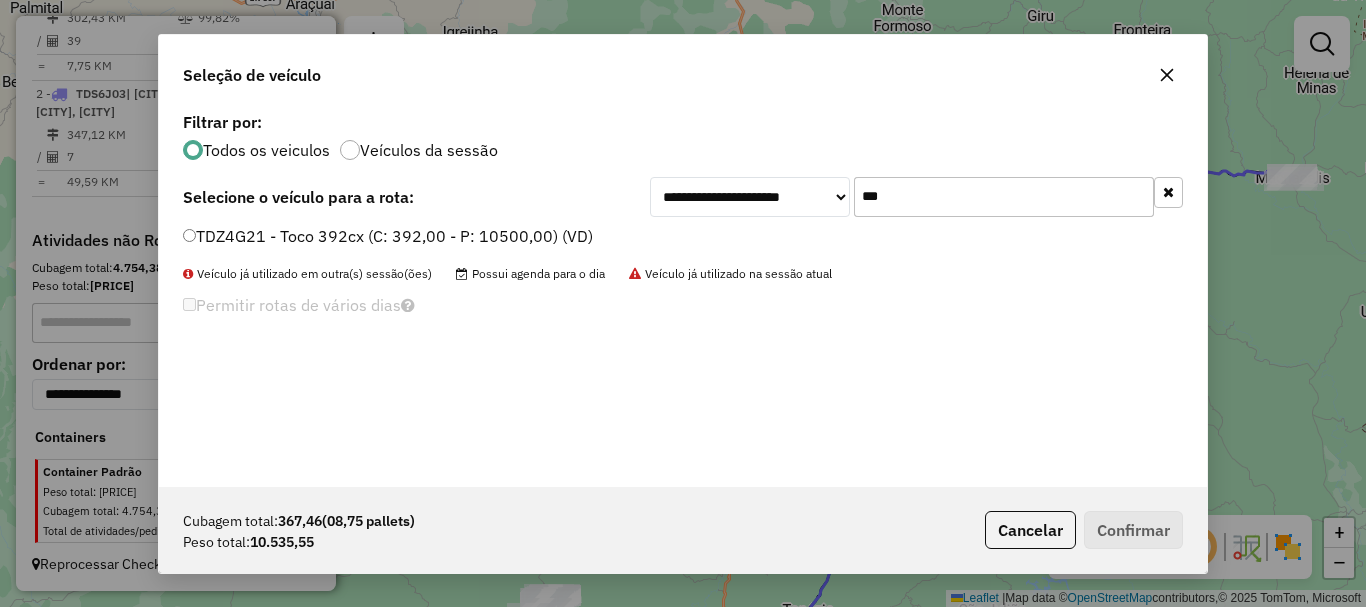 type on "***" 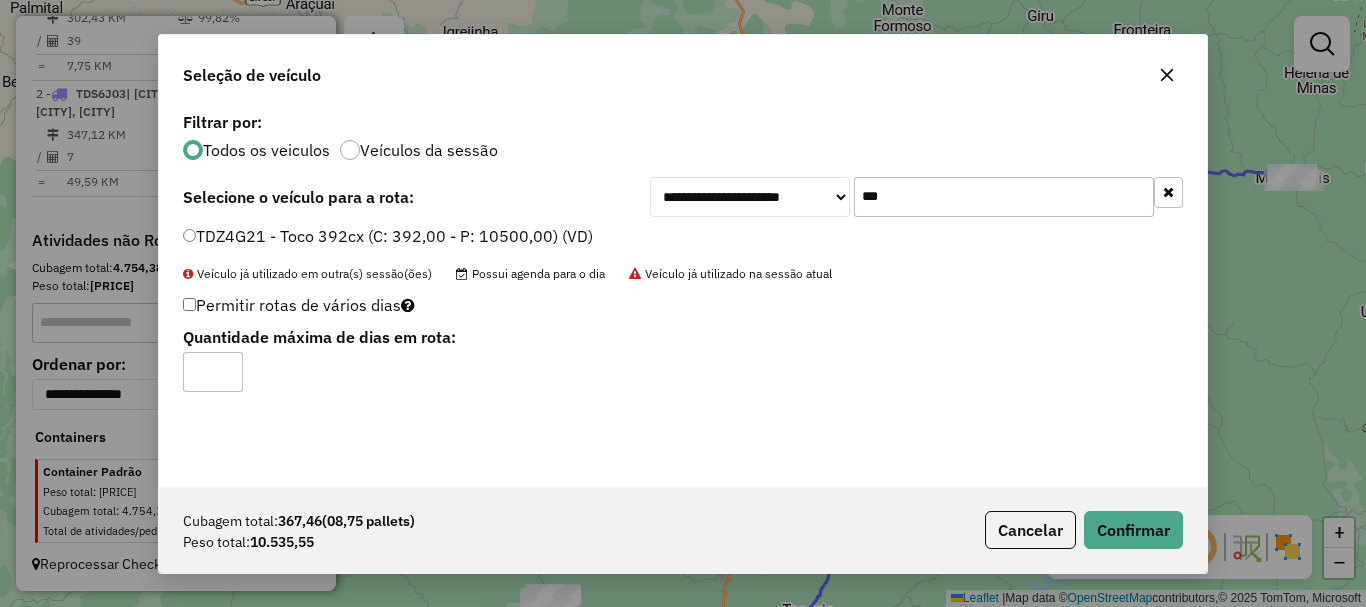 type on "*" 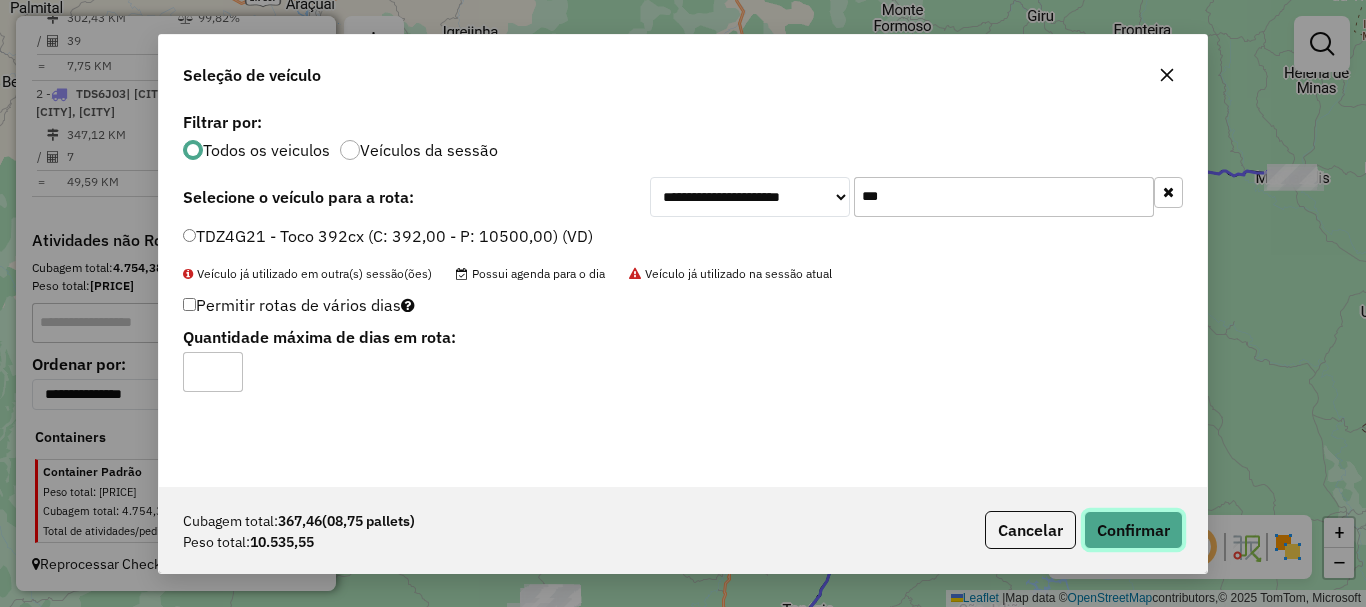 click on "Confirmar" 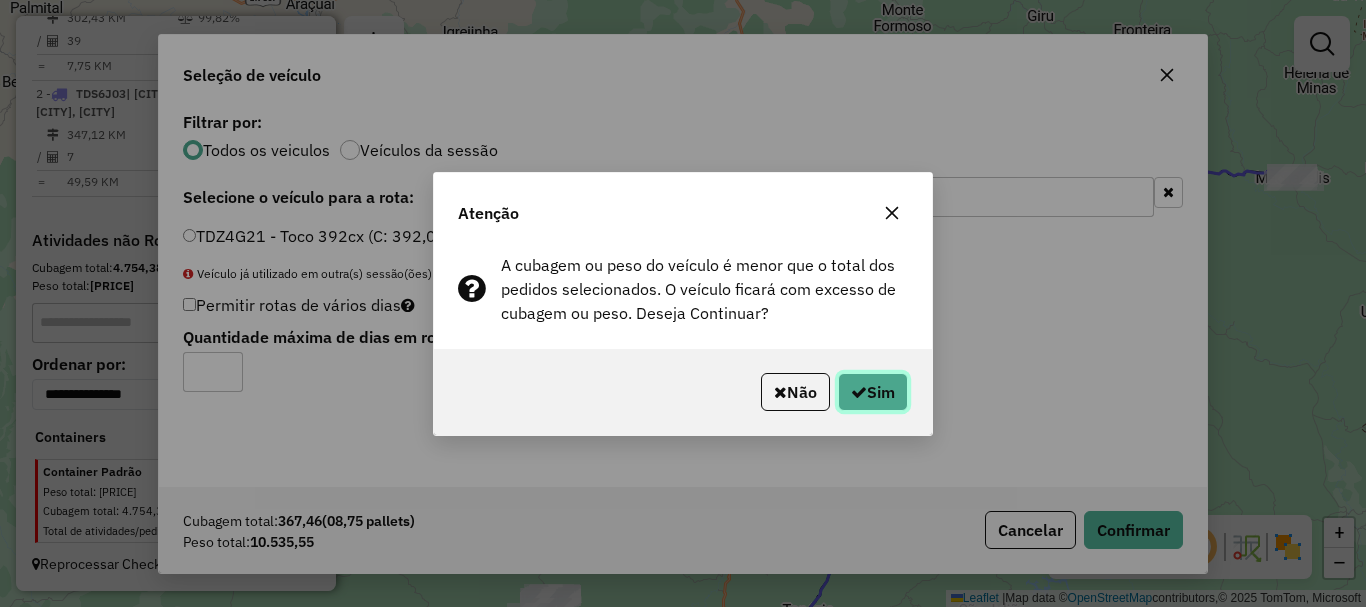 click on "Sim" 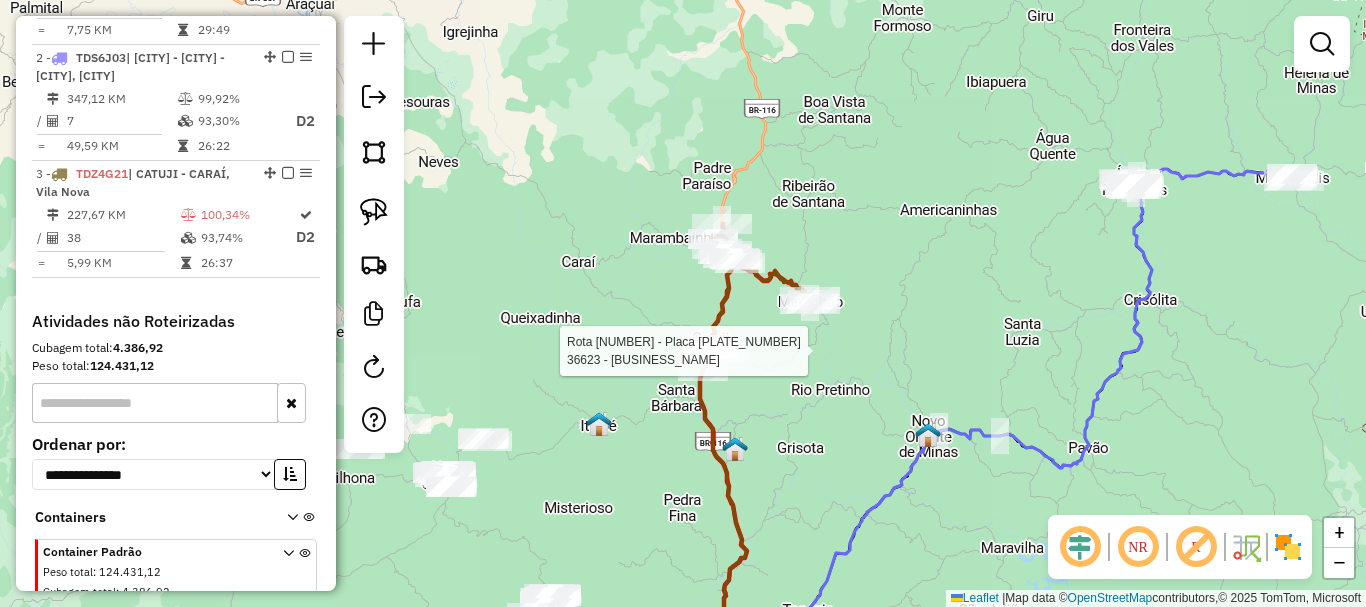 select on "*********" 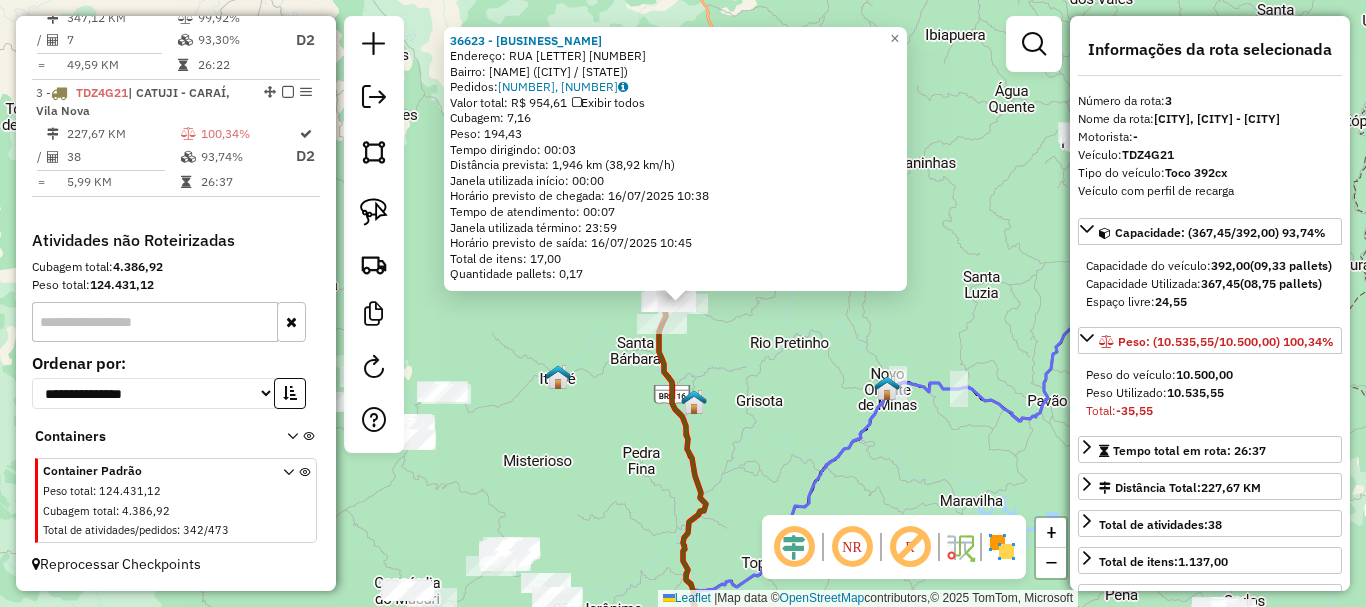 scroll, scrollTop: 979, scrollLeft: 0, axis: vertical 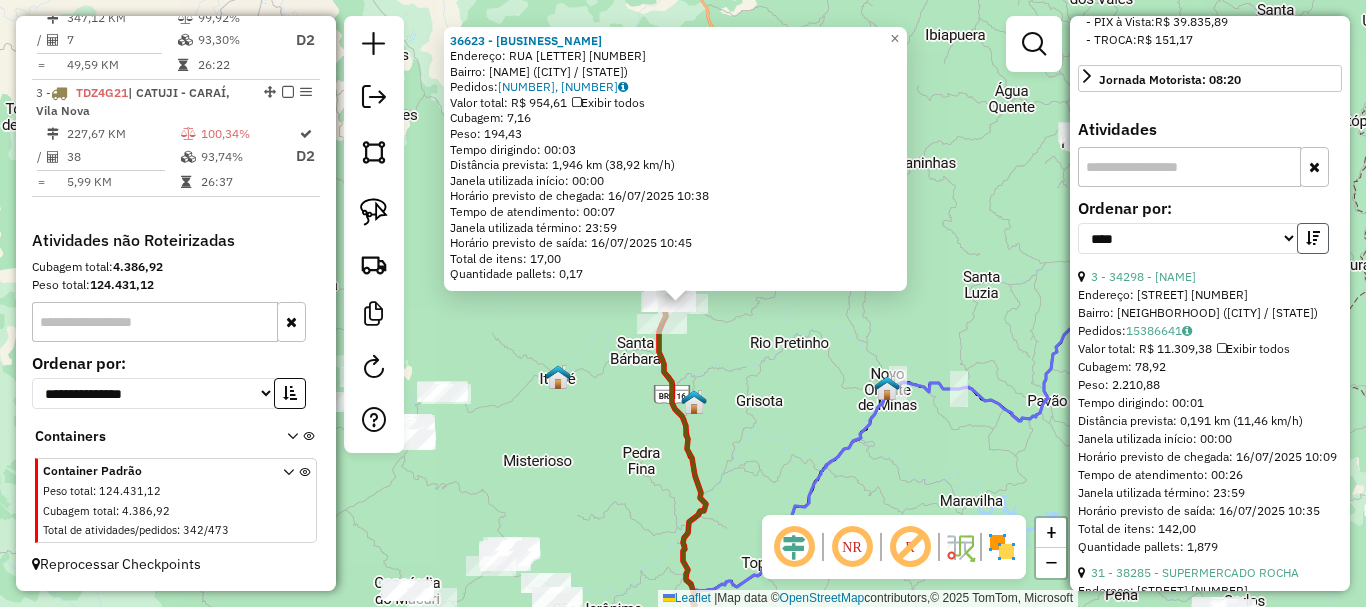 click at bounding box center (1313, 238) 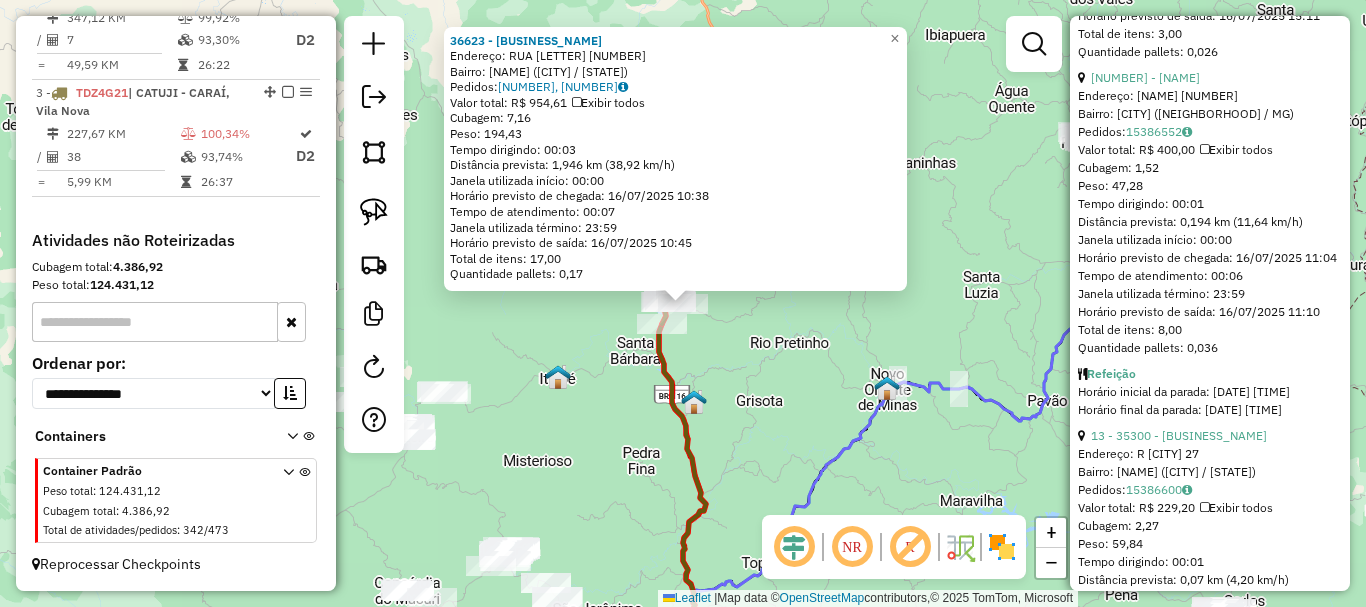 scroll, scrollTop: 3000, scrollLeft: 0, axis: vertical 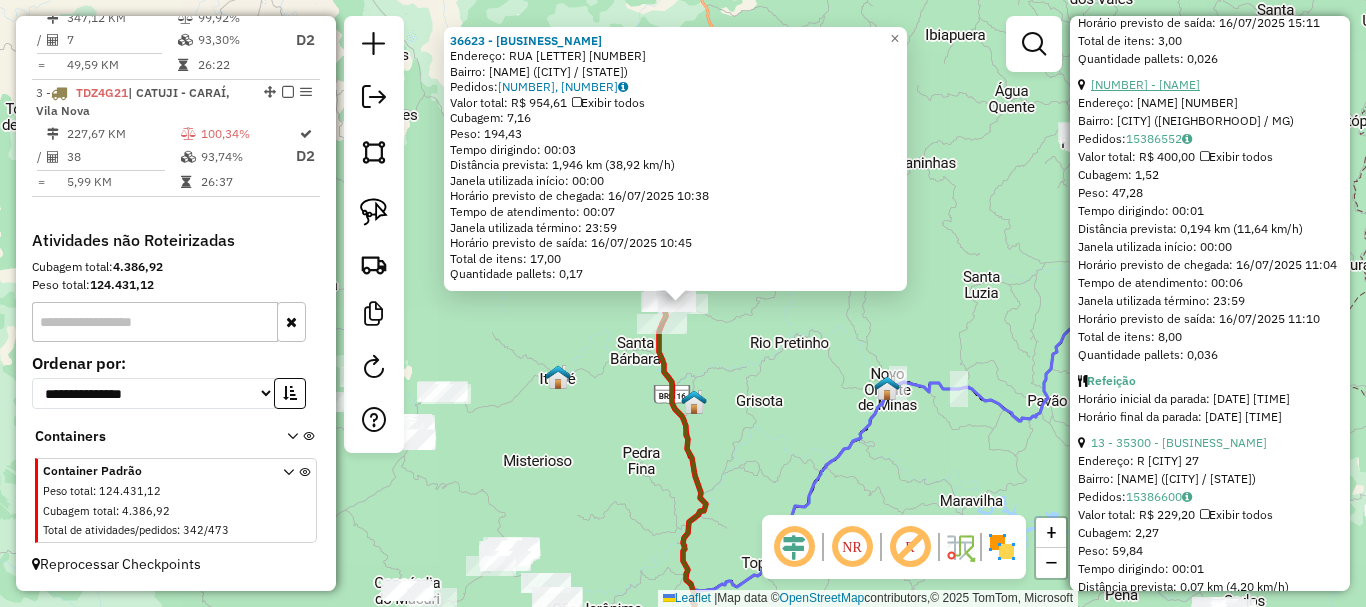 click on "[NUMBER] - [NAME]" at bounding box center (1145, 84) 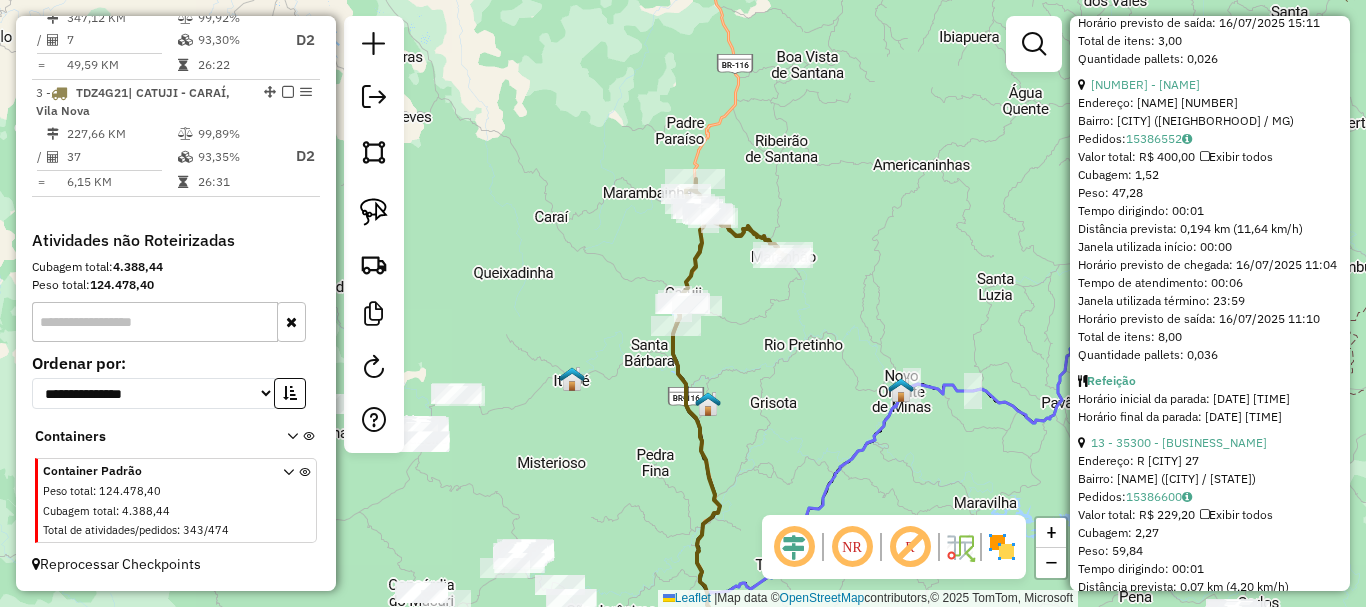scroll, scrollTop: 784, scrollLeft: 0, axis: vertical 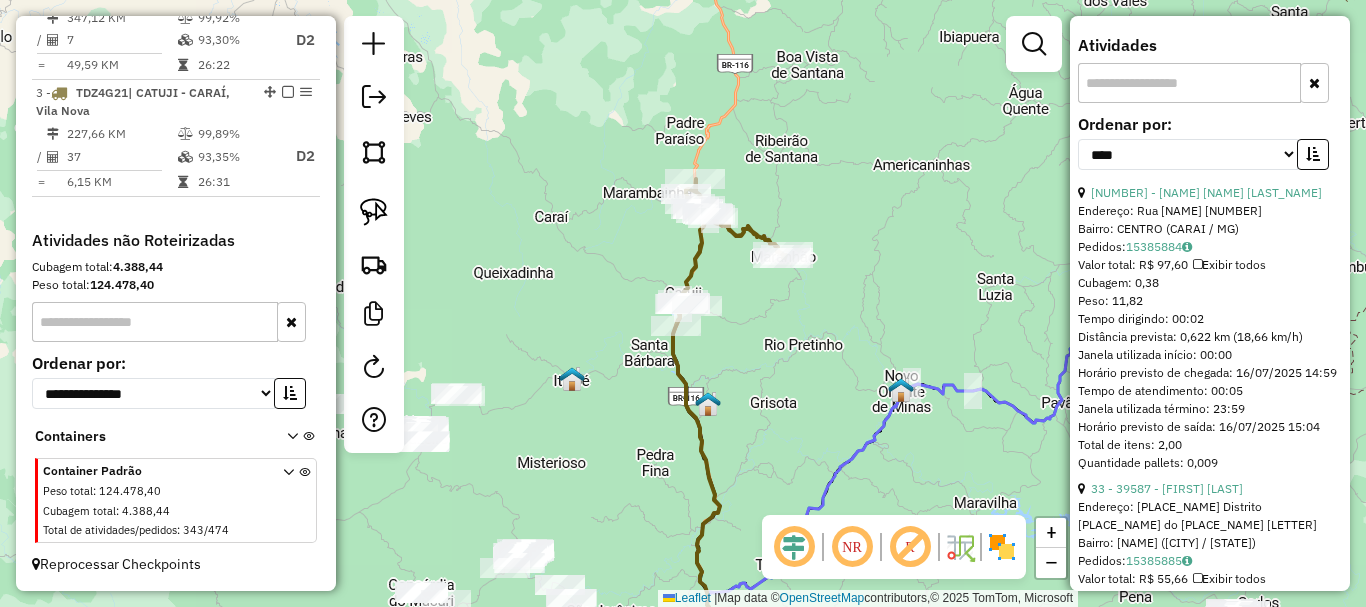 click on "Janela de atendimento Grade de atendimento Capacidade Transportadoras Veículos Cliente Pedidos  Rotas Selecione os dias de semana para filtrar as janelas de atendimento  Seg   Ter   Qua   Qui   Sex   Sáb   Dom  Informe o período da janela de atendimento: De: Até:  Filtrar exatamente a janela do cliente  Considerar janela de atendimento padrão  Selecione os dias de semana para filtrar as grades de atendimento  Seg   Ter   Qua   Qui   Sex   Sáb   Dom   Considerar clientes sem dia de atendimento cadastrado  Clientes fora do dia de atendimento selecionado Filtrar as atividades entre os valores definidos abaixo:  Peso mínimo:   Peso máximo:   Cubagem mínima:   Cubagem máxima:   De:   Até:  Filtrar as atividades entre o tempo de atendimento definido abaixo:  De:   Até:   Considerar capacidade total dos clientes não roteirizados Transportadora: Selecione um ou mais itens Tipo de veículo: Selecione um ou mais itens Veículo: Selecione um ou mais itens Motorista: Selecione um ou mais itens Nome: Rótulo:" 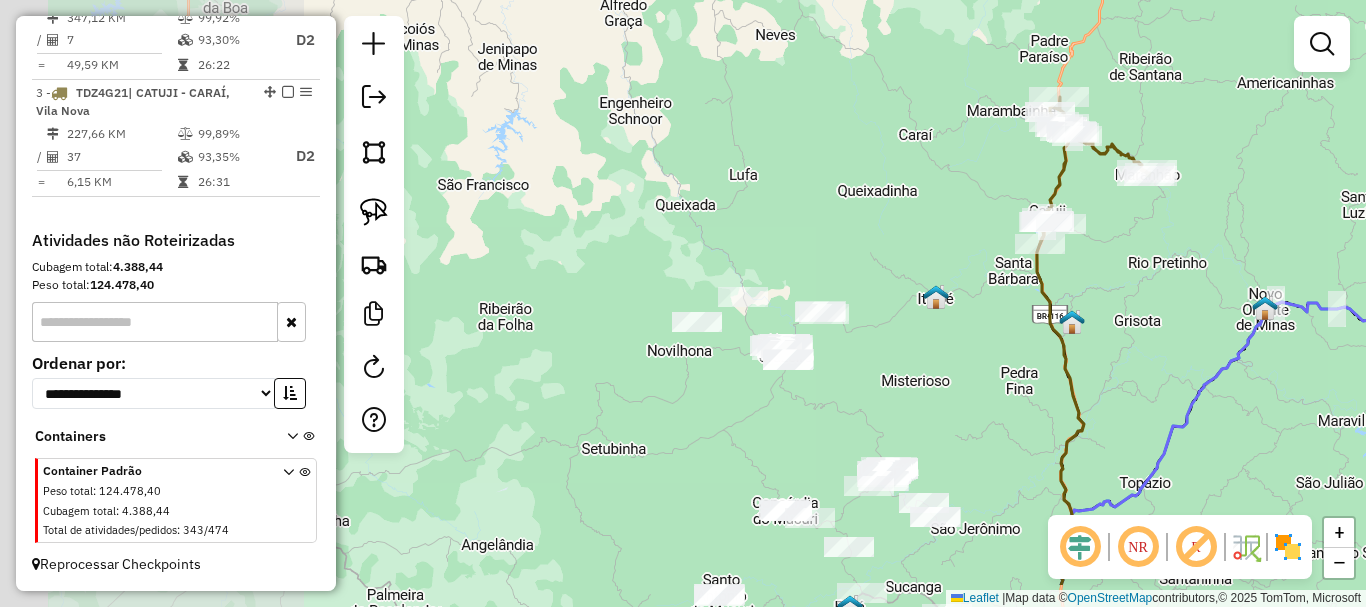 drag, startPoint x: 568, startPoint y: 433, endPoint x: 932, endPoint y: 351, distance: 373.12198 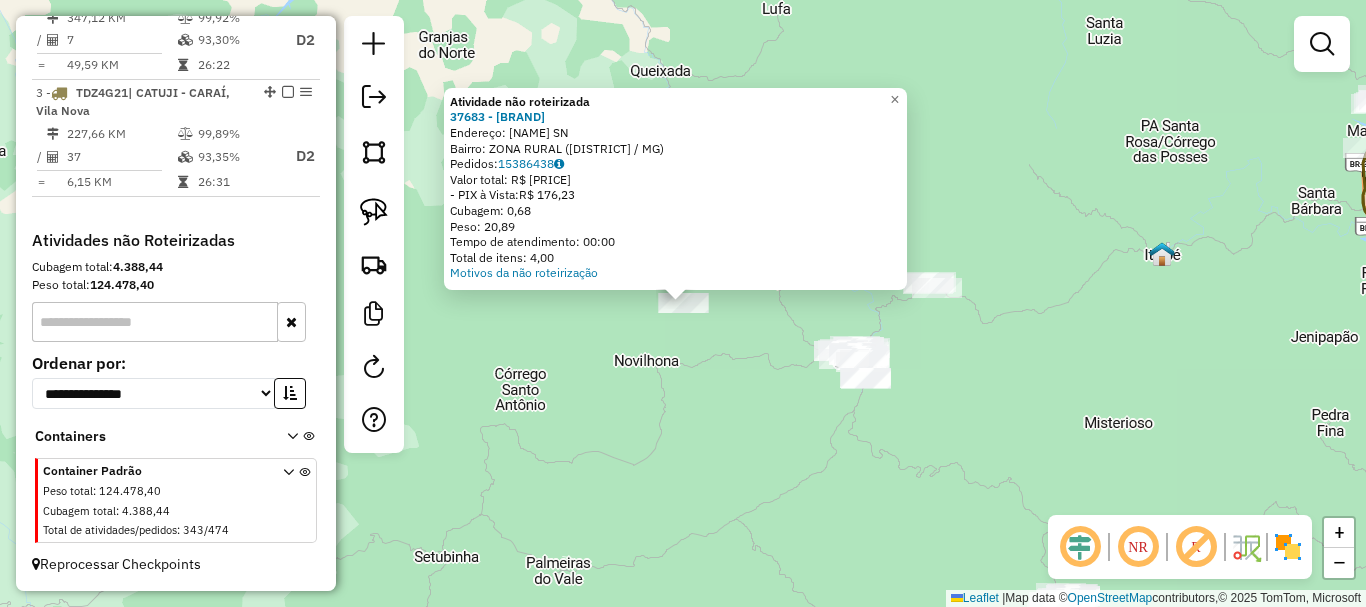 click on "Atividade não roteirizada [NUMBER] - [NAME]  Endereço:  [STREET] [NAME]   Bairro: [NAME] ([NAME] / [STATE])   Pedidos:  [NUMBER]   Valor total: R$ [PRICE]   - PIX à Vista:  R$ [PRICE]   Cubagem: [CUBAGE]   Peso: [WEIGHT]   Tempo de atendimento: [TIME]   Total de itens: [ITEMS]  Motivos da não roteirização × Janela de atendimento Grade de atendimento Capacidade Transportadoras Veículos Cliente Pedidos  Rotas Selecione os dias de semana para filtrar as janelas de atendimento  Seg   Ter   Qua   Qui   Sex   Sáb   Dom  Informe o período da janela de atendimento: De: Até:  Filtrar exatamente a janela do cliente  Considerar janela de atendimento padrão  Selecione os dias de semana para filtrar as grades de atendimento  Seg   Ter   Qua   Qui   Sex   Sáb   Dom   Considerar clientes sem dia de atendimento cadastrado  Clientes fora do dia de atendimento selecionado Filtrar as atividades entre os valores definidos abaixo:  Peso mínimo:   Peso máximo:   Cubagem mínima:   Cubagem máxima:   De:   Até:  De:  Nome:" 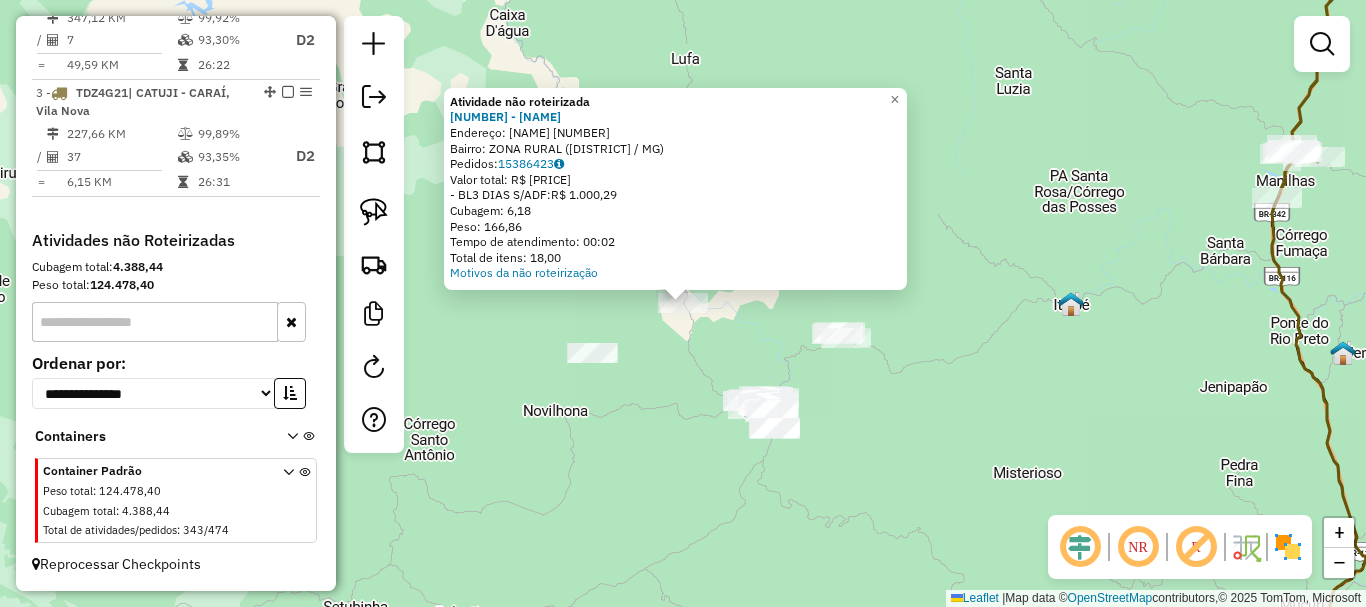click on "Atividade não roteirizada 26238 - [FIRST] [LAST]  Endereço:  [STREET] [NUMBER]   Bairro: [CITY] ([CITY] / [STATE])   Pedidos:  15386423   Valor total: R$ 1.000,29   - BL3 DIAS S/ADF:  R$ 1.000,29   Cubagem: 6,18   Peso: 166,86   Tempo de atendimento: 00:02   Total de itens: 18,00  Motivos da não roteirização × Janela de atendimento Grade de atendimento Capacidade Transportadoras Veículos Cliente Pedidos  Rotas Selecione os dias de semana para filtrar as janelas de atendimento  Seg   Ter   Qua   Qui   Sex   Sáb   Dom  Informe o período da janela de atendimento: De: Até:  Filtrar exatamente a janela do cliente  Considerar janela de atendimento padrão  Selecione os dias de semana para filtrar as grades de atendimento  Seg   Ter   Qua   Qui   Sex   Sáb   Dom   Considerar clientes sem dia de atendimento cadastrado  Clientes fora do dia de atendimento selecionado Filtrar as atividades entre os valores definidos abaixo:  Peso mínimo:   Peso máximo:   Cubagem mínima:   De:   Até:  De:" 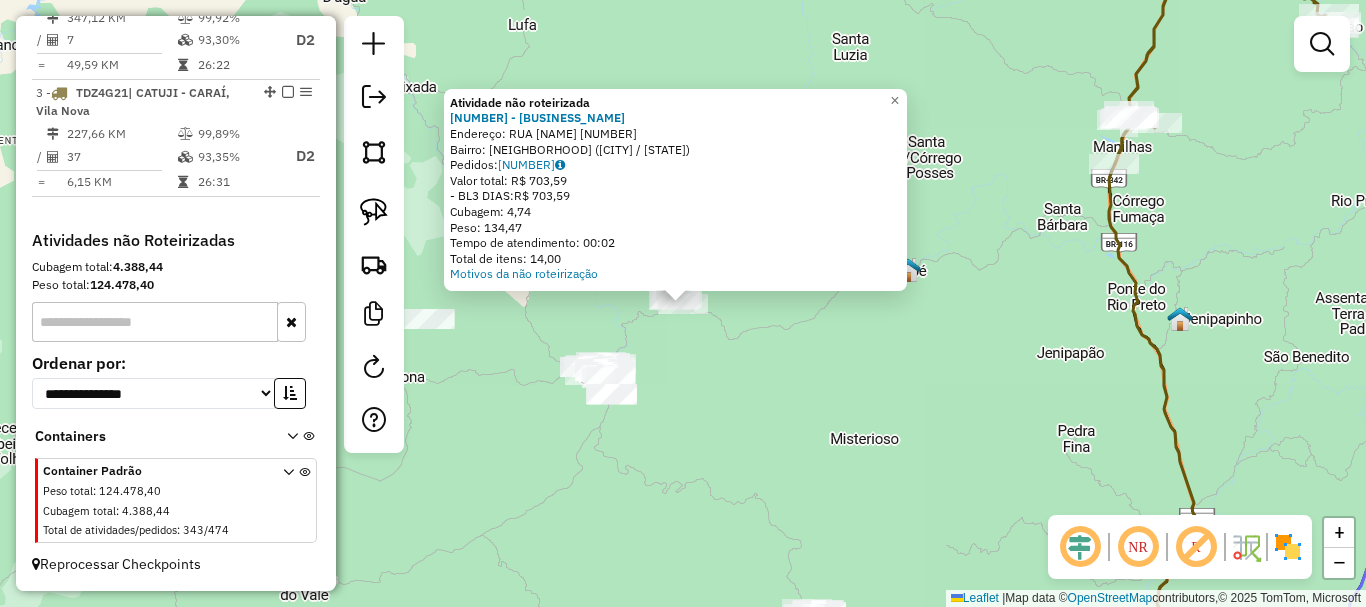 click on "Atividade não roteirizada [NUMBER] - [NAME] [NAME] [NAME] Endereço: [STREET_NAME] [NUMBER] Bairro: [NEIGHBORHOOD] ([CITY] / [STATE]) Pedidos: [NUMBER] Valor total: [CURRENCY] [AMOUNT] - BL3 DIAS: [CURRENCY] [AMOUNT] Cubagem: [AMOUNT] Peso: [AMOUNT] Tempo de atendimento: [TIME] Total de itens: [AMOUNT] Motivos da não roteirização × Janela de atendimento Grade de atendimento Capacidade Transportadoras Veículos Cliente Pedidos Rotas Selecione os dias de semana para filtrar as janelas de atendimento Seg Ter Qua Qui Sex Sáb Dom Informe o período da janela de atendimento: De: Até: Filtrar exatamente a janela do cliente Considerar janela de atendimento padrão Selecione os dias de semana para filtrar as grades de atendimento Seg Ter Qua Qui Sex Sáb Dom Considerar clientes sem dia de atendimento cadastrado Clientes fora do dia de atendimento selecionado Filtrar as atividades entre os valores definidos abaixo: Peso mínimo: Peso máximo: Cubagem mínima: Cubagem máxima: +" 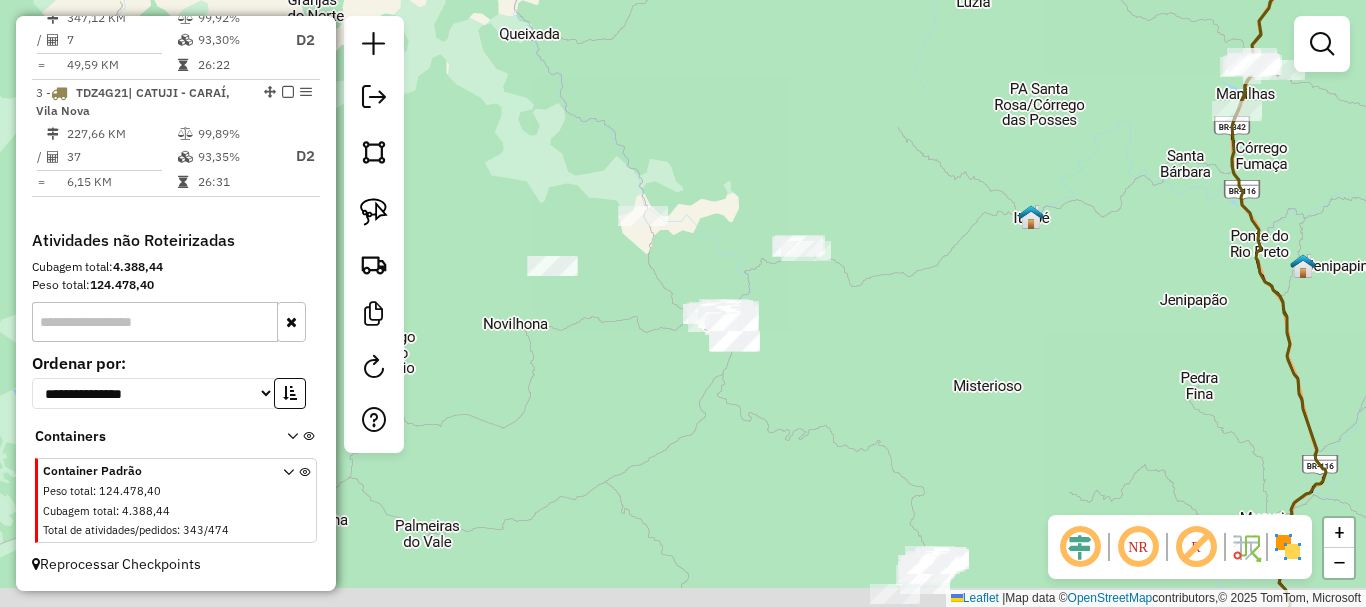 drag, startPoint x: 603, startPoint y: 481, endPoint x: 728, endPoint y: 426, distance: 136.565 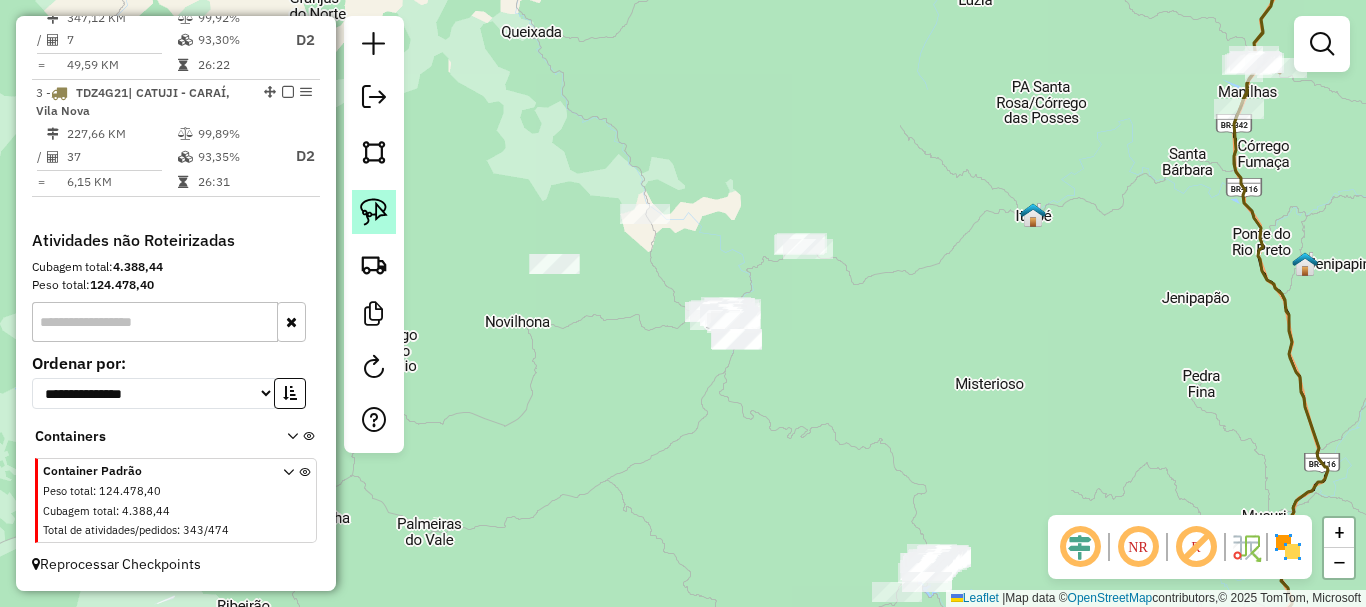 click 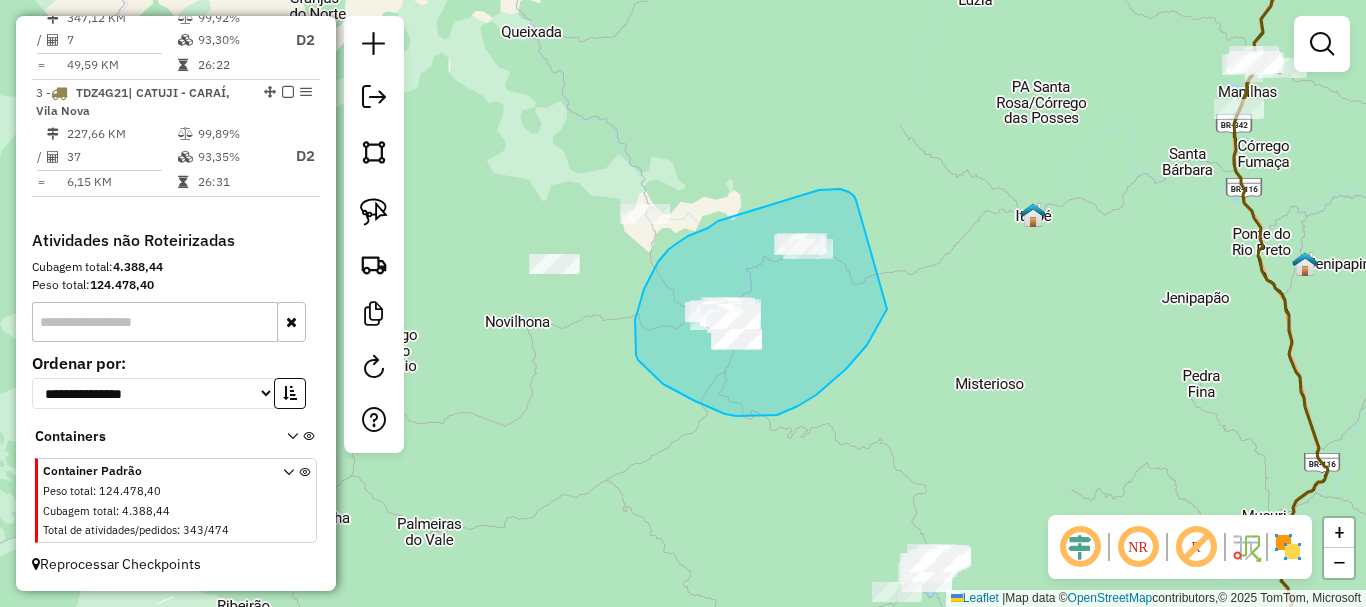 drag, startPoint x: 854, startPoint y: 196, endPoint x: 887, endPoint y: 309, distance: 117.72001 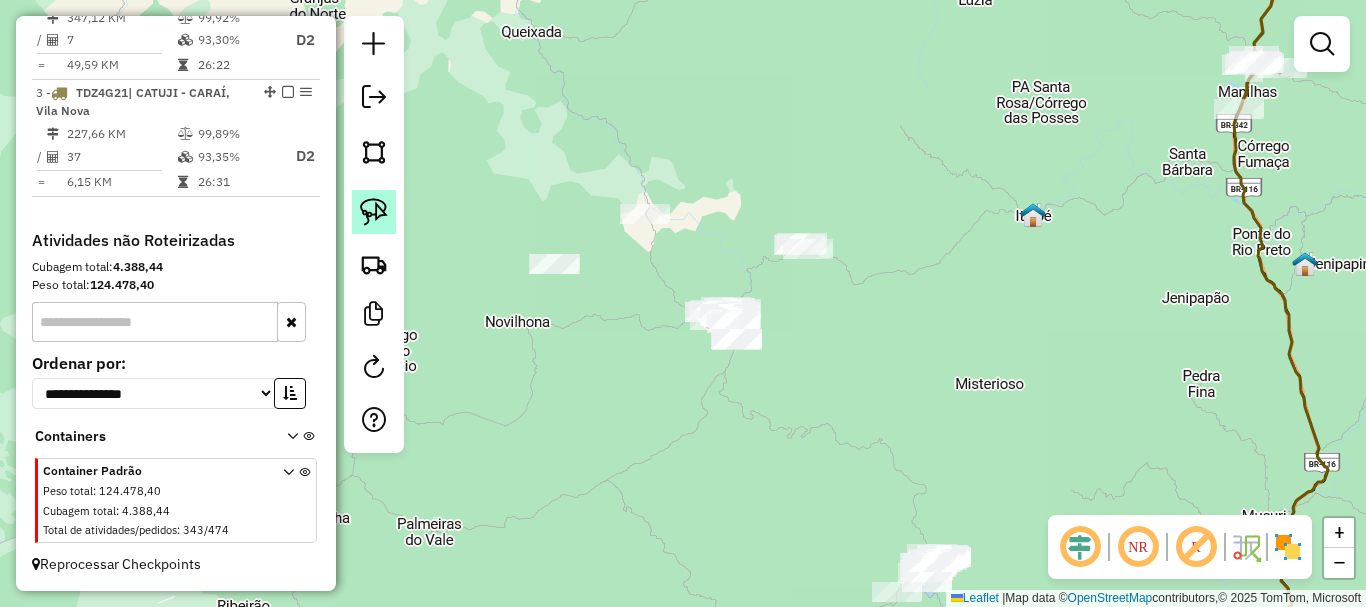 click 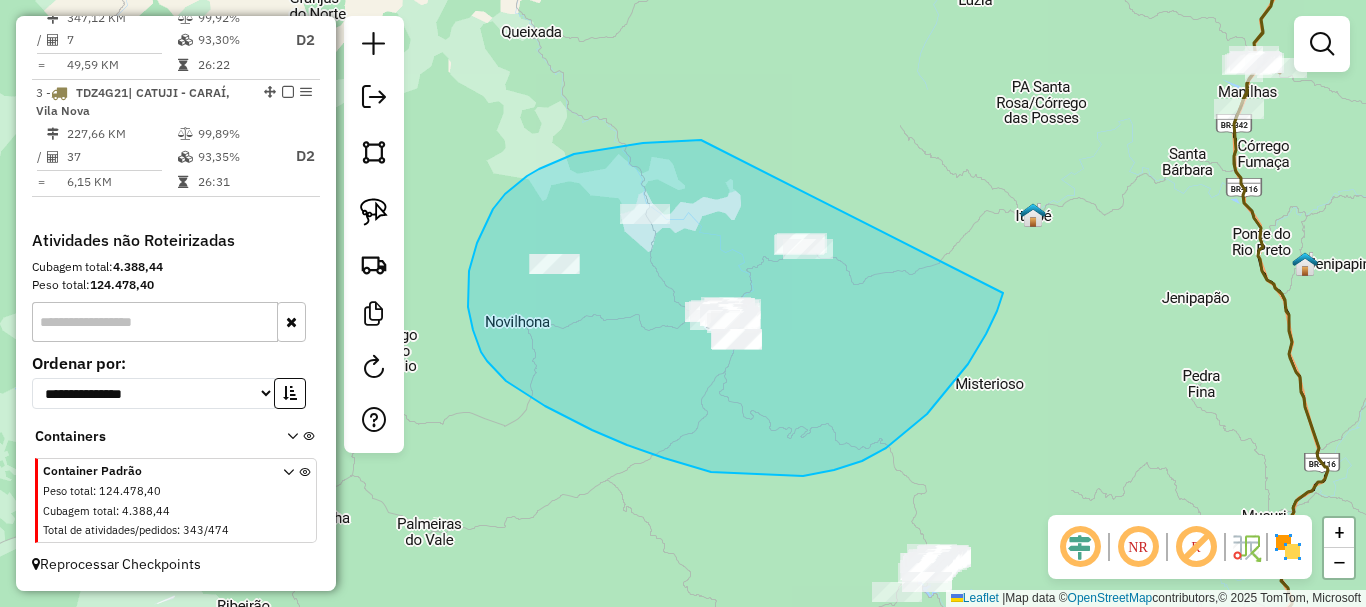 drag, startPoint x: 701, startPoint y: 140, endPoint x: 1010, endPoint y: 255, distance: 329.70593 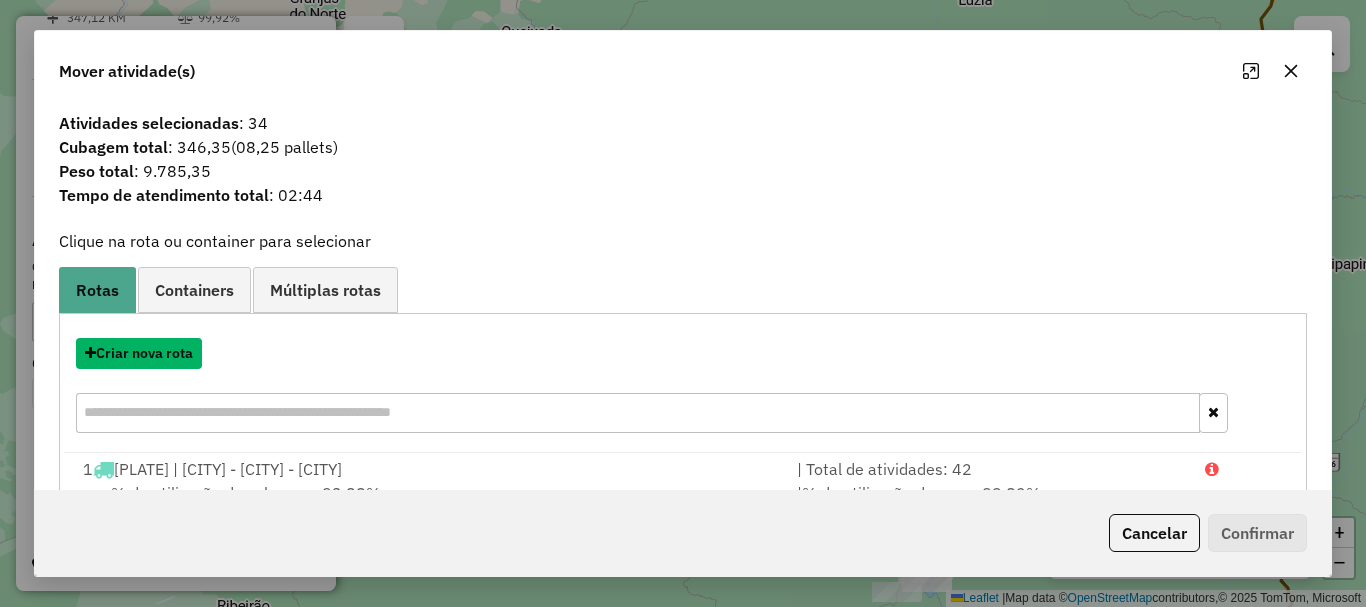 click on "Criar nova rota" at bounding box center (139, 353) 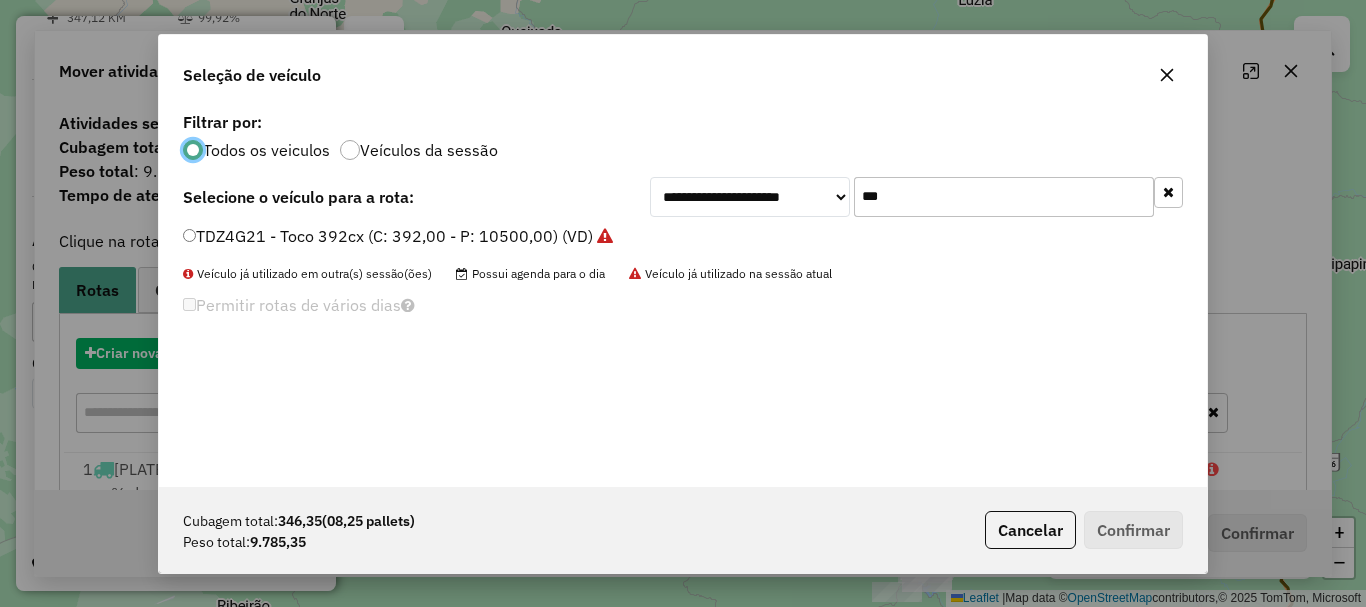 scroll, scrollTop: 11, scrollLeft: 6, axis: both 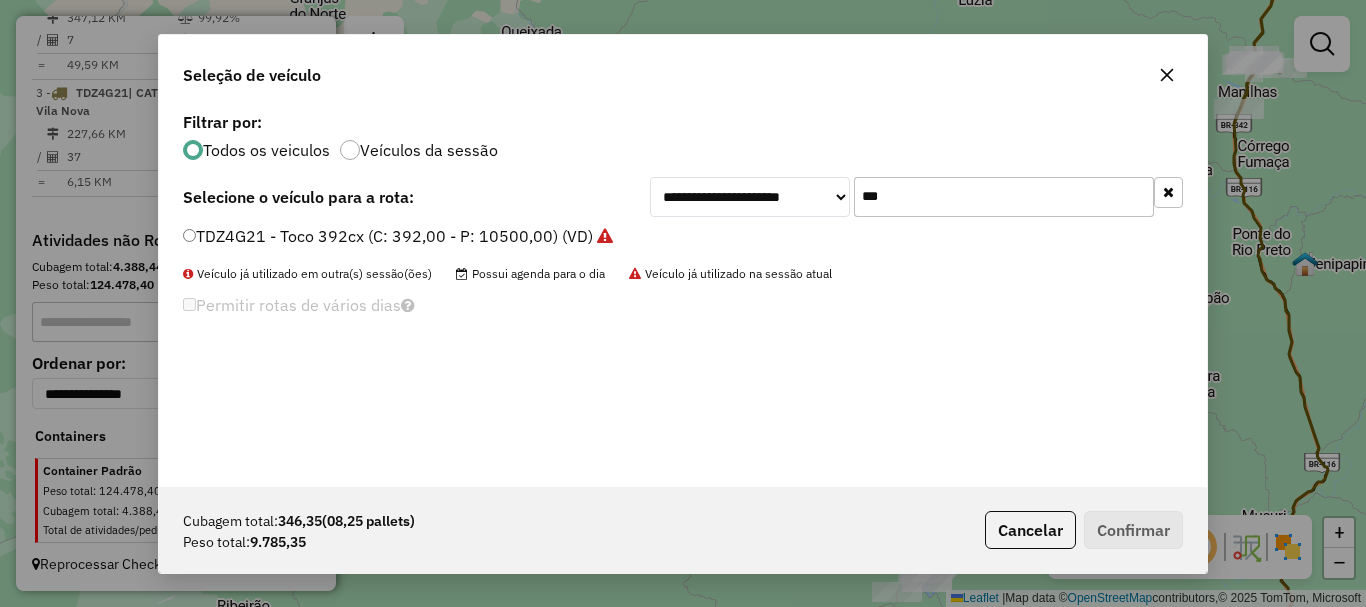 drag, startPoint x: 979, startPoint y: 195, endPoint x: 625, endPoint y: 203, distance: 354.0904 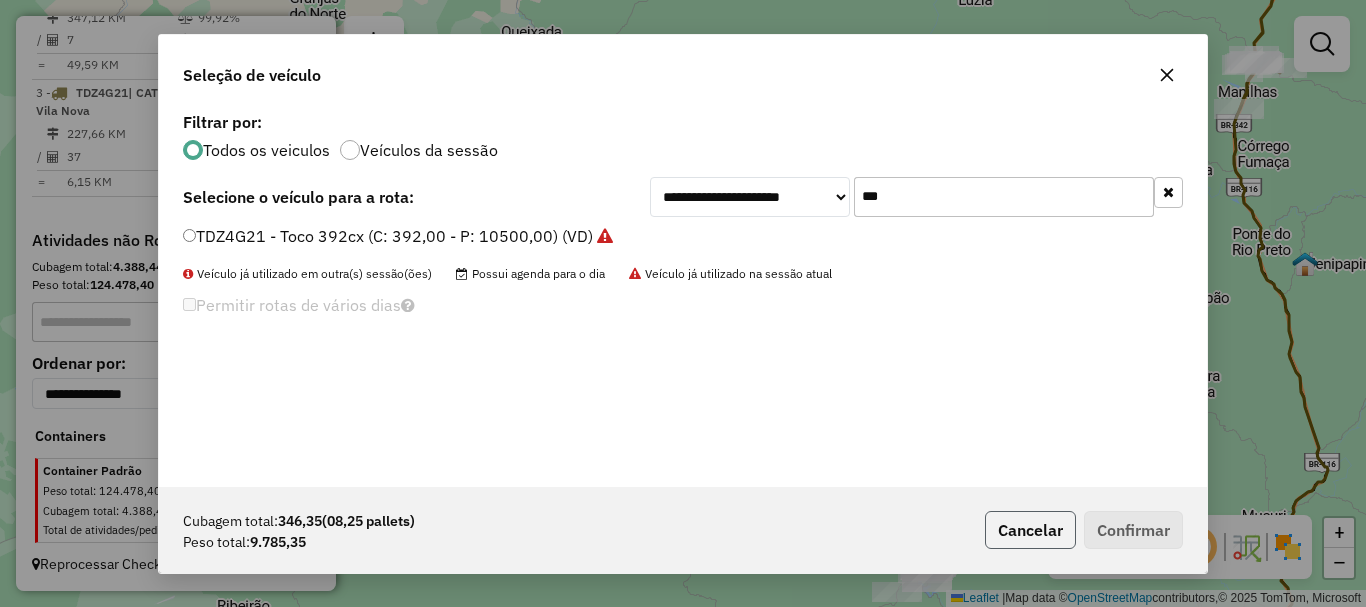click on "Cancelar" 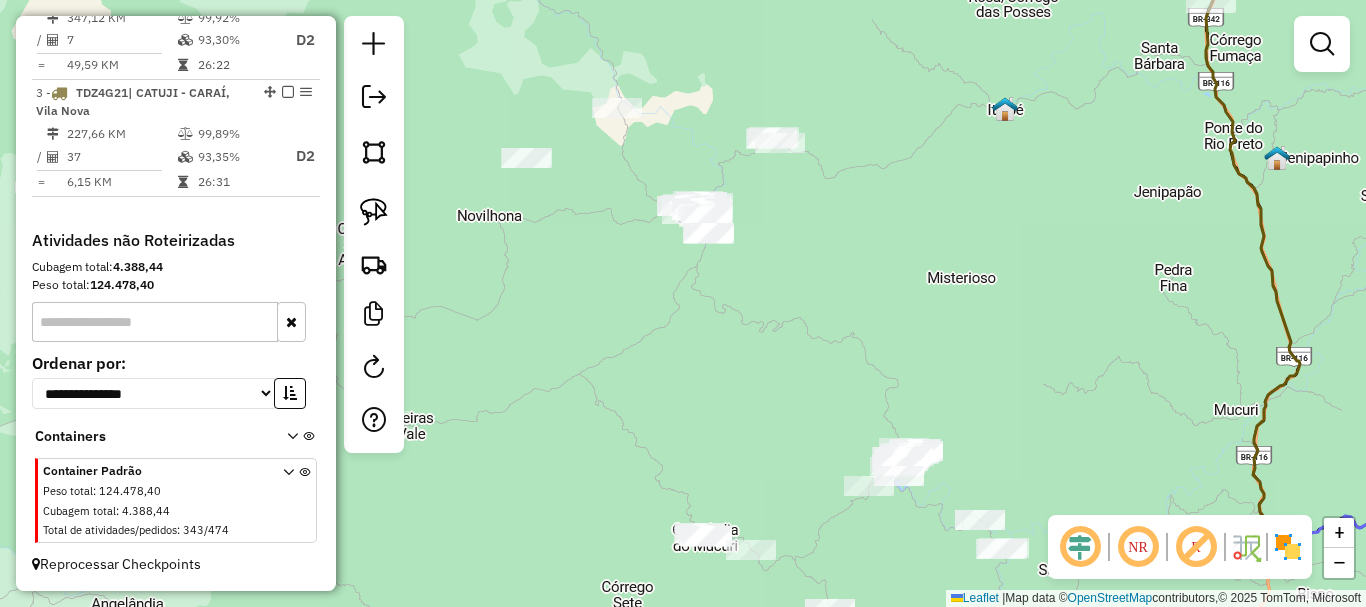 drag, startPoint x: 852, startPoint y: 405, endPoint x: 792, endPoint y: 180, distance: 232.86263 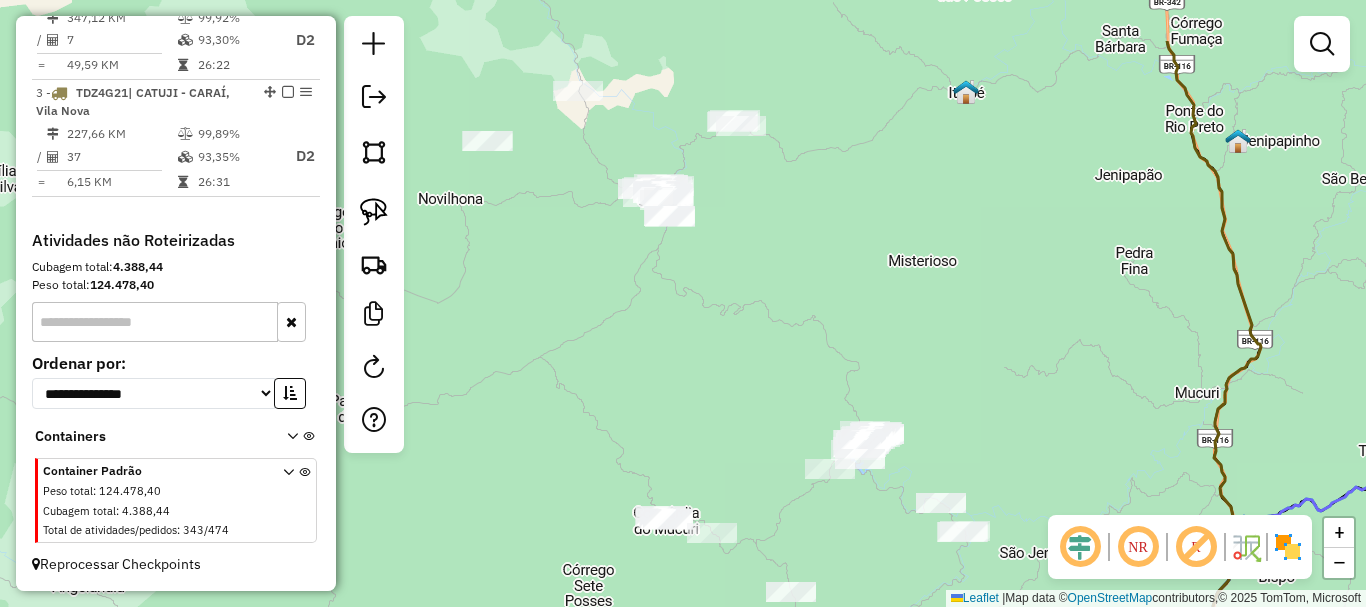 drag, startPoint x: 755, startPoint y: 180, endPoint x: 737, endPoint y: 338, distance: 159.02202 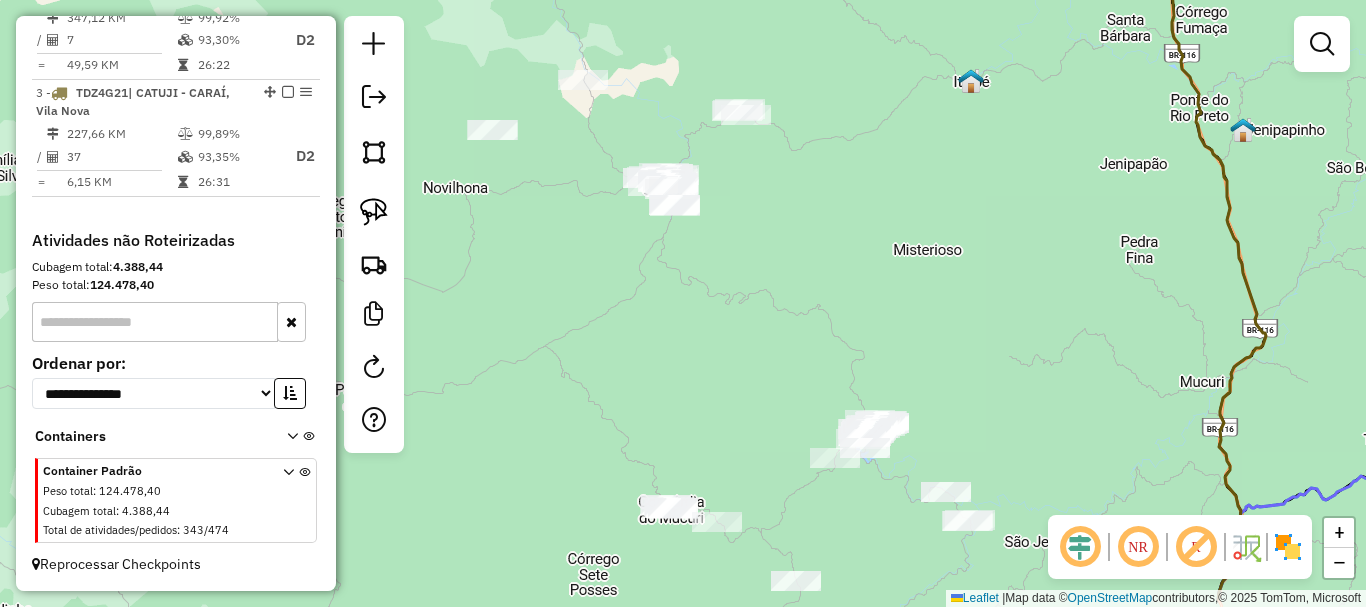 drag, startPoint x: 755, startPoint y: 401, endPoint x: 802, endPoint y: 158, distance: 247.50354 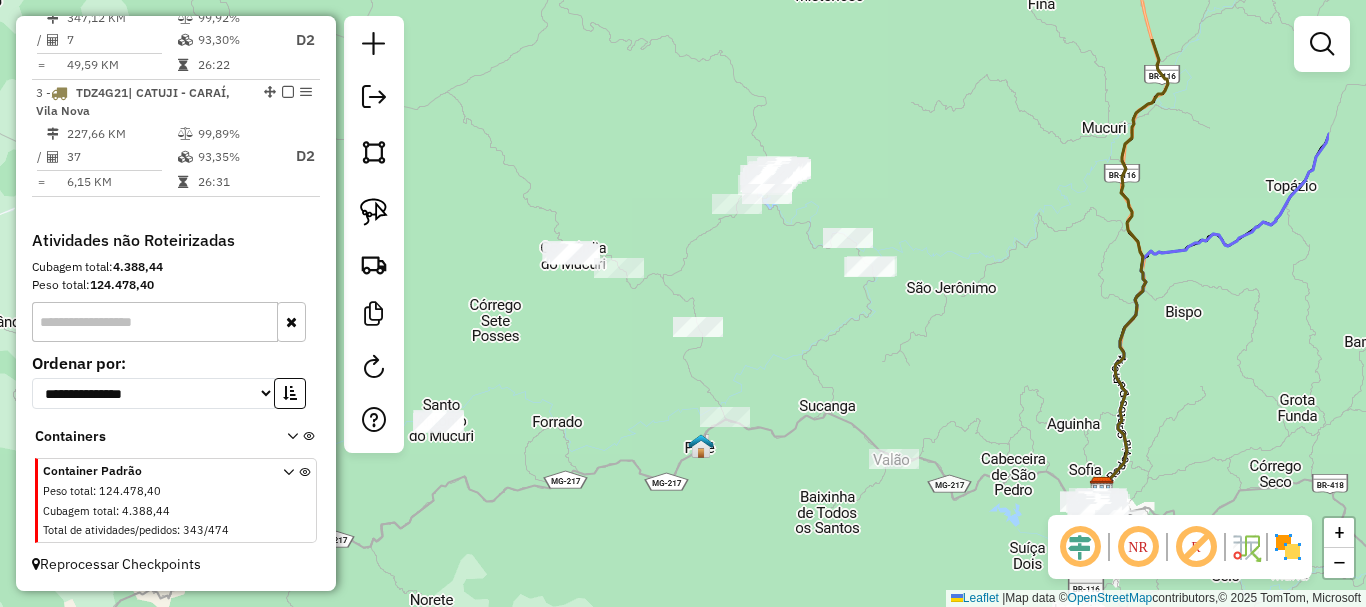 drag, startPoint x: 1086, startPoint y: 200, endPoint x: 913, endPoint y: 300, distance: 199.82242 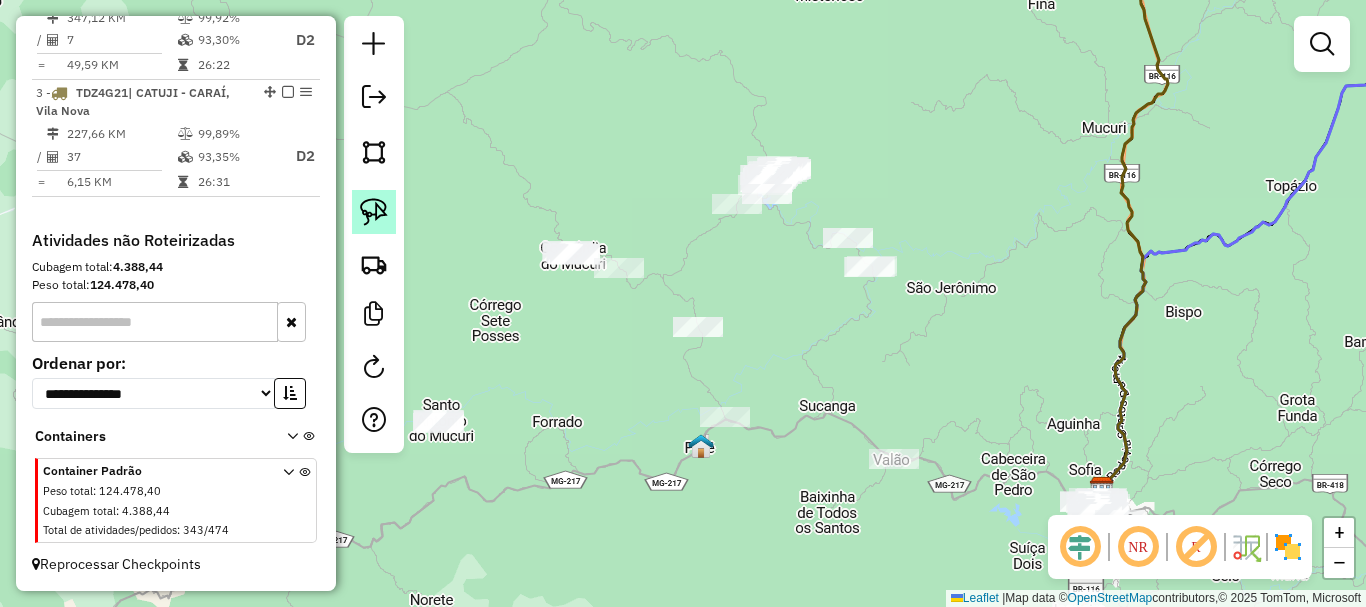 click 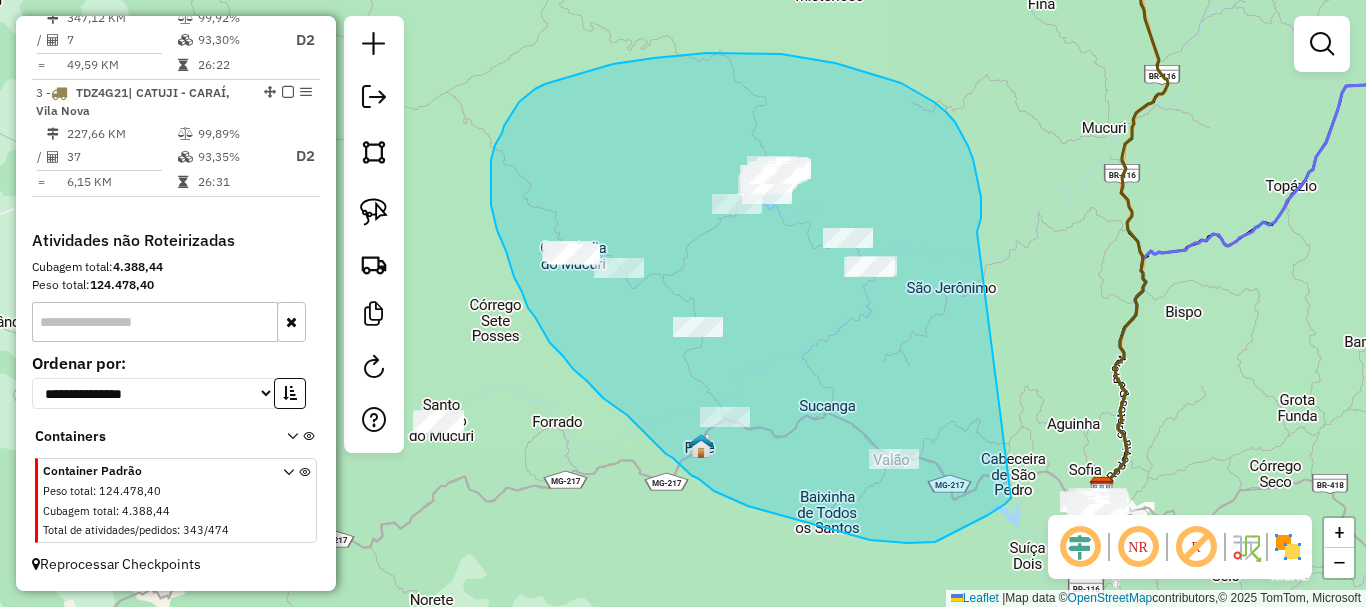 drag, startPoint x: 979, startPoint y: 227, endPoint x: 1011, endPoint y: 498, distance: 272.88275 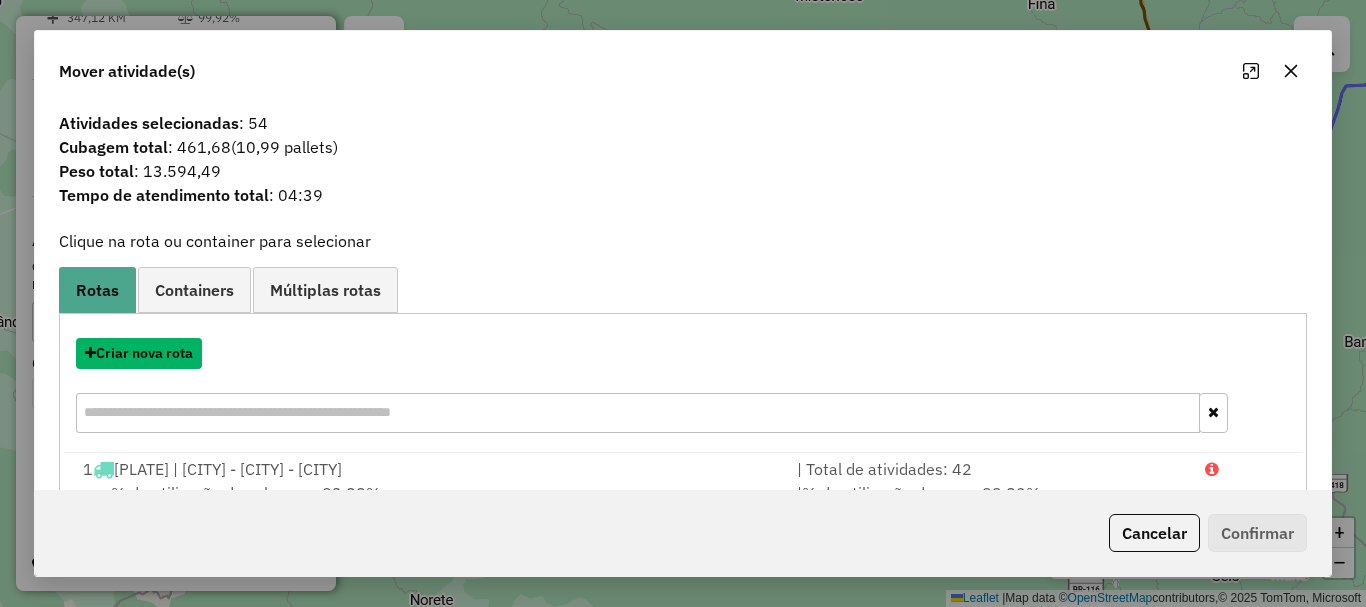 click on "Criar nova rota" at bounding box center [139, 353] 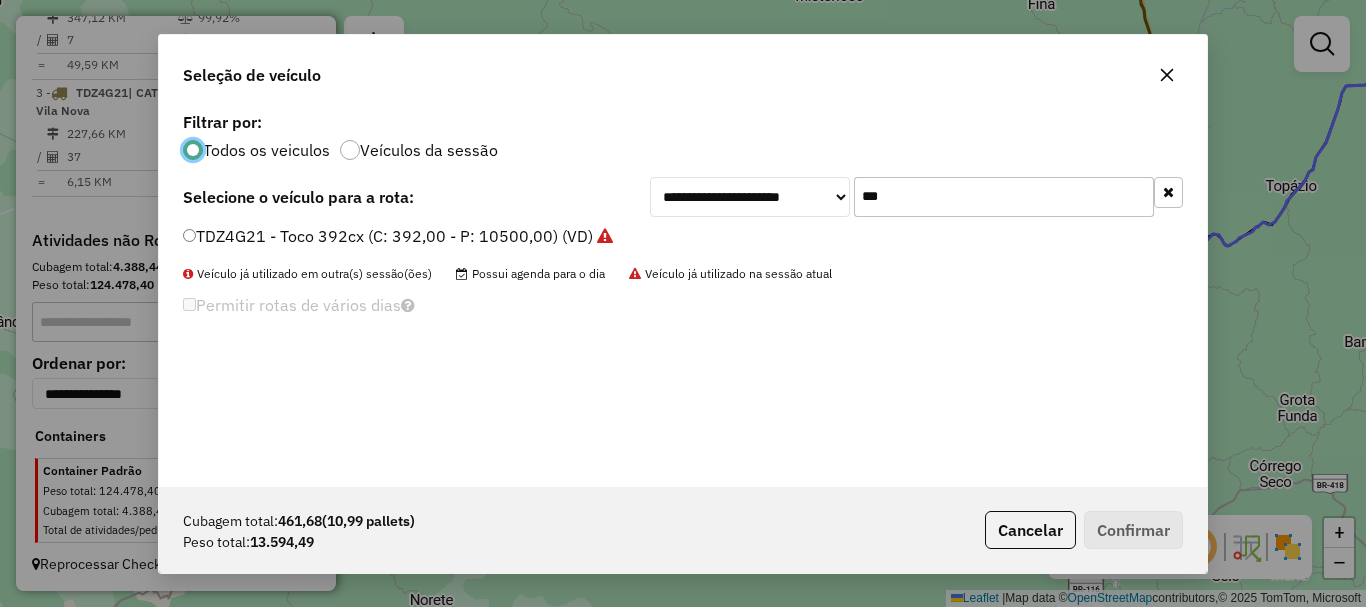 scroll, scrollTop: 11, scrollLeft: 6, axis: both 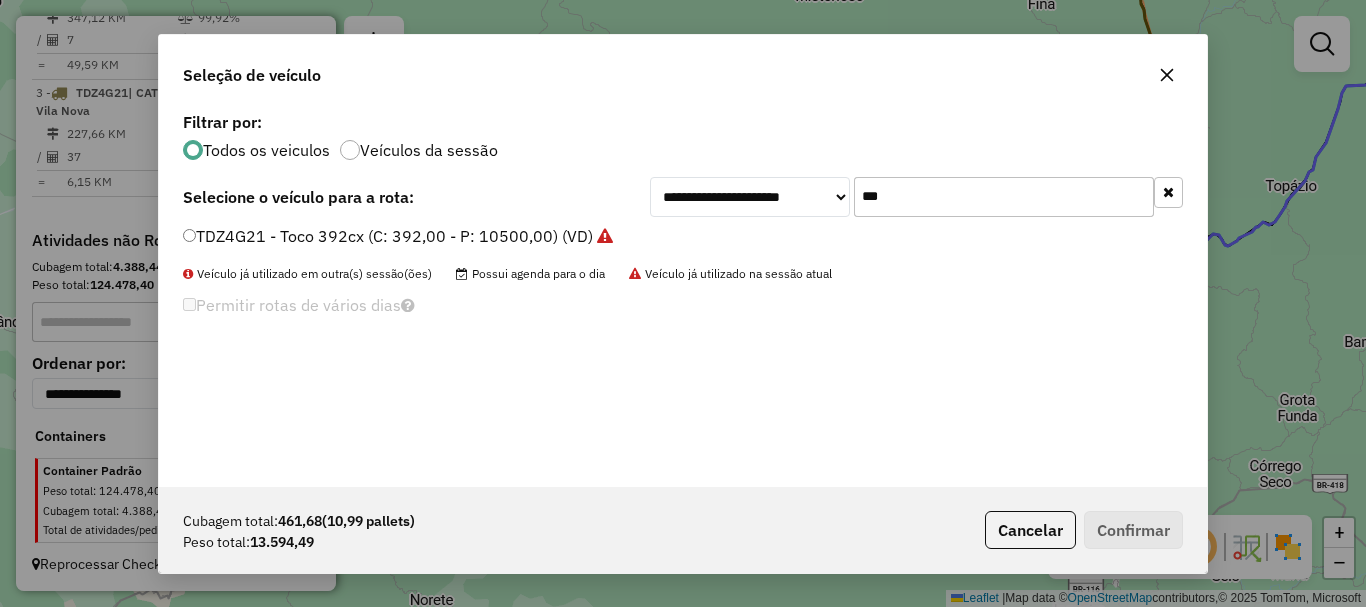 drag, startPoint x: 949, startPoint y: 209, endPoint x: 728, endPoint y: 216, distance: 221.11082 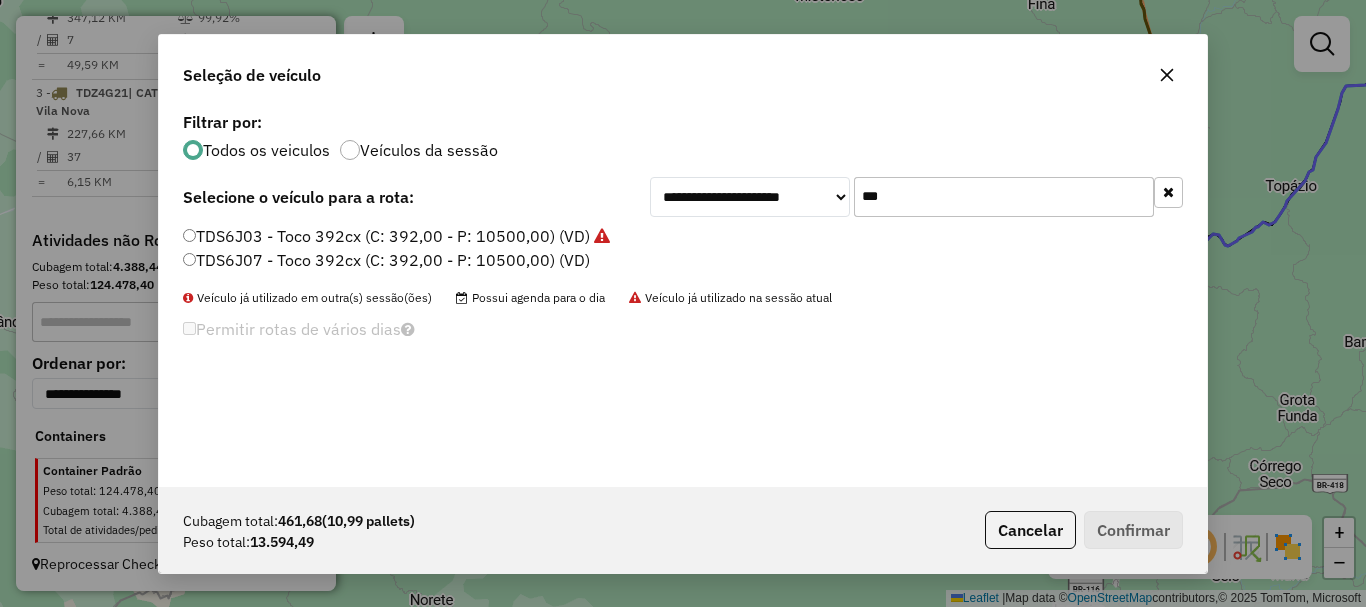 type on "***" 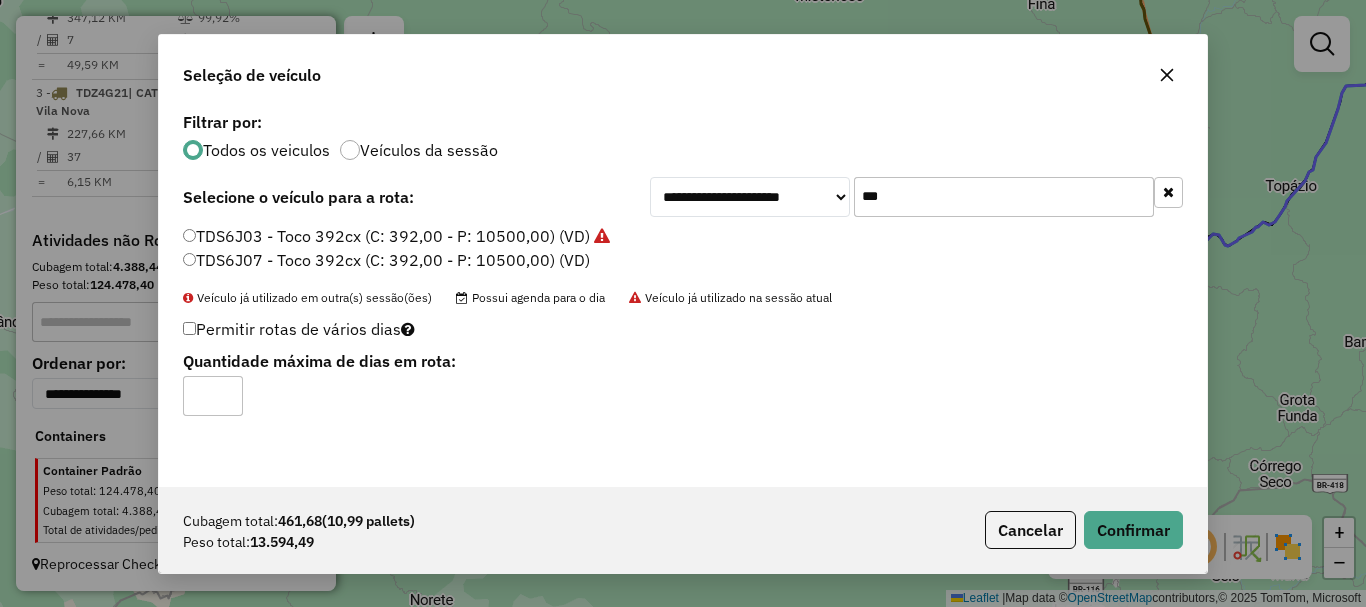 type on "*" 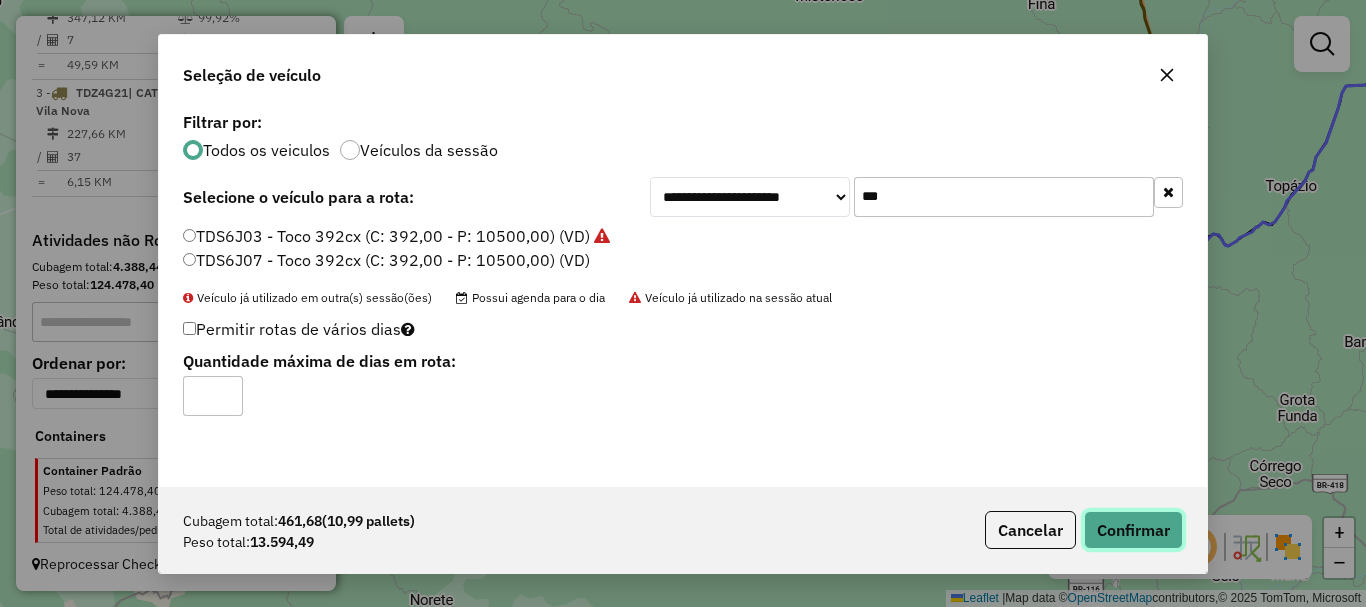 click on "Confirmar" 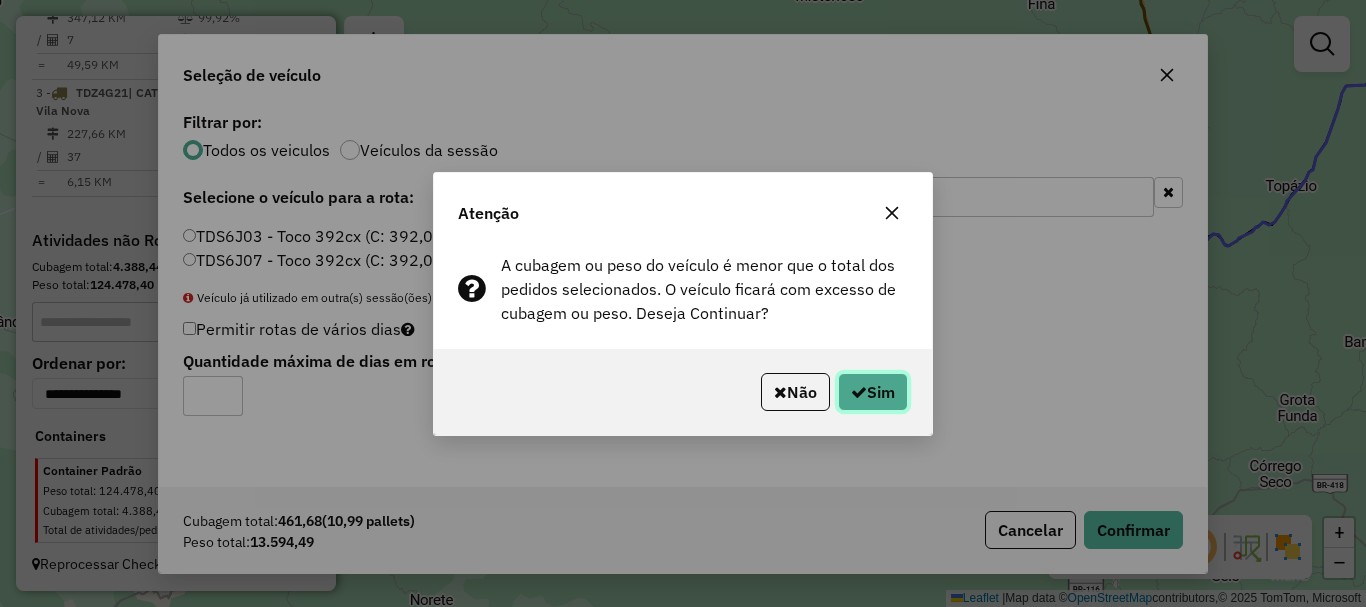 click on "Sim" 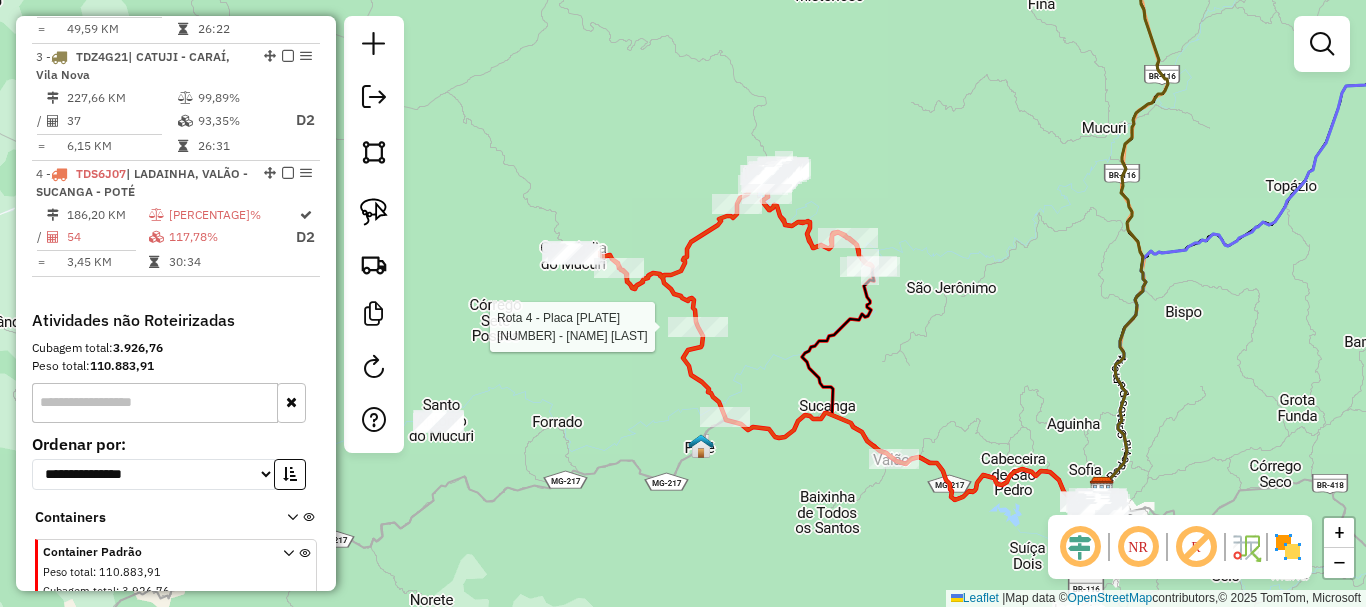 select on "*********" 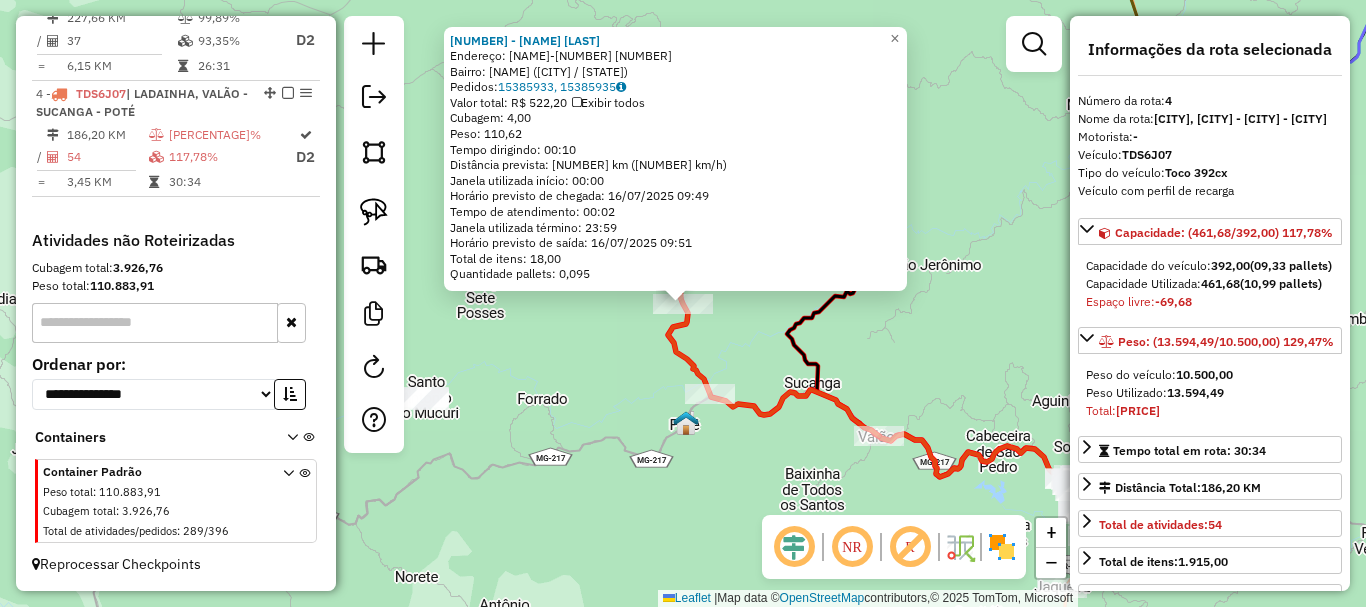 scroll, scrollTop: 1095, scrollLeft: 0, axis: vertical 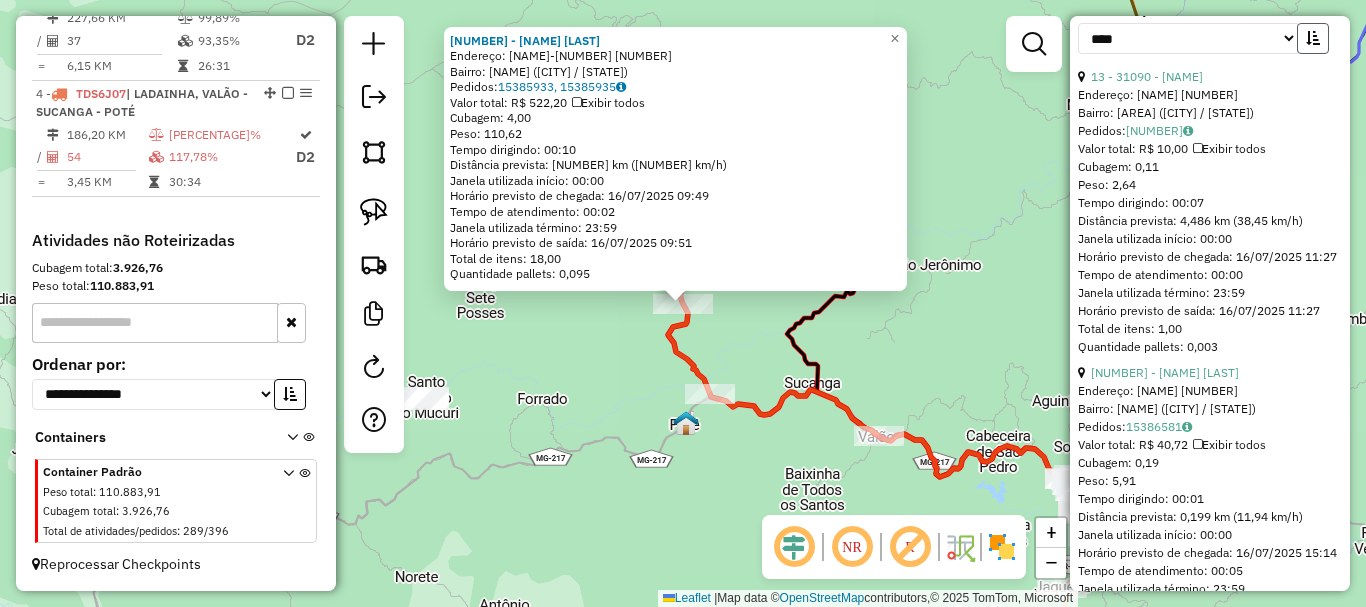 click at bounding box center (1313, 38) 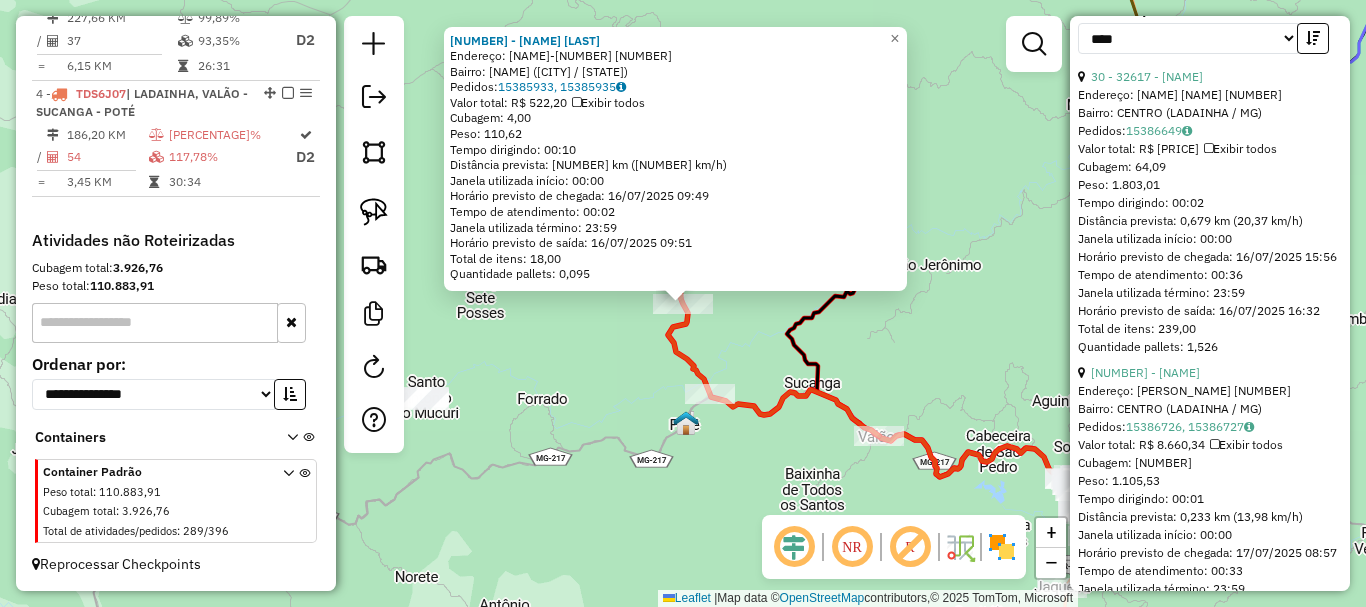 click on "Endereço:  [NAME] [NAME] [NUMBER]" at bounding box center [1210, 95] 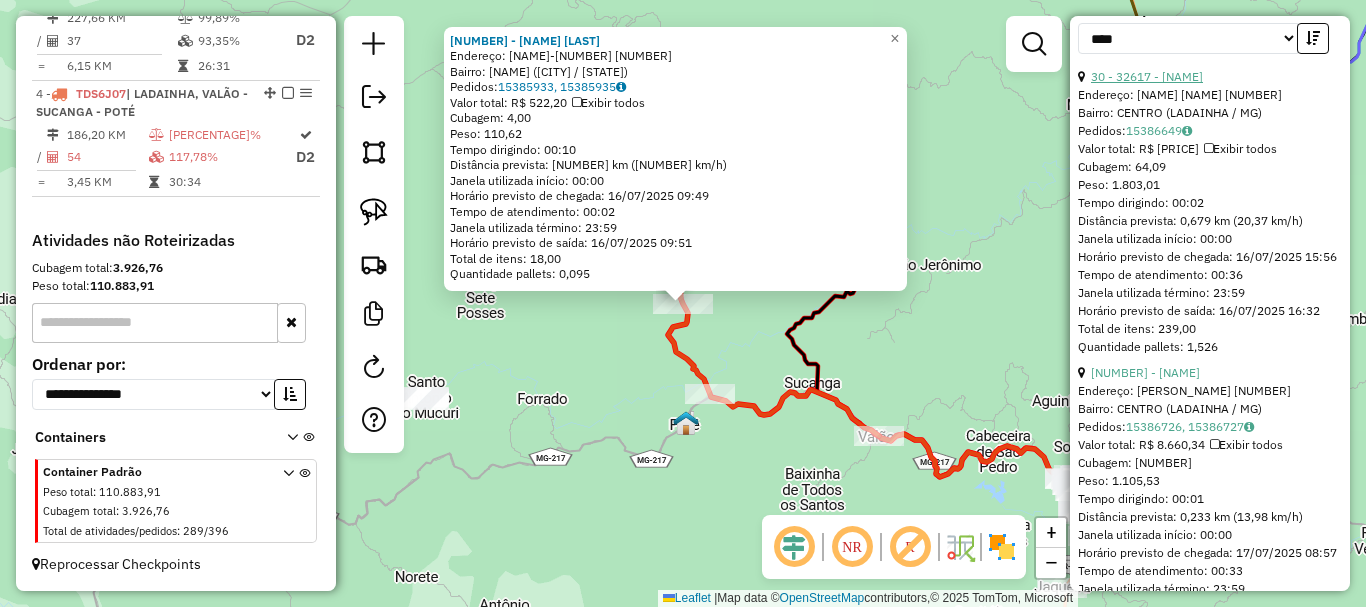 click on "30 - 32617 - [NAME]" at bounding box center (1147, 76) 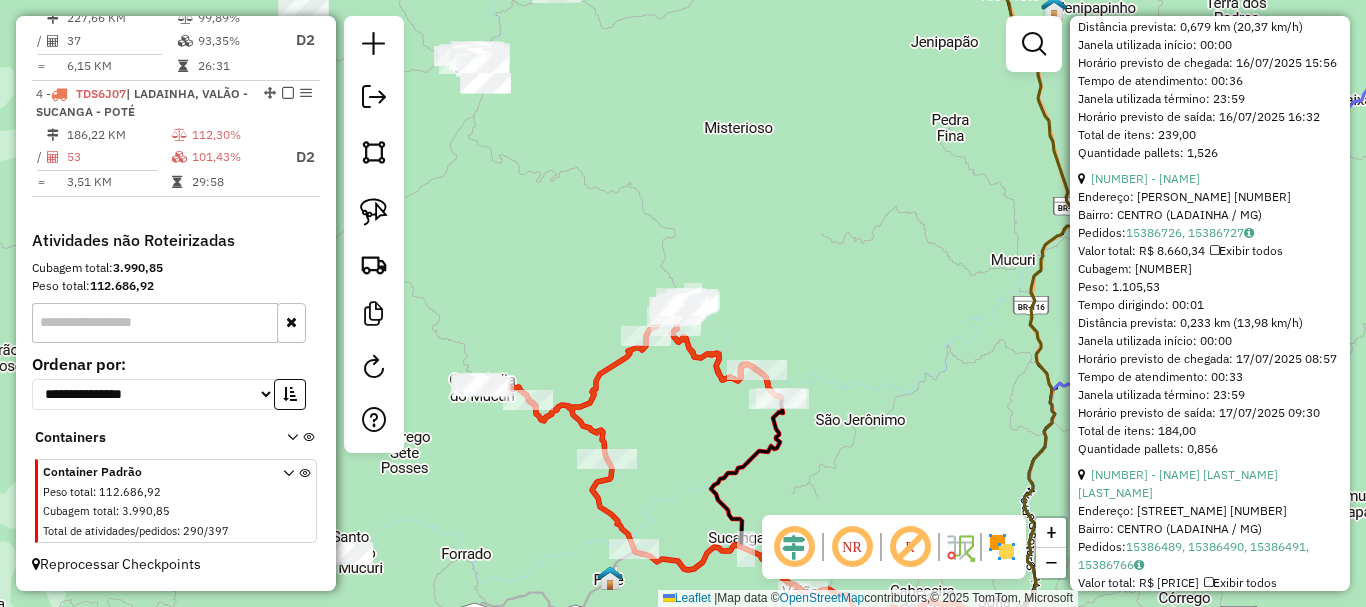 scroll, scrollTop: 1100, scrollLeft: 0, axis: vertical 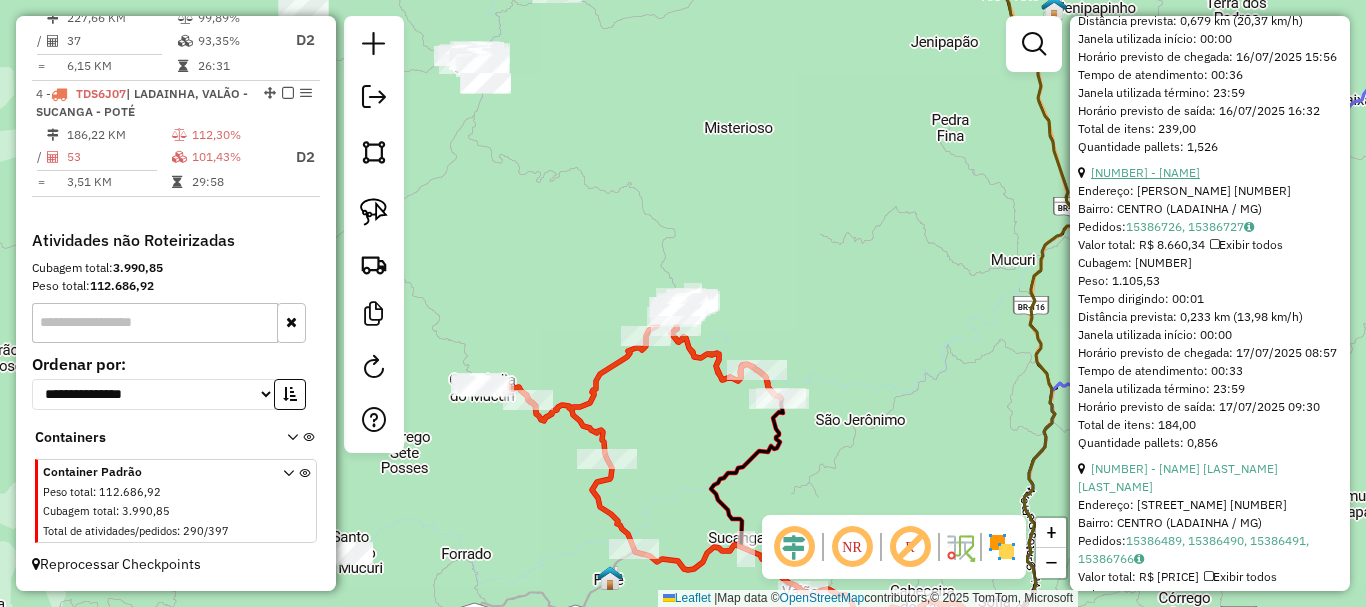 click on "[NUMBER] - [NAME]" at bounding box center [1145, 172] 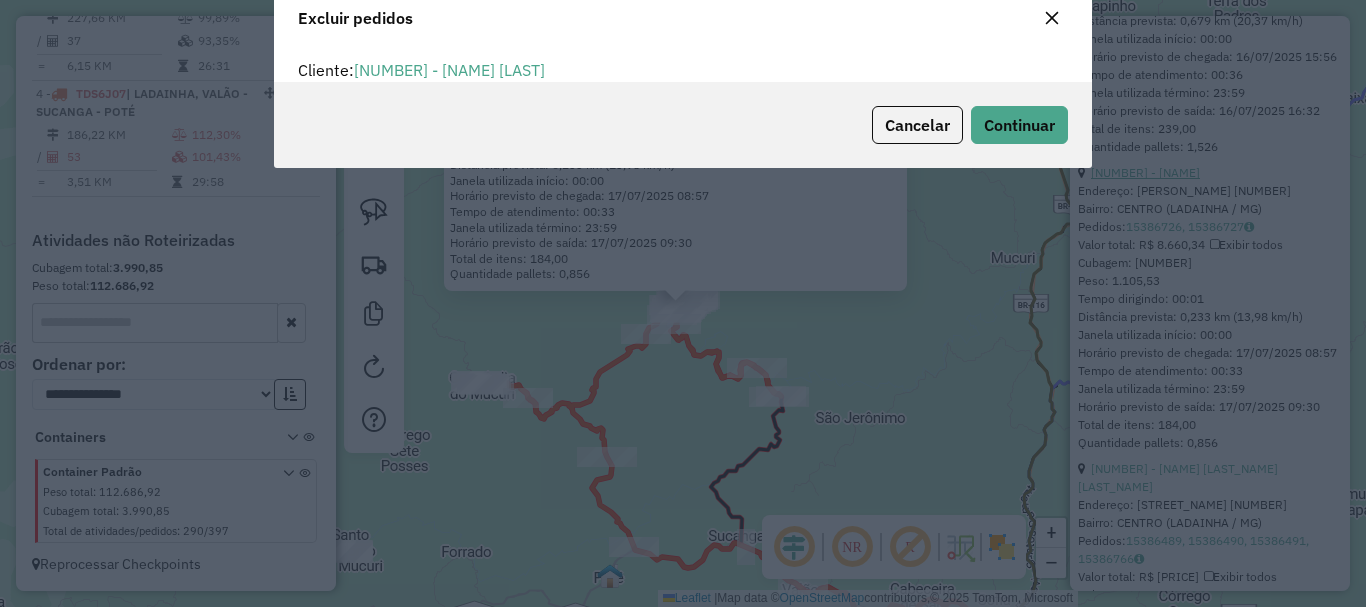 scroll, scrollTop: 0, scrollLeft: 0, axis: both 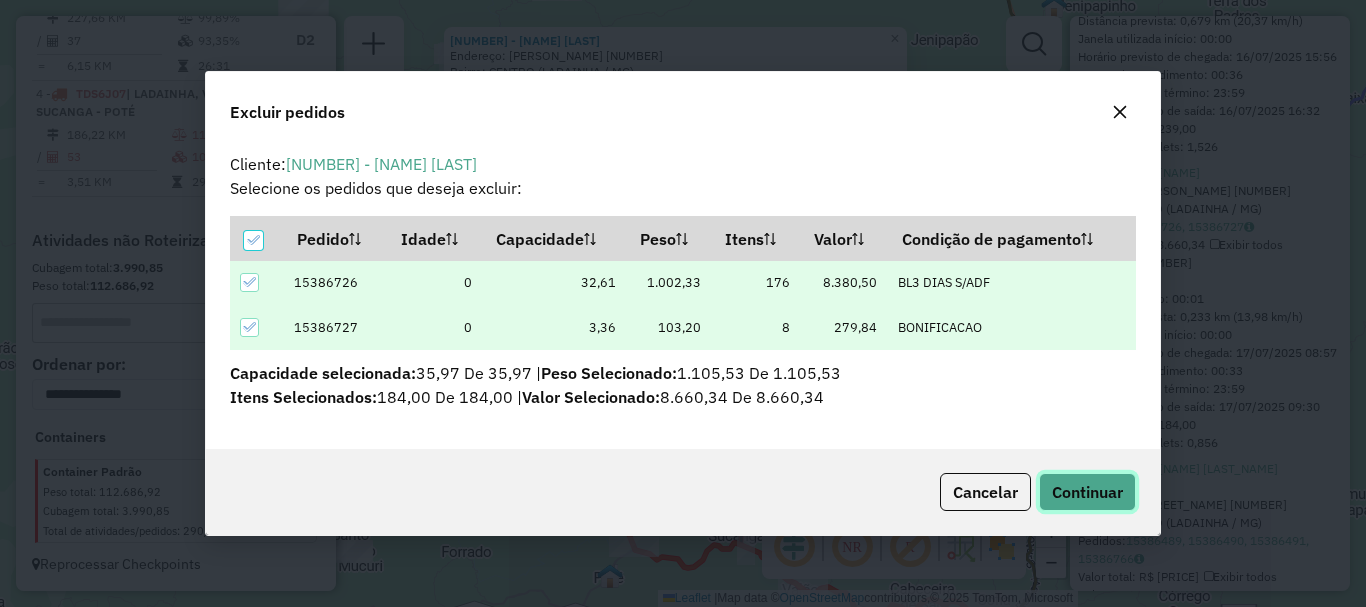 click on "Continuar" 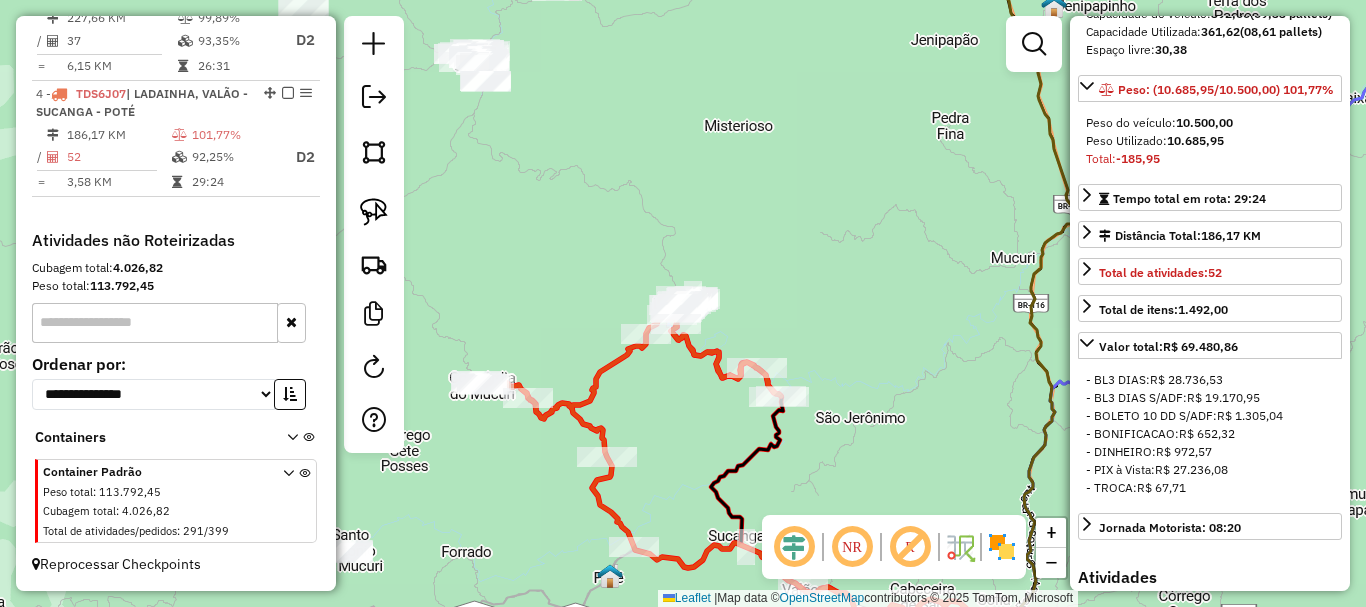 scroll, scrollTop: 268, scrollLeft: 0, axis: vertical 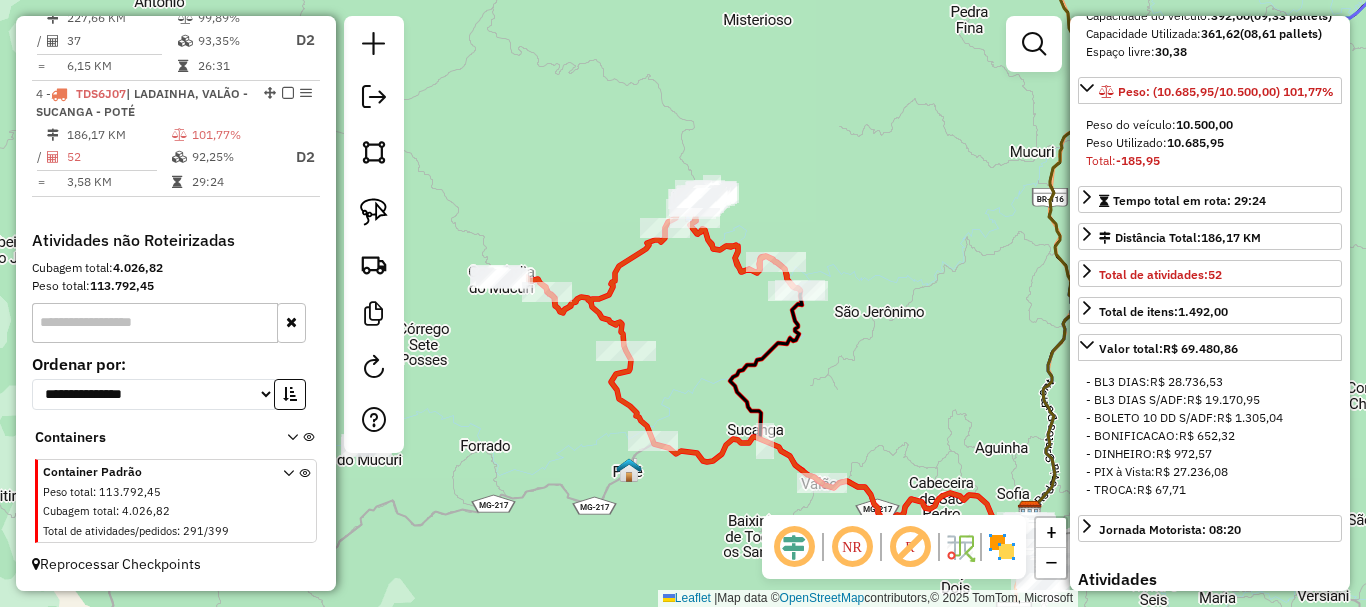 drag, startPoint x: 915, startPoint y: 399, endPoint x: 943, endPoint y: 237, distance: 164.40195 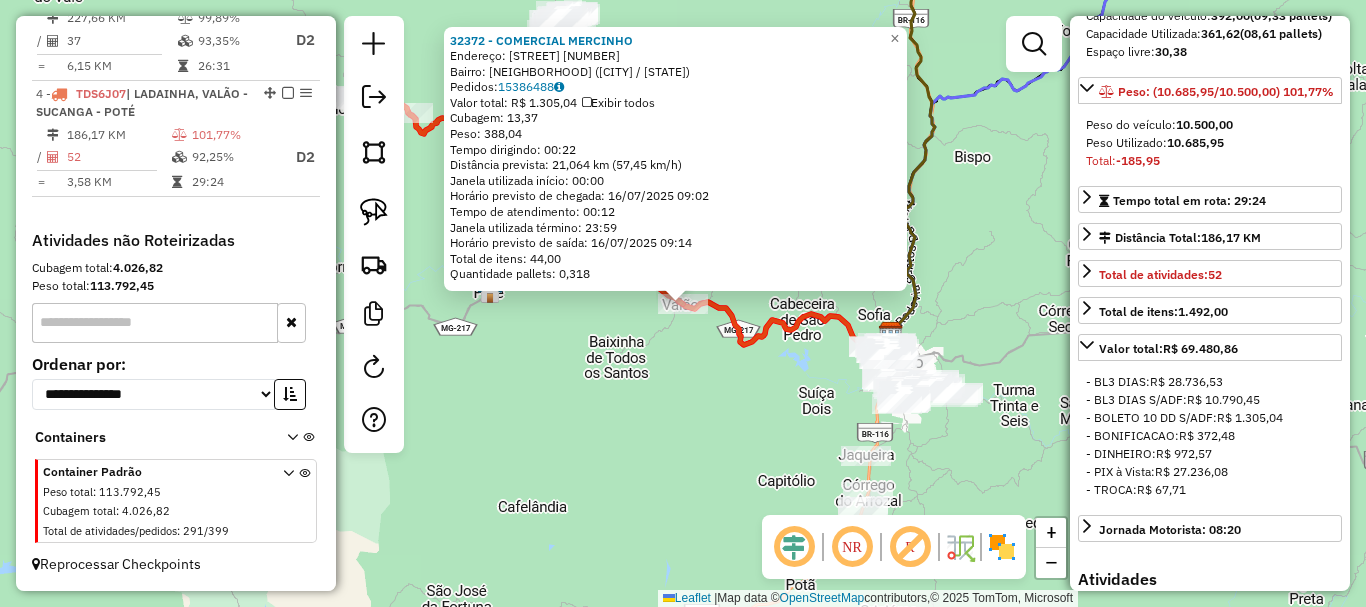 click on "[NUMBER] - [NAME]  Endereço:  [STREET] [NUMBER]   Bairro: [NEIGHBORHOOD] ([CITY] / MG)   Pedidos:  [ID]   Valor total: R$ [PRICE]   Exibir todos   Cubagem: [PRICE]  Peso: [PRICE]  Tempo dirigindo: [TIME]   Distância prevista: [DISTANCE] km ([SPEED] km/h)   Janela utilizada início: [TIME]   Horário previsto de chegada: [DATE] [TIME]   Tempo de atendimento: [TIME]   Janela utilizada término: [TIME]   Total de itens: [PRICE]   Quantidade pallets: [PRICE]  × Janela de atendimento Grade de atendimento Capacidade Transportadoras Veículos Cliente Pedidos  Rotas Selecione os dias de semana para filtrar as janelas de atendimento  Seg   Ter   Qua   Qui   Sex   Sáb   Dom  Informe o período da janela de atendimento: De: [TIME] Até:  Filtrar exatamente a janela do cliente  Considerar janela de atendimento padrão  Selecione os dias de semana para filtrar as grades de atendimento  Seg   Ter   Qua   Qui   Sex   Sáb   Dom   Considerar clientes sem dia de atendimento cadastrado" 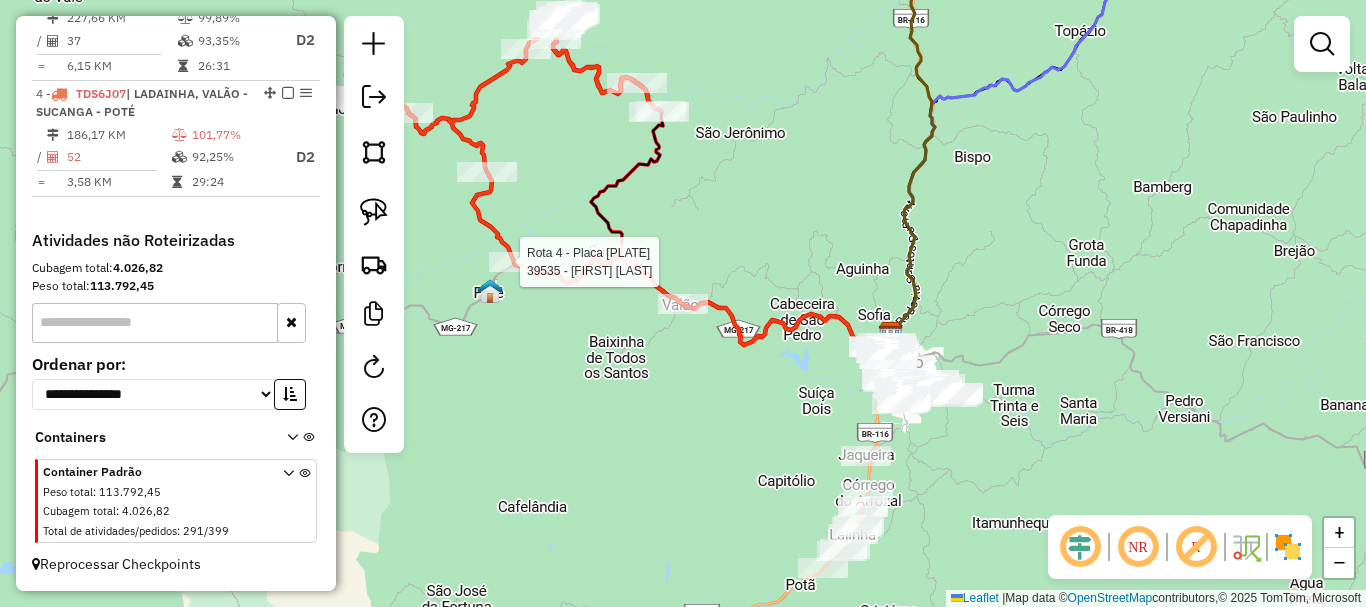 select on "*********" 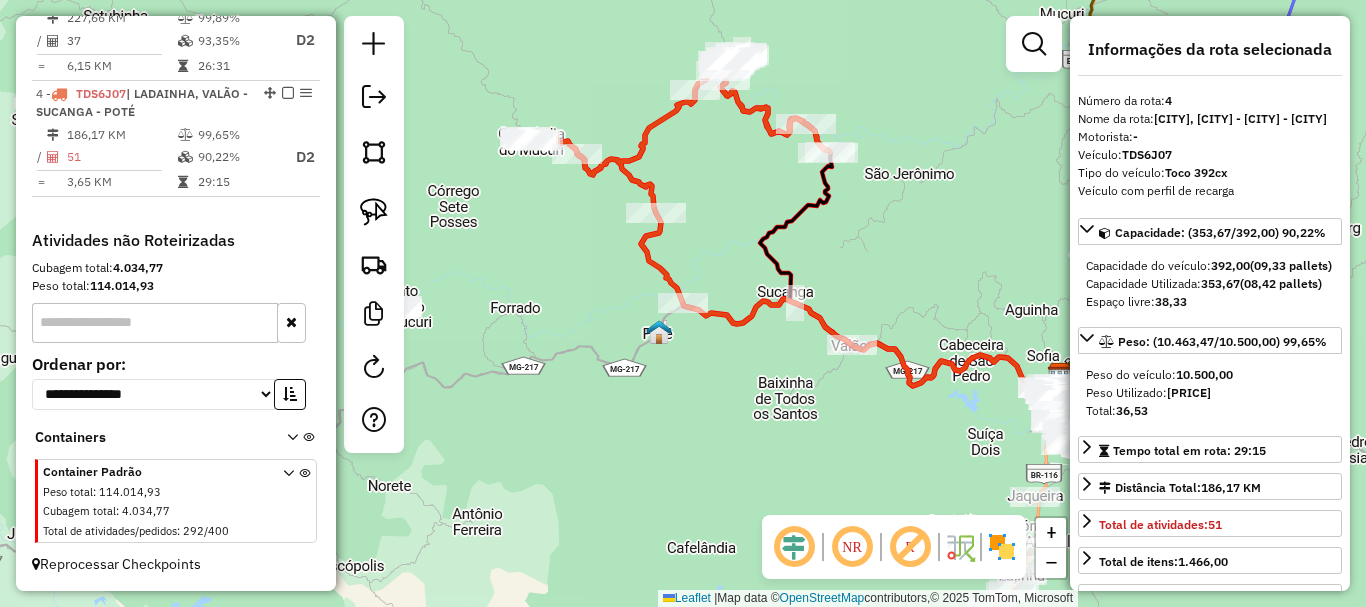 click on "Janela de atendimento Grade de atendimento Capacidade Transportadoras Veículos Cliente Pedidos  Rotas Selecione os dias de semana para filtrar as janelas de atendimento  Seg   Ter   Qua   Qui   Sex   Sáb   Dom  Informe o período da janela de atendimento: De: Até:  Filtrar exatamente a janela do cliente  Considerar janela de atendimento padrão  Selecione os dias de semana para filtrar as grades de atendimento  Seg   Ter   Qua   Qui   Sex   Sáb   Dom   Considerar clientes sem dia de atendimento cadastrado  Clientes fora do dia de atendimento selecionado Filtrar as atividades entre os valores definidos abaixo:  Peso mínimo:   Peso máximo:   Cubagem mínima:   Cubagem máxima:   De:   Até:  Filtrar as atividades entre o tempo de atendimento definido abaixo:  De:   Até:   Considerar capacidade total dos clientes não roteirizados Transportadora: Selecione um ou mais itens Tipo de veículo: Selecione um ou mais itens Veículo: Selecione um ou mais itens Motorista: Selecione um ou mais itens Nome: Rótulo:" 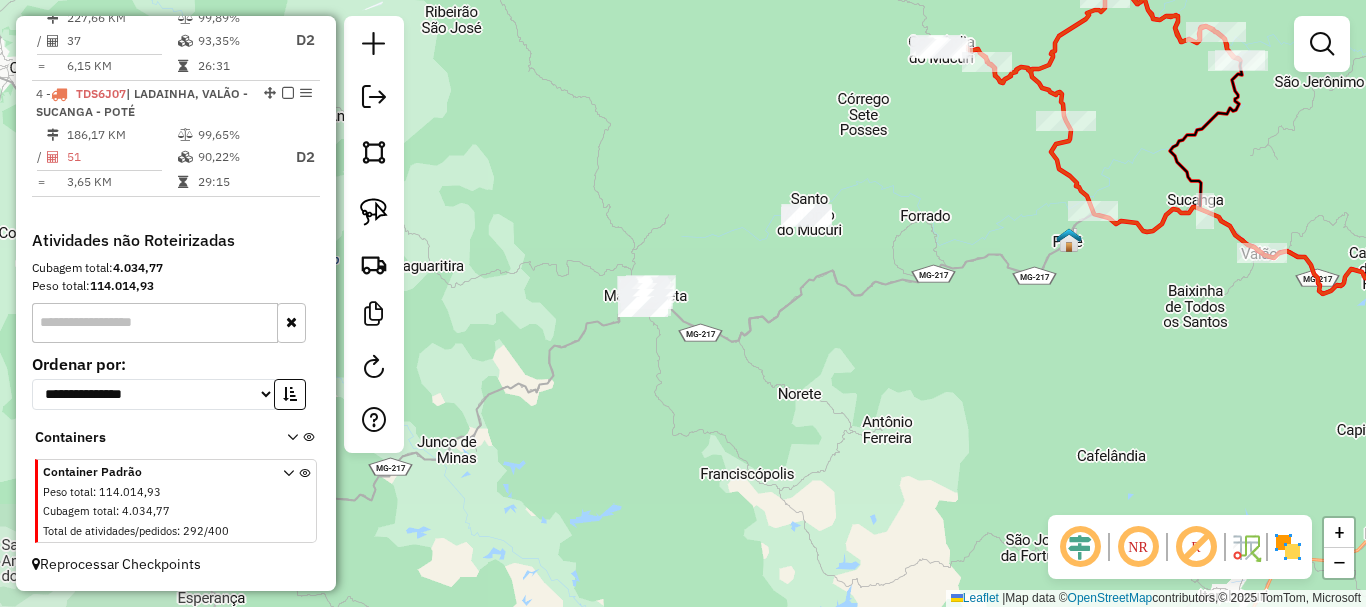 drag, startPoint x: 630, startPoint y: 432, endPoint x: 1040, endPoint y: 340, distance: 420.1952 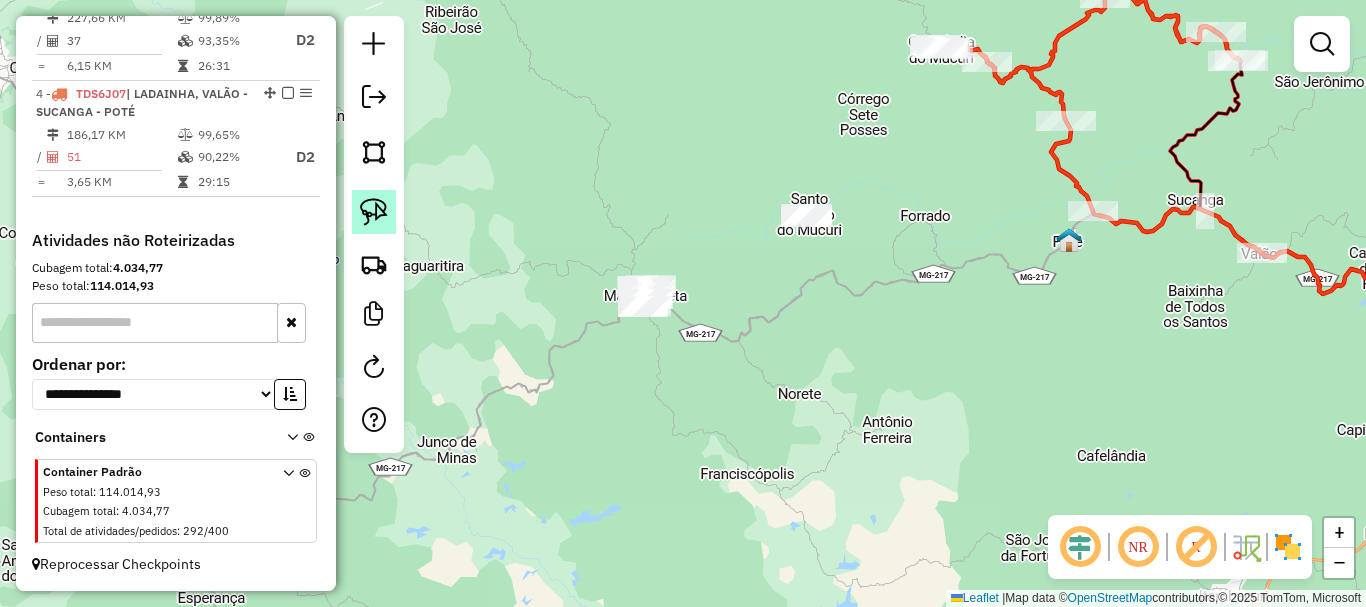 click 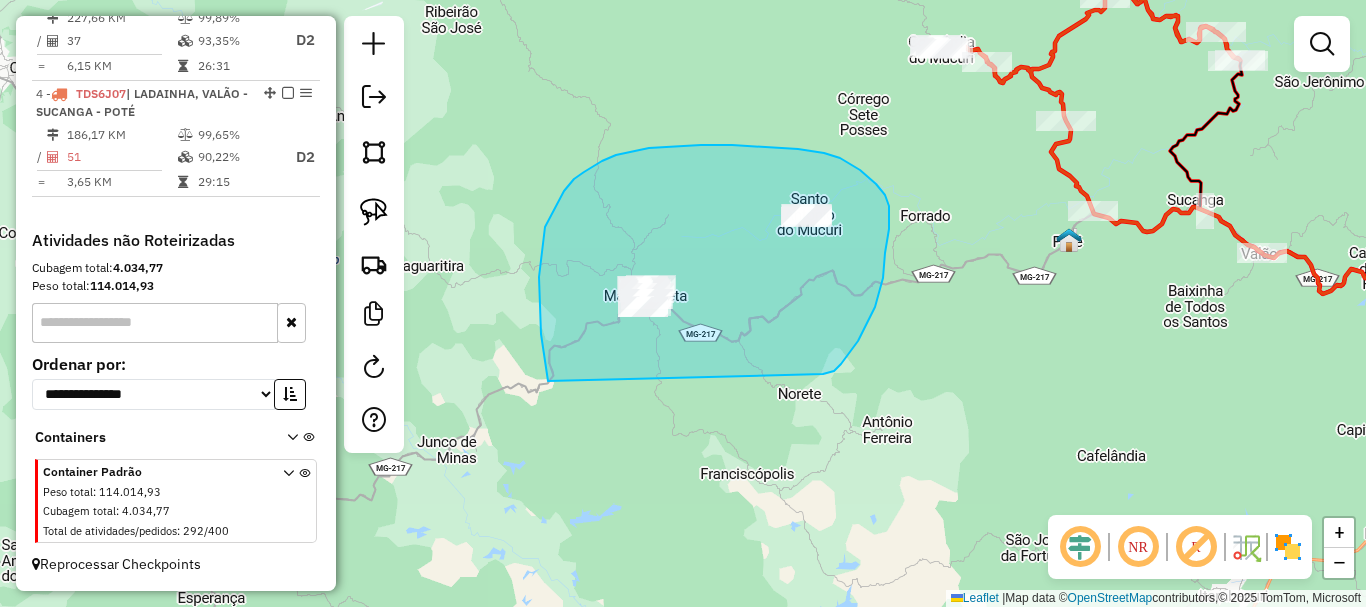 drag, startPoint x: 875, startPoint y: 307, endPoint x: 549, endPoint y: 390, distance: 336.40005 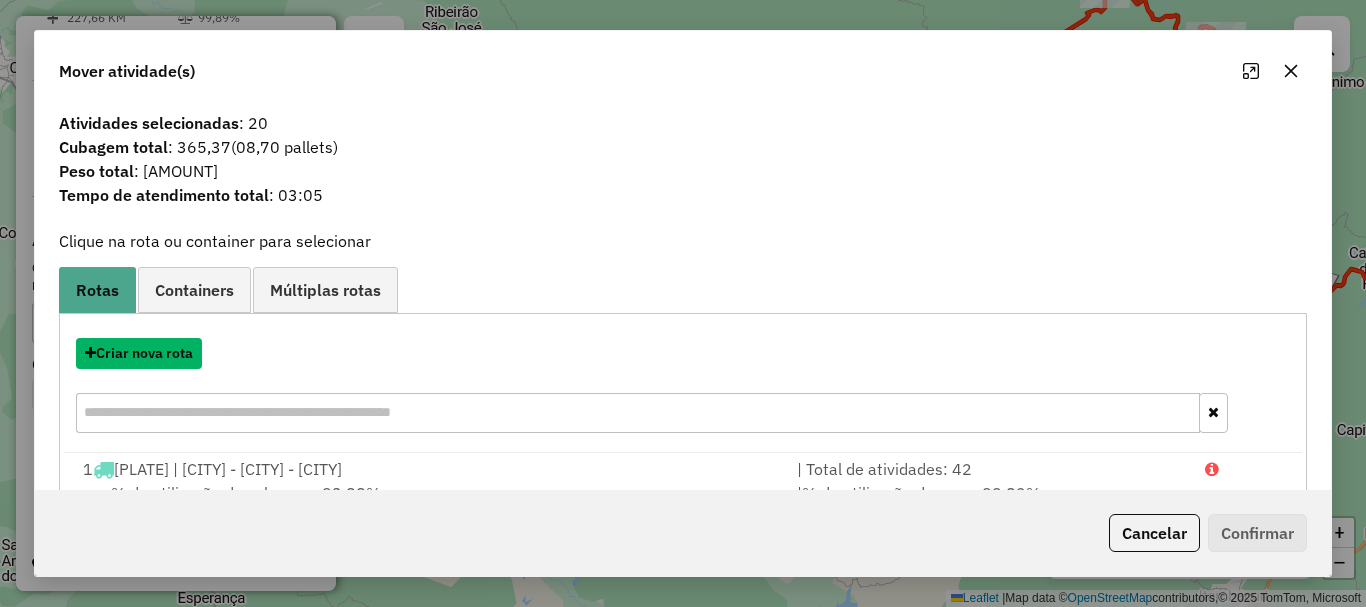 click on "Criar nova rota" at bounding box center [139, 353] 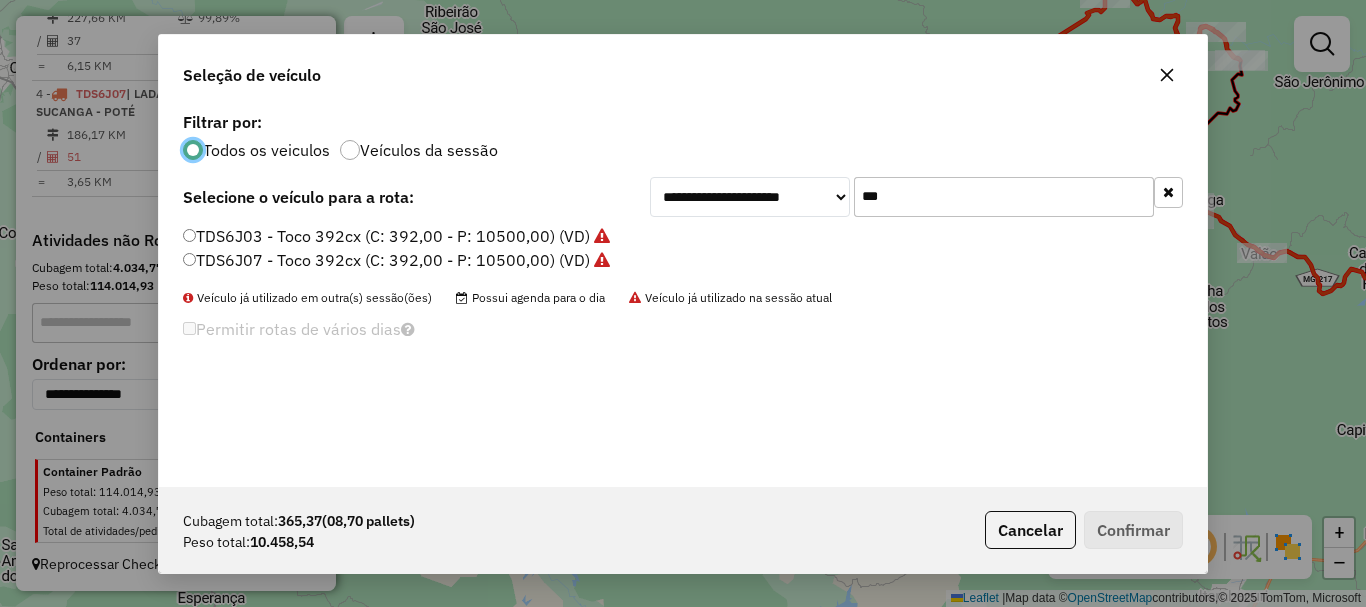 scroll, scrollTop: 11, scrollLeft: 6, axis: both 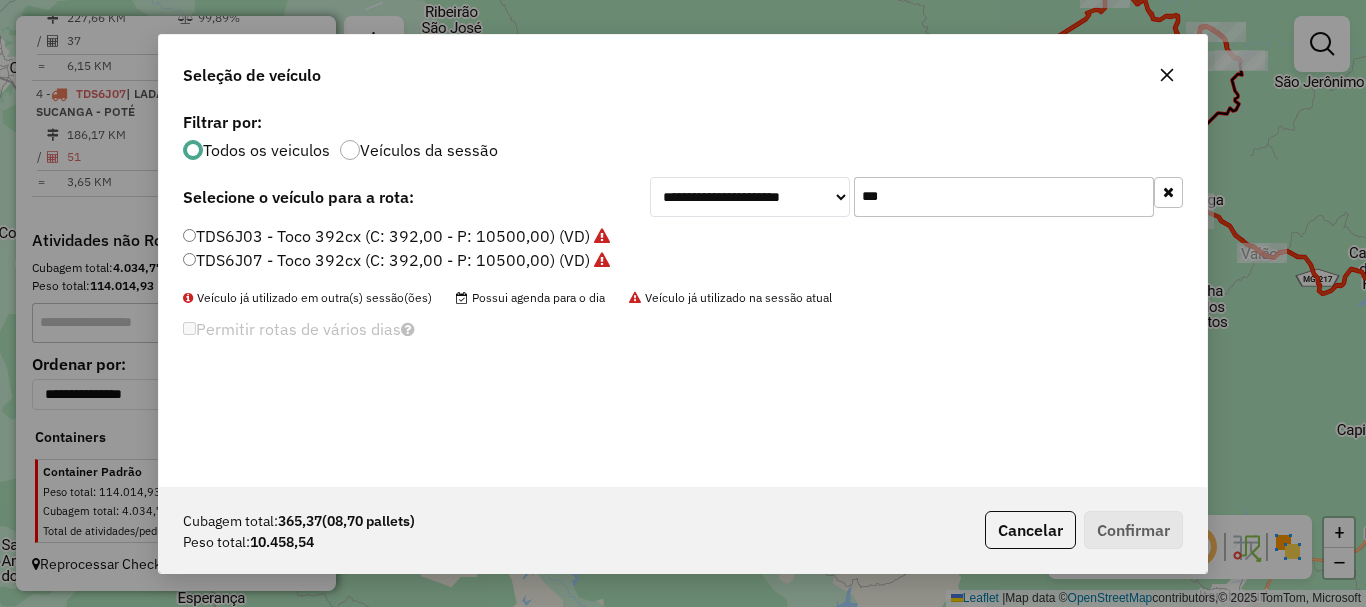 drag, startPoint x: 1004, startPoint y: 202, endPoint x: 573, endPoint y: 225, distance: 431.61325 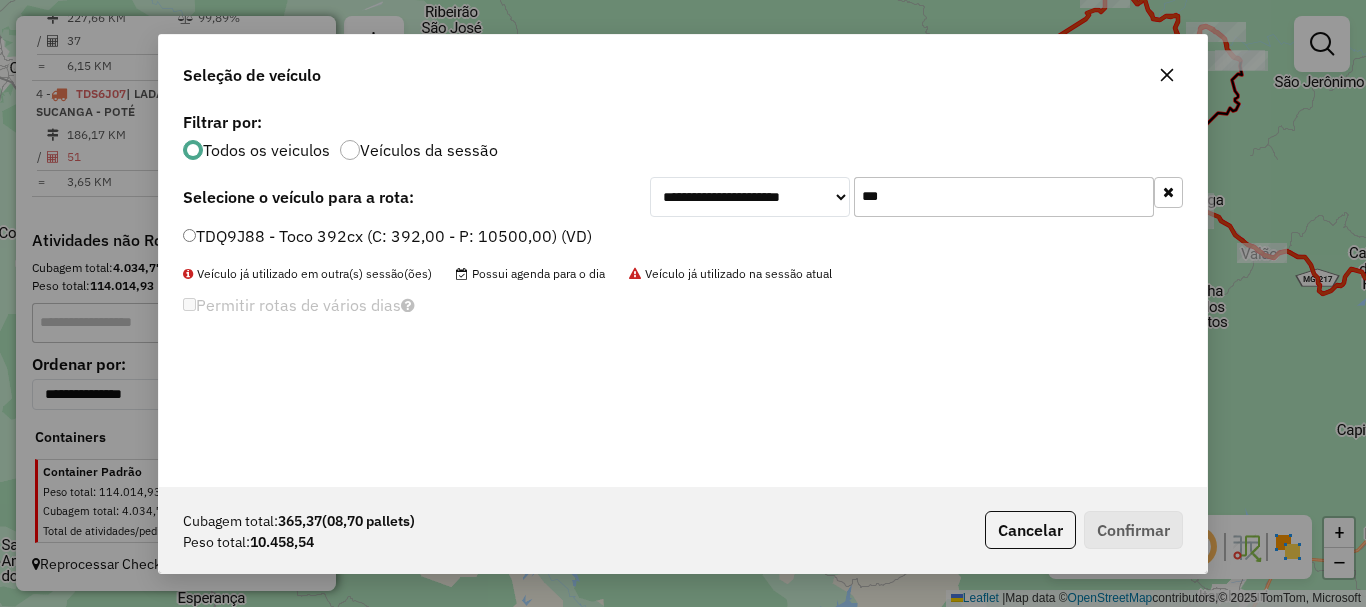 type on "***" 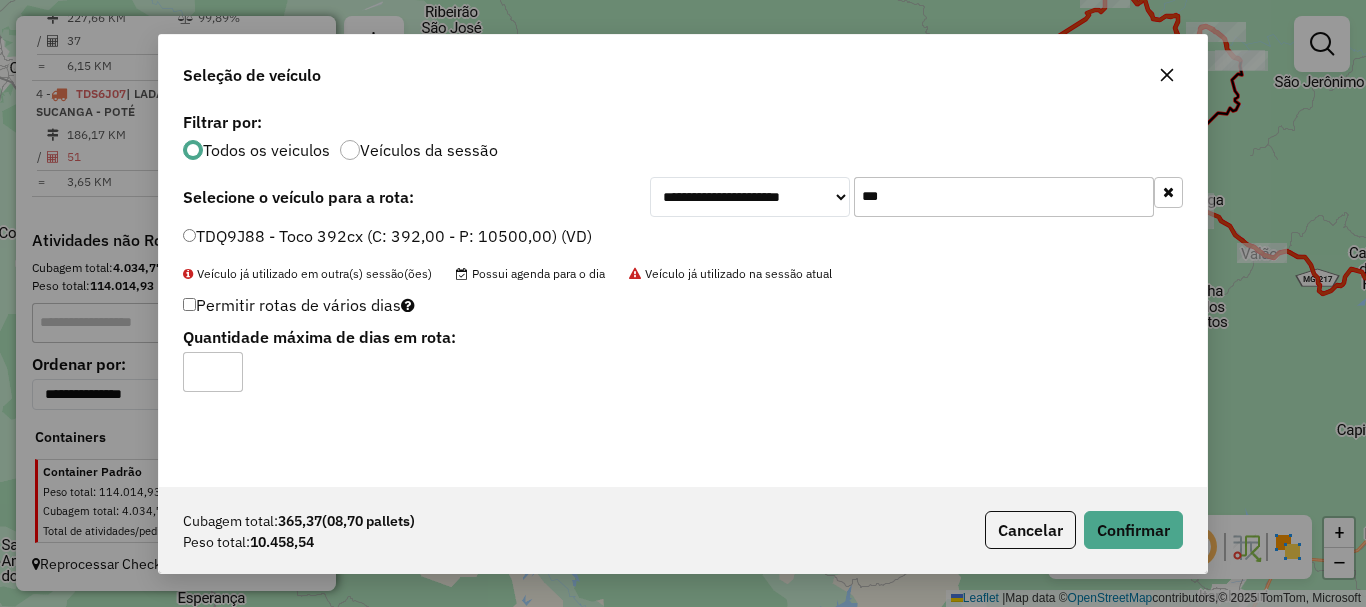 type on "*" 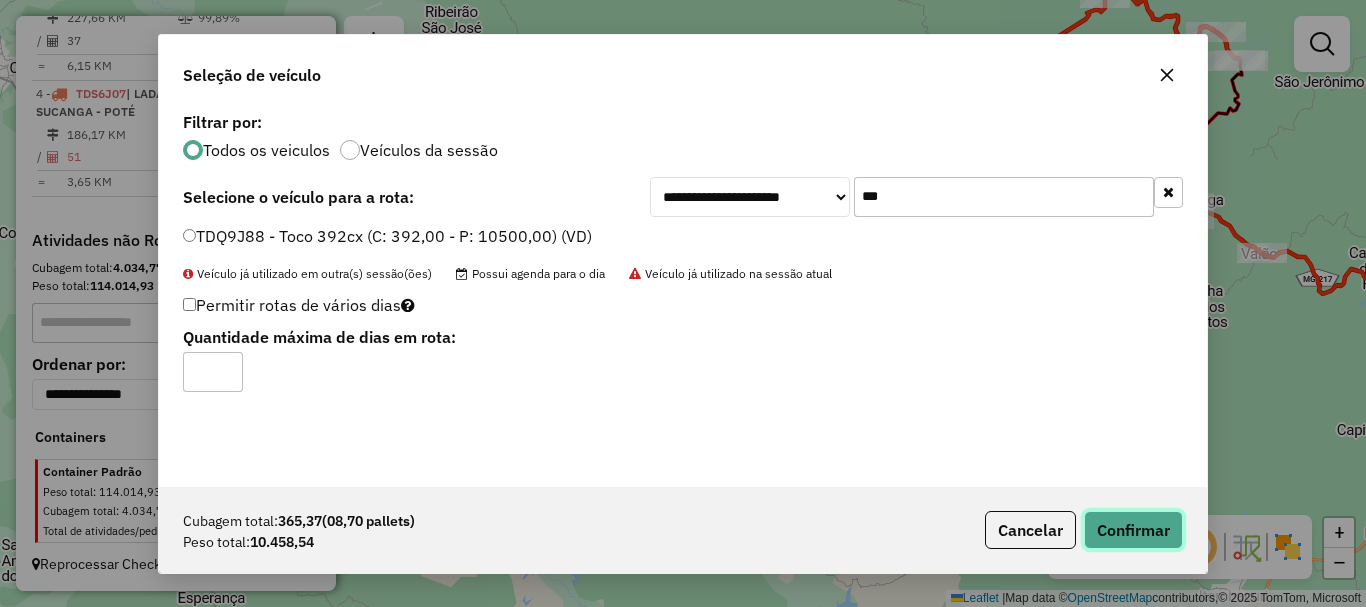 click on "Confirmar" 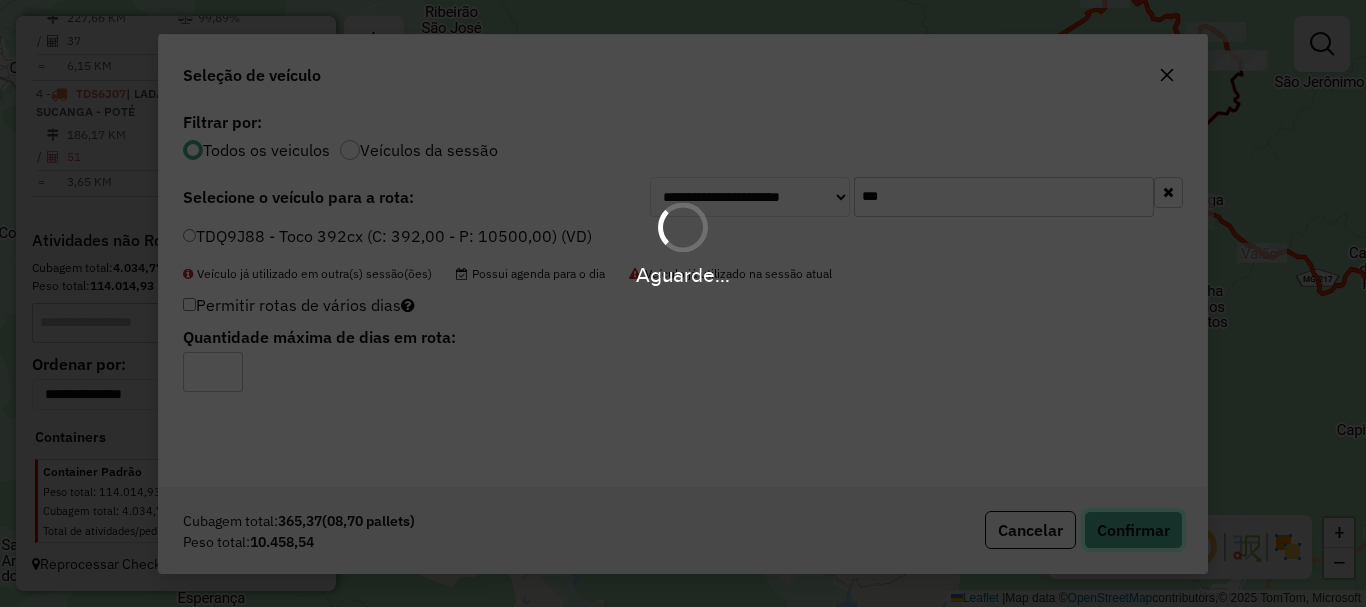 type 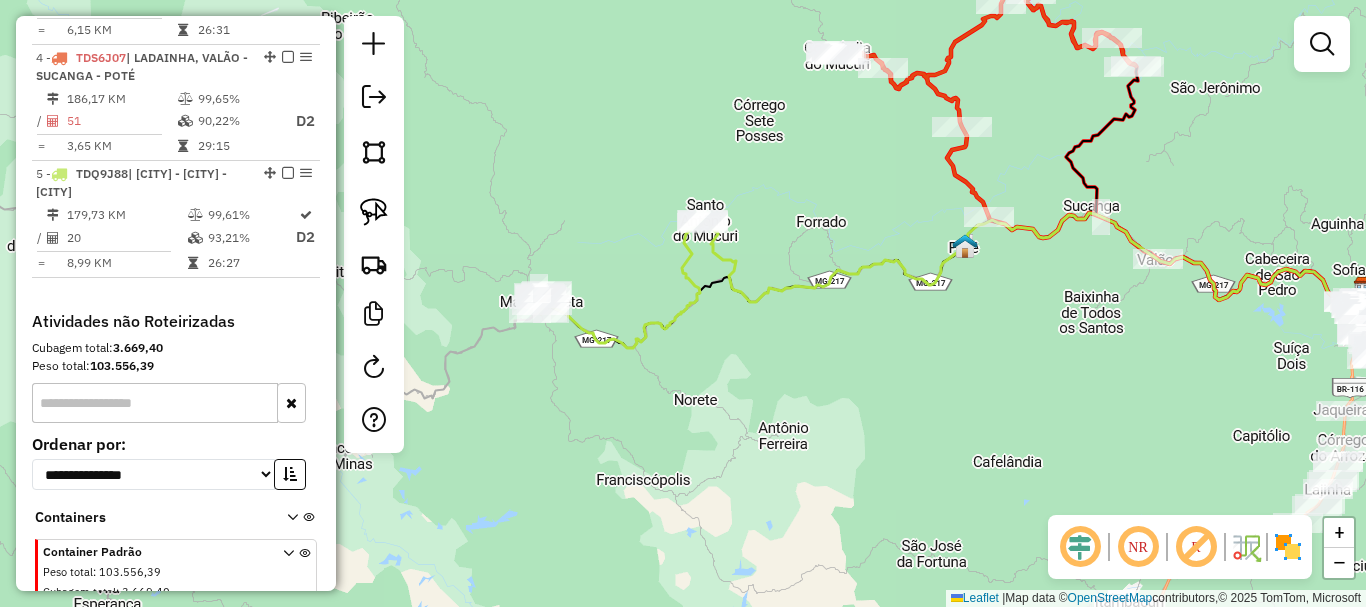 drag, startPoint x: 913, startPoint y: 404, endPoint x: 617, endPoint y: 383, distance: 296.744 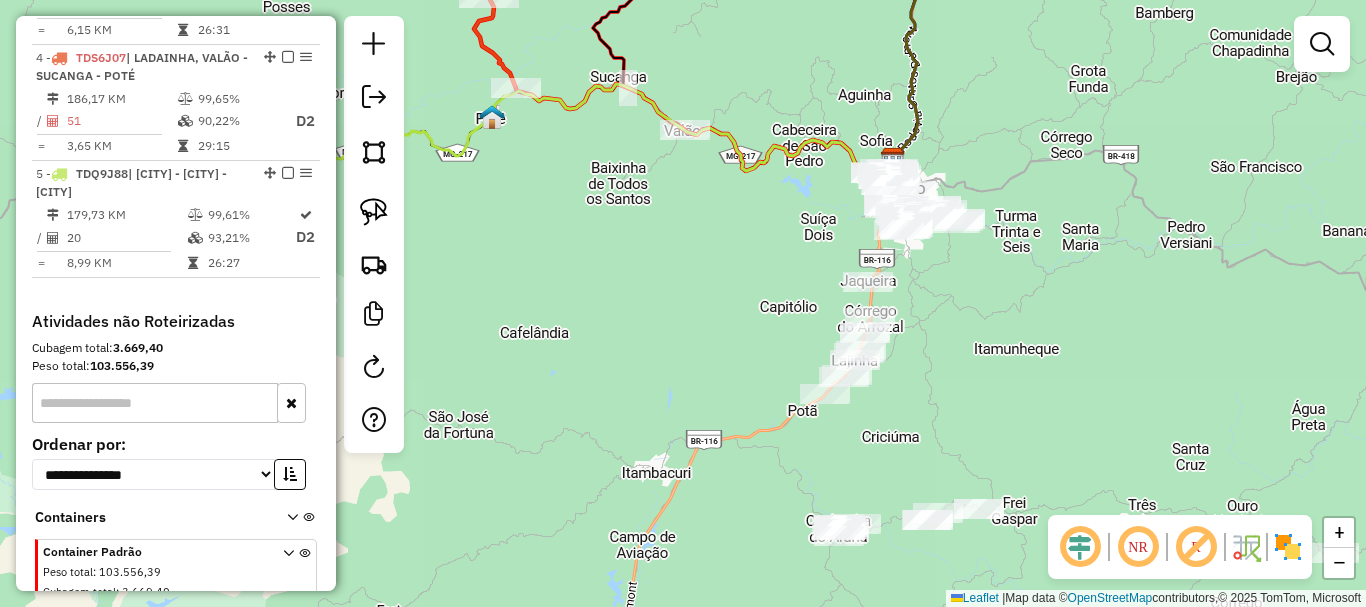 drag, startPoint x: 775, startPoint y: 376, endPoint x: 585, endPoint y: 232, distance: 238.40302 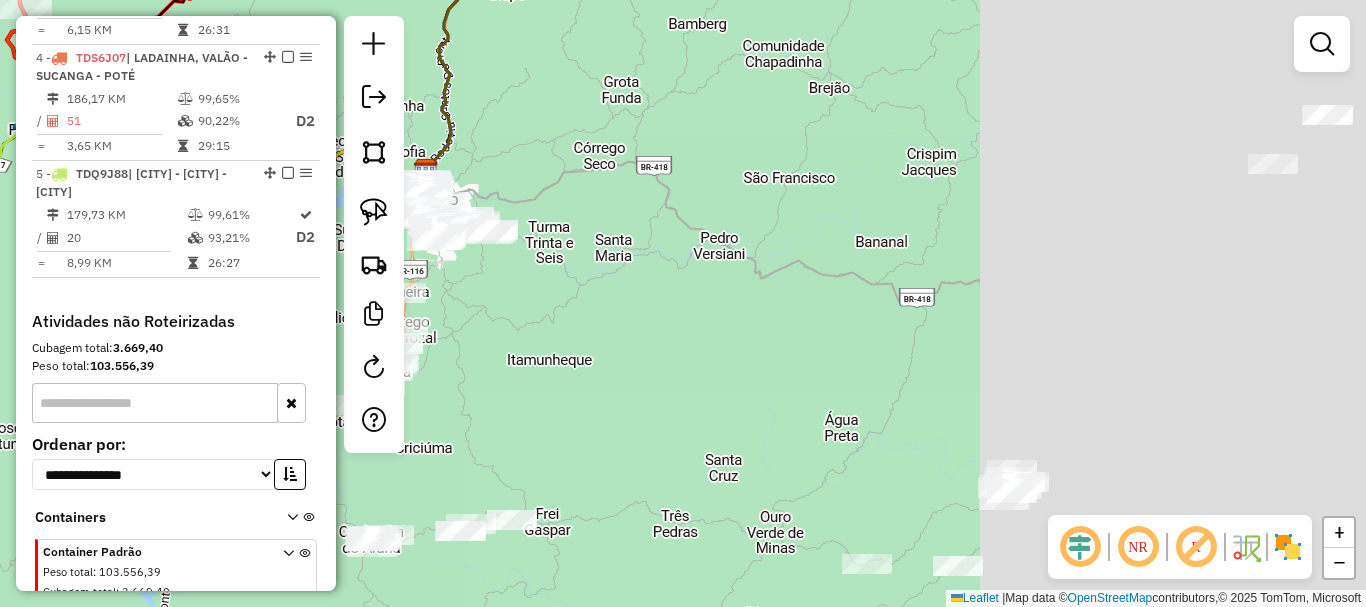 drag, startPoint x: 1107, startPoint y: 280, endPoint x: 619, endPoint y: 334, distance: 490.9786 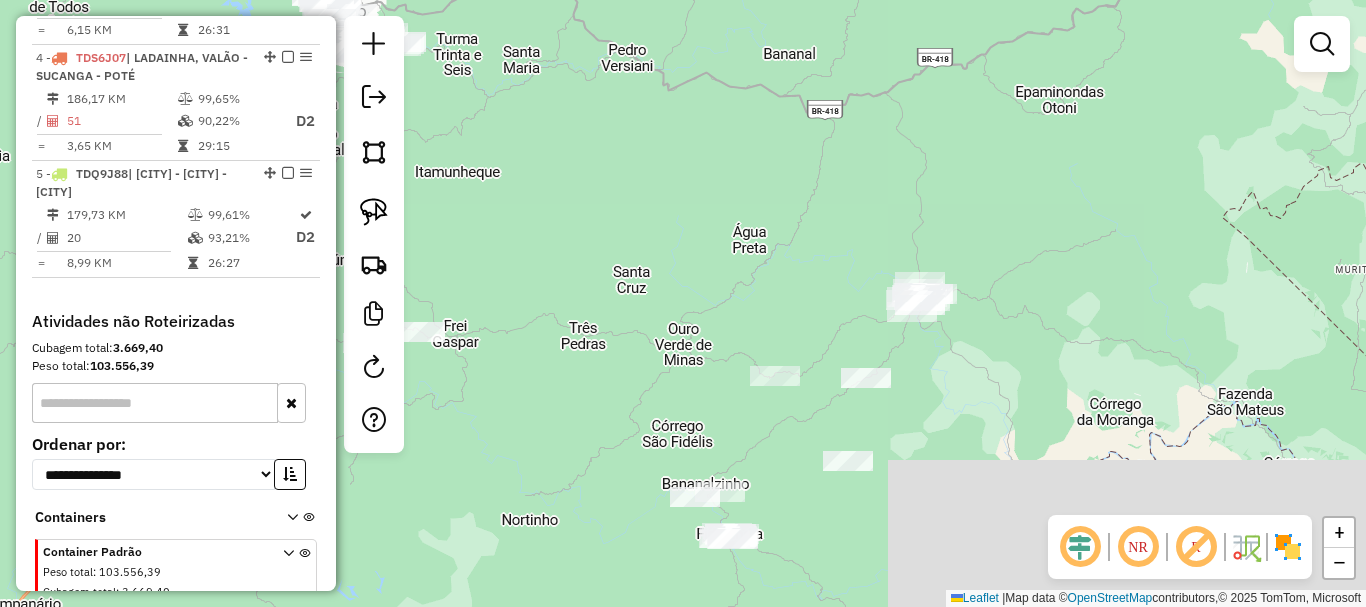 drag, startPoint x: 951, startPoint y: 333, endPoint x: 878, endPoint y: 117, distance: 228.0022 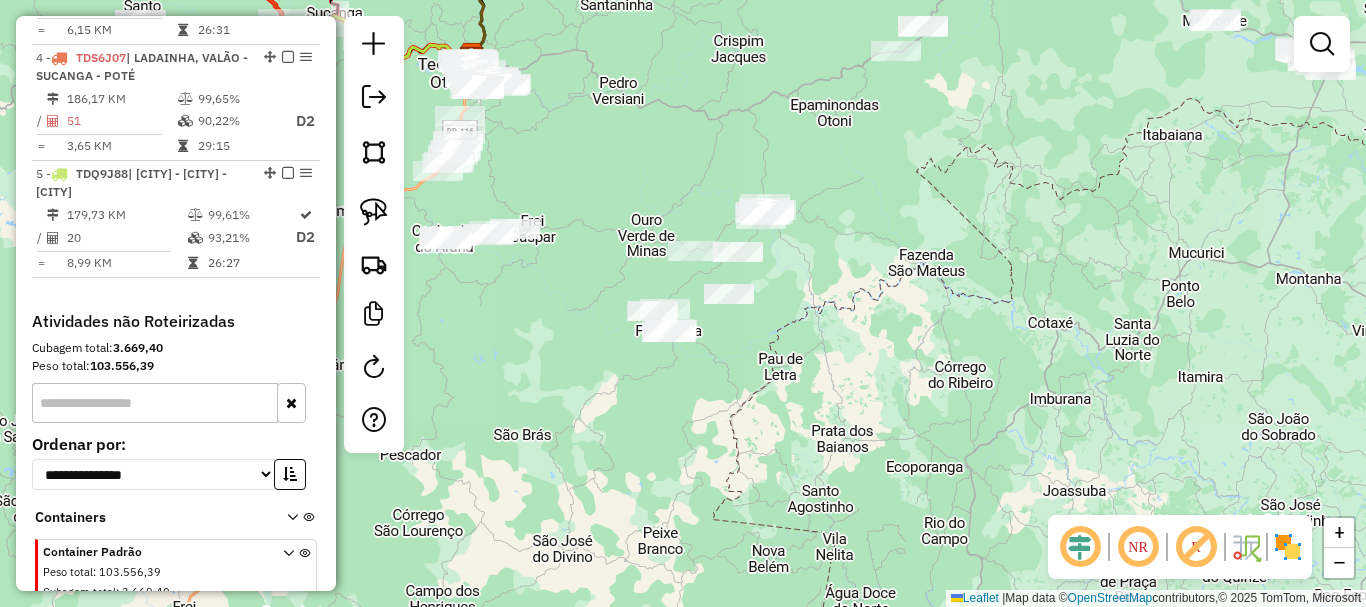 drag, startPoint x: 893, startPoint y: 161, endPoint x: 843, endPoint y: 119, distance: 65.29931 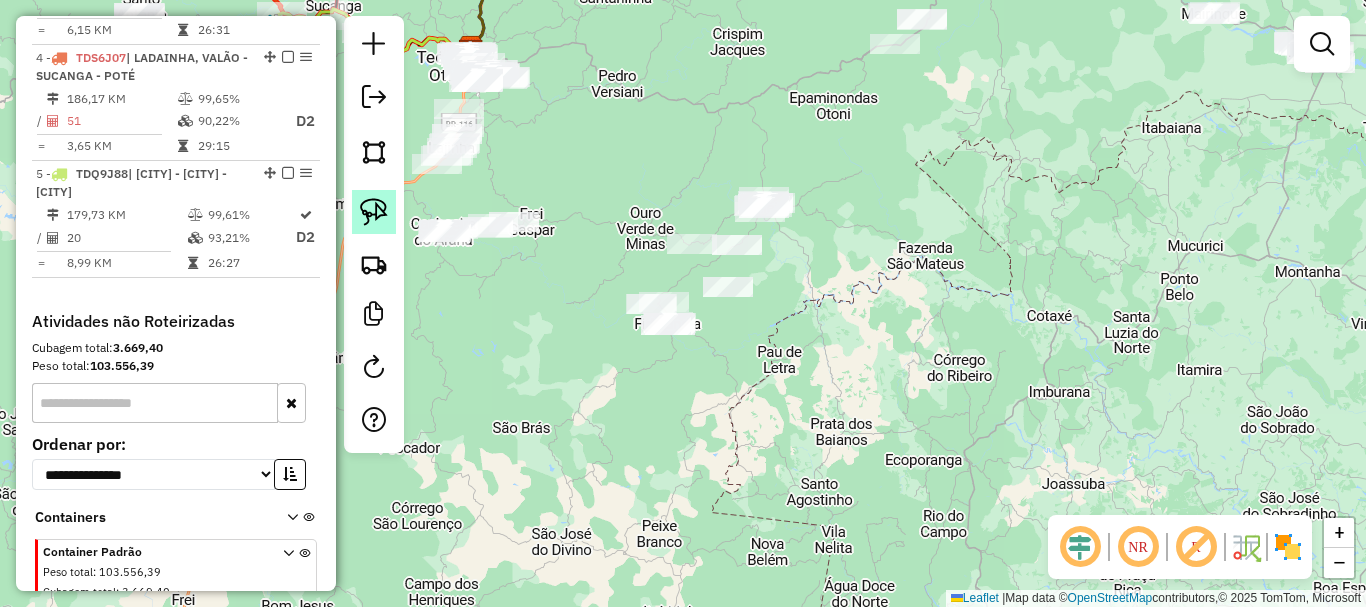 click 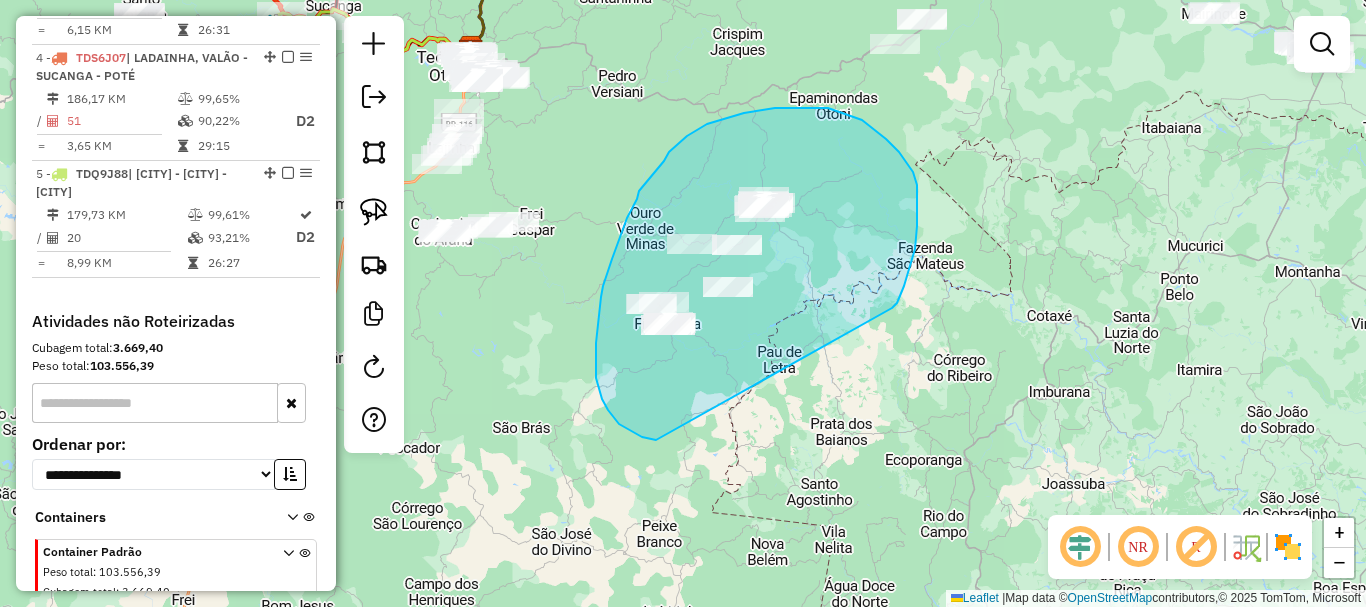 drag, startPoint x: 913, startPoint y: 255, endPoint x: 696, endPoint y: 439, distance: 284.50836 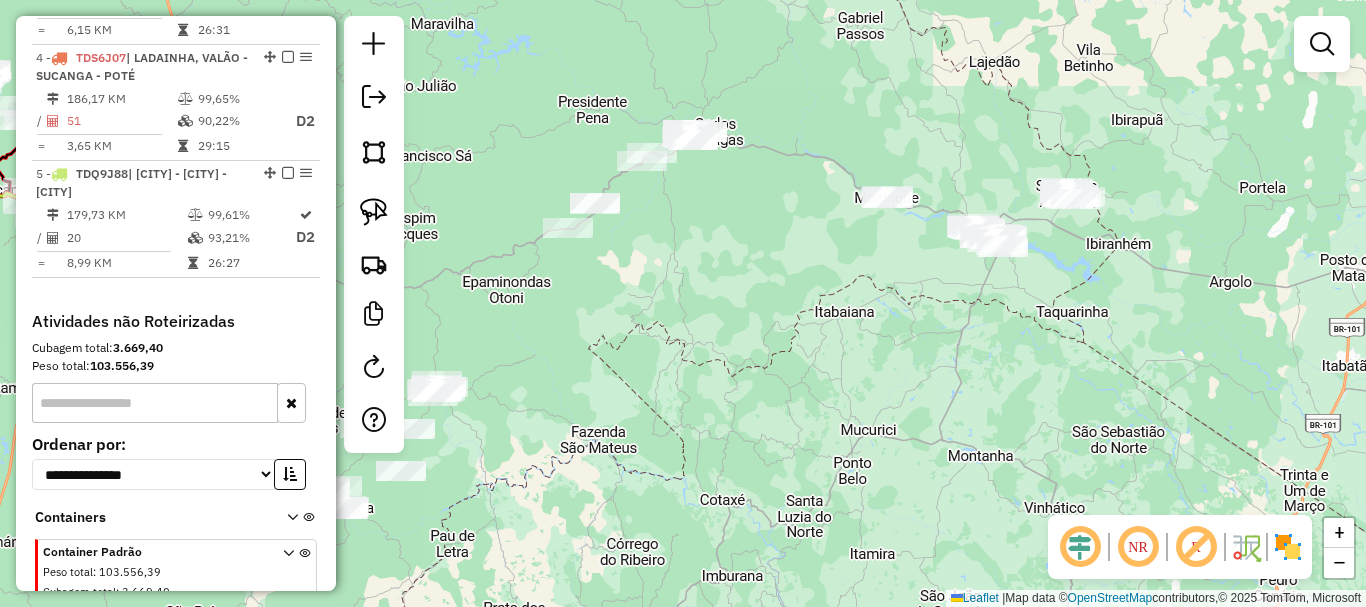 drag, startPoint x: 1041, startPoint y: 187, endPoint x: 714, endPoint y: 371, distance: 375.2133 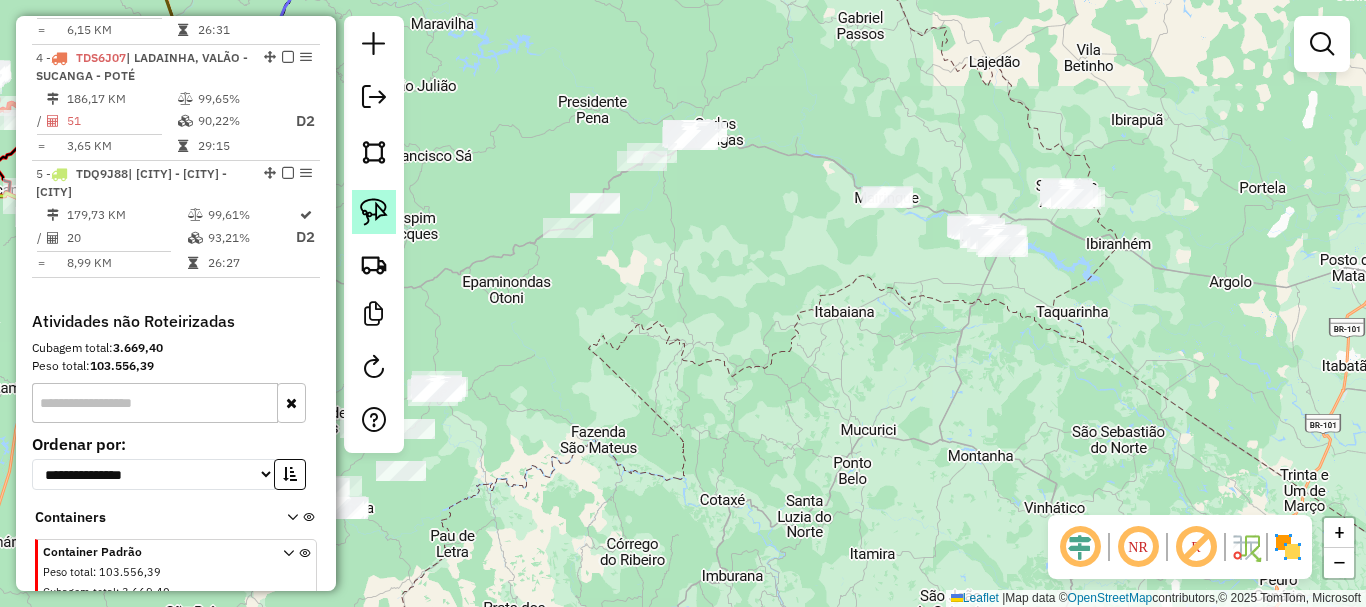 click 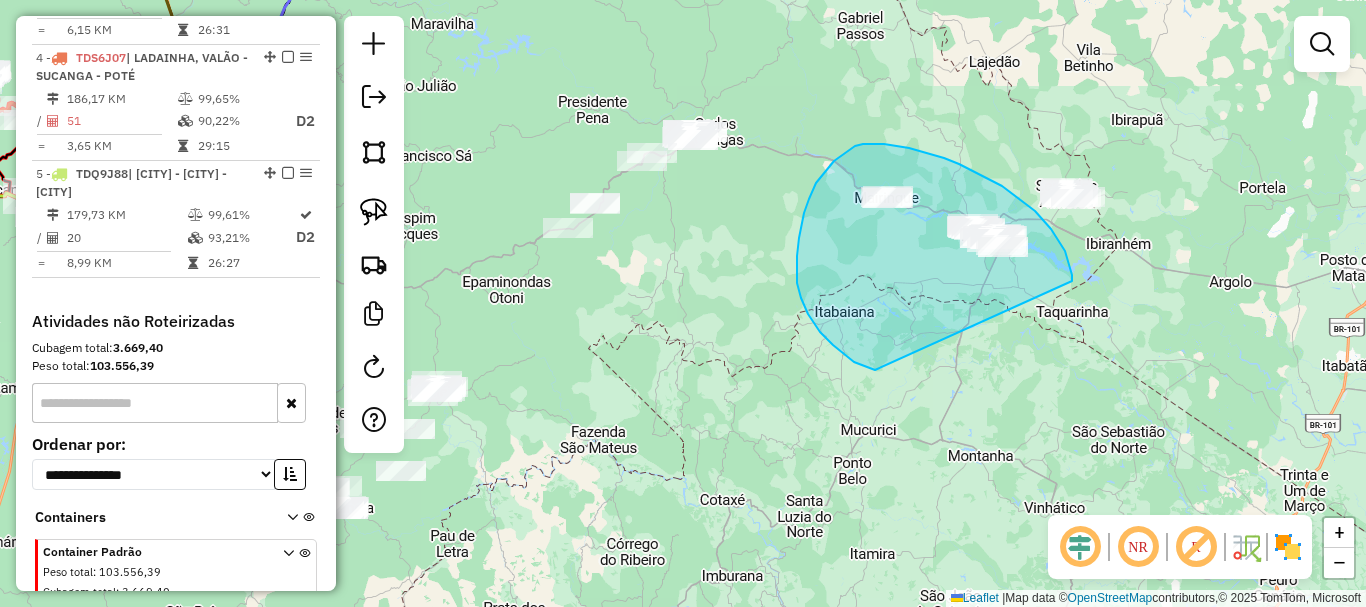 drag, startPoint x: 1068, startPoint y: 262, endPoint x: 875, endPoint y: 370, distance: 221.16284 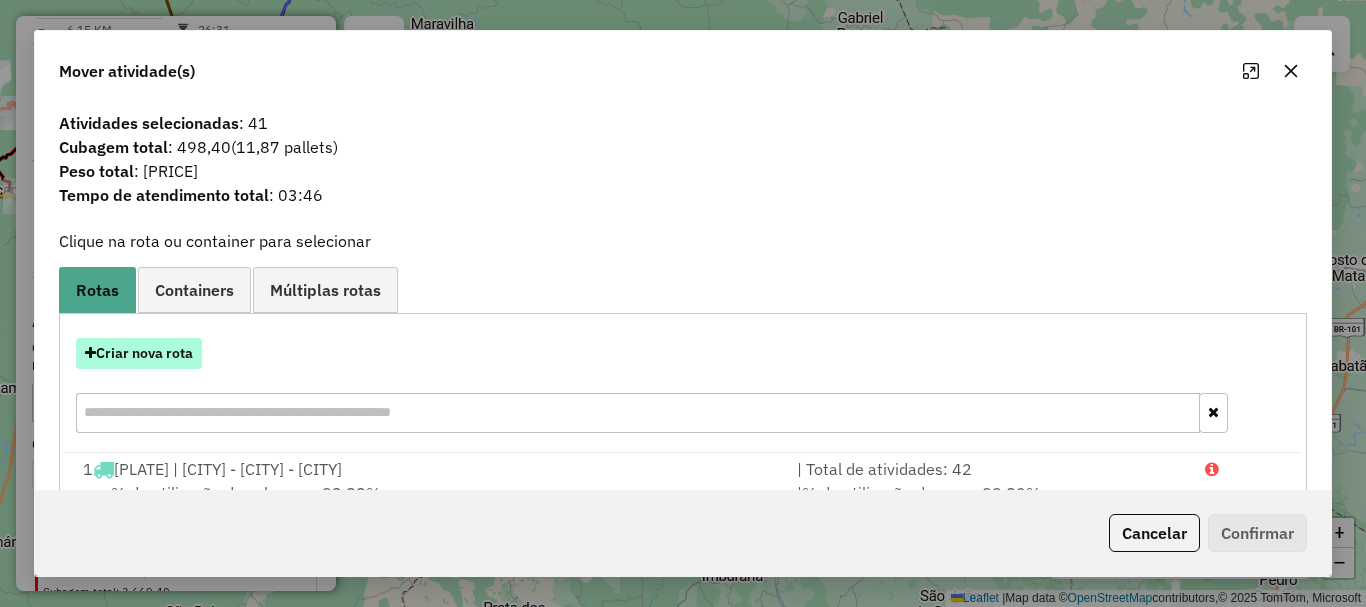 click on "Criar nova rota" at bounding box center [139, 353] 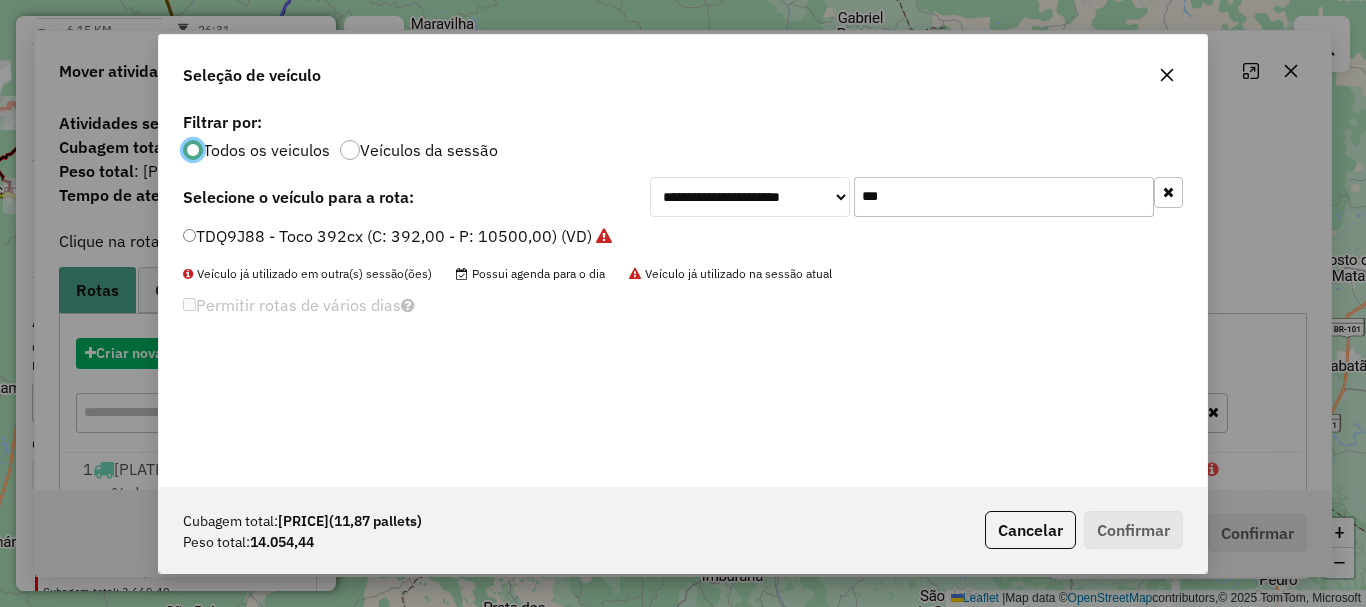 scroll, scrollTop: 11, scrollLeft: 6, axis: both 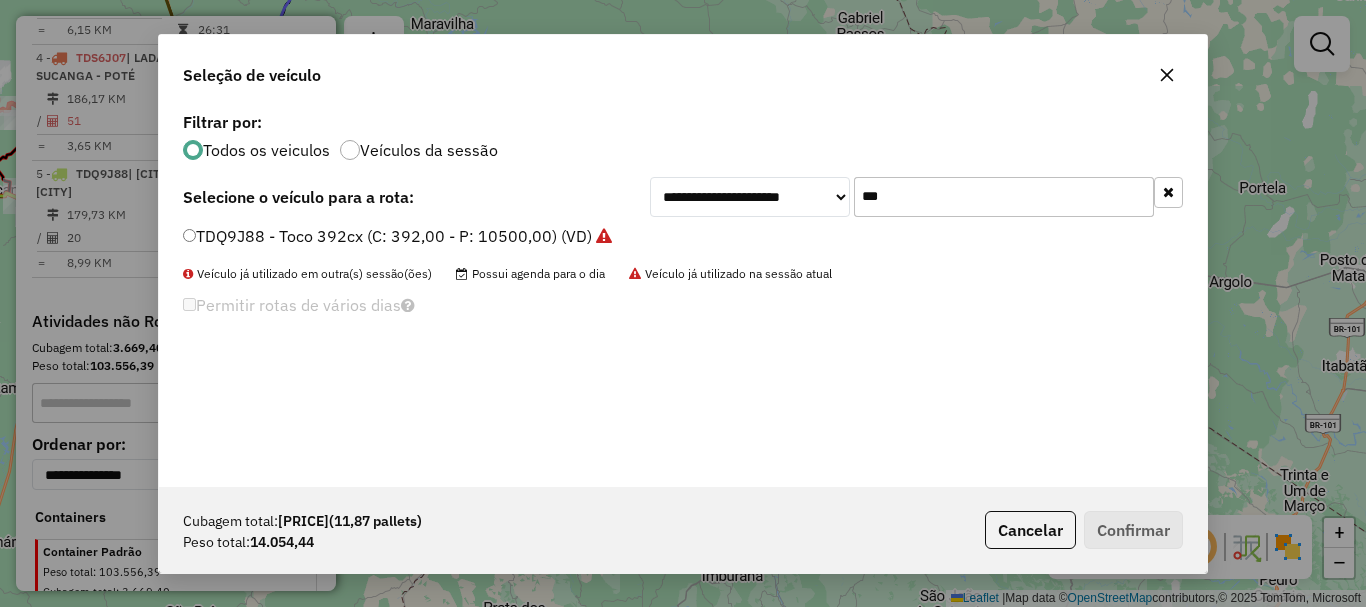 drag, startPoint x: 930, startPoint y: 209, endPoint x: 718, endPoint y: 201, distance: 212.1509 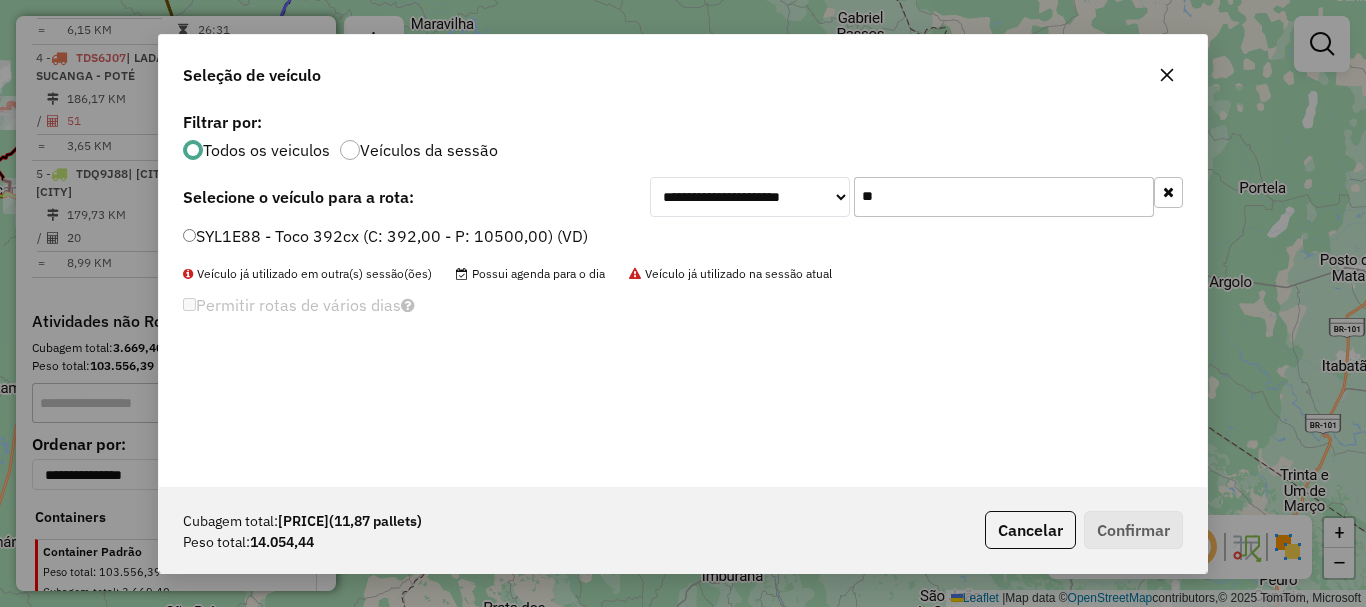 type on "**" 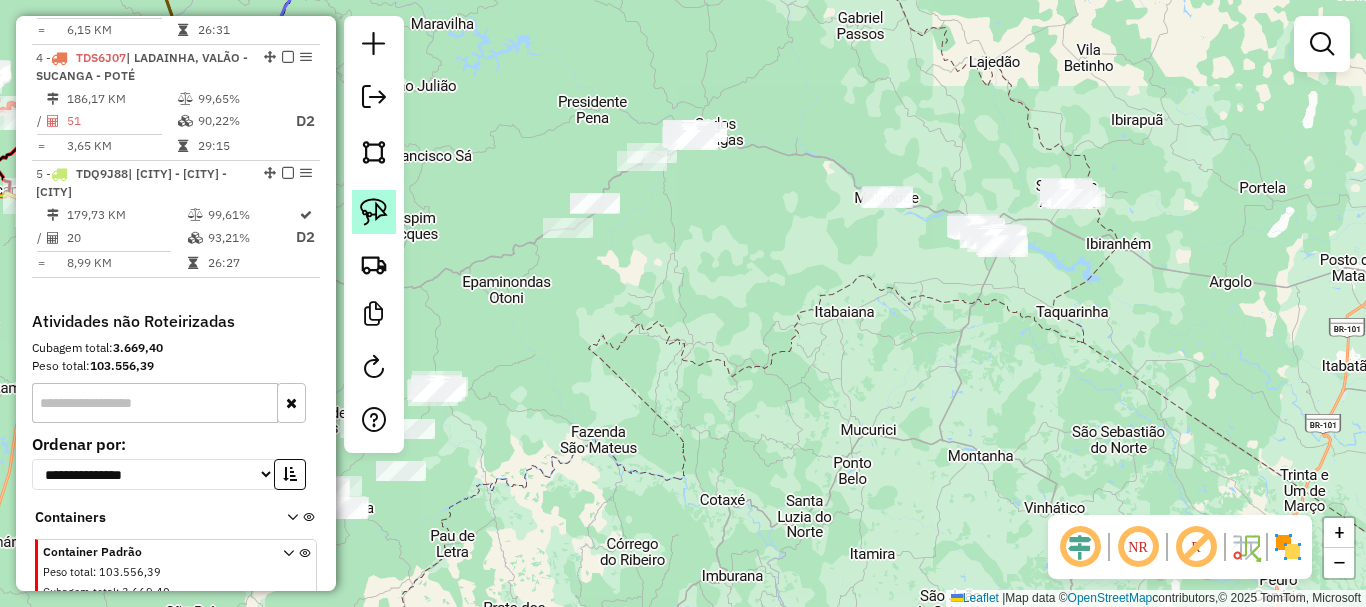 click 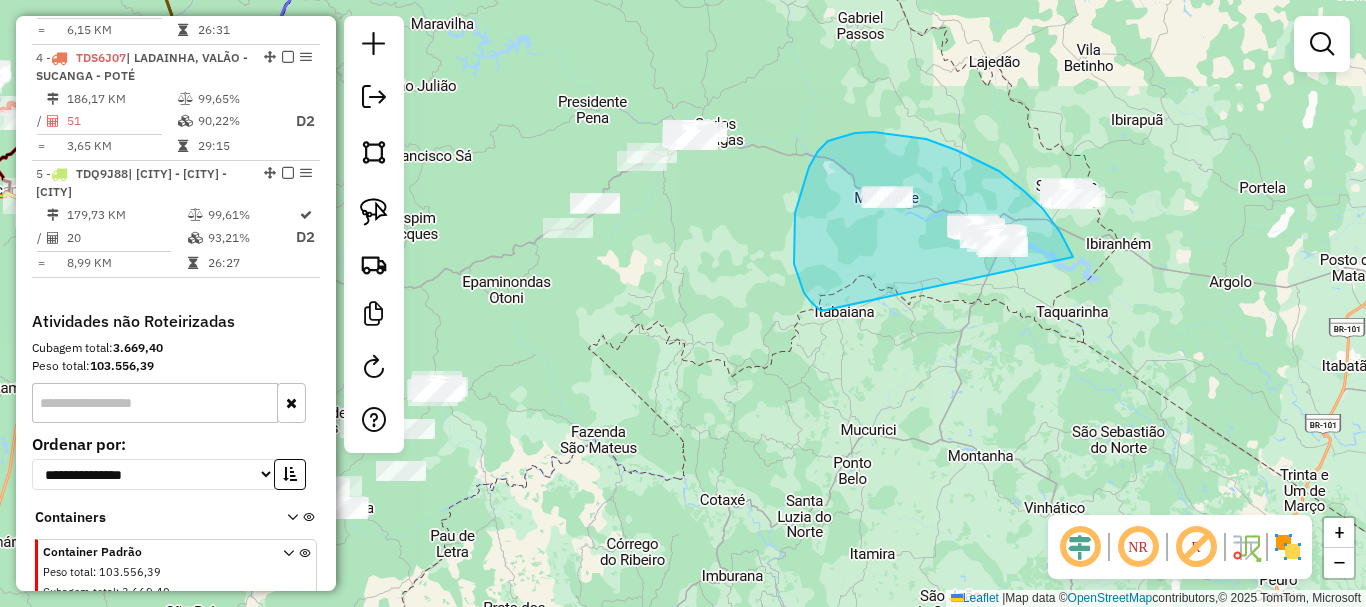 drag, startPoint x: 1068, startPoint y: 248, endPoint x: 910, endPoint y: 339, distance: 182.3321 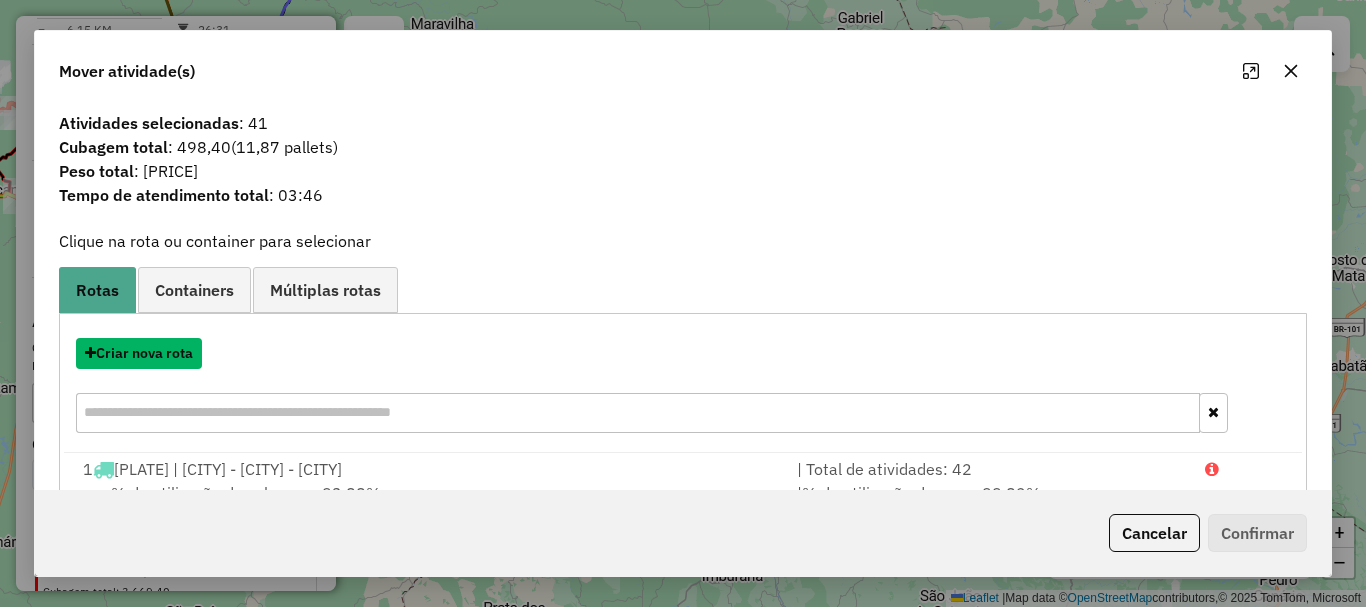 click on "Criar nova rota" at bounding box center [139, 353] 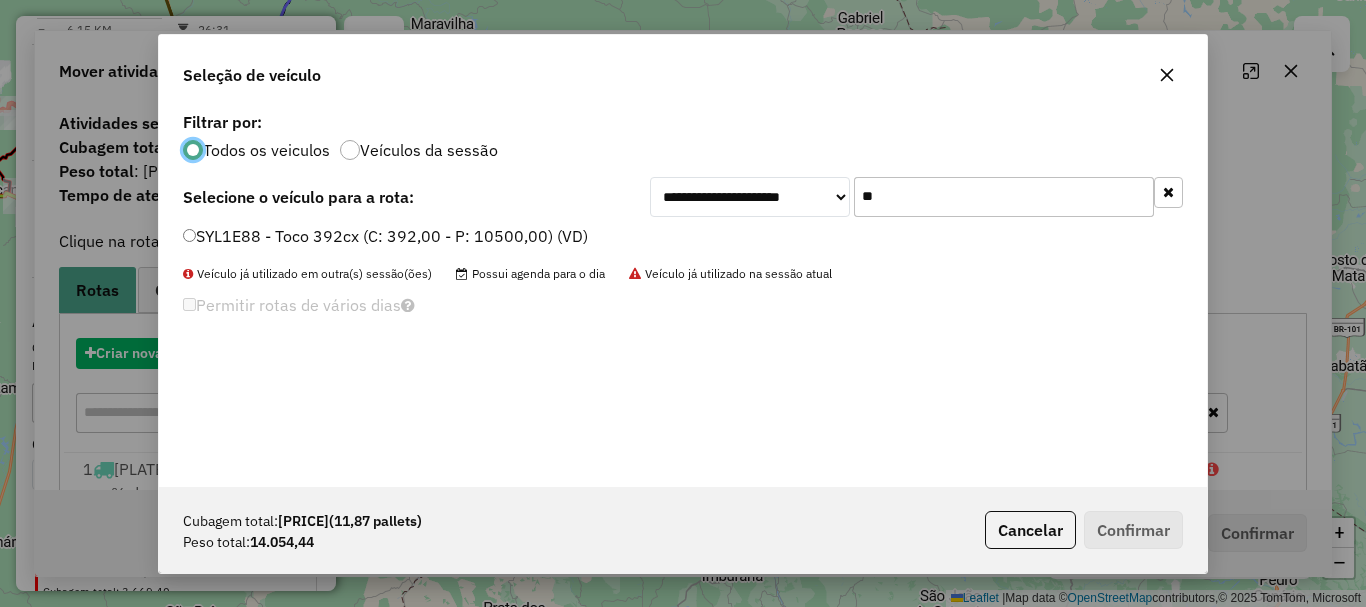 scroll, scrollTop: 11, scrollLeft: 6, axis: both 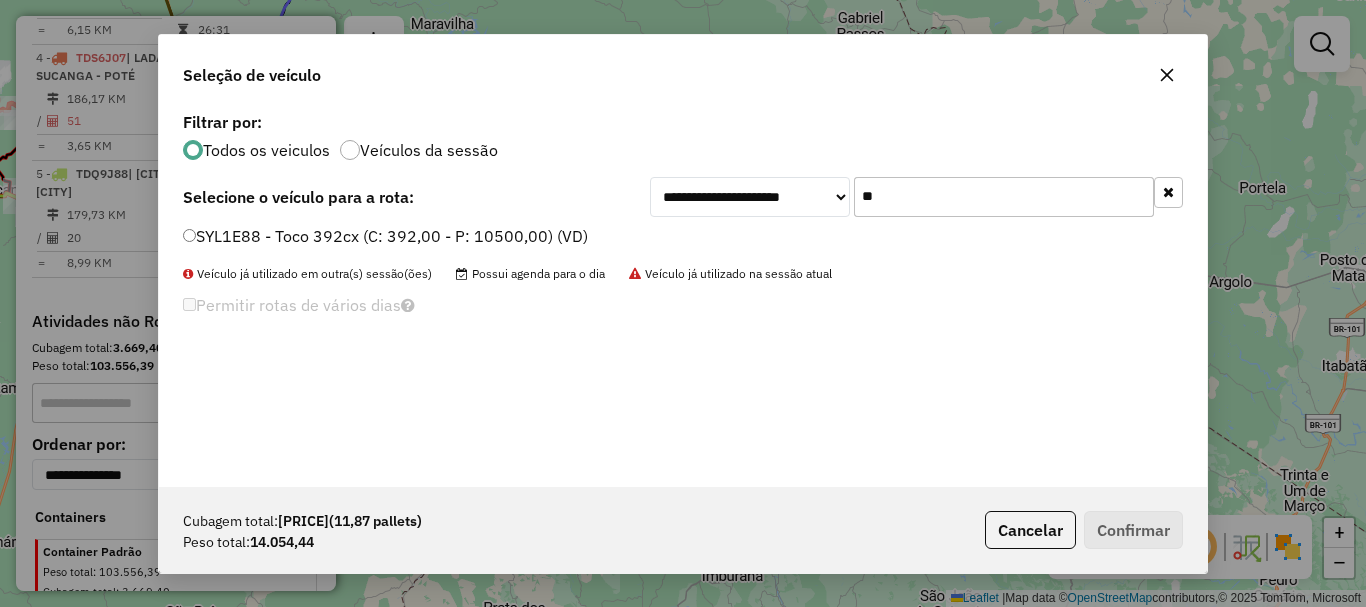 drag, startPoint x: 967, startPoint y: 163, endPoint x: 862, endPoint y: 195, distance: 109.76794 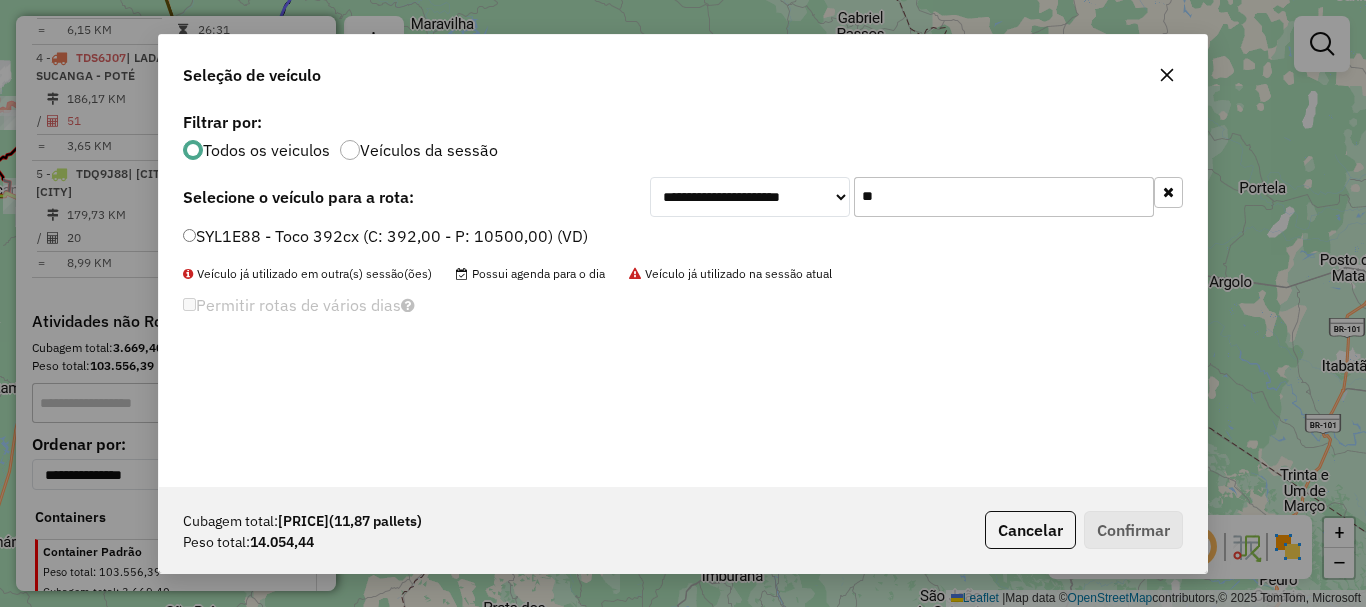 drag, startPoint x: 934, startPoint y: 189, endPoint x: 696, endPoint y: 196, distance: 238.10292 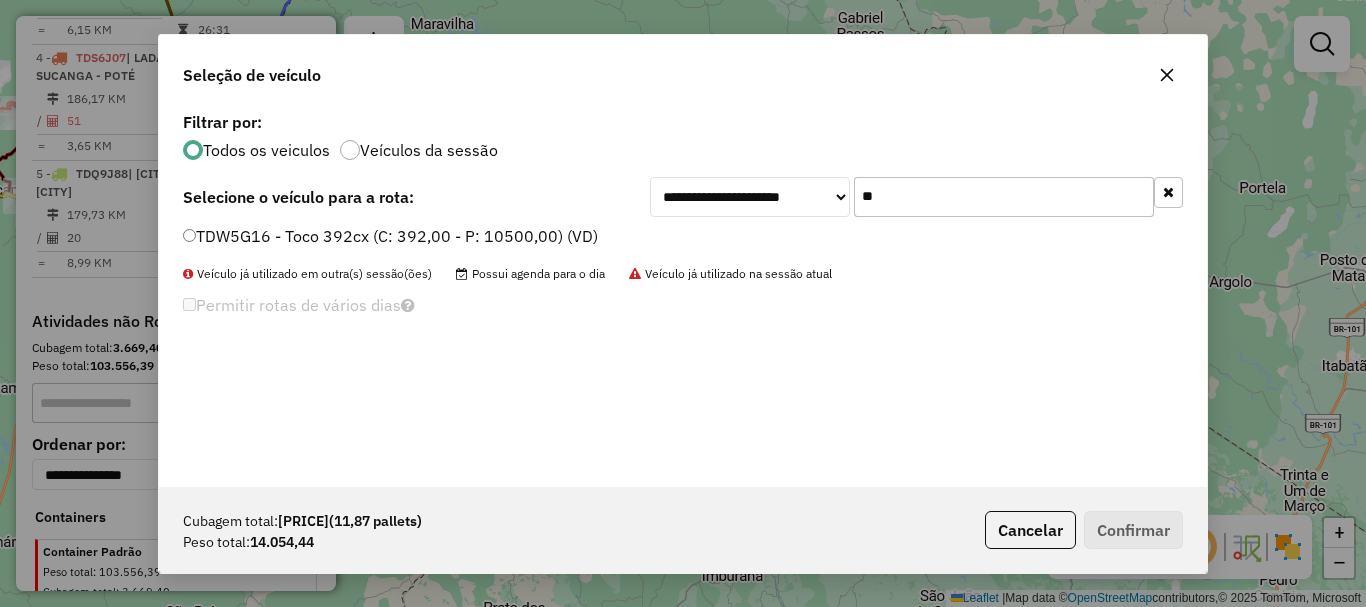 type on "**" 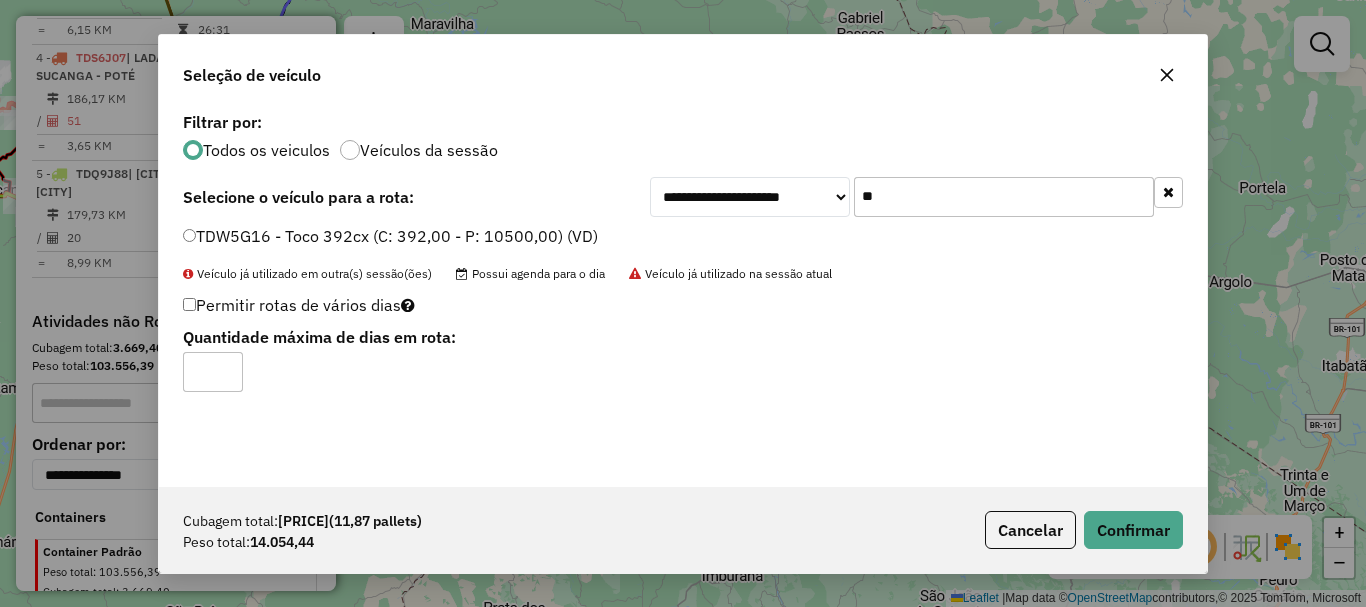 type on "*" 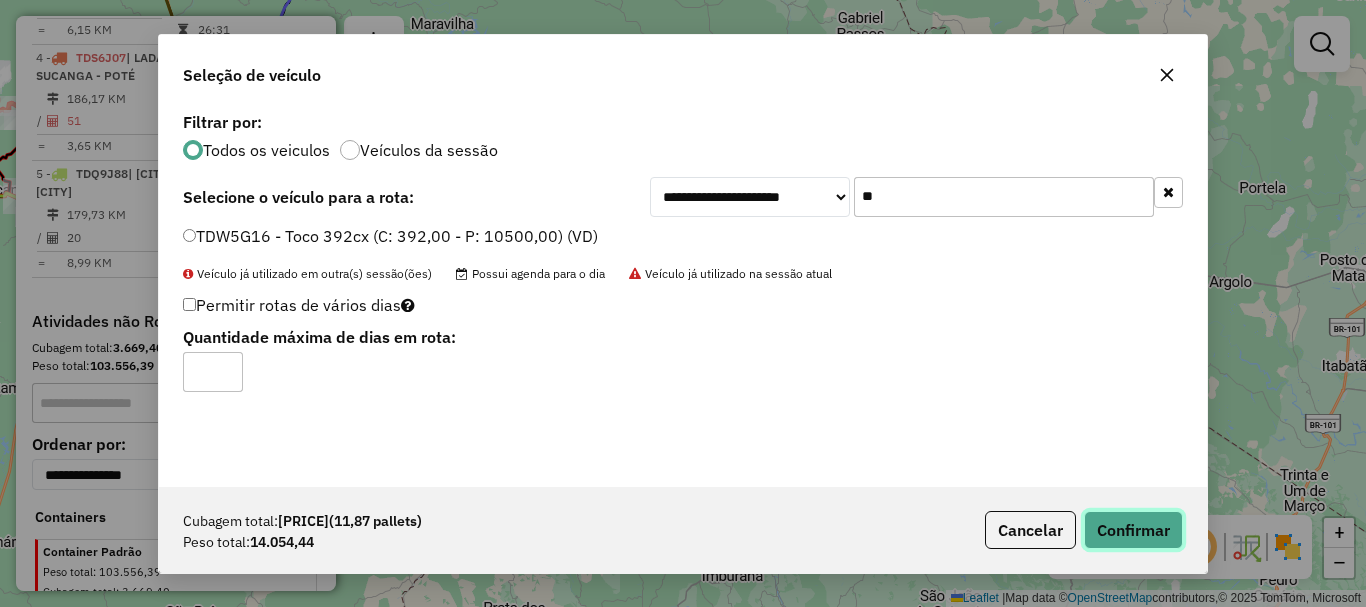 click on "Confirmar" 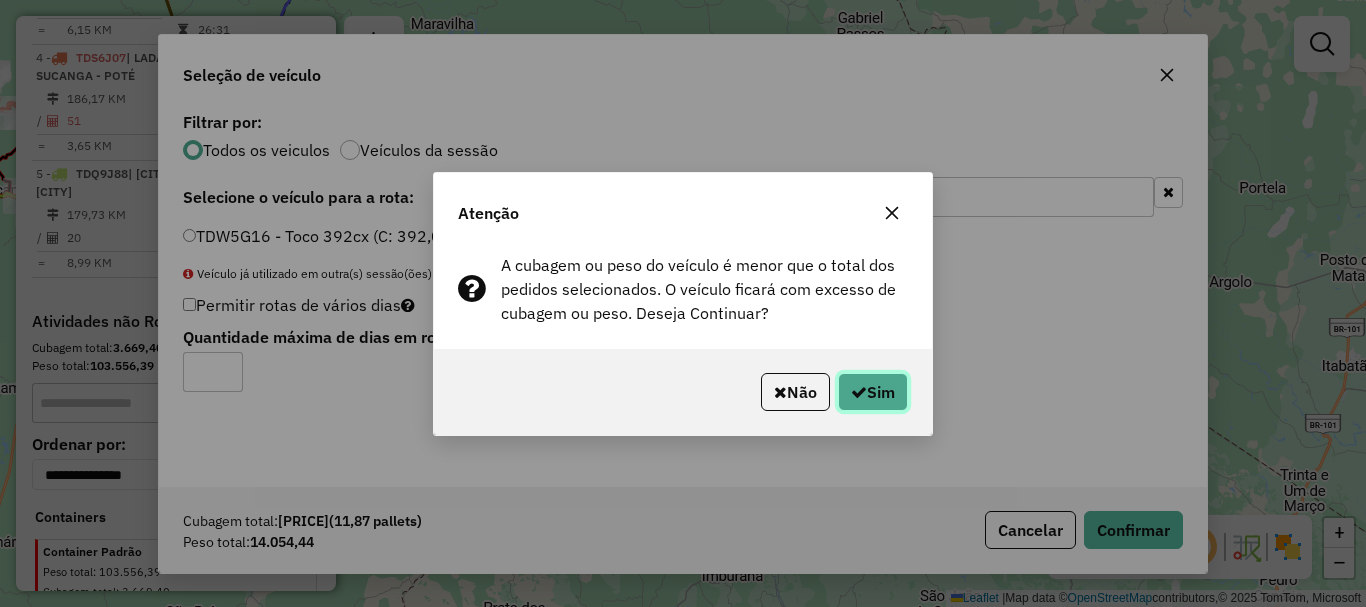 click on "Sim" 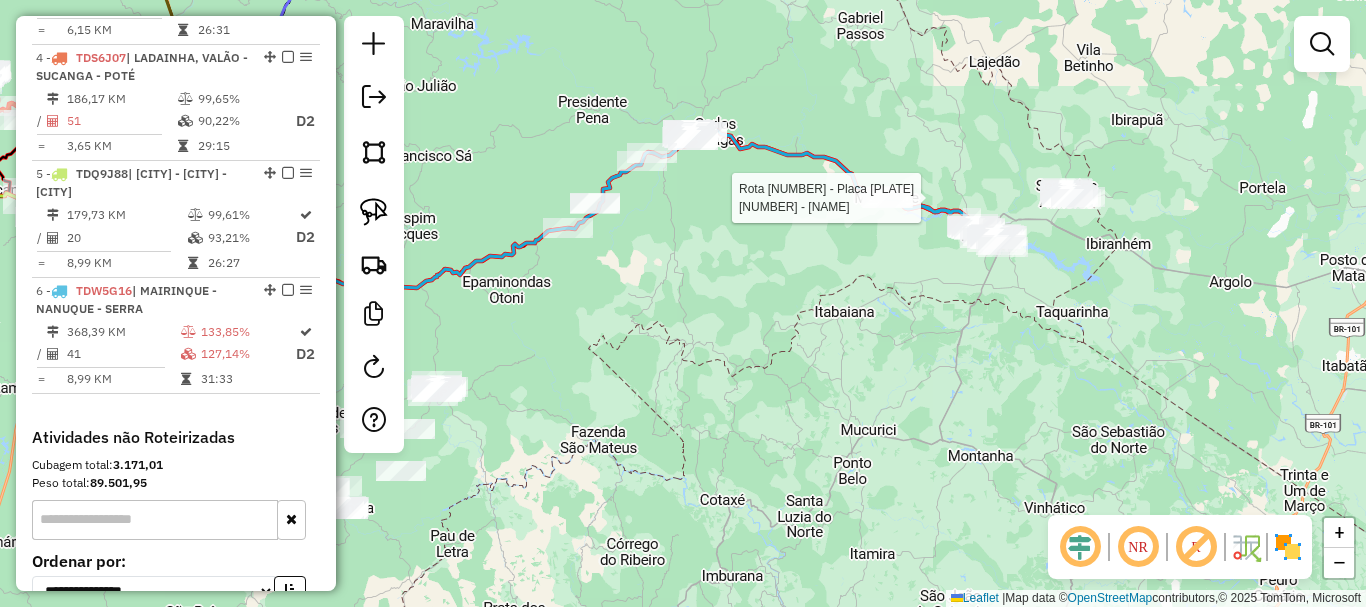 select on "*********" 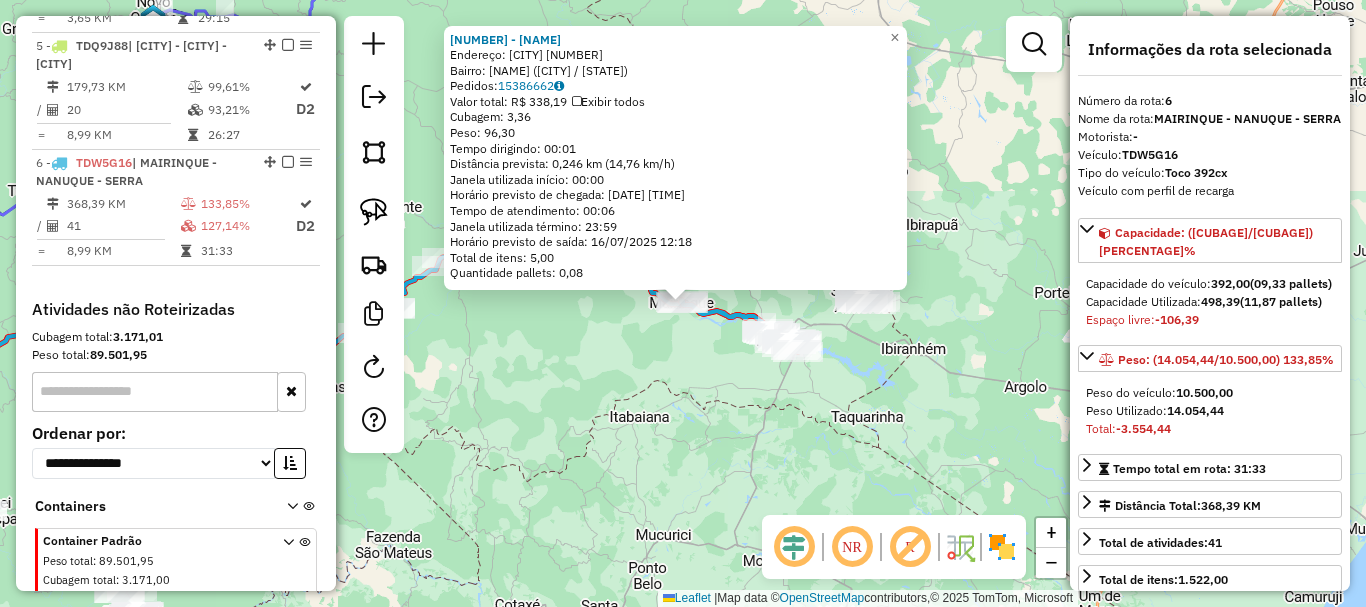 scroll, scrollTop: 1346, scrollLeft: 0, axis: vertical 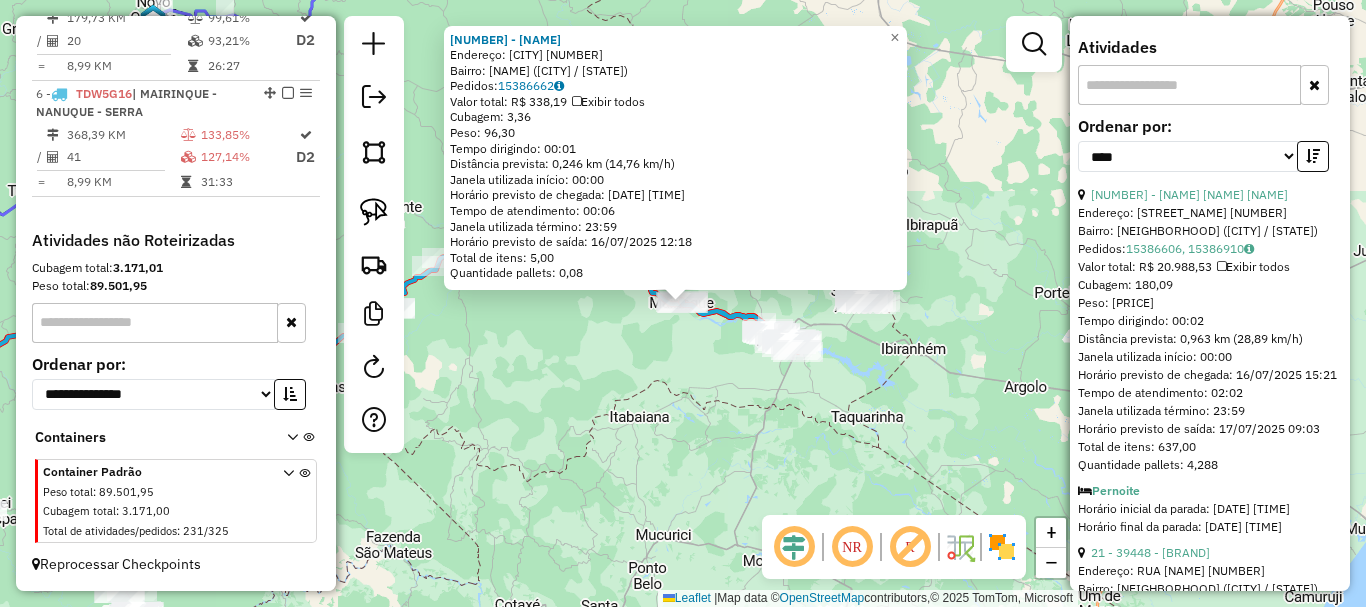 click at bounding box center [1189, 85] 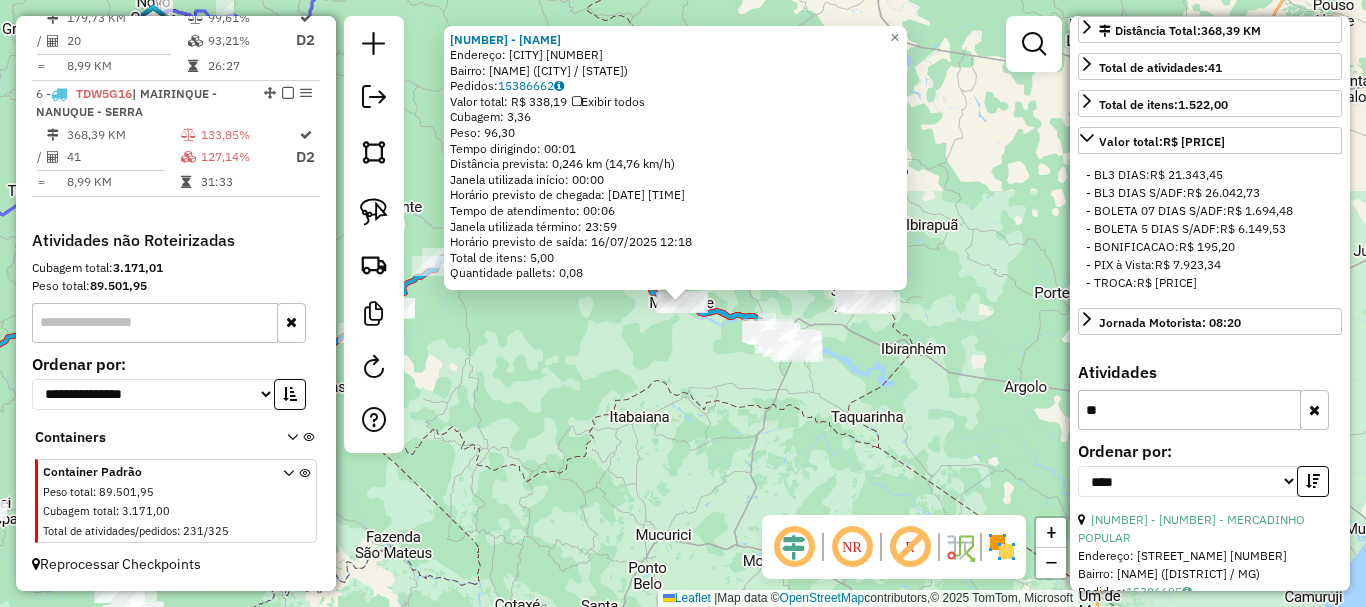 scroll, scrollTop: 789, scrollLeft: 0, axis: vertical 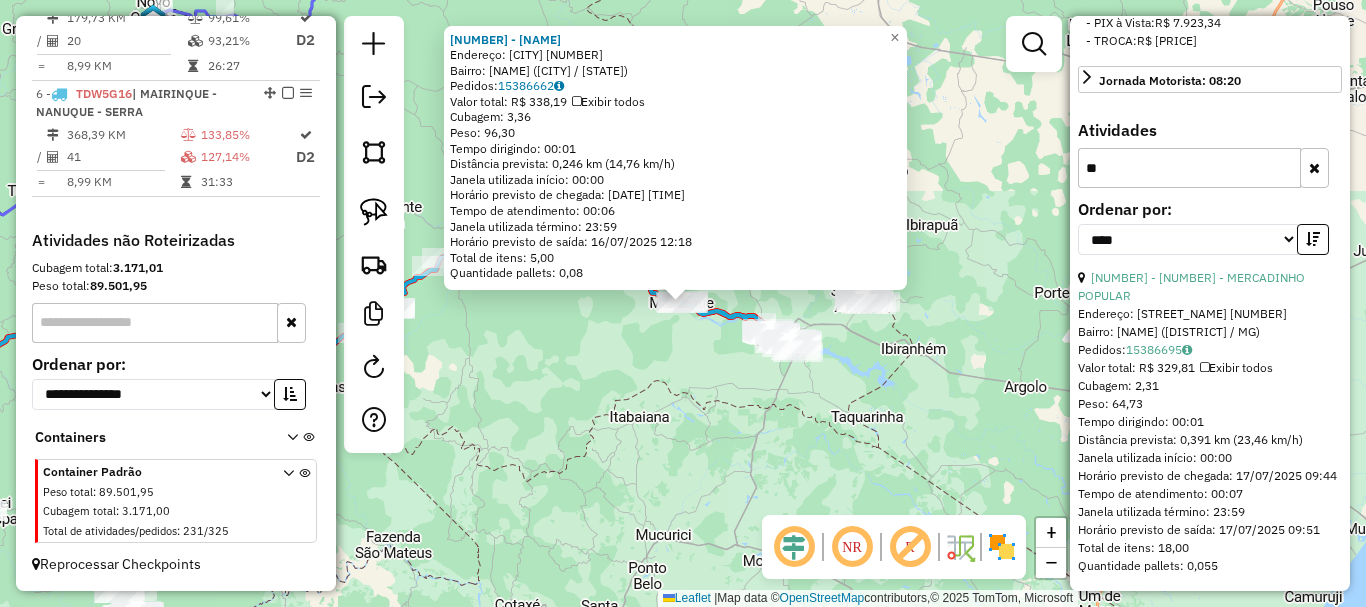 type on "*" 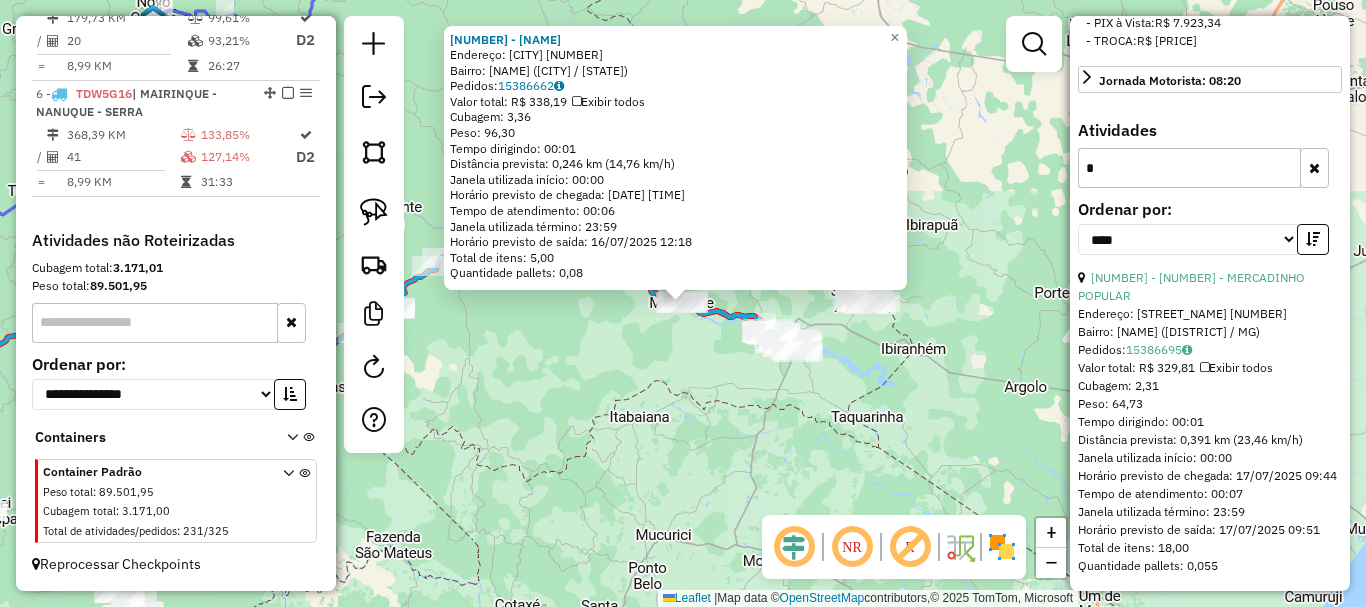 scroll, scrollTop: 800, scrollLeft: 0, axis: vertical 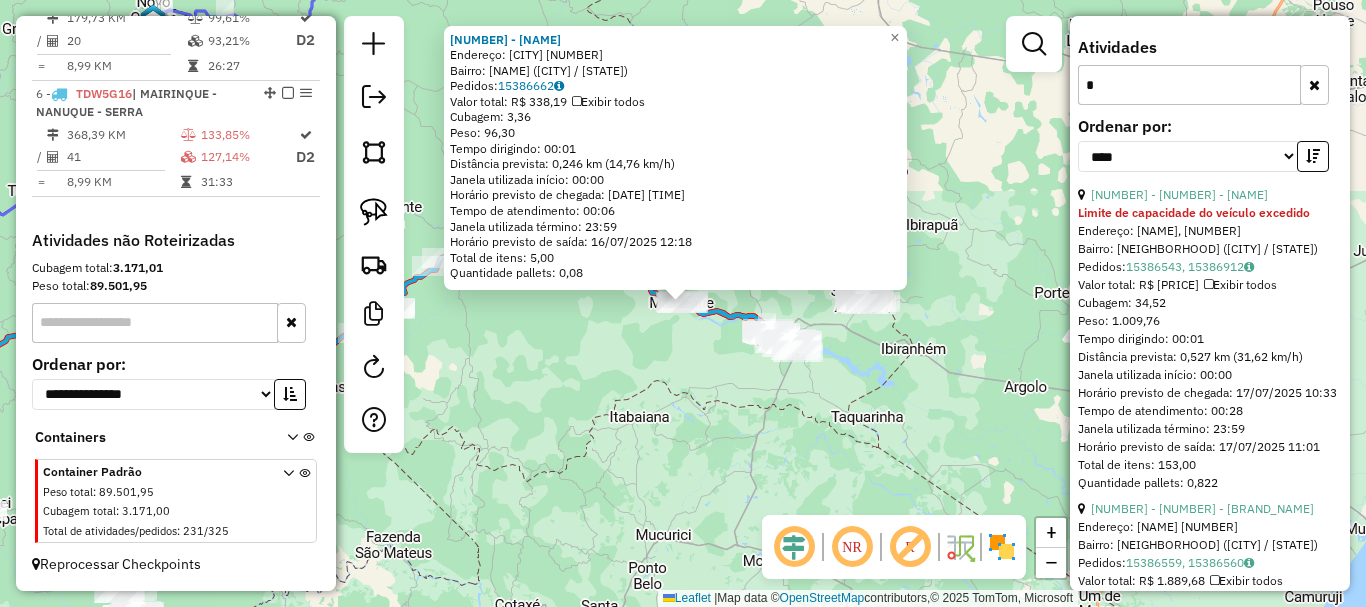 type 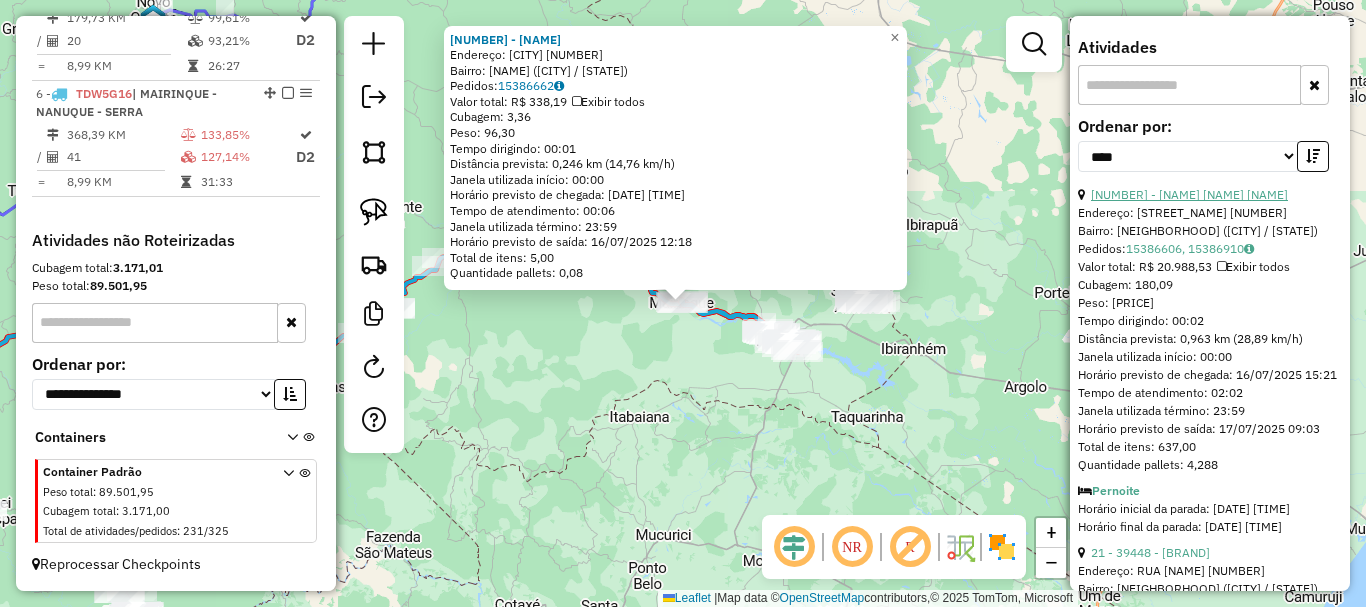 click on "[NUMBER] - [NAME] [NAME] [NAME]" at bounding box center (1189, 194) 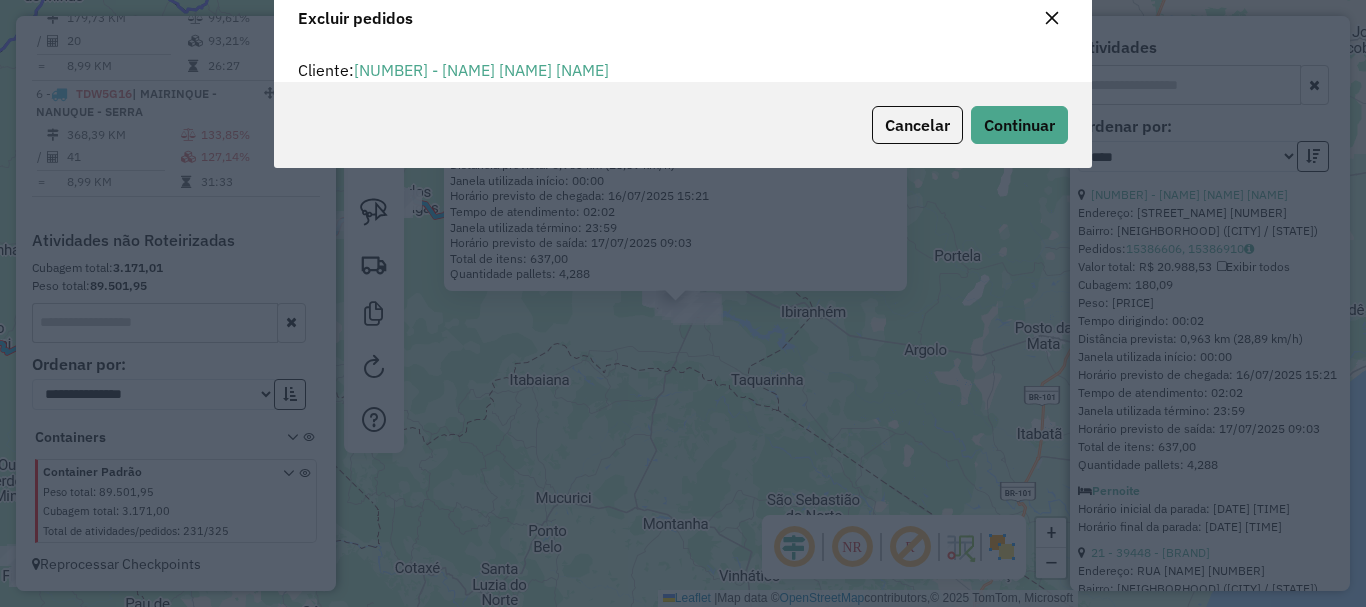 scroll, scrollTop: 82, scrollLeft: 0, axis: vertical 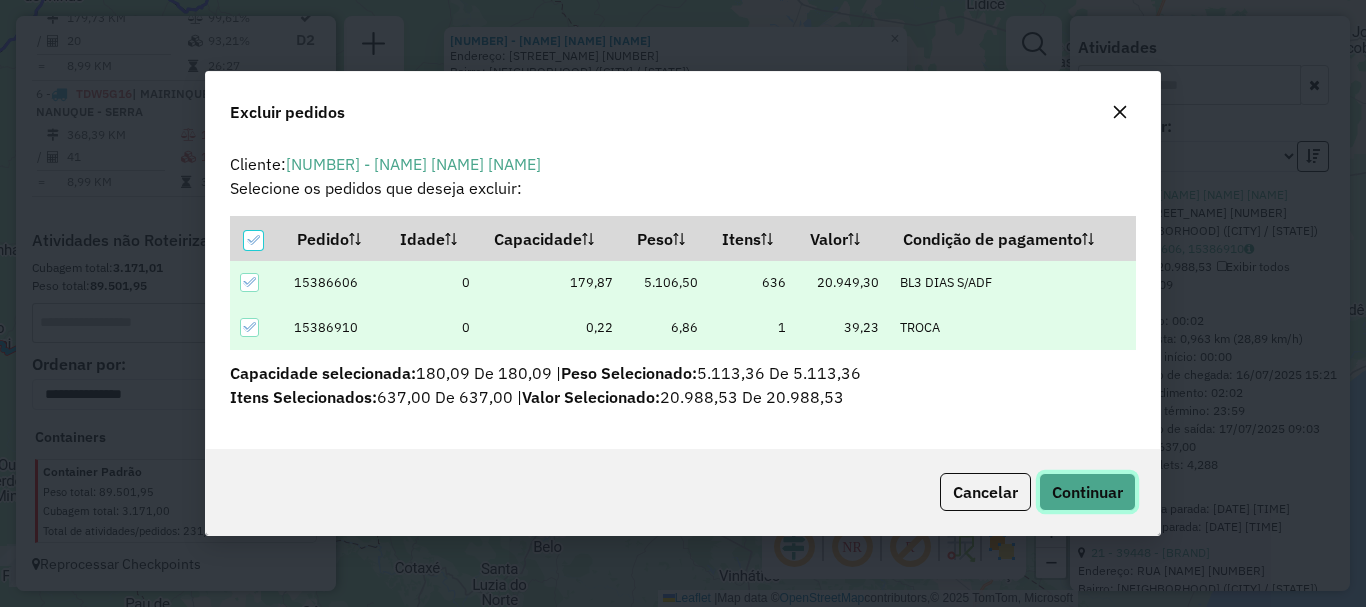 click on "Continuar" 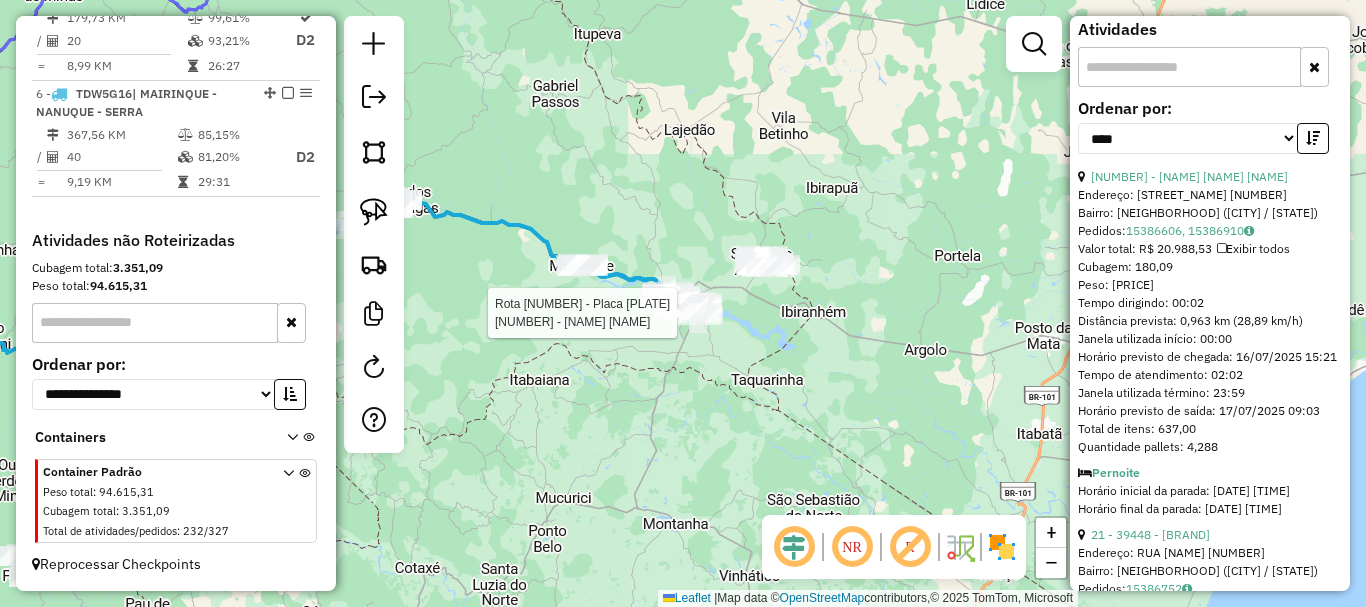 scroll, scrollTop: 764, scrollLeft: 0, axis: vertical 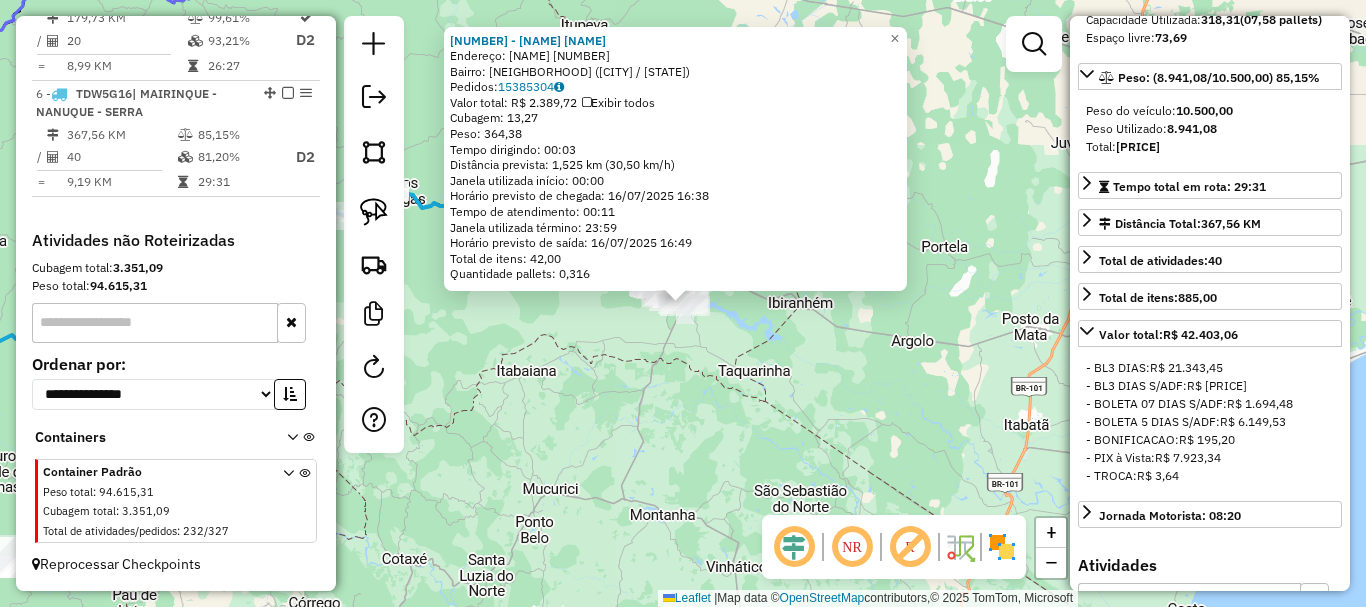 click on "[NUMBER] - [NAME] [NAME] Endereço: [STREET_NAME] [NUMBER] Bairro: [NEIGHBORHOOD] ([CITY] / [STATE]) Pedidos: [NUMBER] Valor total: [CURRENCY] [AMOUNT] Exibir todos Cubagem: [AMOUNT] Peso: [AMOUNT] Tempo dirigindo: [TIME] Distância prevista: [AMOUNT] km ([AMOUNT] km/h) Janela utilizada início: [TIME] Horário previsto de chegada: [DATE] [TIME] Tempo de atendimento: [TIME] Janela utilizada término: [TIME] Horário previsto de saída: [DATE] [TIME] Total de itens: [AMOUNT] Quantidade pallets: [AMOUNT] × Janela de atendimento Grade de atendimento Capacidade Transportadoras Veículos Cliente Pedidos Rotas Selecione os dias de semana para filtrar as janelas de atendimento Seg Ter Qua Qui Sex Sáb Dom Informe o período da janela de atendimento: De: Até: Filtrar exatamente a janela do cliente Considerar janela de atendimento padrão Selecione os dias de semana para filtrar as grades de atendimento Seg Ter Qua Qui Sex Sáb Dom Clientes fora do dia de atendimento selecionado" 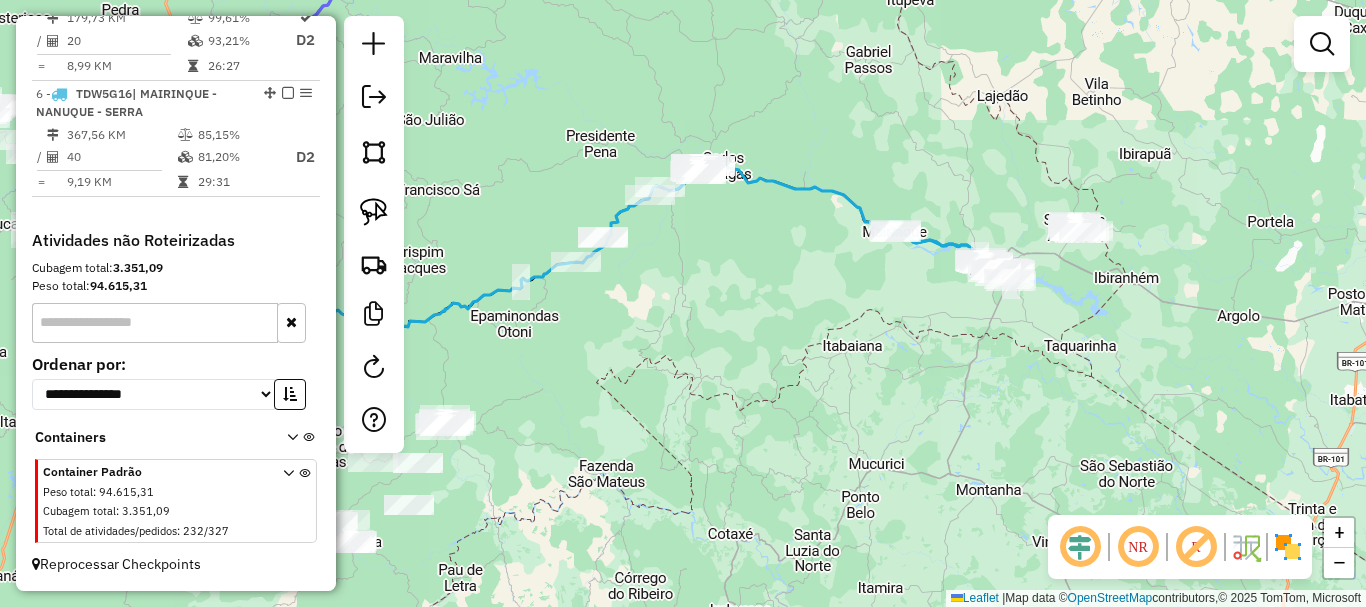 drag, startPoint x: 568, startPoint y: 421, endPoint x: 894, endPoint y: 396, distance: 326.95718 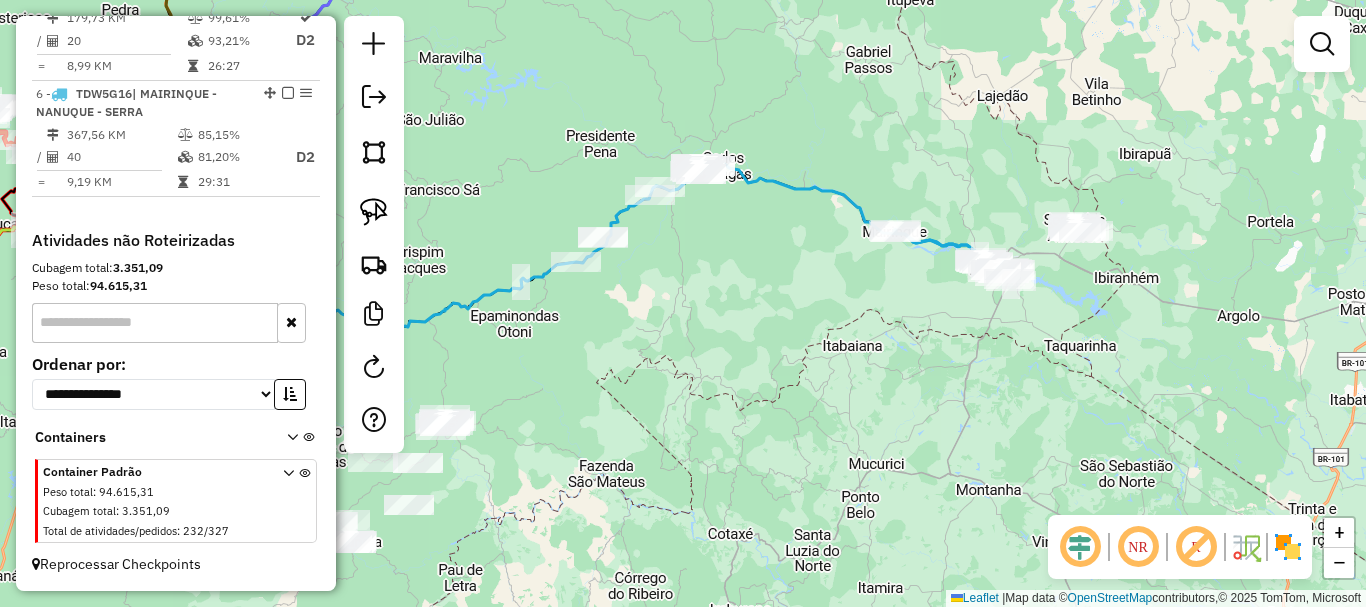 click on "Janela de atendimento Grade de atendimento Capacidade Transportadoras Veículos Cliente Pedidos  Rotas Selecione os dias de semana para filtrar as janelas de atendimento  Seg   Ter   Qua   Qui   Sex   Sáb   Dom  Informe o período da janela de atendimento: De: Até:  Filtrar exatamente a janela do cliente  Considerar janela de atendimento padrão  Selecione os dias de semana para filtrar as grades de atendimento  Seg   Ter   Qua   Qui   Sex   Sáb   Dom   Considerar clientes sem dia de atendimento cadastrado  Clientes fora do dia de atendimento selecionado Filtrar as atividades entre os valores definidos abaixo:  Peso mínimo:   Peso máximo:   Cubagem mínima:   Cubagem máxima:   De:   Até:  Filtrar as atividades entre o tempo de atendimento definido abaixo:  De:   Até:   Considerar capacidade total dos clientes não roteirizados Transportadora: Selecione um ou mais itens Tipo de veículo: Selecione um ou mais itens Veículo: Selecione um ou mais itens Motorista: Selecione um ou mais itens Nome: Rótulo:" 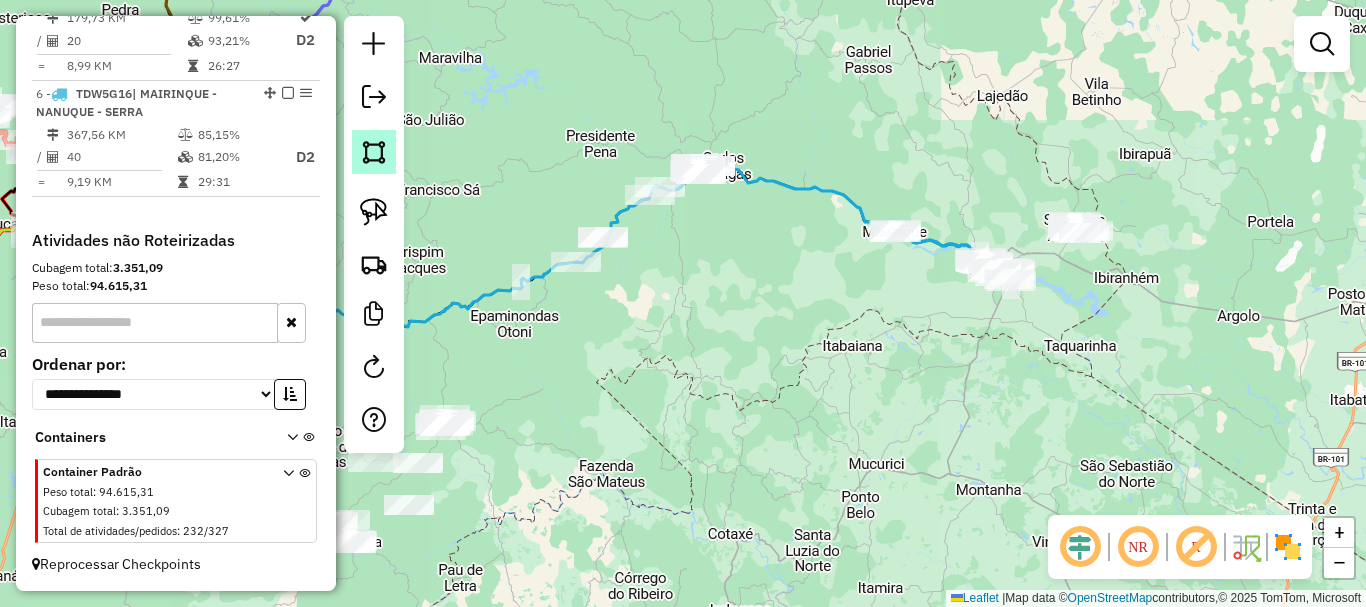 click 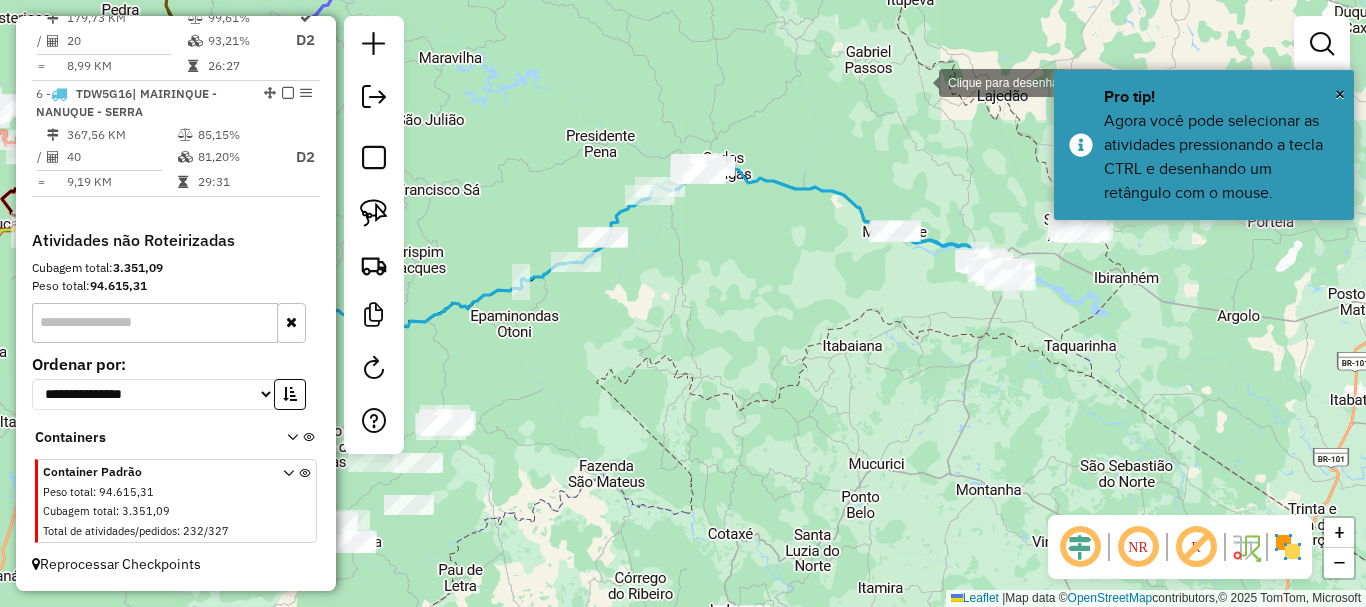 drag, startPoint x: 919, startPoint y: 81, endPoint x: 912, endPoint y: 119, distance: 38.63936 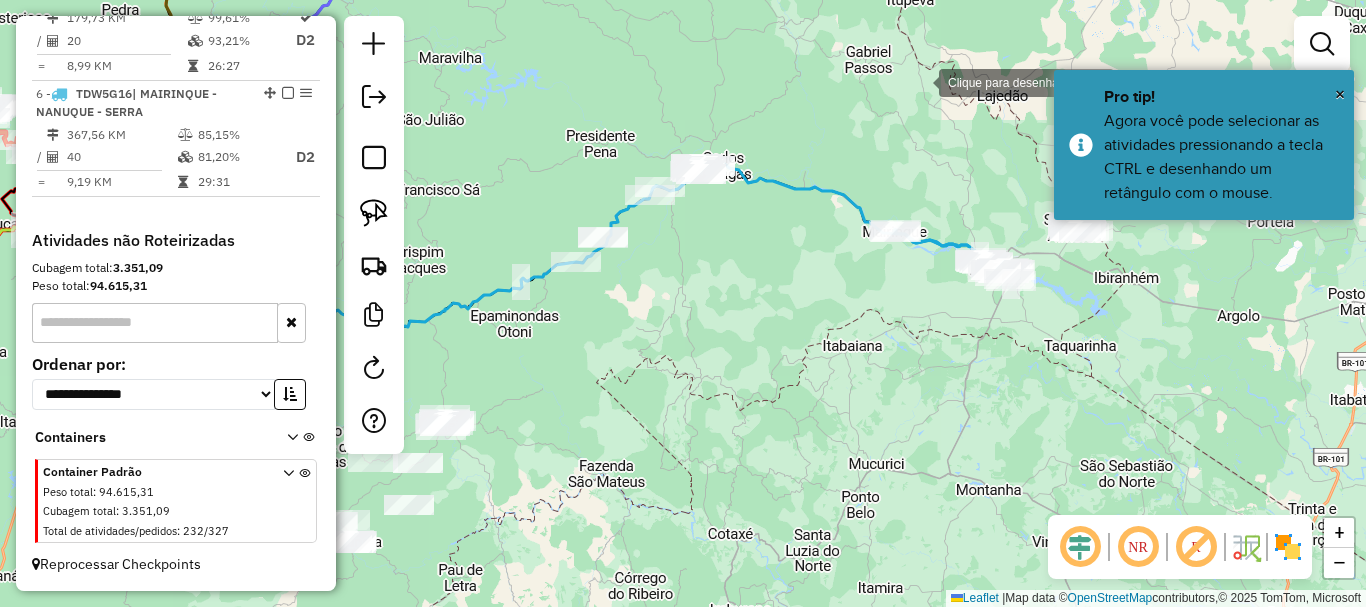 click 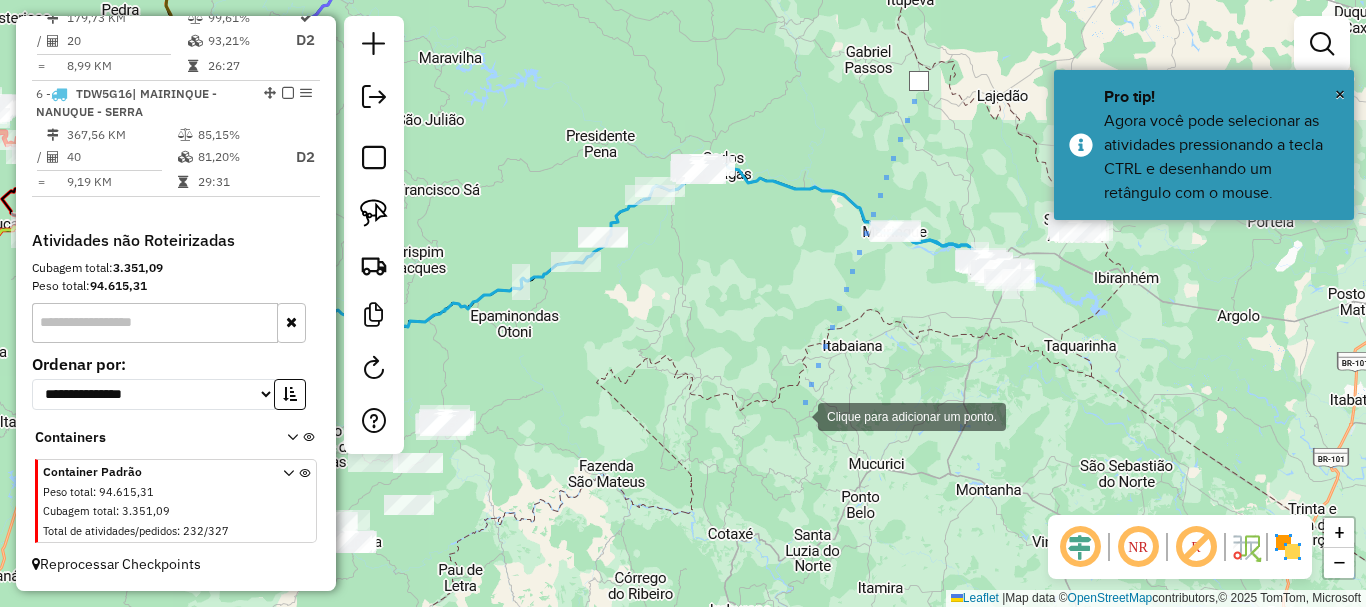click 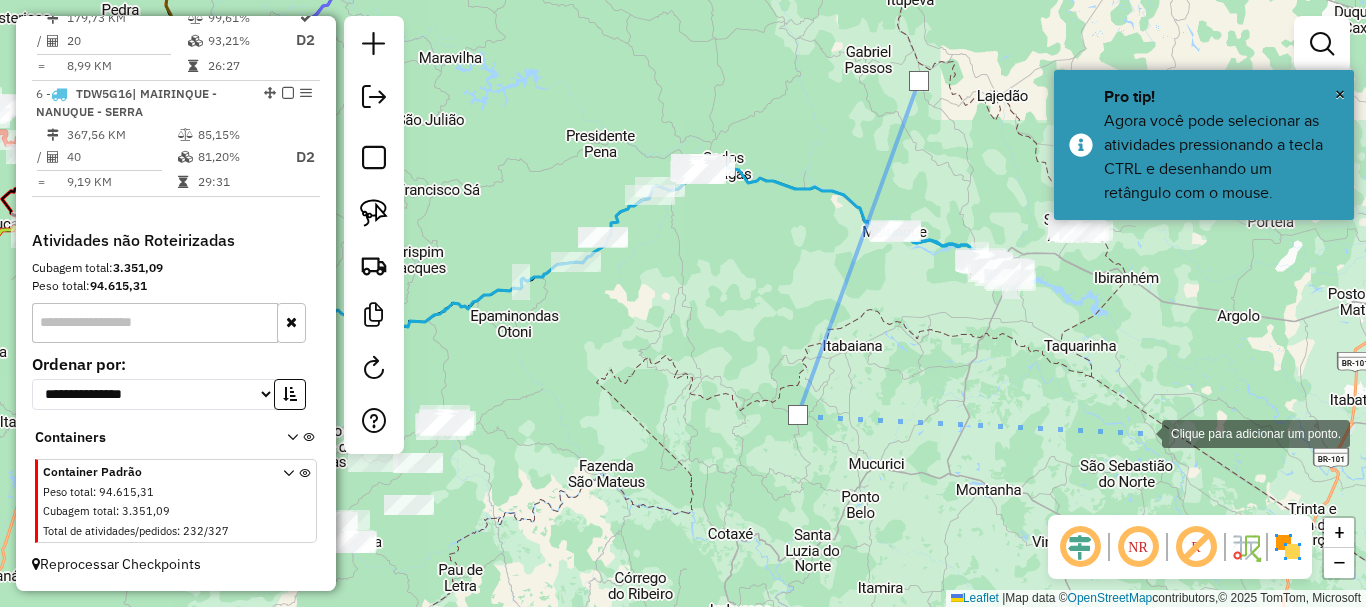click 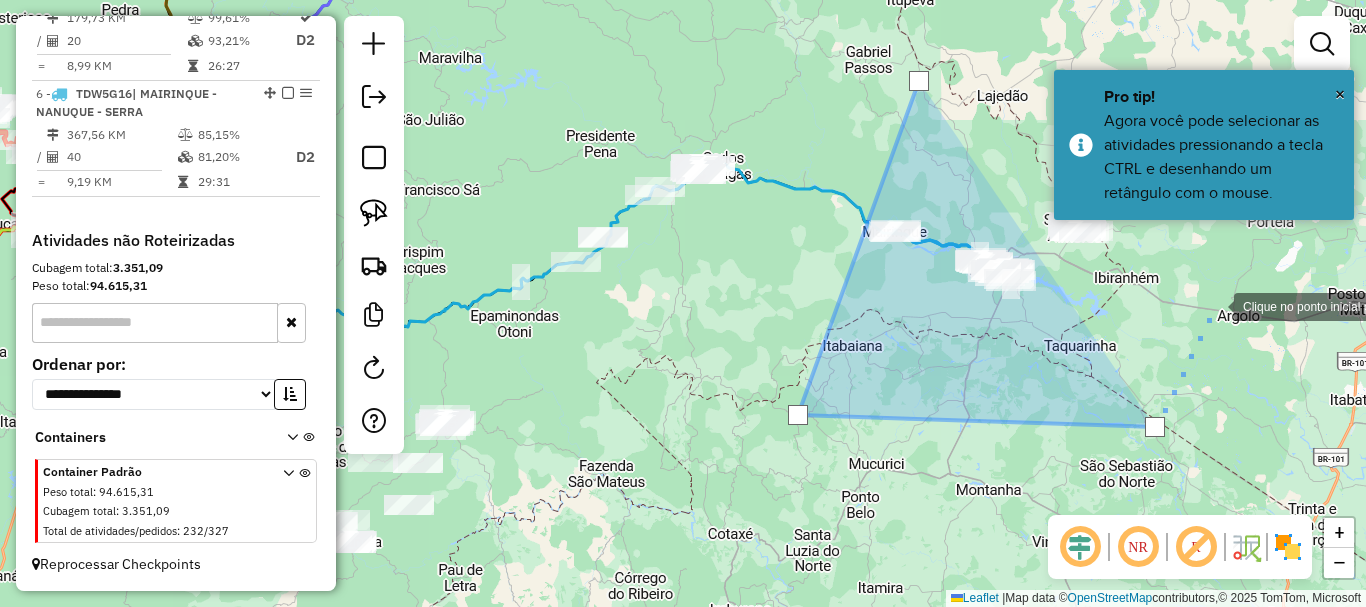 click 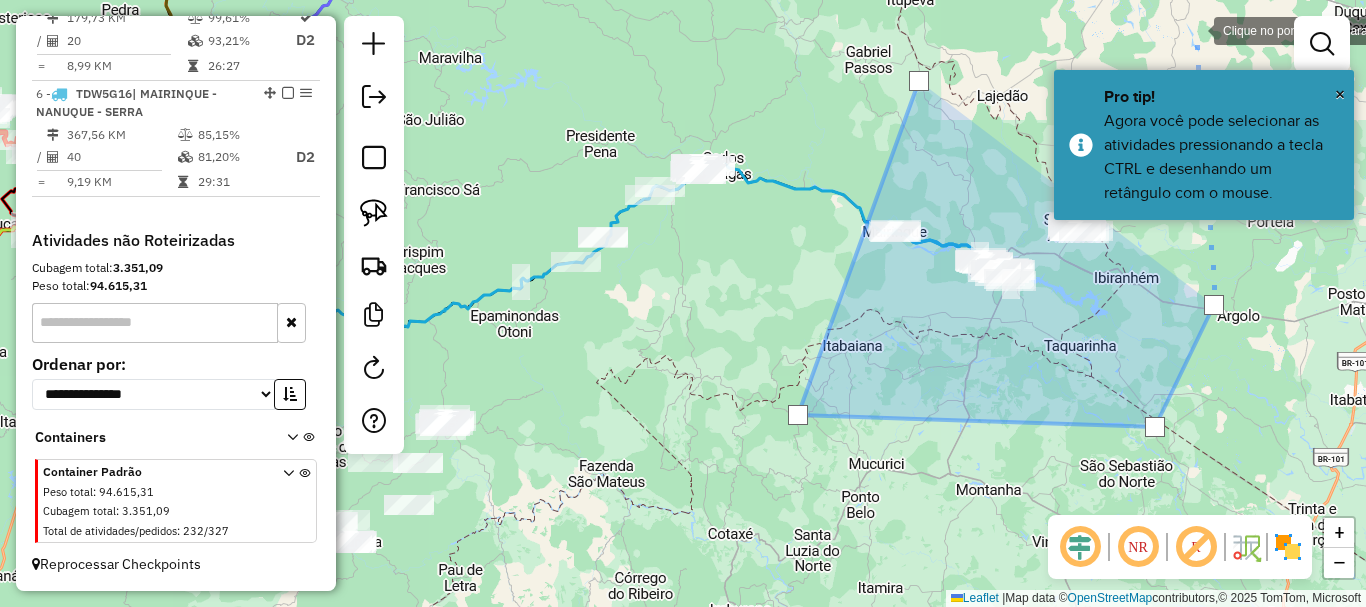 click 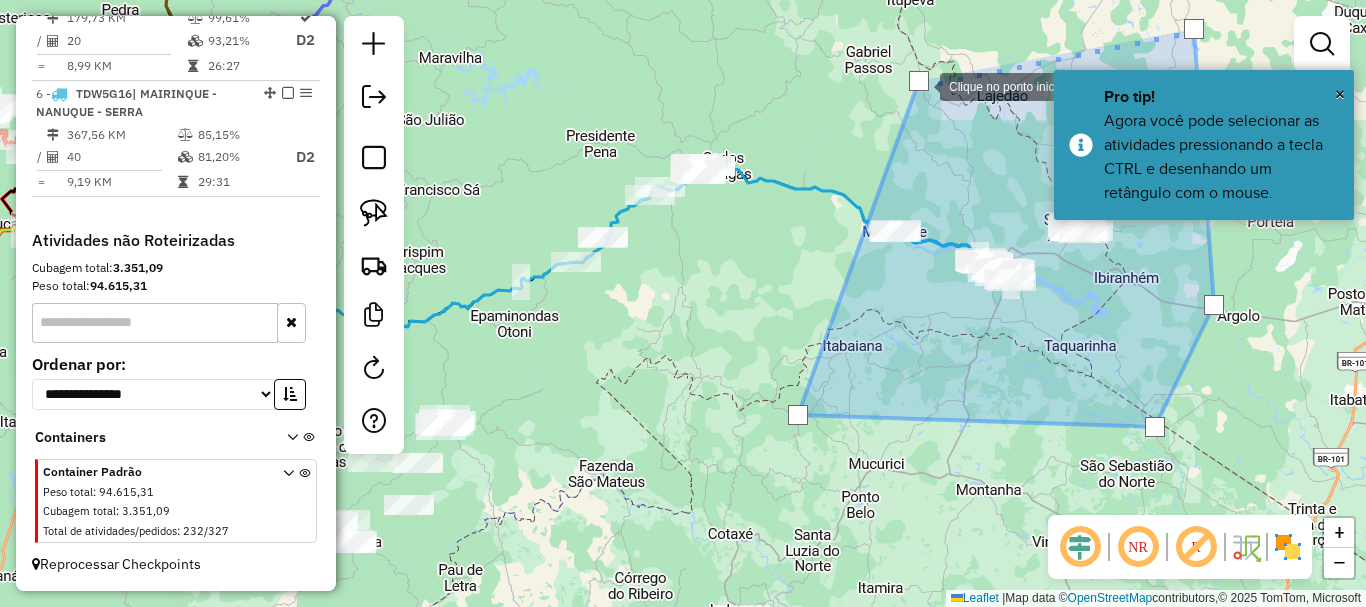 click 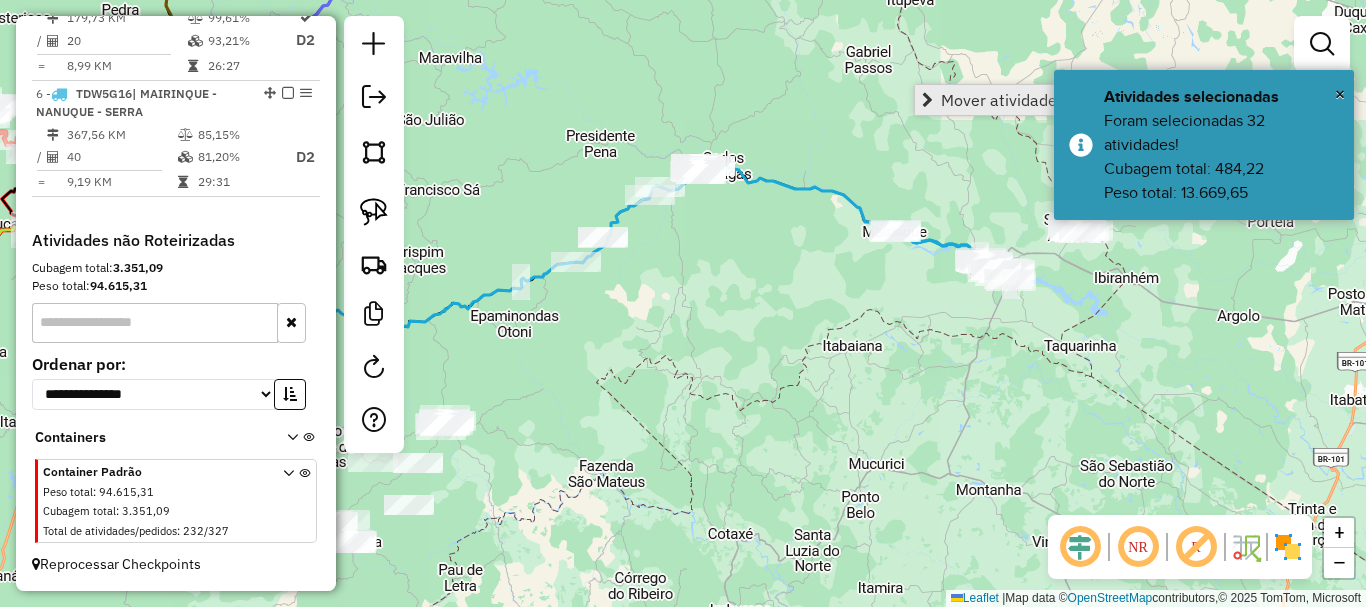 click on "Mover atividade(s)" at bounding box center (1008, 100) 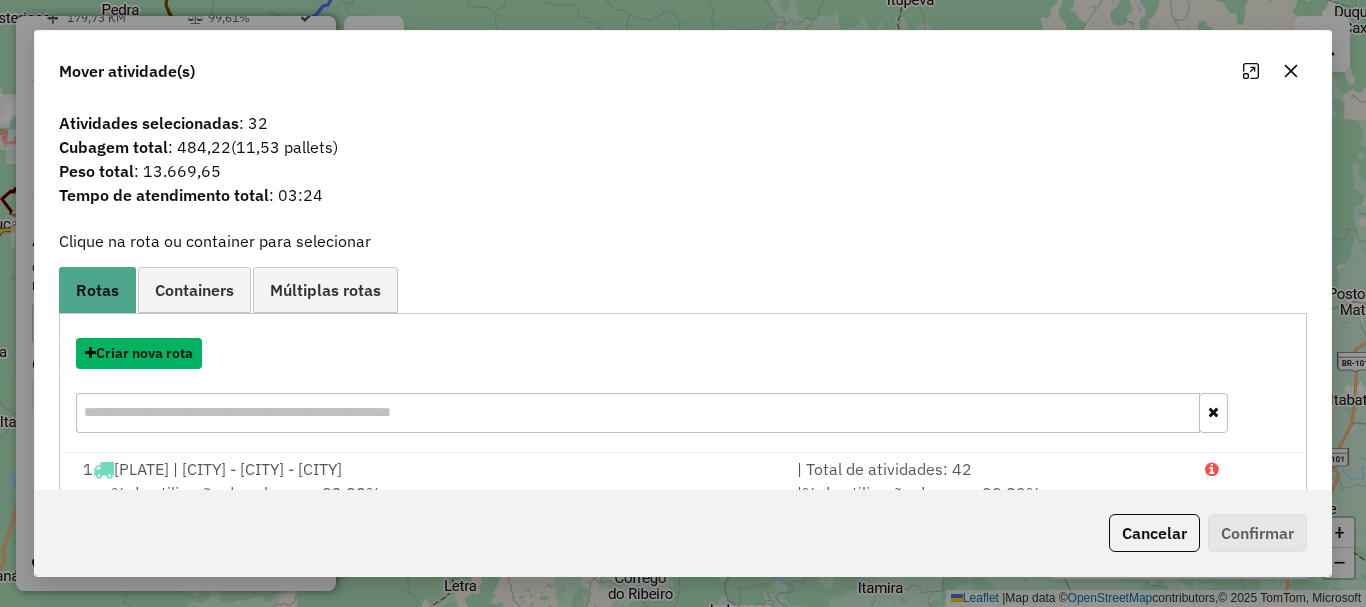 click on "Criar nova rota" at bounding box center [139, 353] 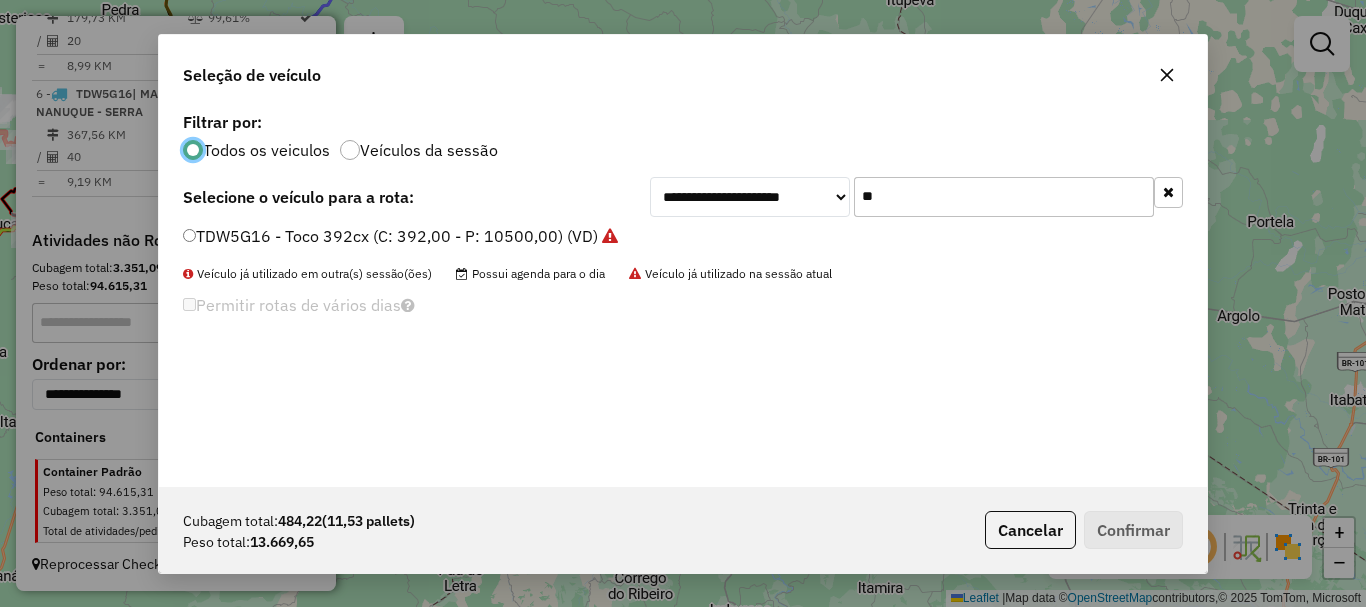 scroll, scrollTop: 11, scrollLeft: 6, axis: both 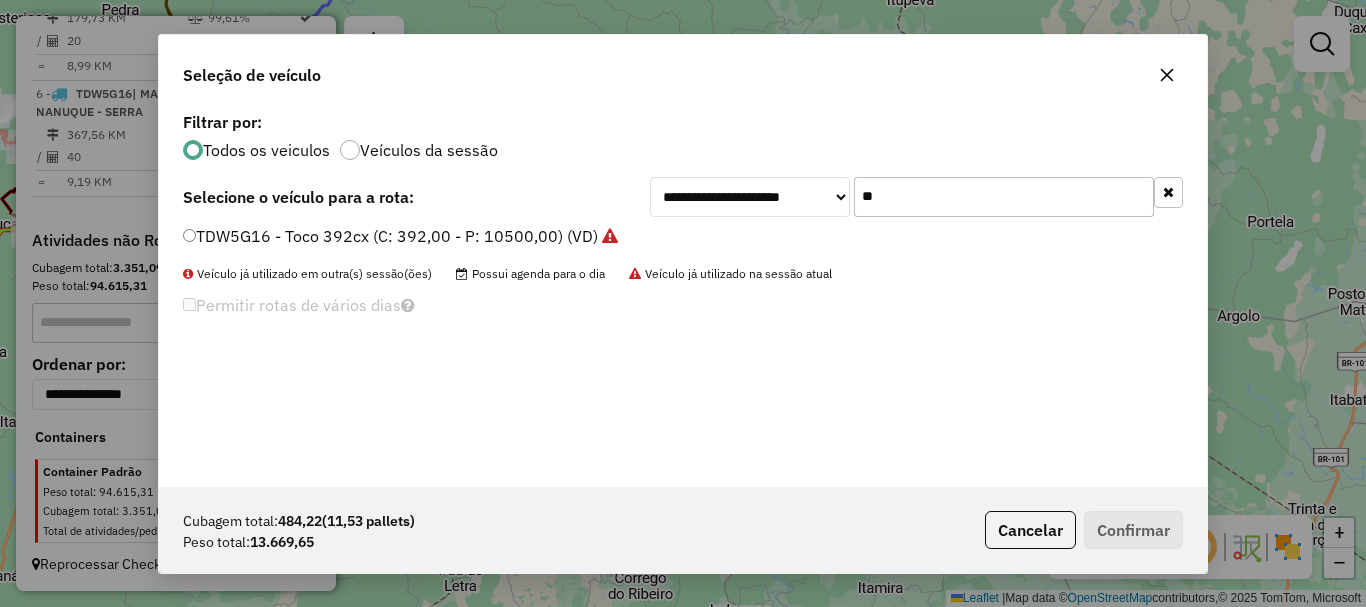 drag, startPoint x: 932, startPoint y: 191, endPoint x: 799, endPoint y: 201, distance: 133.37541 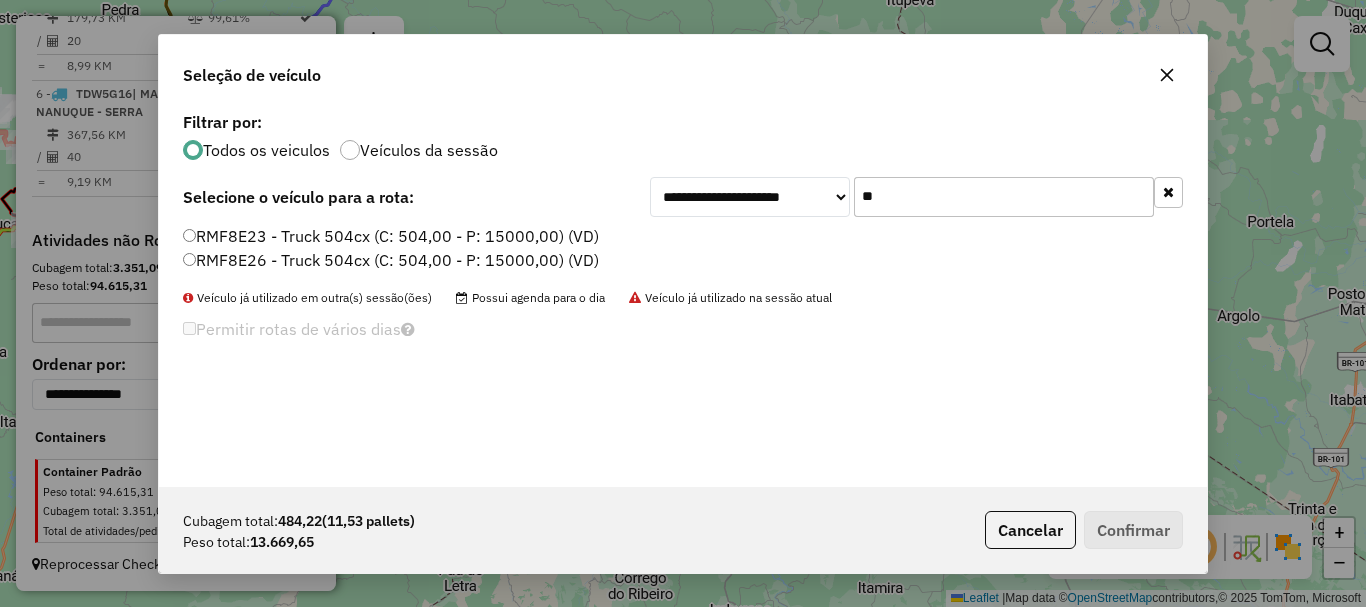 type on "**" 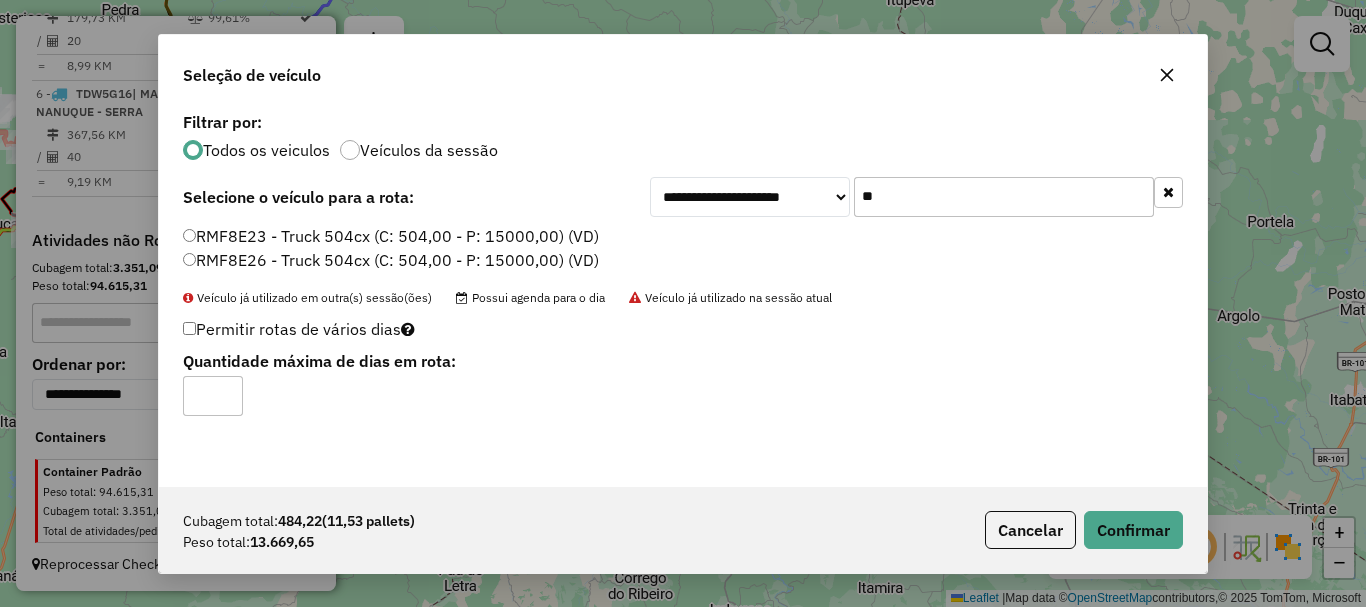 click on "*" 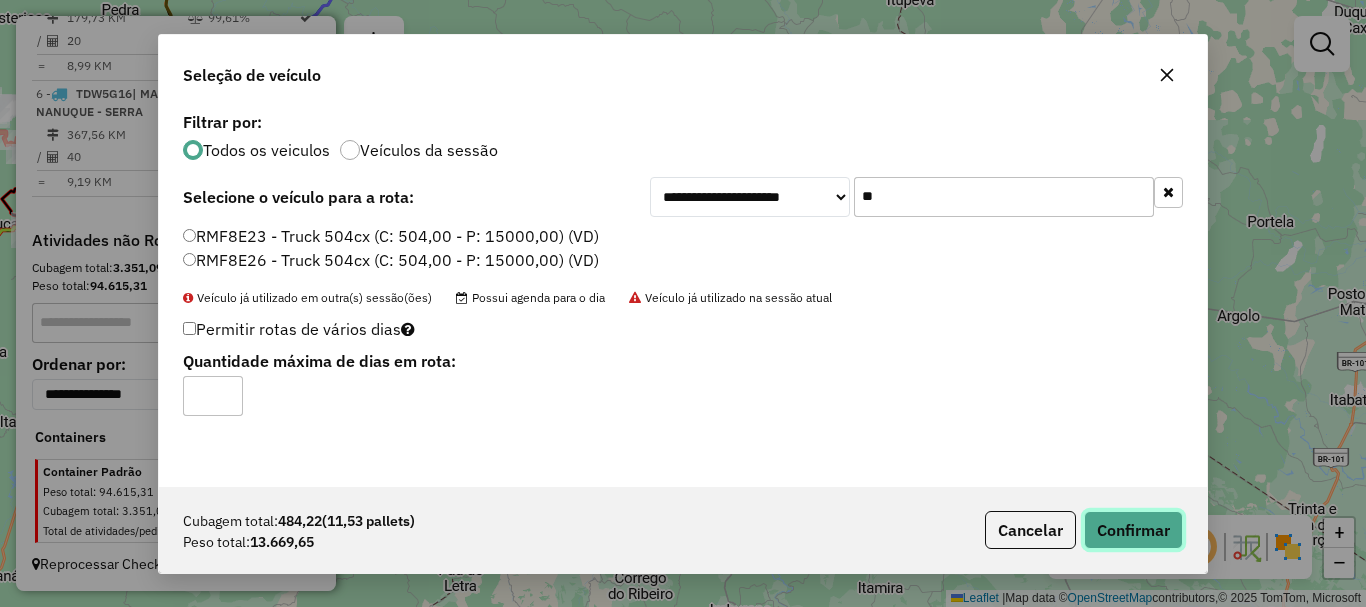 click on "Confirmar" 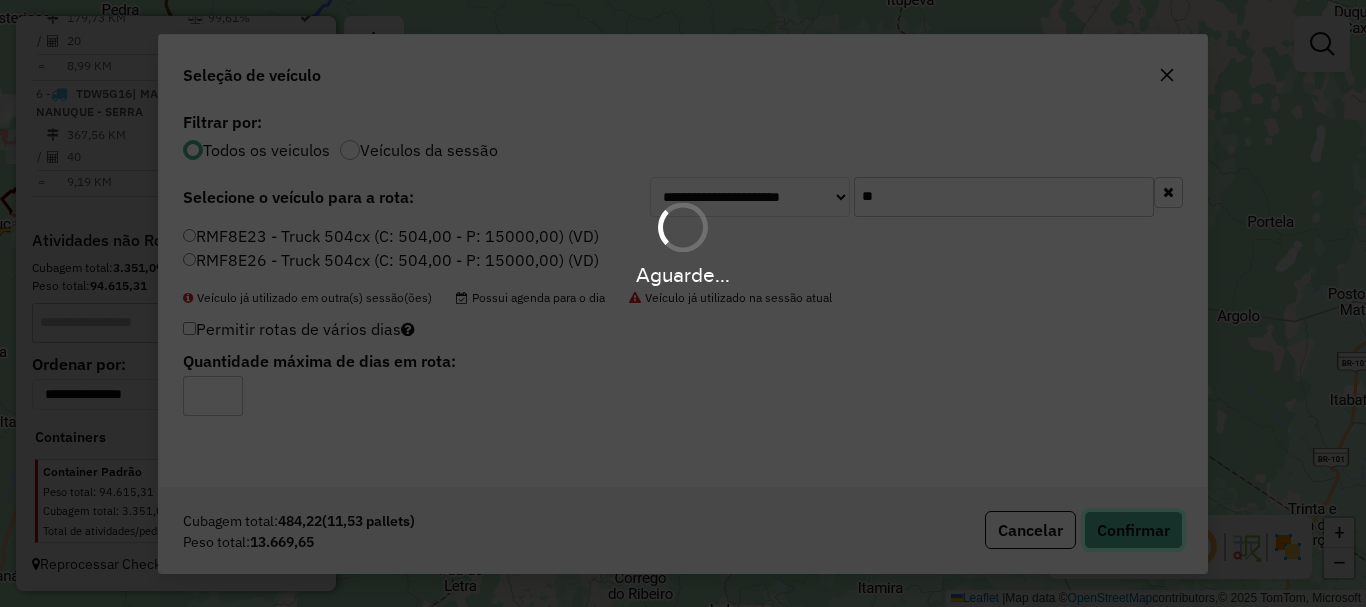 type 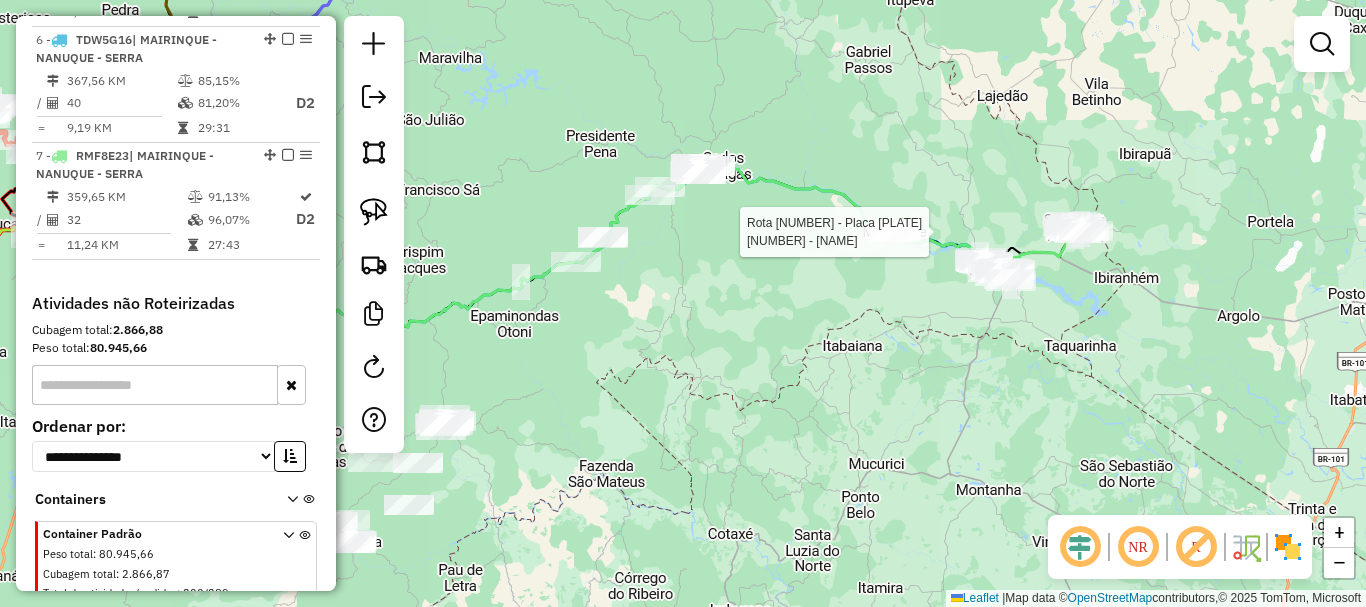select on "*********" 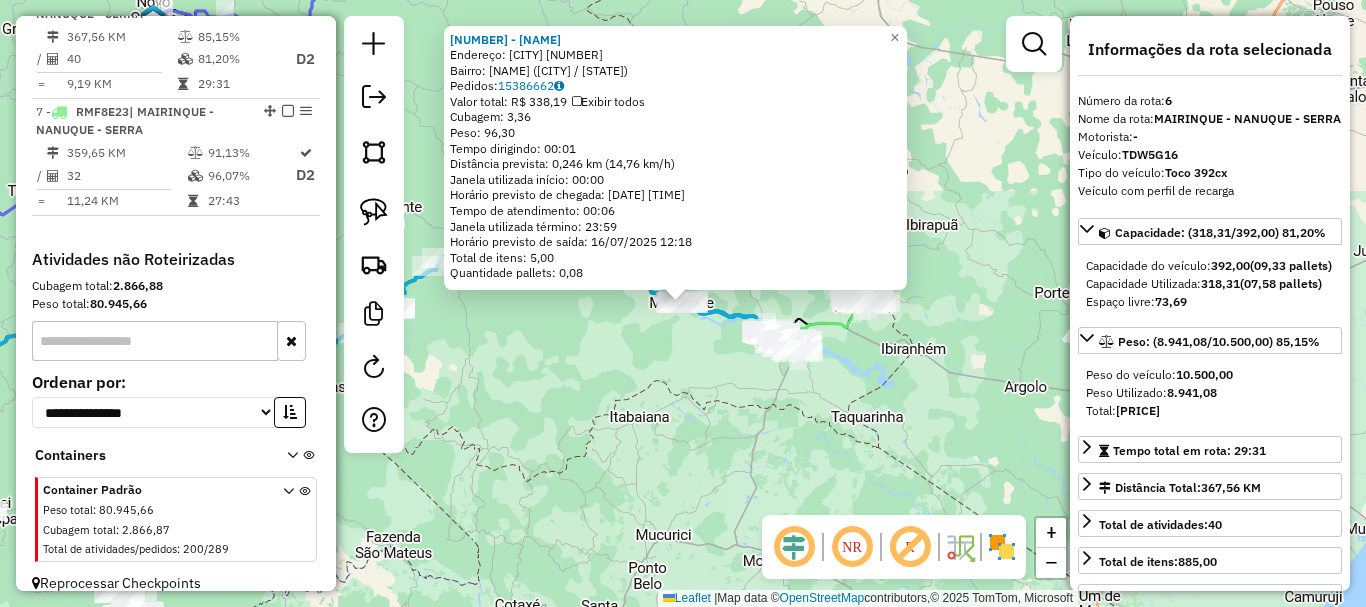 scroll, scrollTop: 1411, scrollLeft: 0, axis: vertical 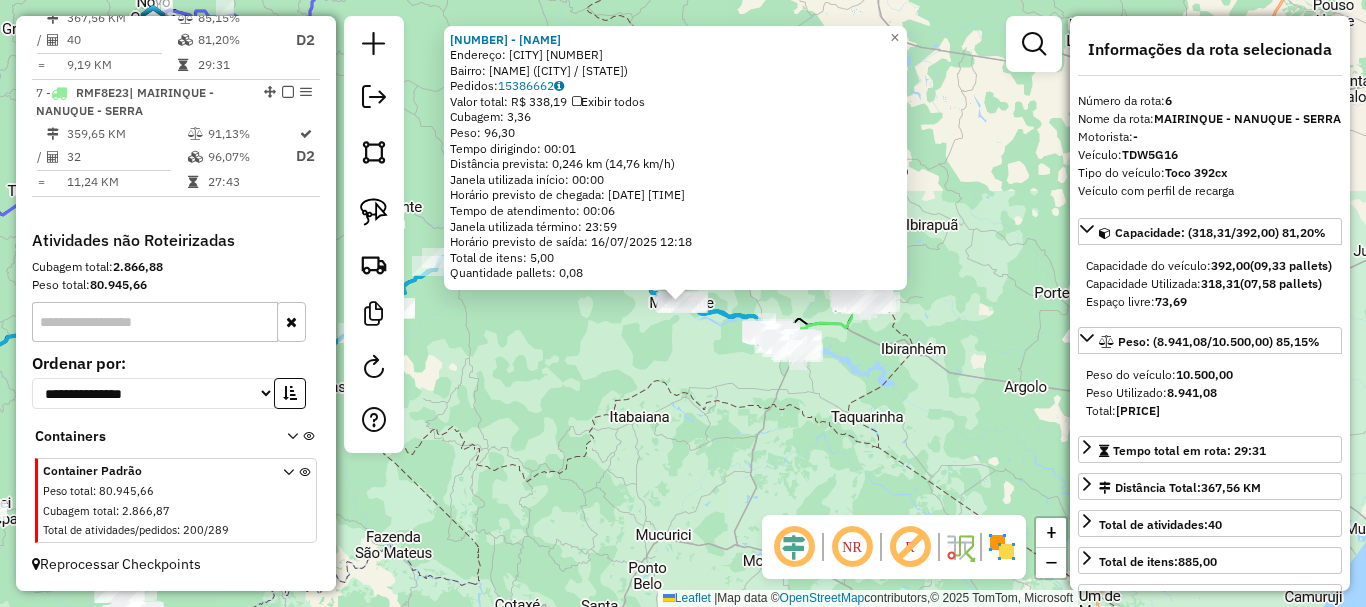 click on "[NUMBER] - [NAME] [LAST]  Endereço:  [NAME] [NUMBER] [NUMBER]   Bairro: [NAME] ([CITY] / [STATE])   Pedidos:  [NUMBER]   Exibir todos   Cubagem: [NUMBER]  Peso: [NUMBER]  Tempo dirigindo: [TIME]   Distância prevista: [NUMBER] km ([NUMBER] km/h)   Janela utilizada início: [TIME]   Horário previsto de chegada: [DATE] [TIME]   Tempo de atendimento: [TIME]   Janela utilizada término: [TIME]   Horário previsto de saída: [DATE] [TIME]   Total de itens: [NUMBER],00   Quantidade pallets: [NUMBER]  × Janela de atendimento Grade de atendimento Capacidade Transportadoras Veículos Cliente Pedidos  Rotas Selecione os dias de semana para filtrar as janelas de atendimento  Seg   Ter   Qua   Qui   Sex   Sáb   Dom  Informe o período da janela de atendimento: De: Até:  Filtrar exatamente a janela do cliente  Considerar janela de atendimento padrão  Selecione os dias de semana para filtrar as grades de atendimento  Seg   Ter   Qua   Qui   Sex   Sáb   Dom   Considerar clientes sem dia de atendimento cadastrado  De:" 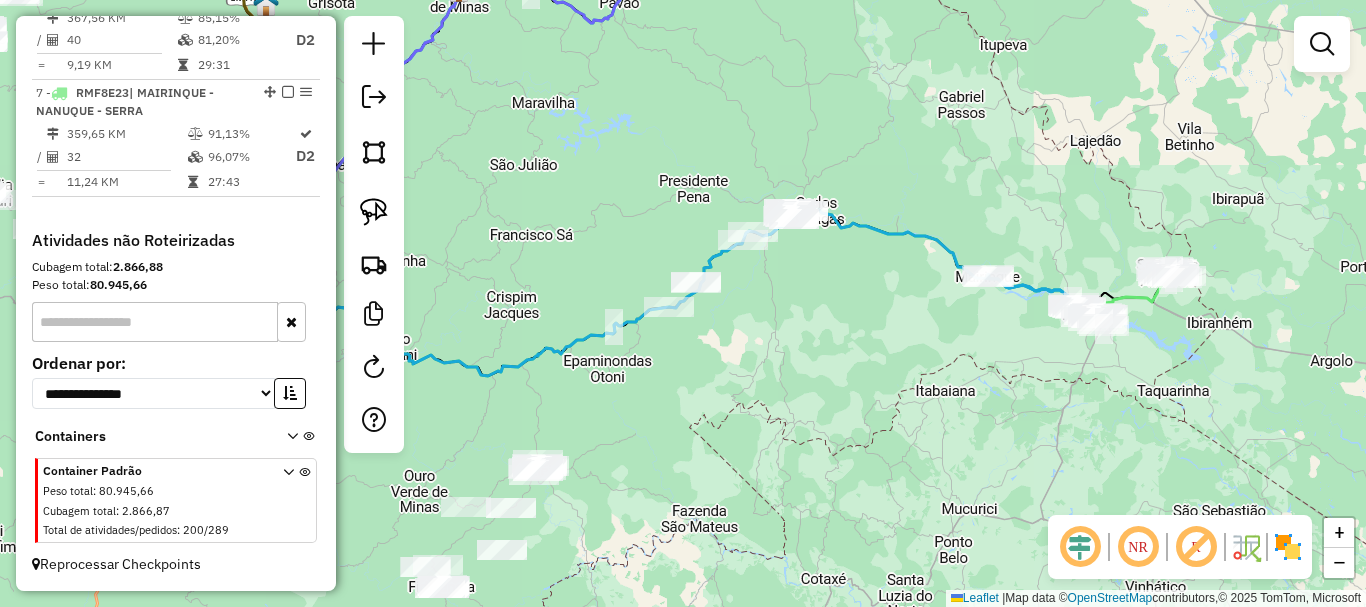 drag, startPoint x: 613, startPoint y: 418, endPoint x: 991, endPoint y: 379, distance: 380.0066 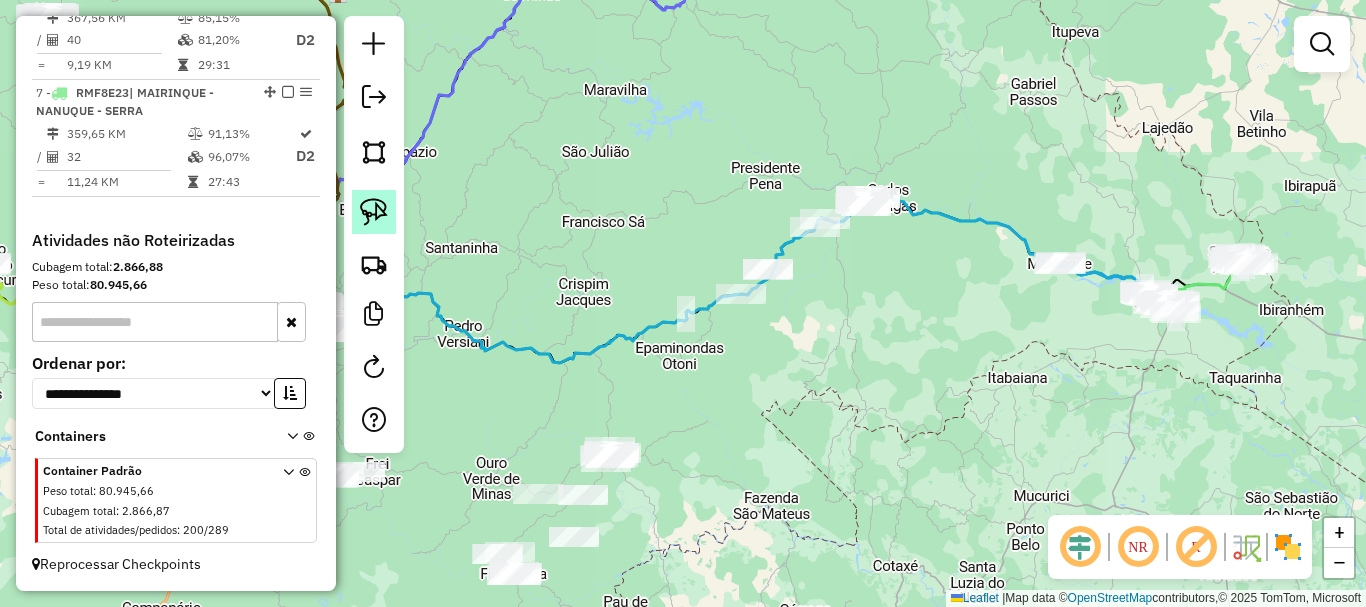 click 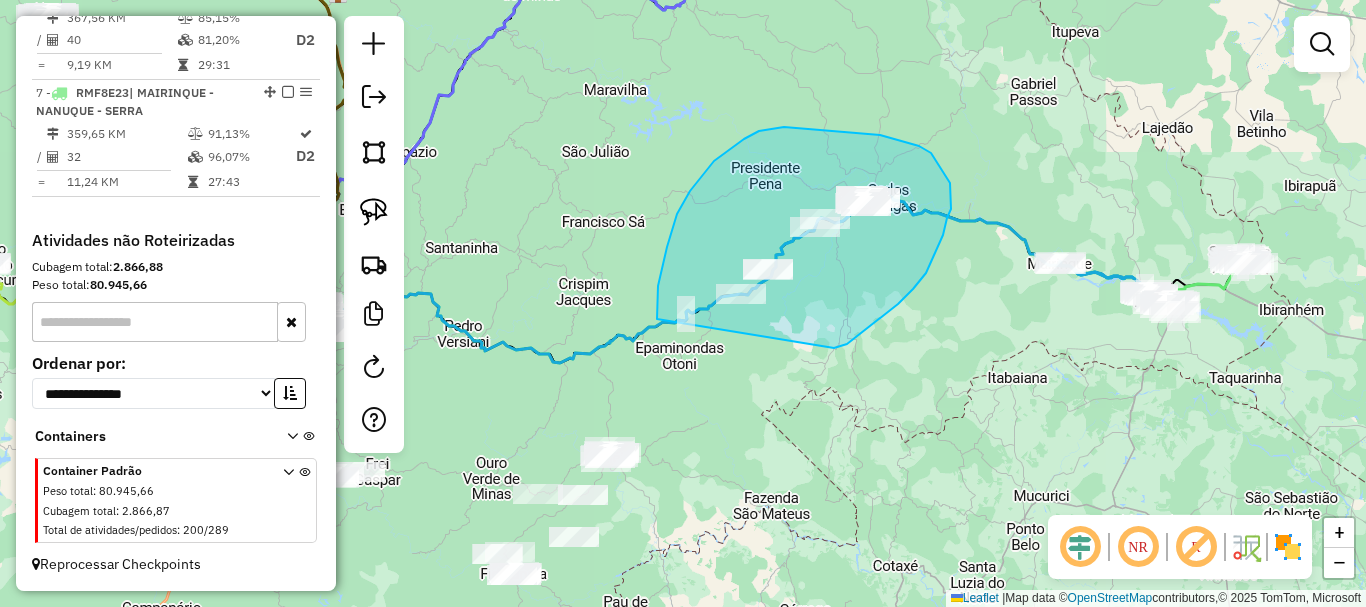 drag, startPoint x: 860, startPoint y: 334, endPoint x: 659, endPoint y: 330, distance: 201.0398 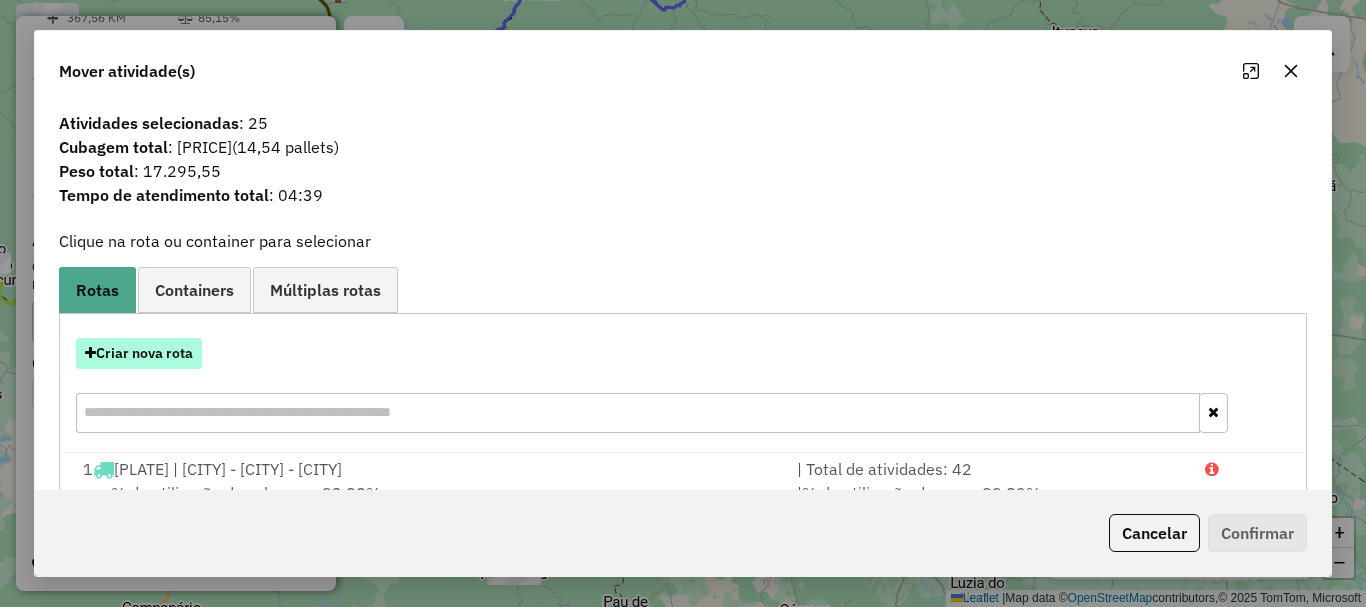click on "Criar nova rota" at bounding box center (139, 353) 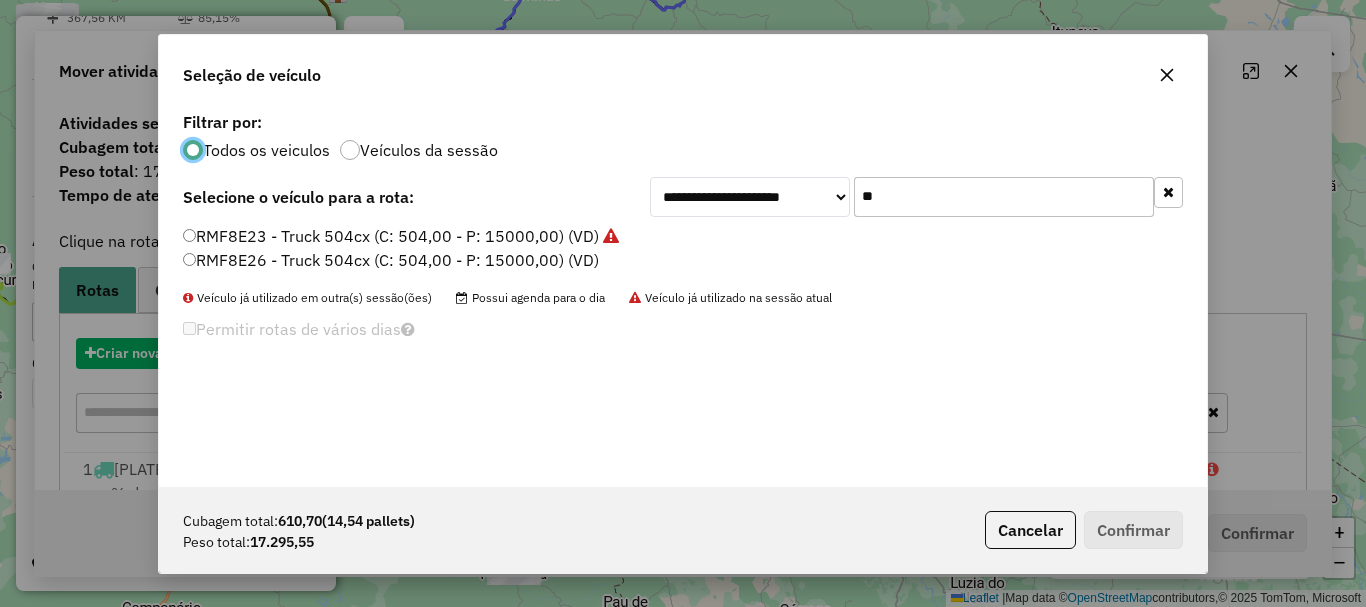 scroll, scrollTop: 11, scrollLeft: 6, axis: both 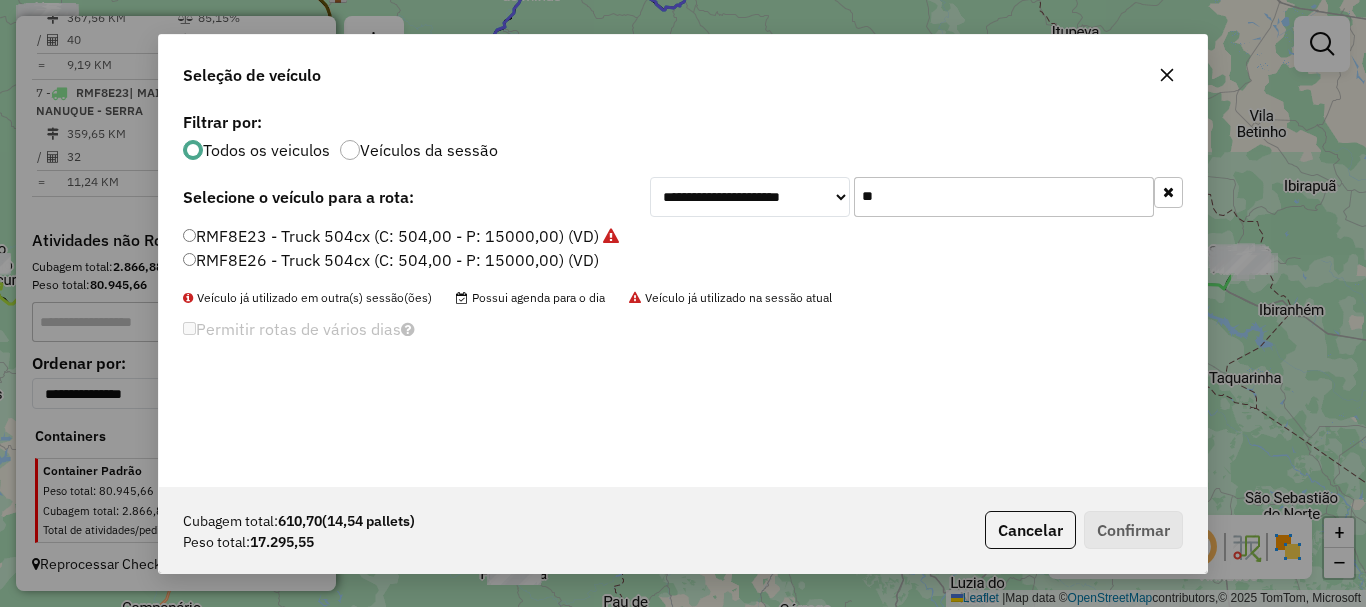 drag, startPoint x: 906, startPoint y: 205, endPoint x: 761, endPoint y: 206, distance: 145.00345 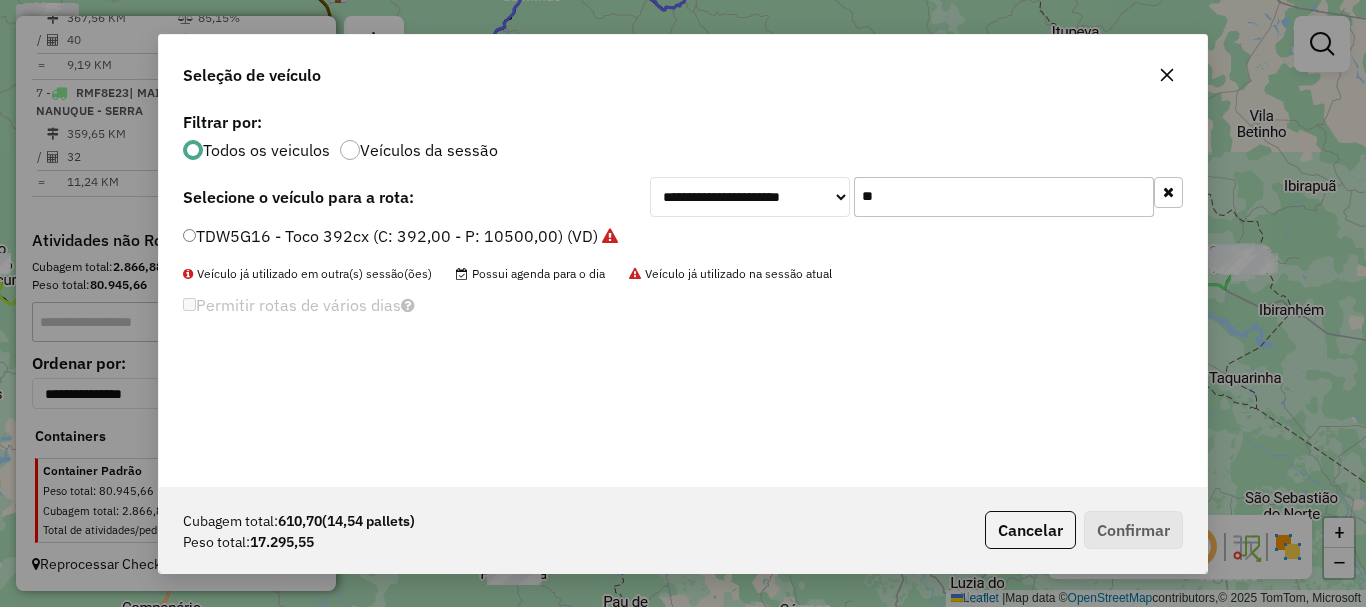 type on "**" 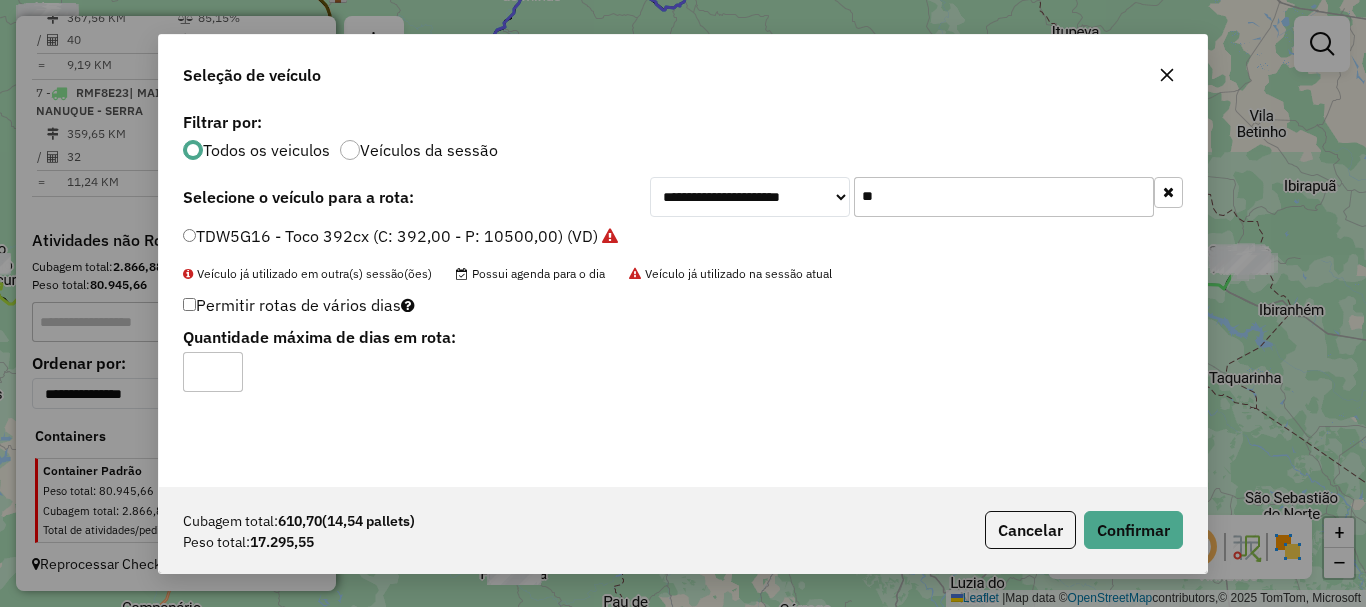 click on "Permitir rotas de vários dias" 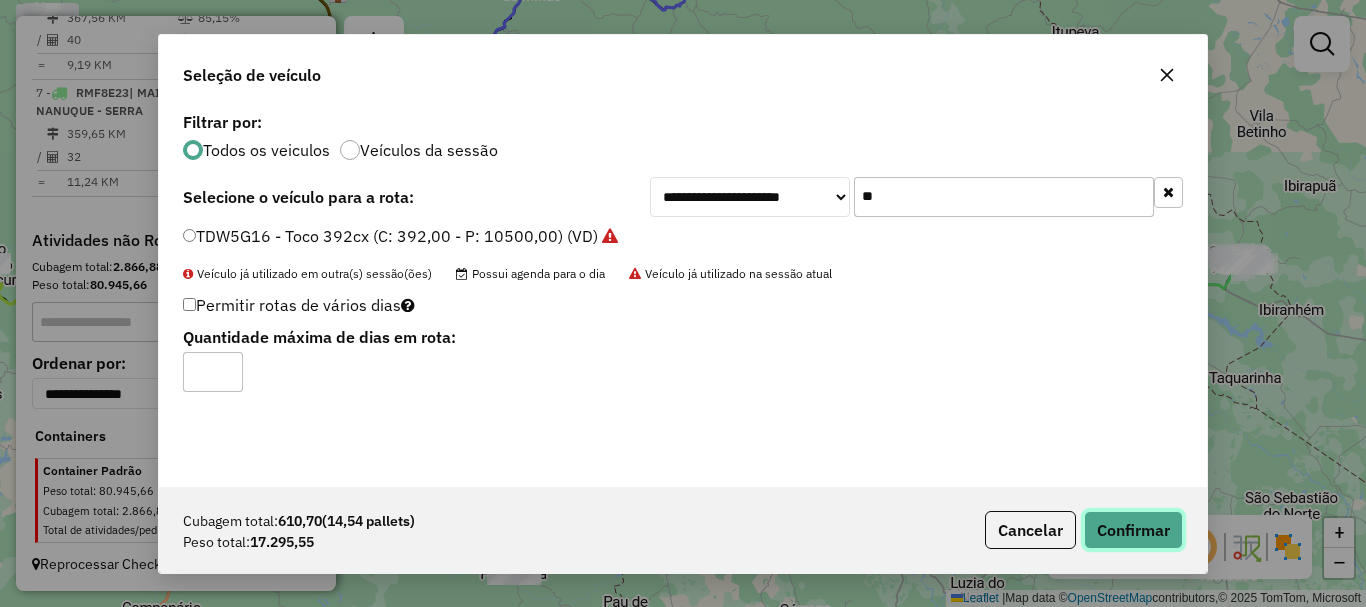 click on "Confirmar" 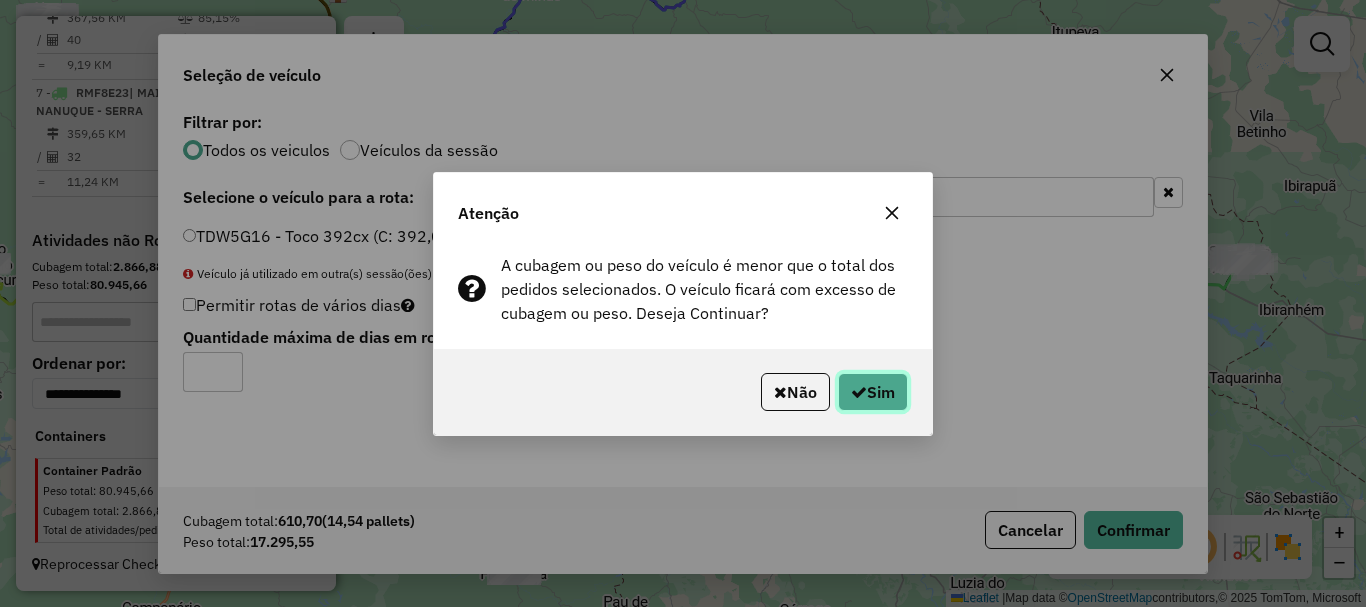 click on "Sim" 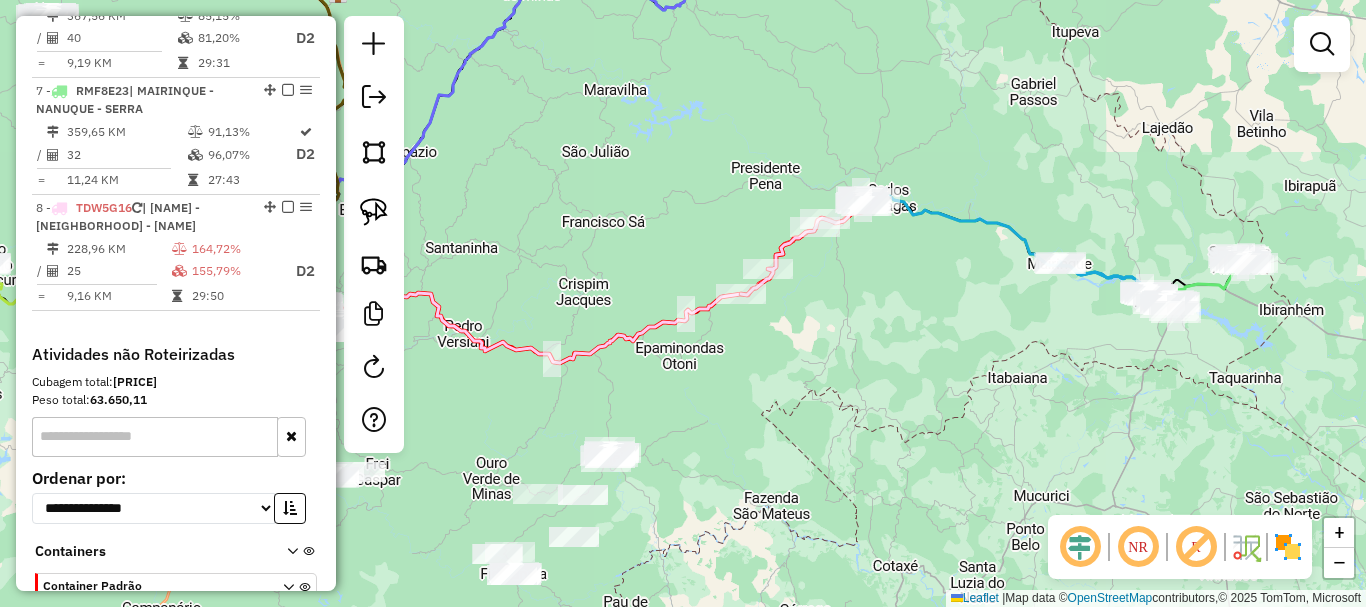 scroll, scrollTop: 1295, scrollLeft: 0, axis: vertical 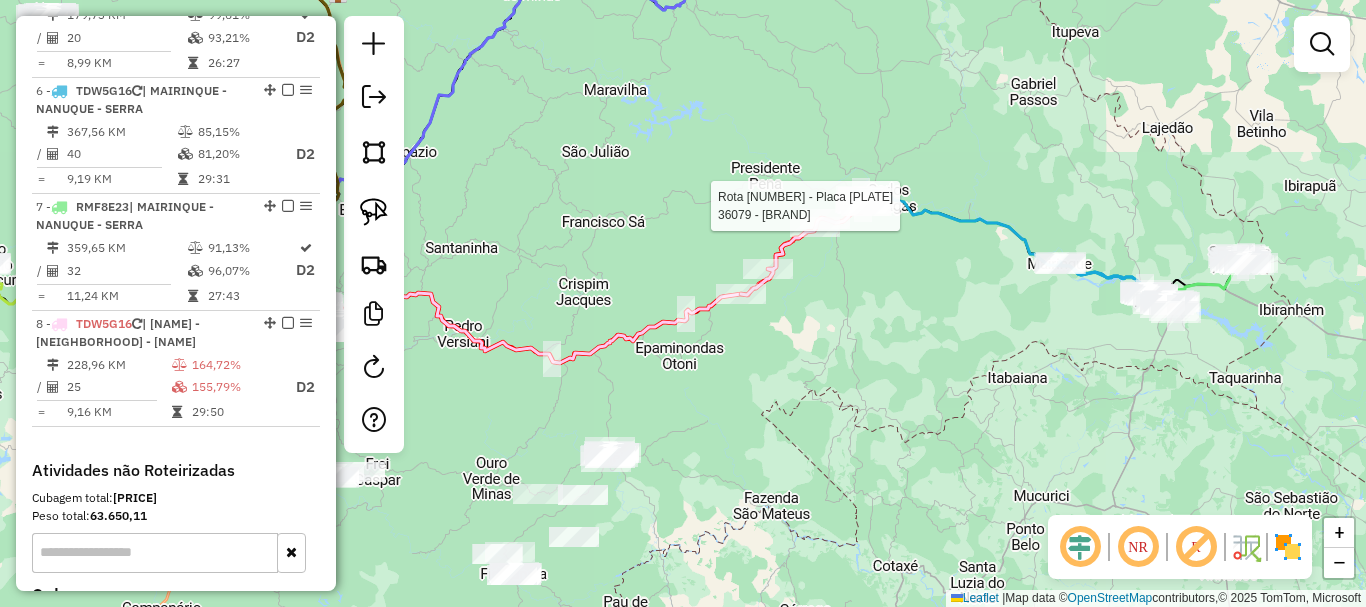 select on "*********" 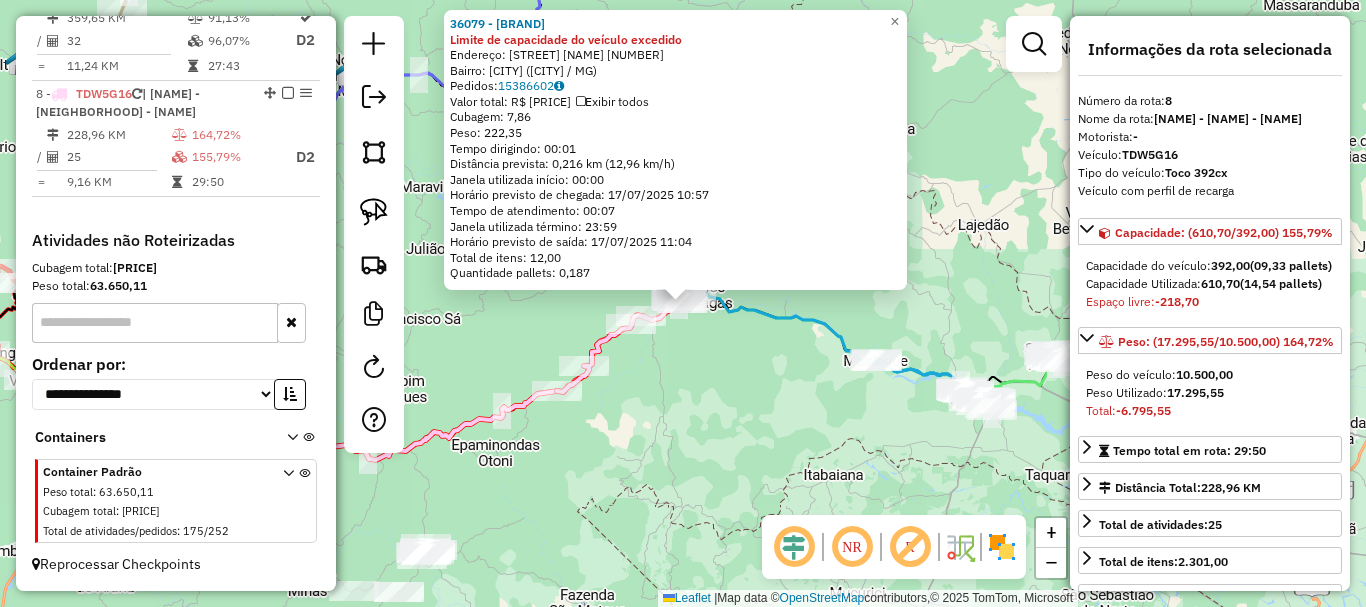 scroll, scrollTop: 1597, scrollLeft: 0, axis: vertical 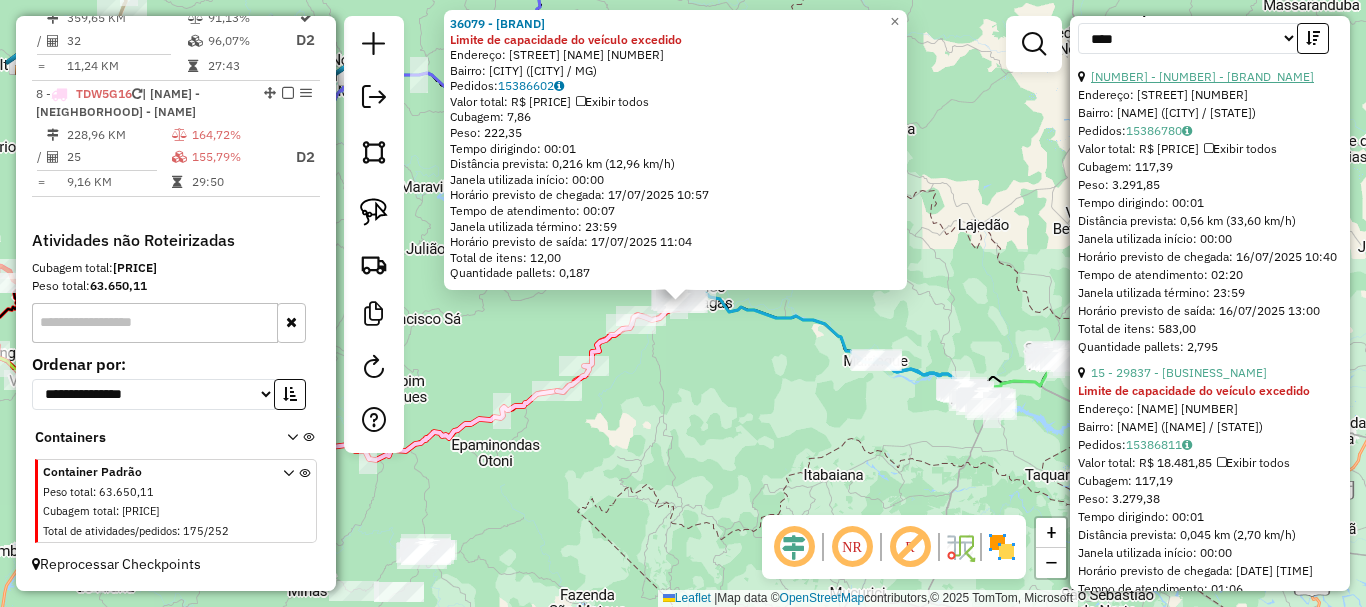 click on "[NUMBER] - [NUMBER] - [BRAND_NAME]" at bounding box center (1202, 76) 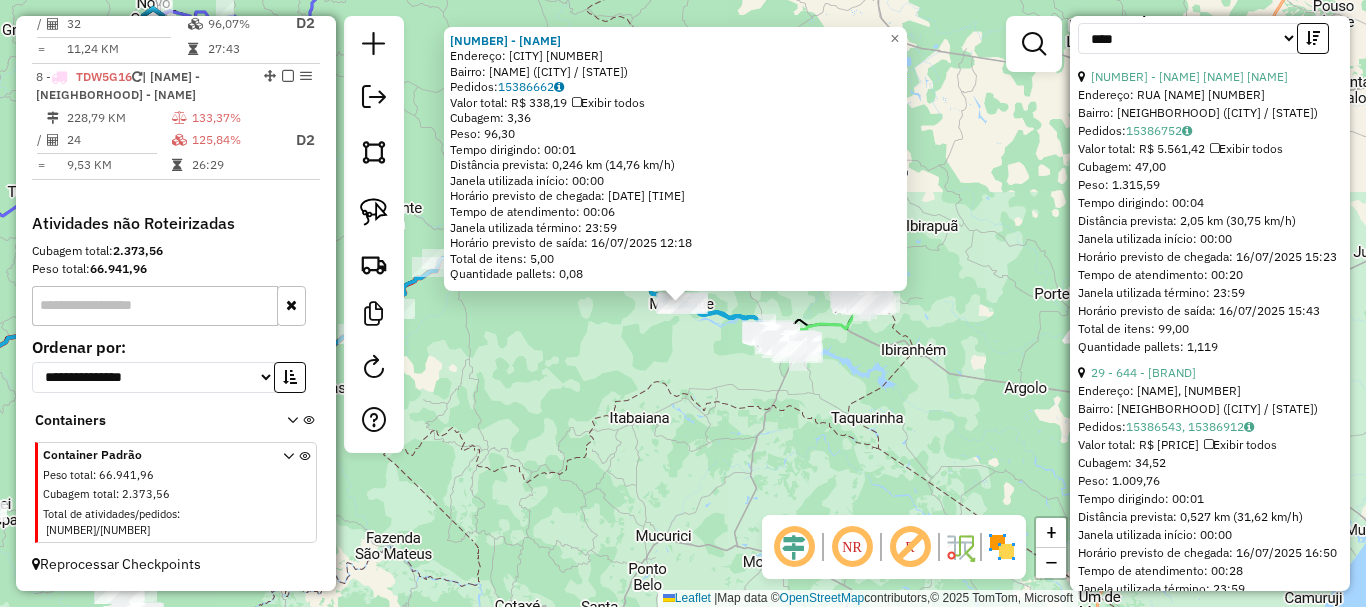 scroll, scrollTop: 864, scrollLeft: 0, axis: vertical 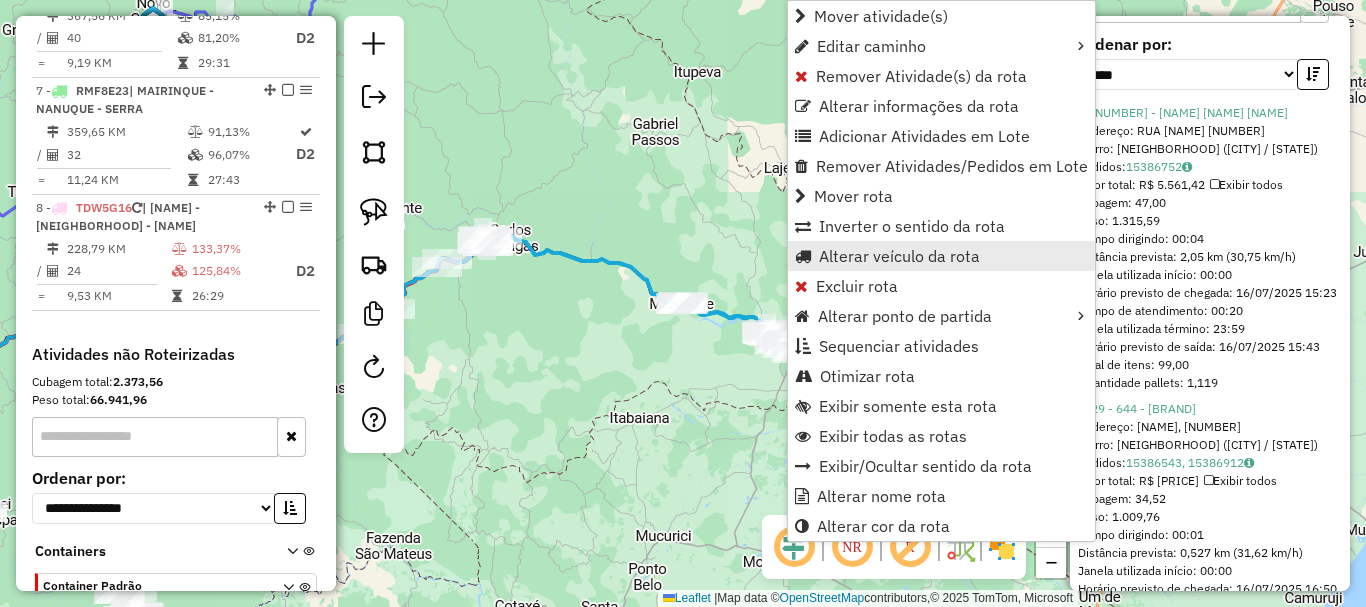 click on "Alterar veículo da rota" at bounding box center (941, 256) 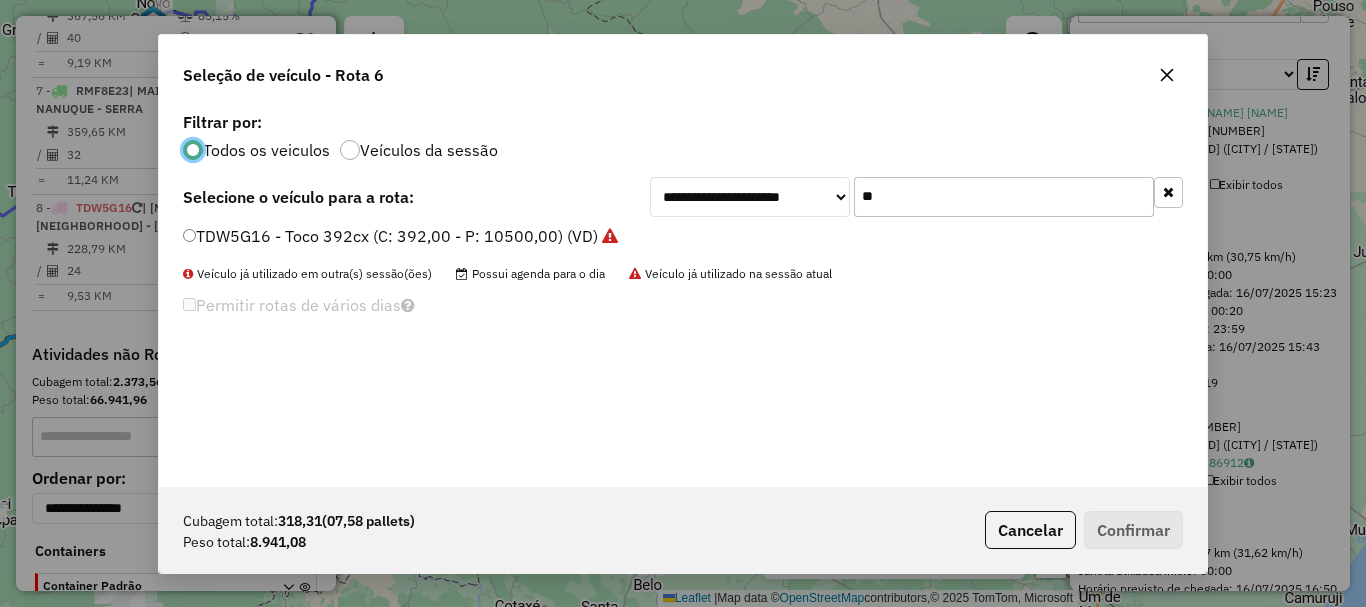 scroll, scrollTop: 11, scrollLeft: 6, axis: both 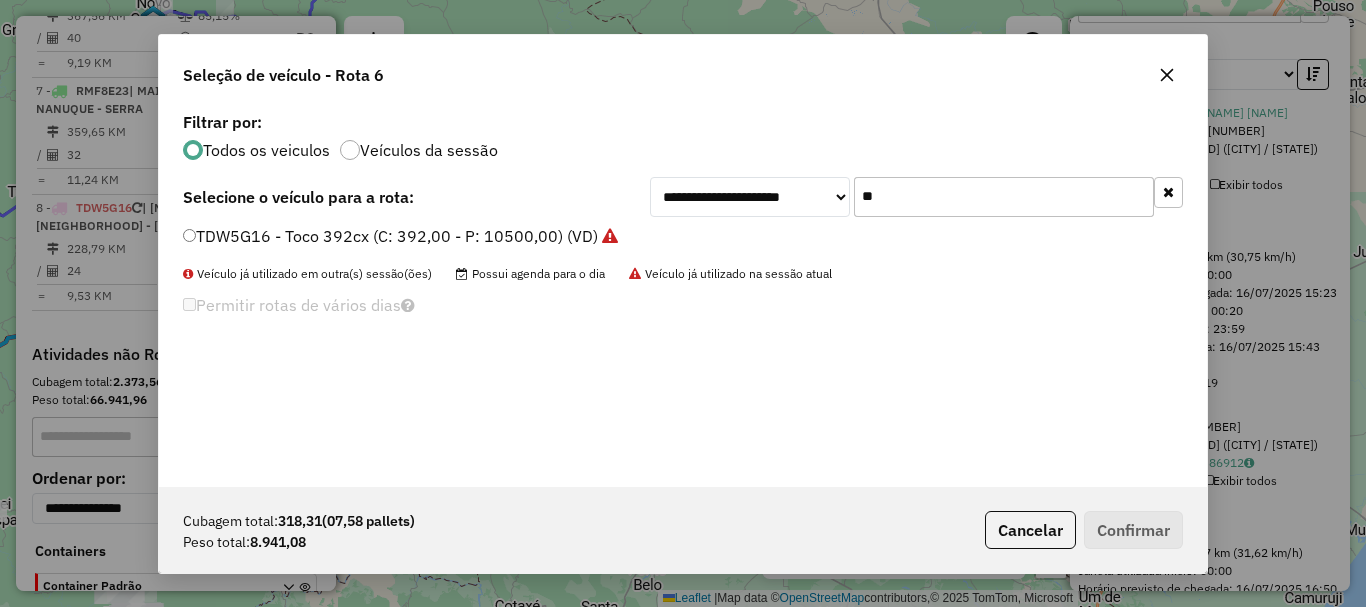 drag, startPoint x: 847, startPoint y: 202, endPoint x: 751, endPoint y: 202, distance: 96 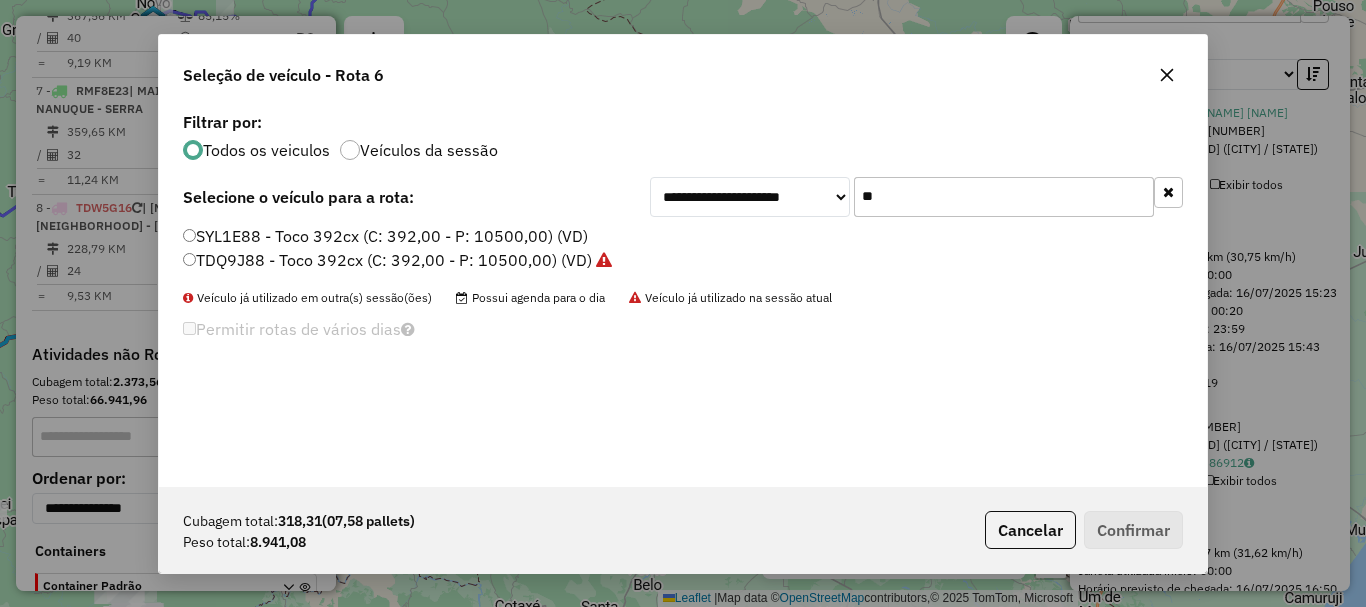 type on "**" 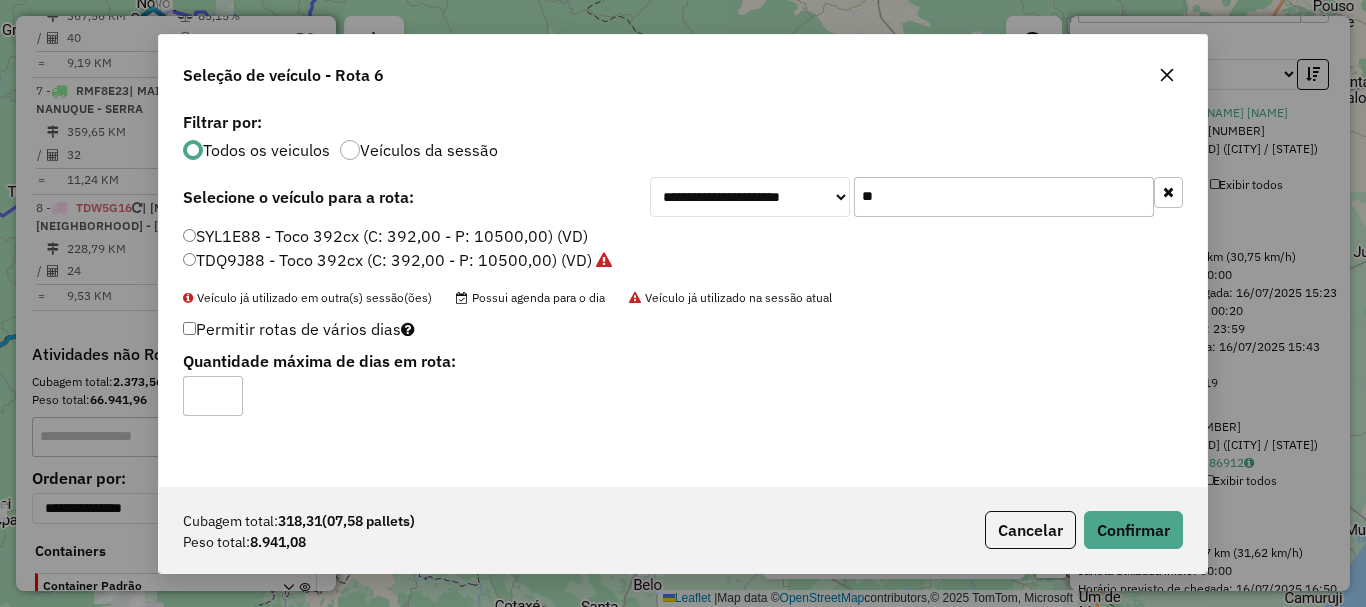 click on "*" 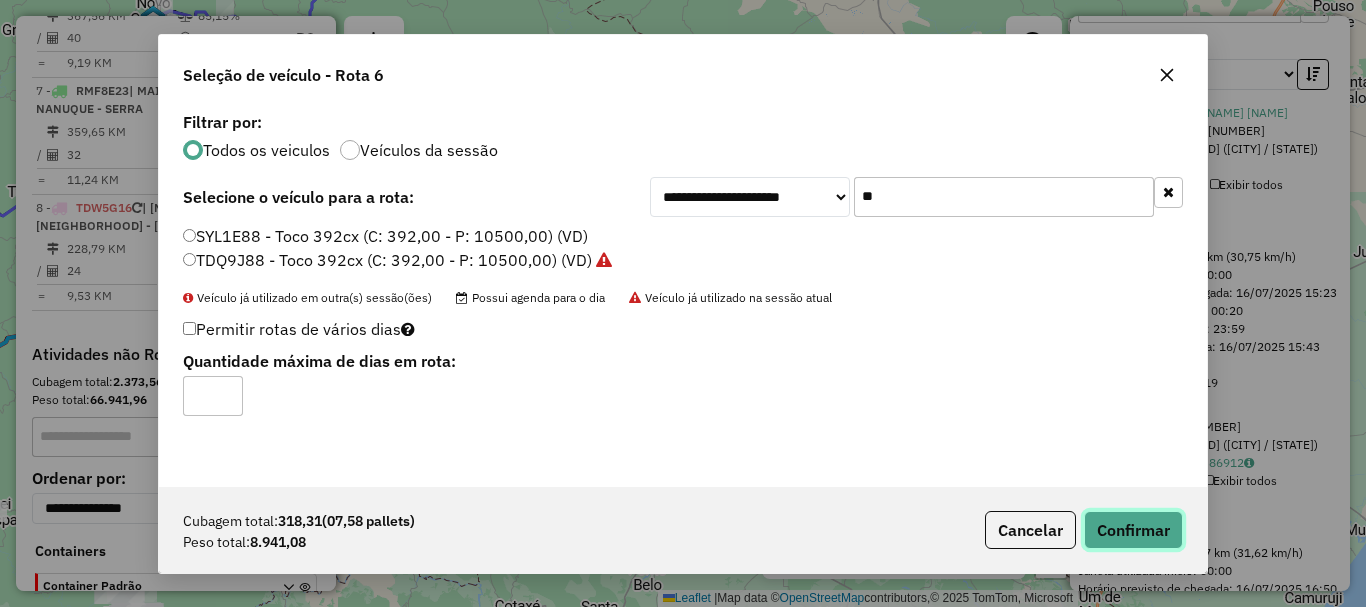 click on "Confirmar" 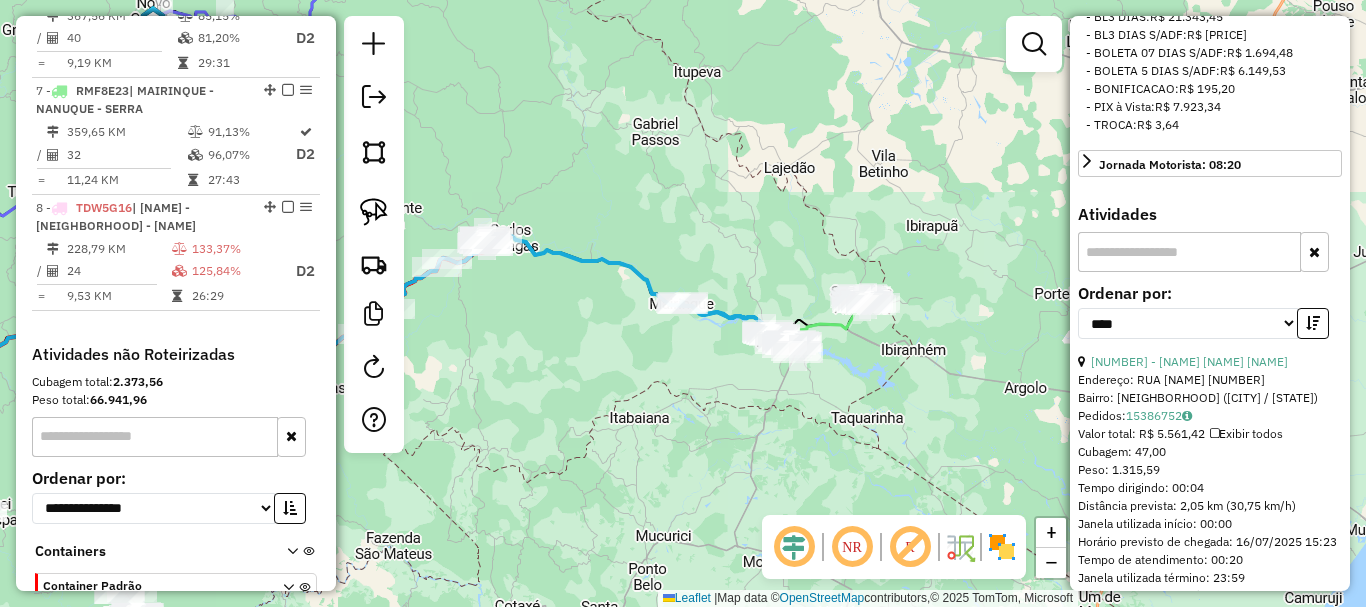scroll, scrollTop: 364, scrollLeft: 0, axis: vertical 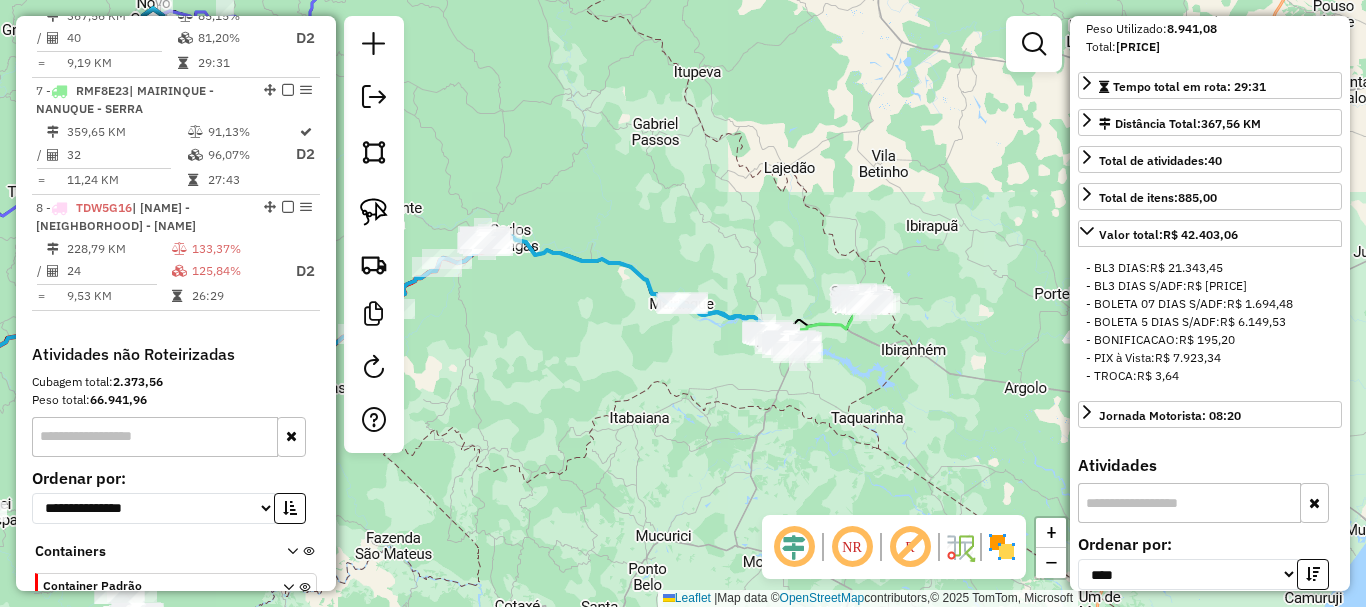 click on "Janela de atendimento Grade de atendimento Capacidade Transportadoras Veículos Cliente Pedidos  Rotas Selecione os dias de semana para filtrar as janelas de atendimento  Seg   Ter   Qua   Qui   Sex   Sáb   Dom  Informe o período da janela de atendimento: De: Até:  Filtrar exatamente a janela do cliente  Considerar janela de atendimento padrão  Selecione os dias de semana para filtrar as grades de atendimento  Seg   Ter   Qua   Qui   Sex   Sáb   Dom   Considerar clientes sem dia de atendimento cadastrado  Clientes fora do dia de atendimento selecionado Filtrar as atividades entre os valores definidos abaixo:  Peso mínimo:   Peso máximo:   Cubagem mínima:   Cubagem máxima:   De:   Até:  Filtrar as atividades entre o tempo de atendimento definido abaixo:  De:   Até:   Considerar capacidade total dos clientes não roteirizados Transportadora: Selecione um ou mais itens Tipo de veículo: Selecione um ou mais itens Veículo: Selecione um ou mais itens Motorista: Selecione um ou mais itens Nome: Rótulo:" 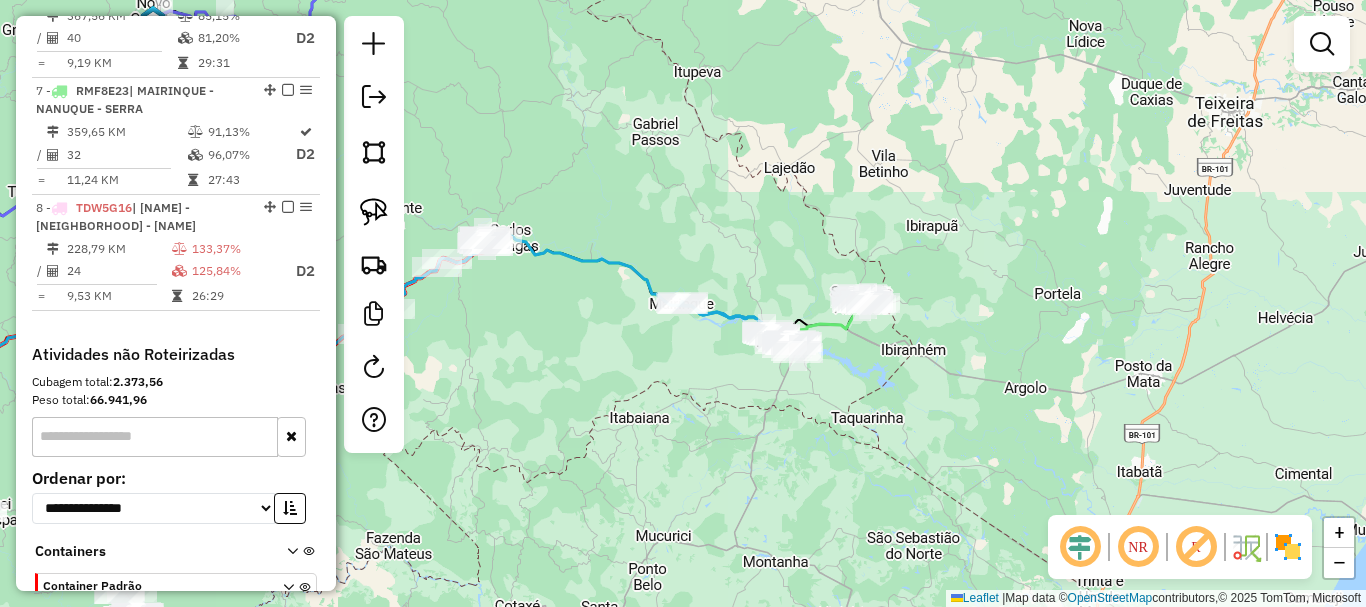 drag, startPoint x: 562, startPoint y: 413, endPoint x: 643, endPoint y: 397, distance: 82.565125 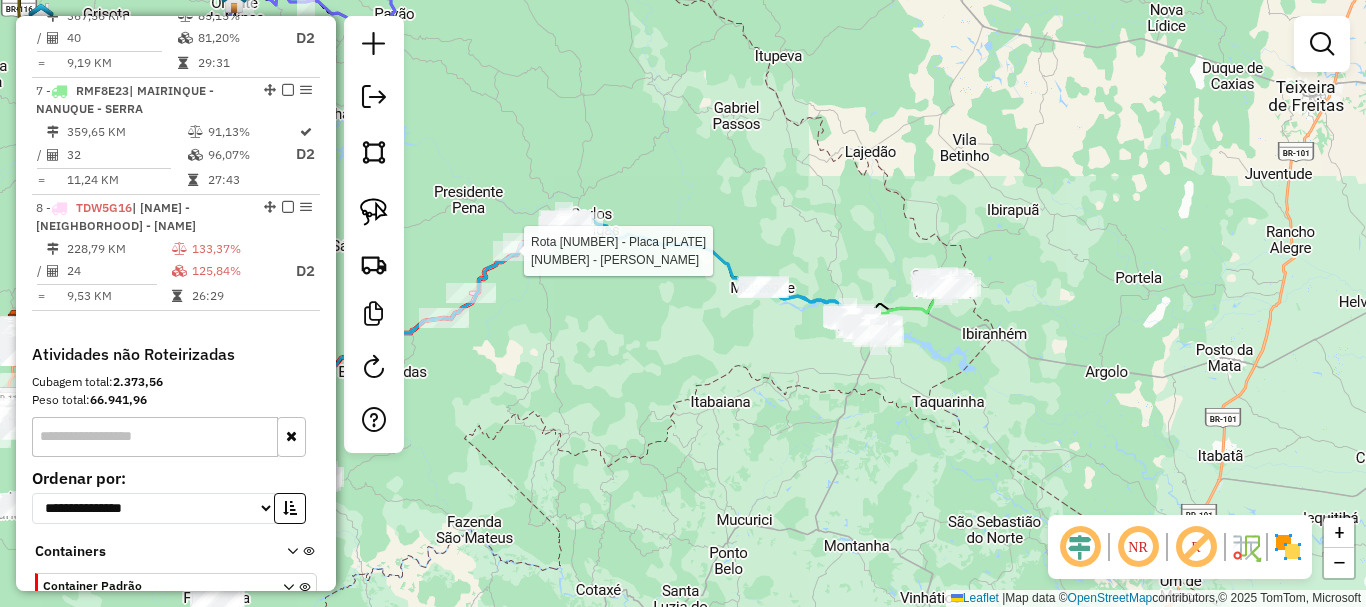 select on "*********" 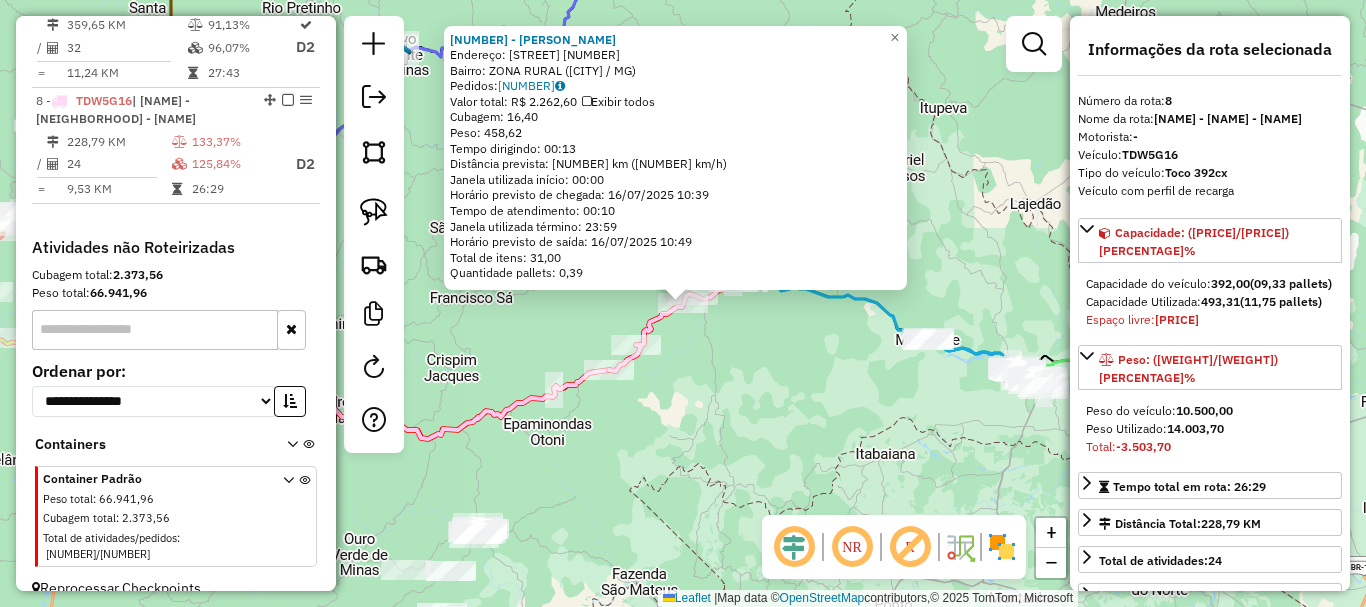 scroll, scrollTop: 1579, scrollLeft: 0, axis: vertical 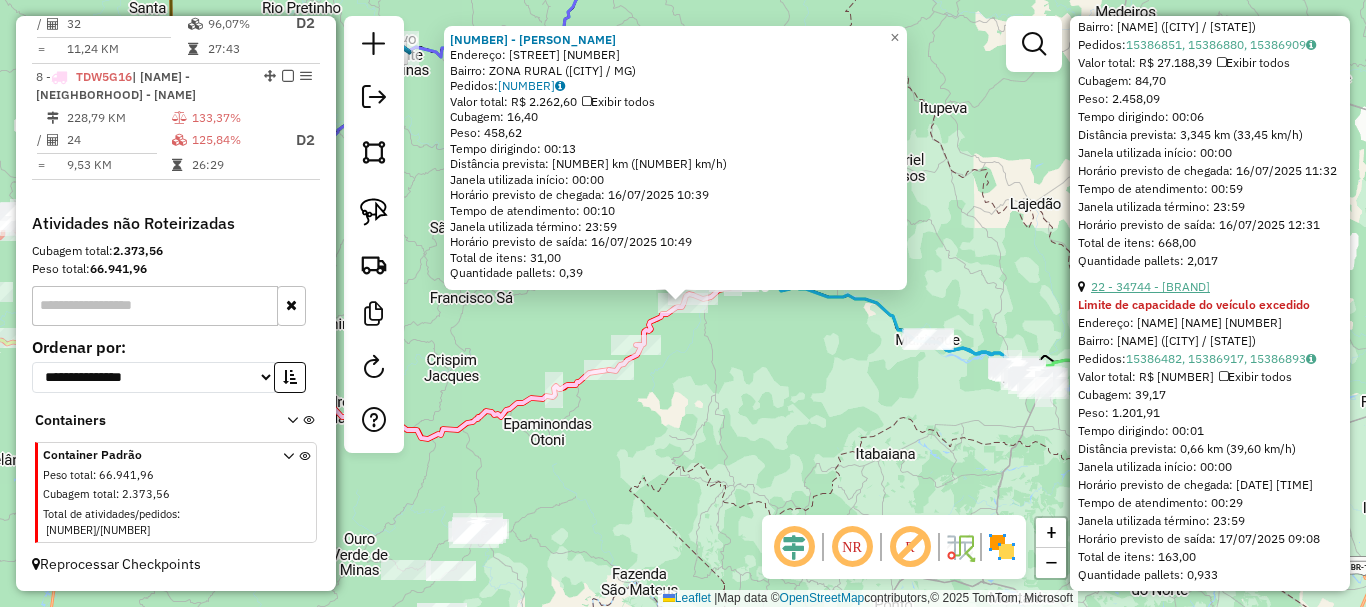 click on "22 - 34744 - [BRAND]" at bounding box center (1150, 286) 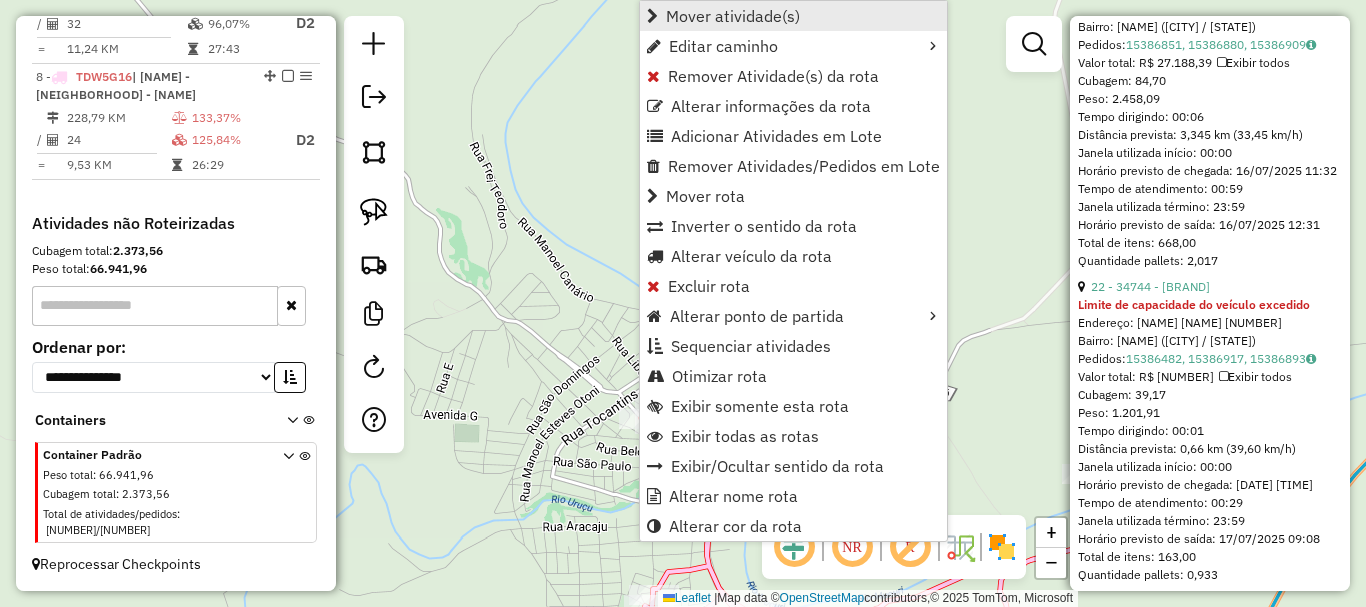 click on "Mover atividade(s)" at bounding box center (733, 16) 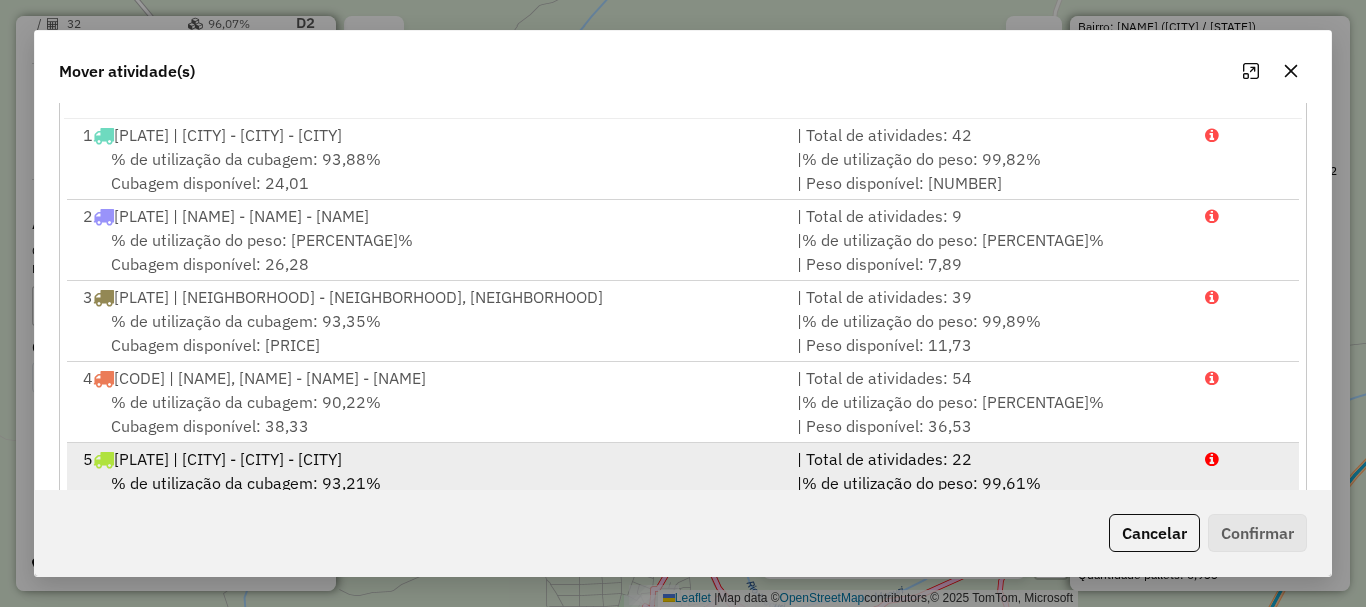 scroll, scrollTop: 397, scrollLeft: 0, axis: vertical 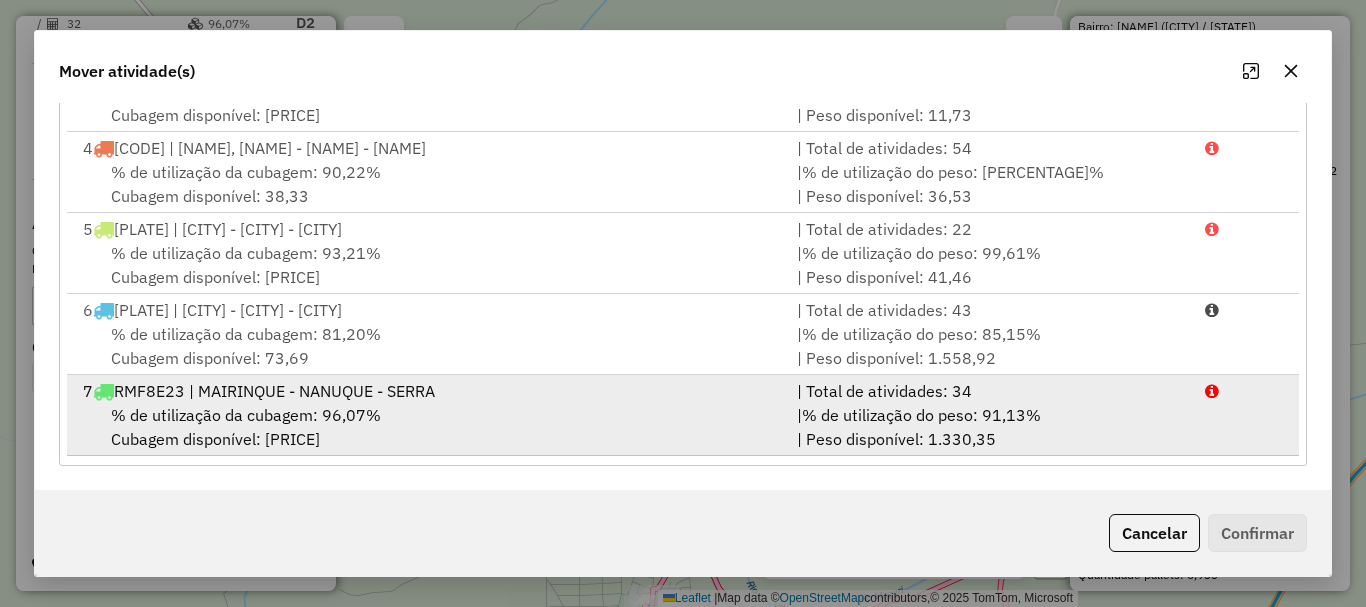 click on "% de utilização da cubagem: 96,07%  Cubagem disponível: 19,79" at bounding box center (428, 427) 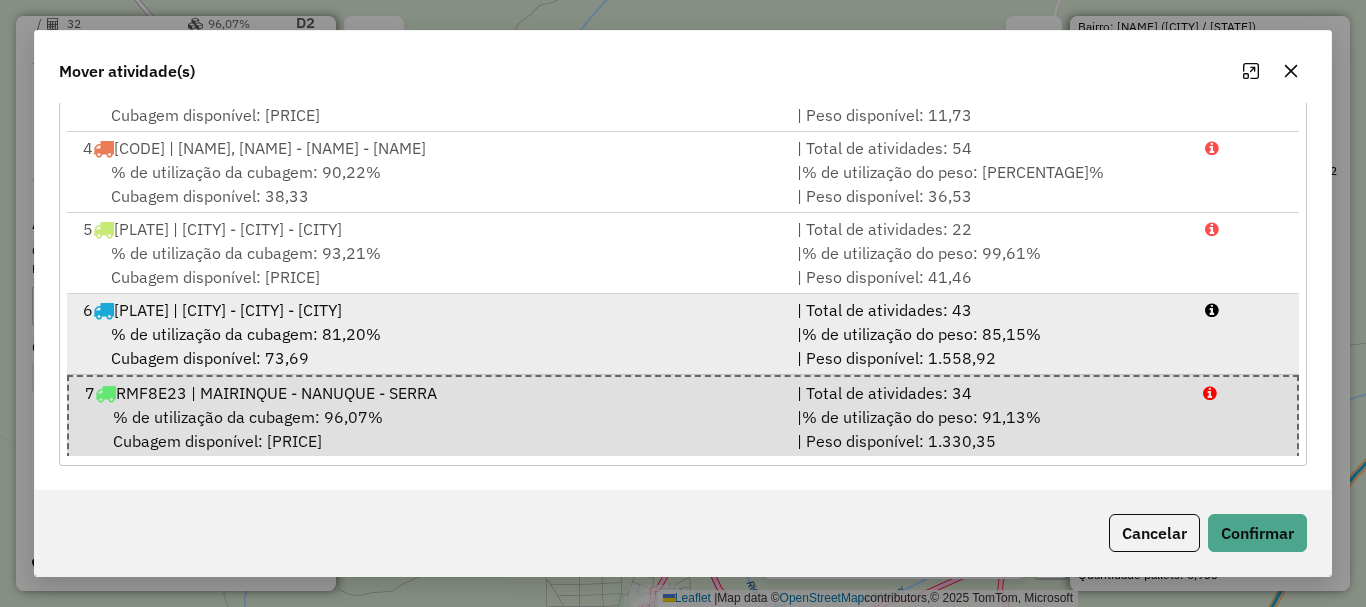 click on "% de utilização da cubagem: 81,20%  Cubagem disponível: 73,69" at bounding box center [428, 346] 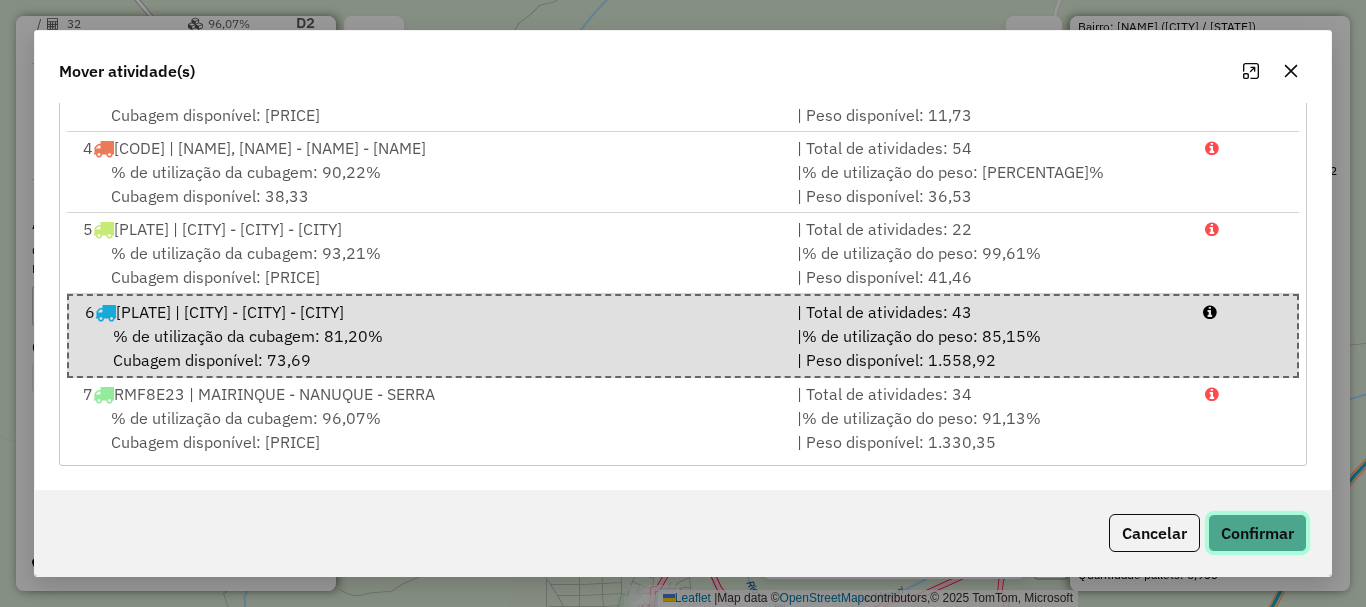 click on "Confirmar" 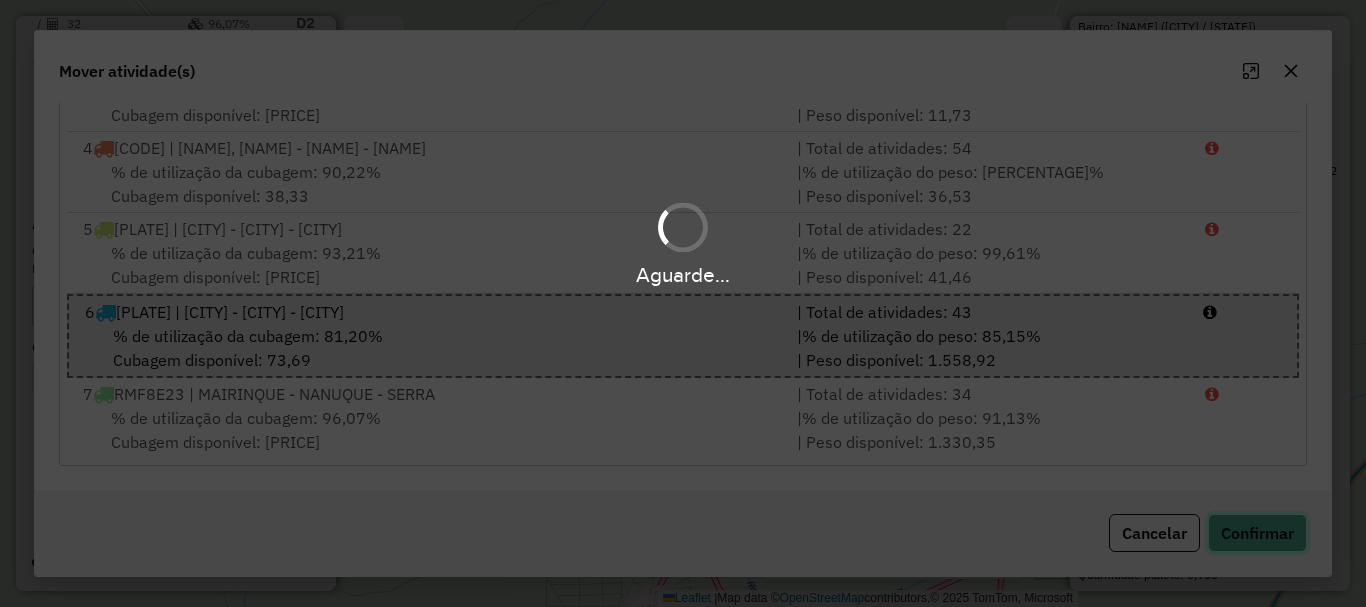 type 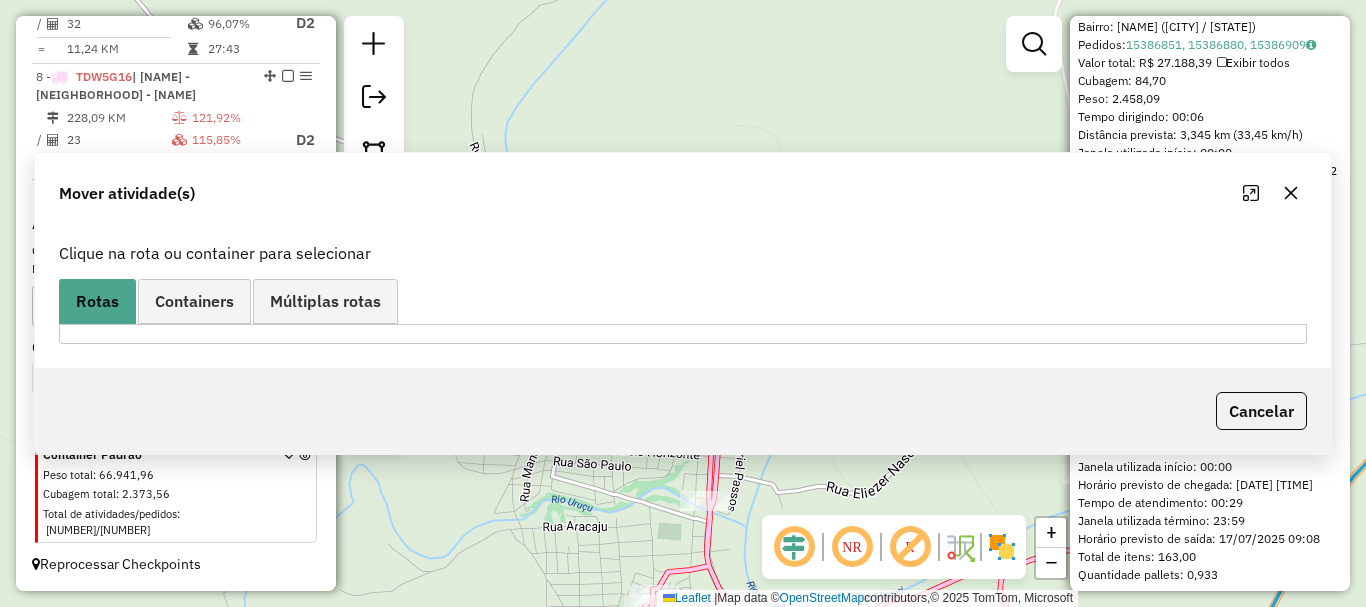 scroll, scrollTop: 0, scrollLeft: 0, axis: both 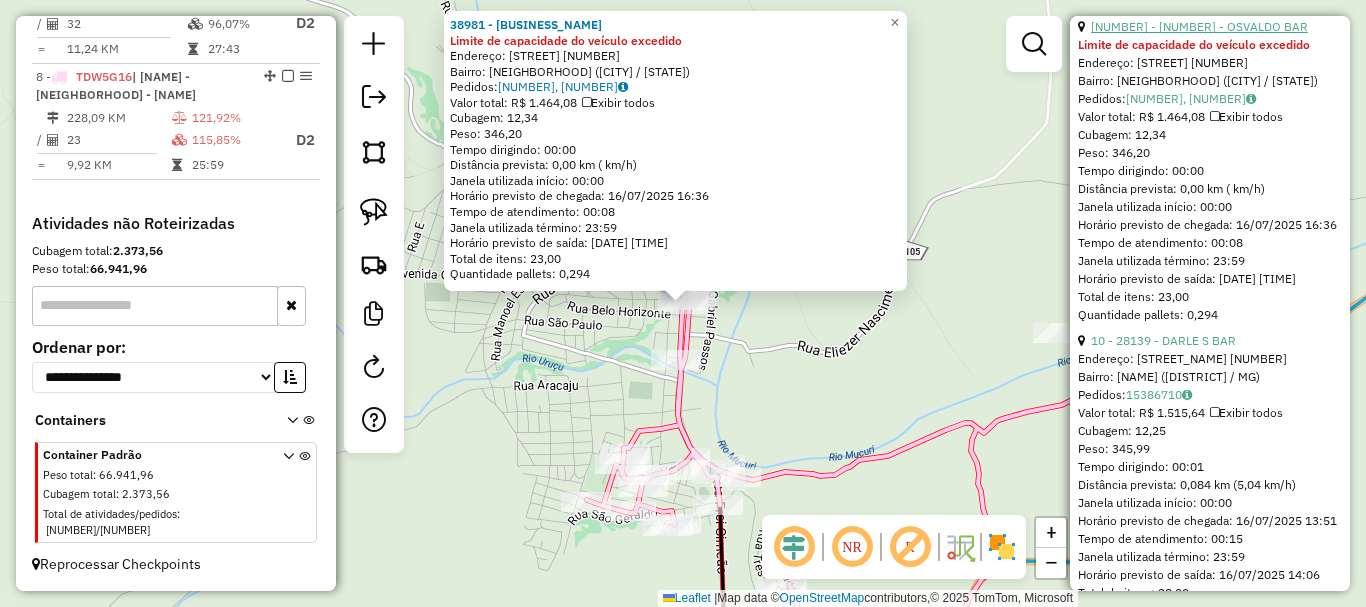click on "[NUMBER] - [NUMBER] - OSVALDO BAR" at bounding box center (1199, 26) 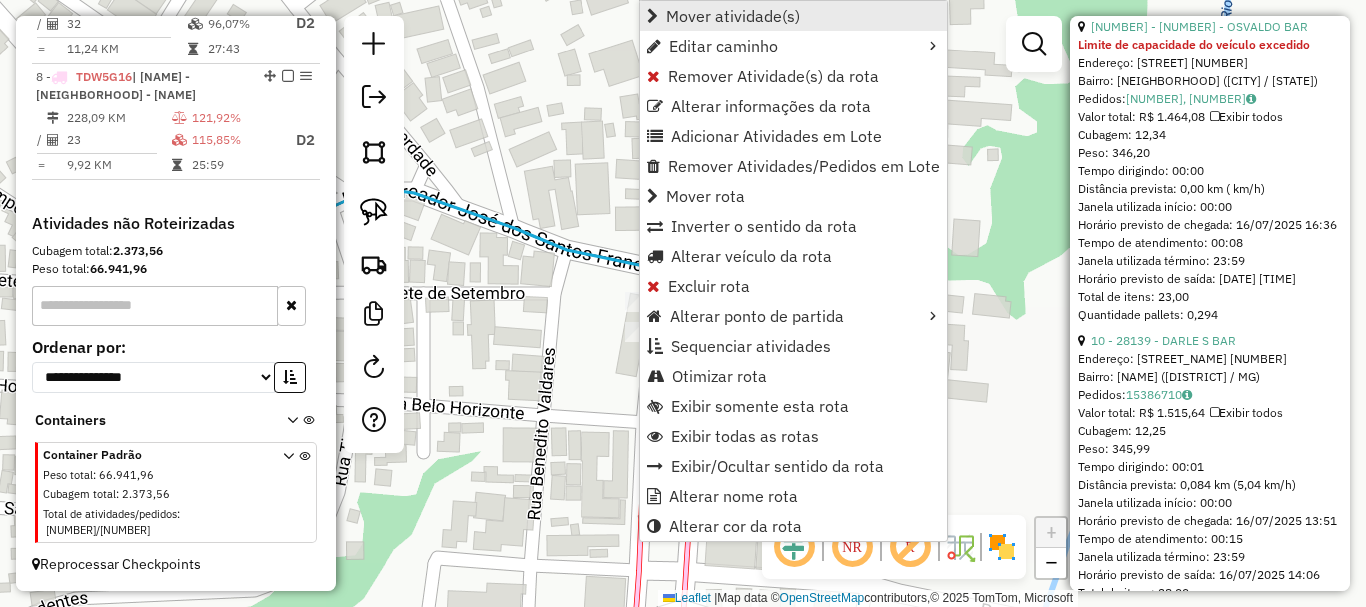 click on "Mover atividade(s)" at bounding box center [733, 16] 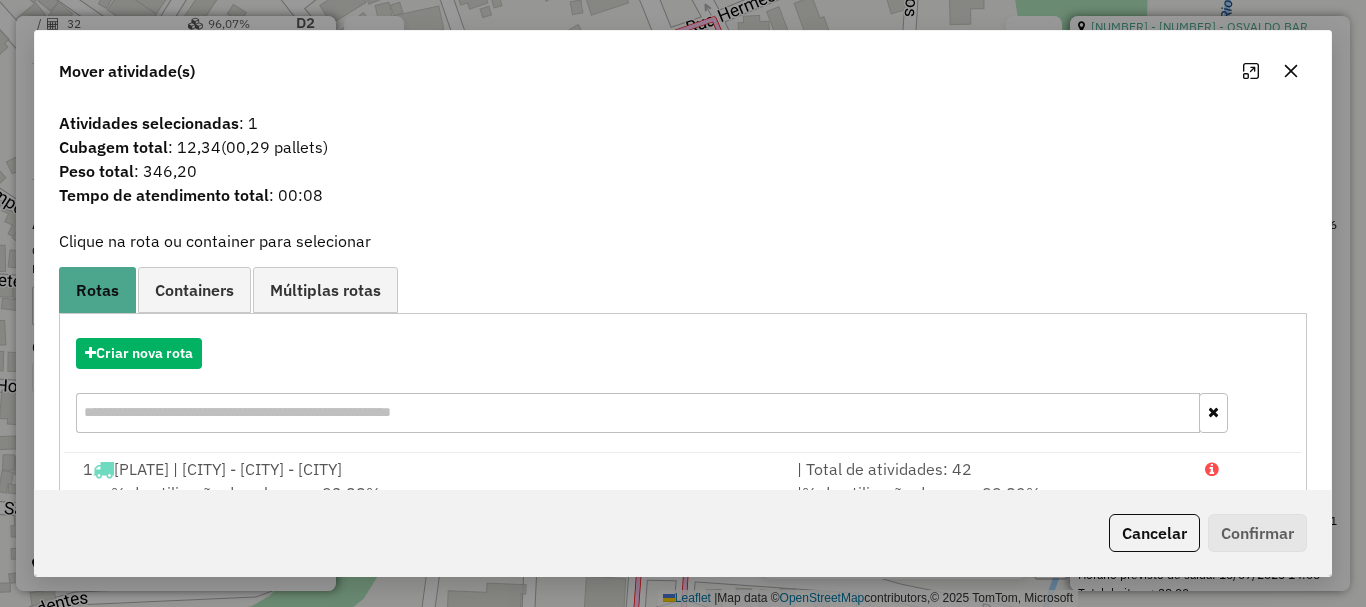 scroll, scrollTop: 397, scrollLeft: 0, axis: vertical 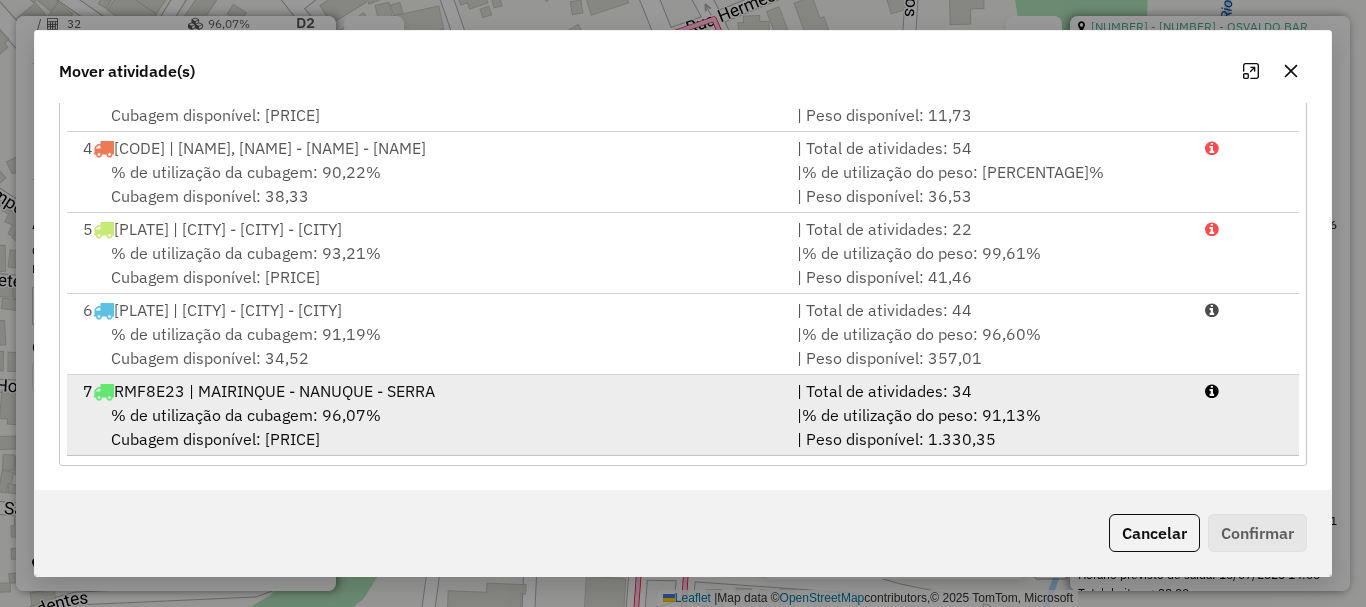 click on "% de utilização da cubagem: 96,07%" at bounding box center (246, 415) 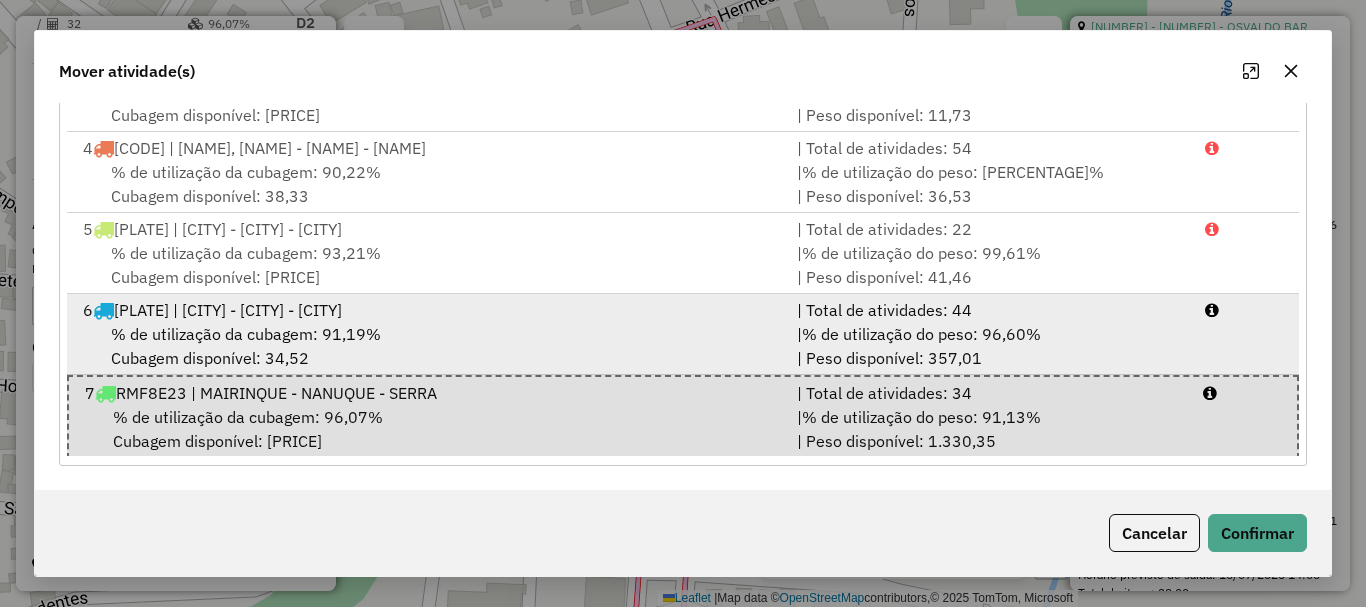 click on "% de utilização da cubagem: 91,19%  Cubagem disponível: 34,52" at bounding box center (428, 346) 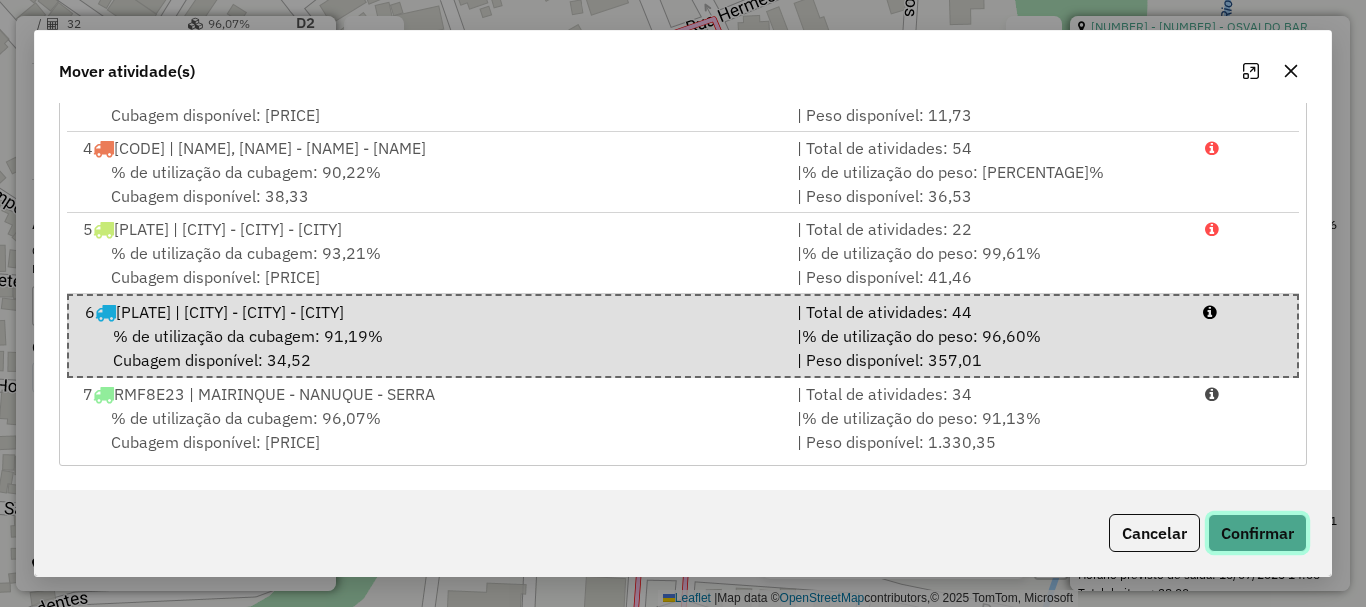 click on "Confirmar" 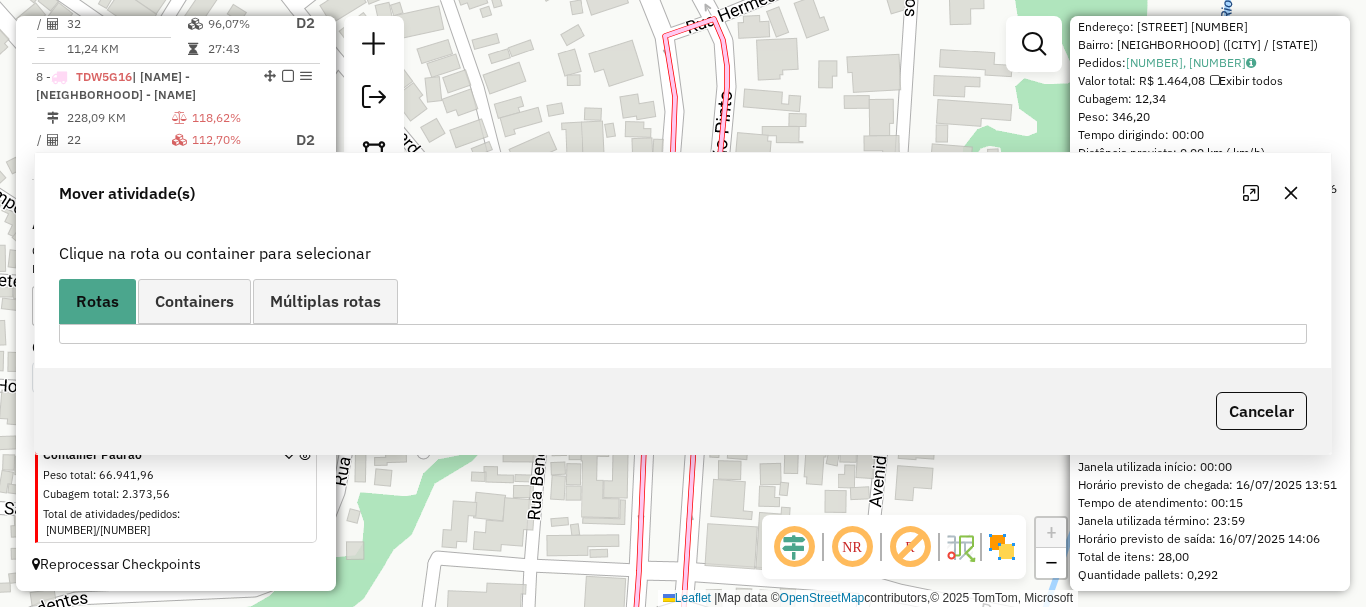 scroll, scrollTop: 0, scrollLeft: 0, axis: both 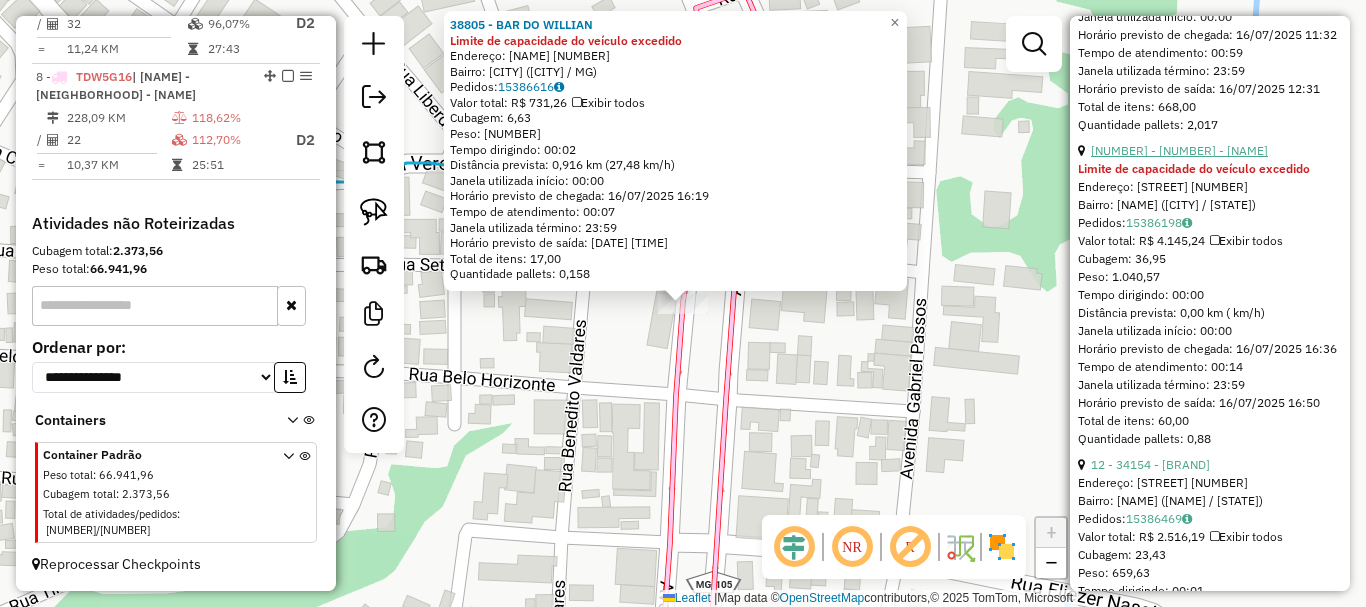 click on "[NUMBER] - [NUMBER] - [NAME]" at bounding box center [1179, 150] 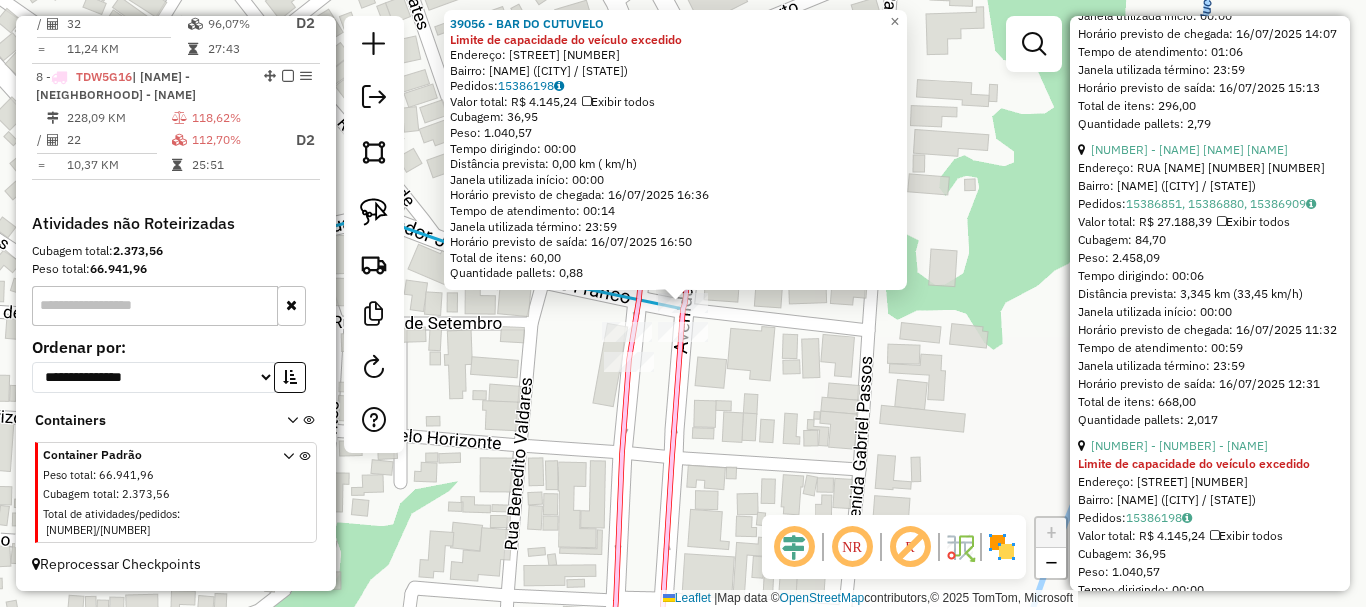 scroll, scrollTop: 1100, scrollLeft: 0, axis: vertical 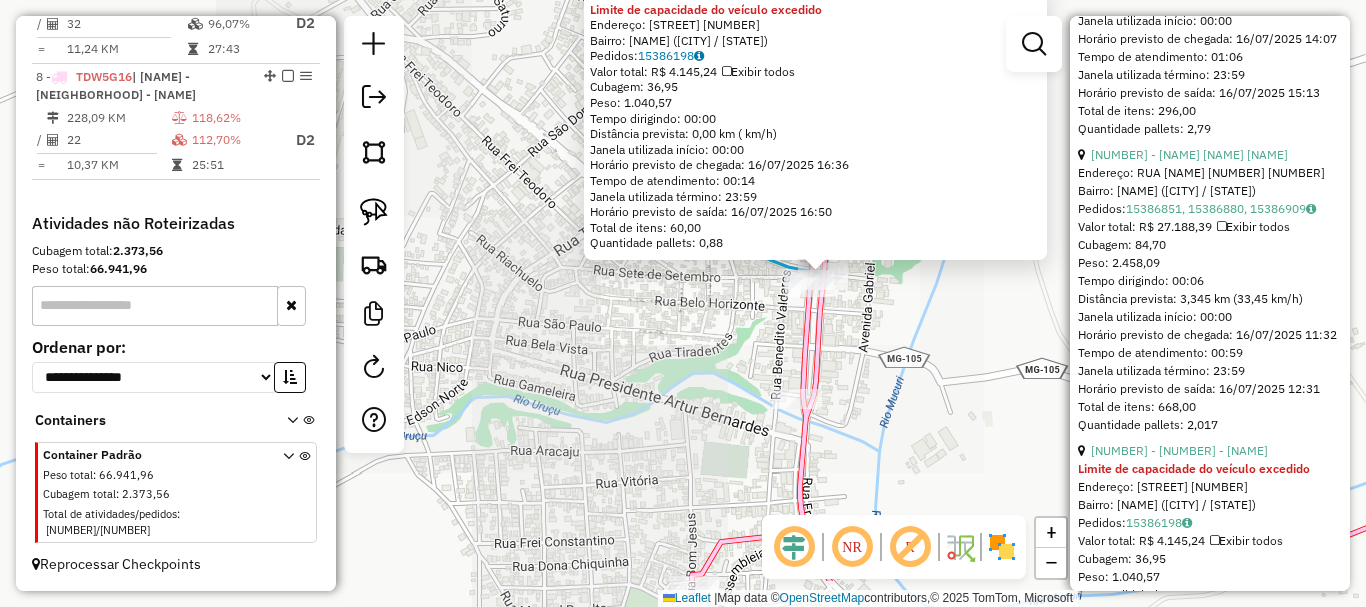 drag, startPoint x: 863, startPoint y: 429, endPoint x: 888, endPoint y: 258, distance: 172.81783 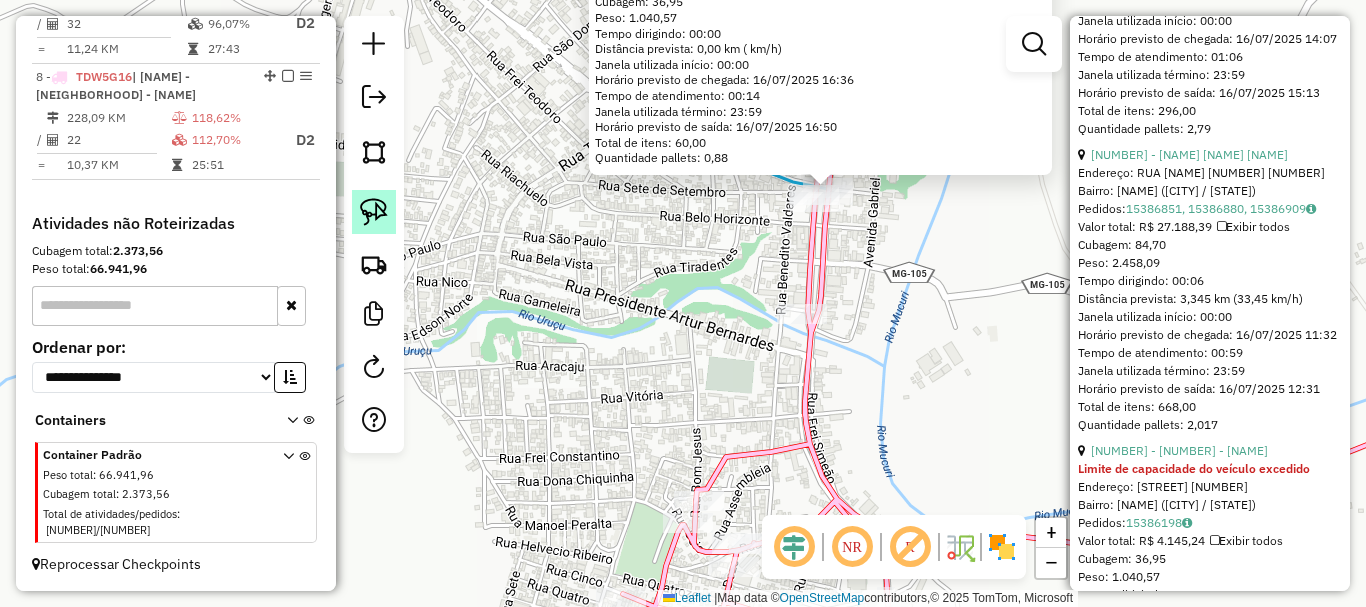click 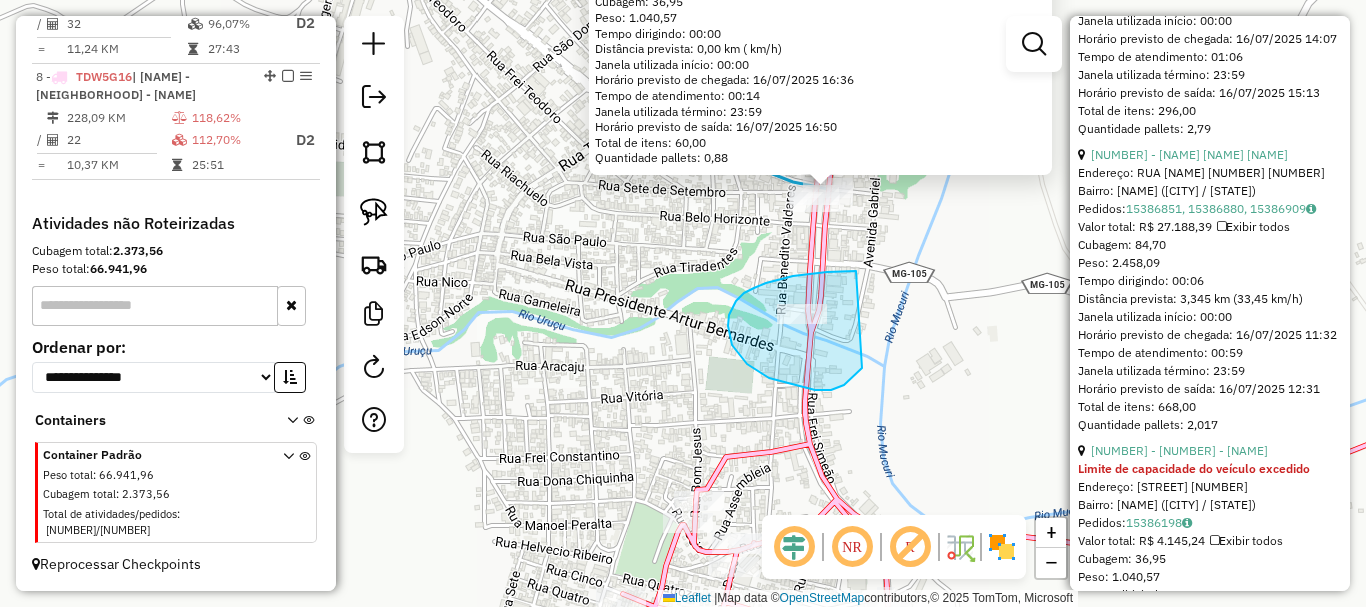drag, startPoint x: 856, startPoint y: 271, endPoint x: 863, endPoint y: 367, distance: 96.25487 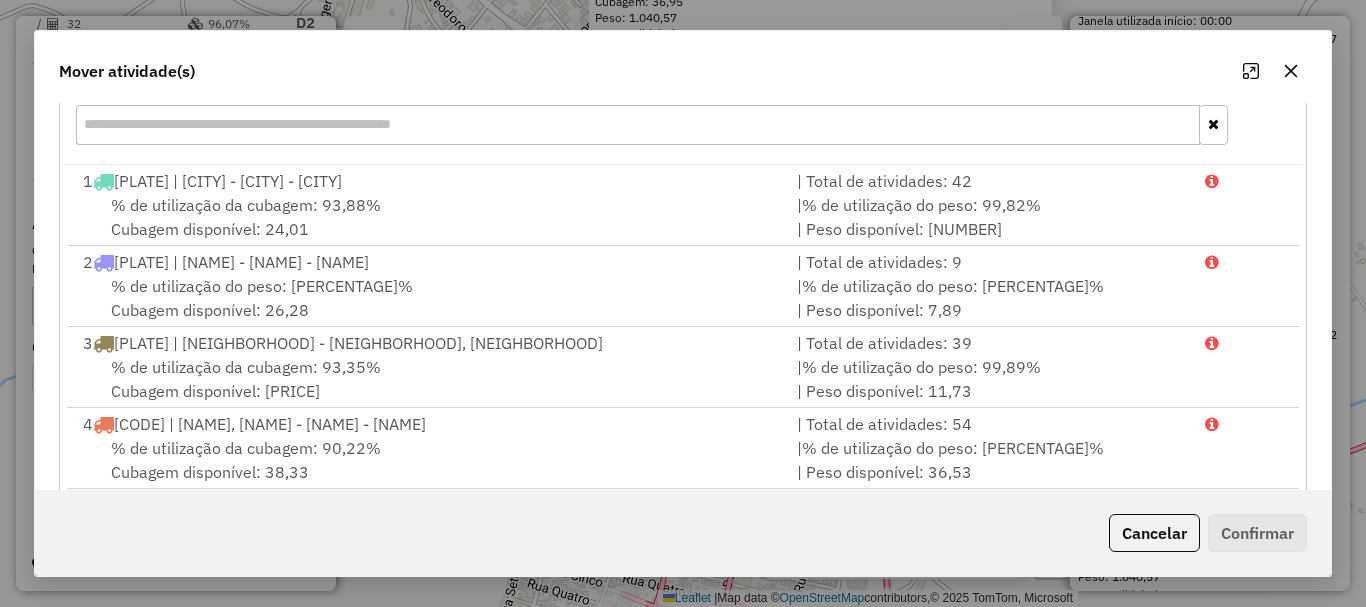 scroll, scrollTop: 397, scrollLeft: 0, axis: vertical 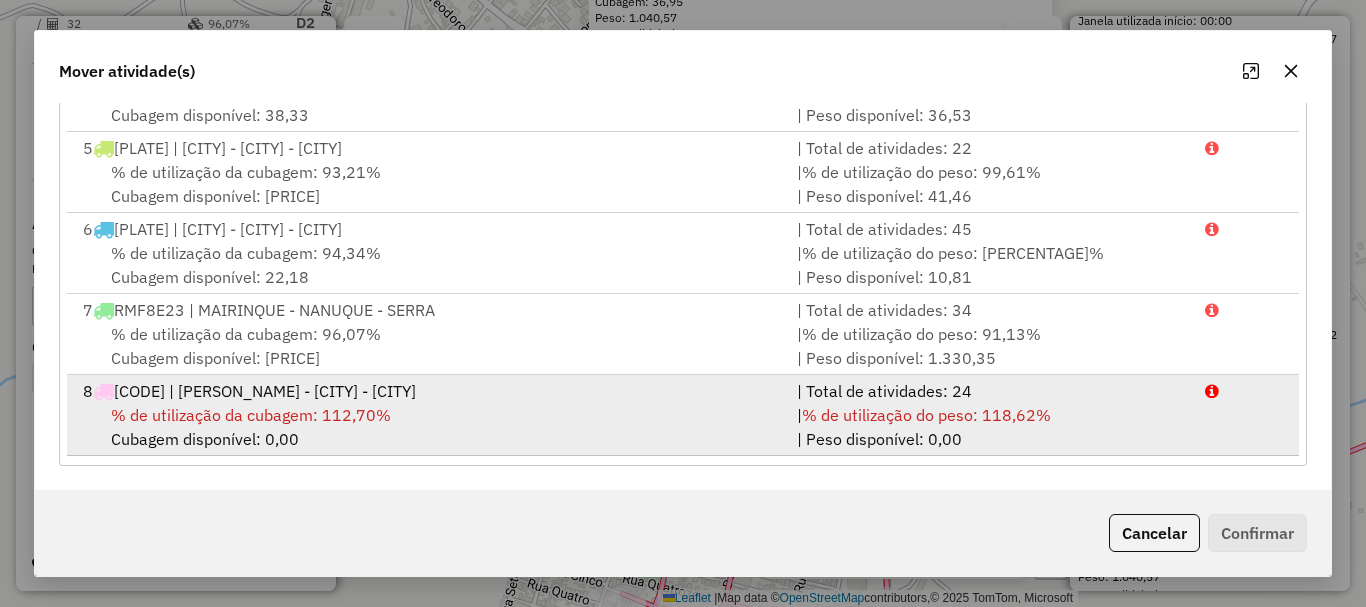 click on "% de utilização da cubagem: 112,70%" at bounding box center [251, 415] 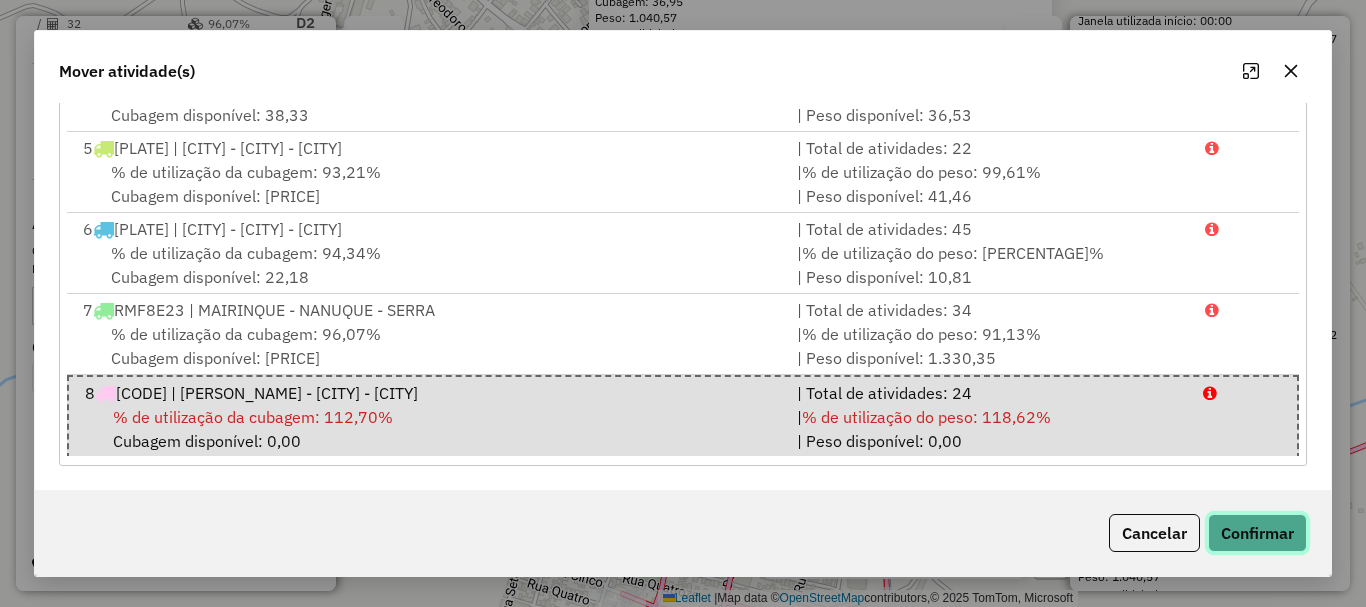 click on "Confirmar" 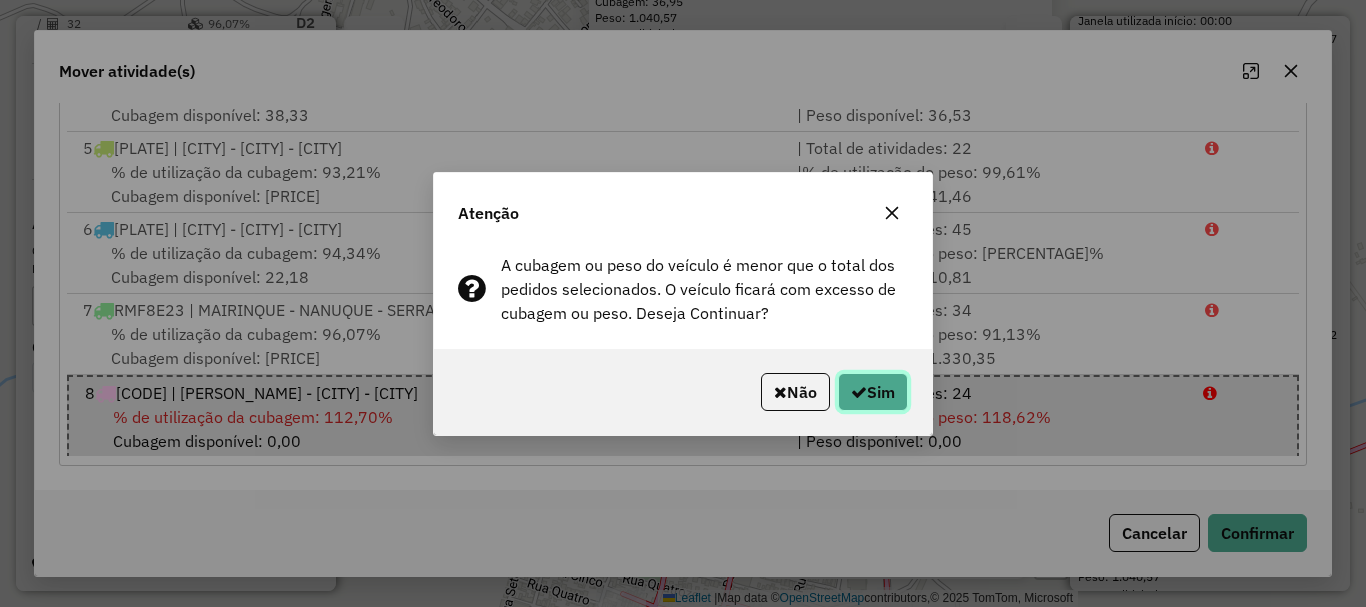 click on "Sim" 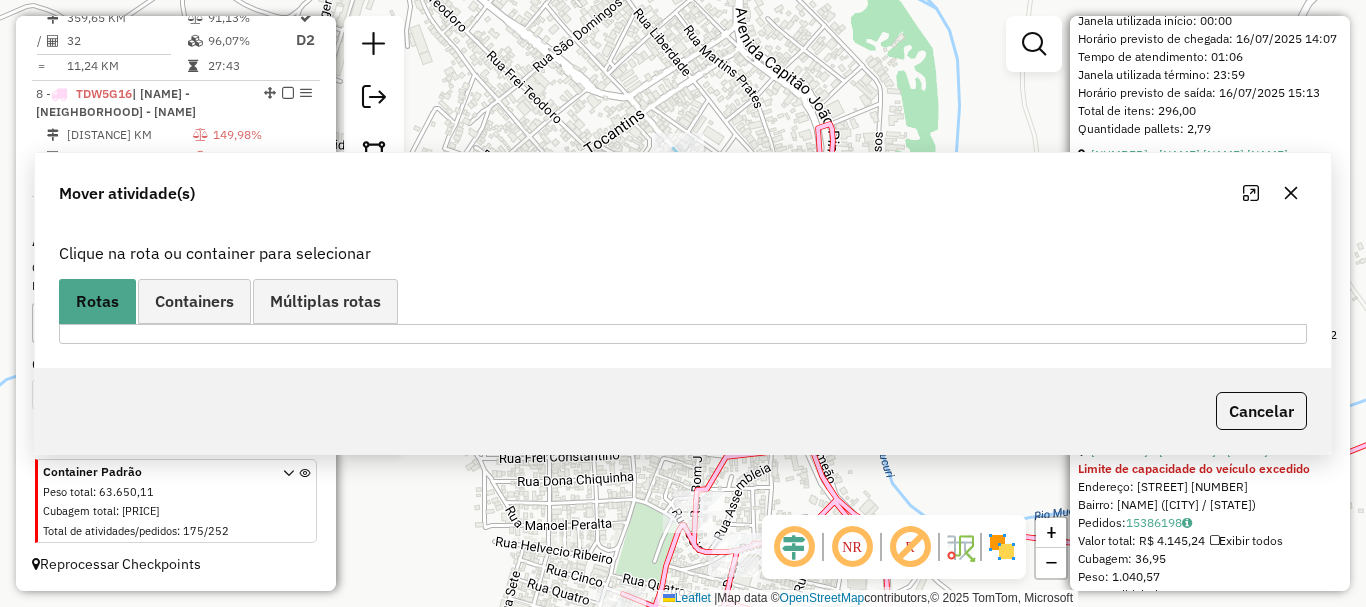 scroll, scrollTop: 0, scrollLeft: 0, axis: both 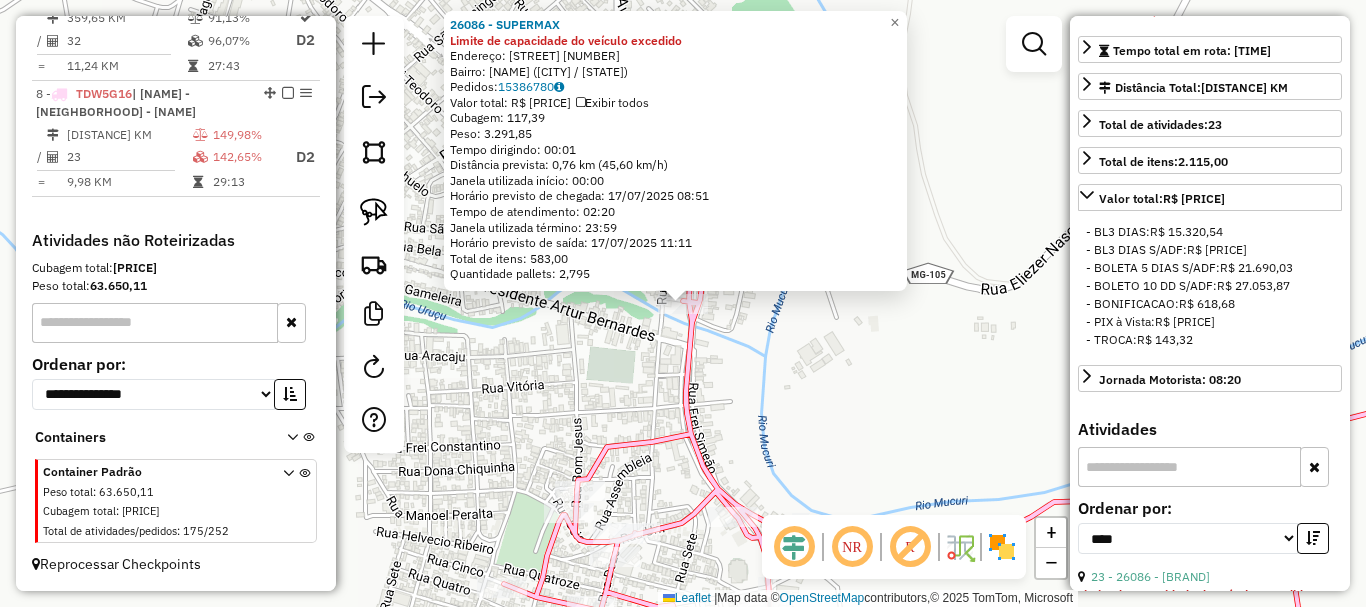 click on "26086 - SUPERMAX Limite de capacidade do veículo excedido  Endereço:  [NAME] [NUMBER]   Bairro: [CITY] ([NEIGHBORHOOD] / MG)   Pedidos:  [NUMBER]   Valor total: R$ [PRICE]   Exibir todos   Cubagem: [CUBAGE]  Peso: [WEIGHT]  Tempo dirigindo: [TIME]   Distância prevista: [DISTANCE] km ([SPEED] km/h)   Janela utilizada início: [TIME]   Horário previsto de chegada: [DATE] [TIME]   Tempo de atendimento: [TIME]   Janela utilizada término: [TIME]   Horário previsto de saída: [DATE] [TIME]   Total de itens: [ITEMS]   Quantidade pallets: [PALLETS]  × Janela de atendimento Grade de atendimento Capacidade Transportadoras Veículos Cliente Pedidos  Rotas Selecione os dias de semana para filtrar as janelas de atendimento  Seg   Ter   Qua   Qui   Sex   Sáb   Dom  Informe o período da janela de atendimento: De: Até:  Filtrar exatamente a janela do cliente  Considerar janela de atendimento padrão  Selecione os dias de semana para filtrar as grades de atendimento  Seg   Ter   Qua   Qui   Sex   Sáb   Dom   De:   Até:" 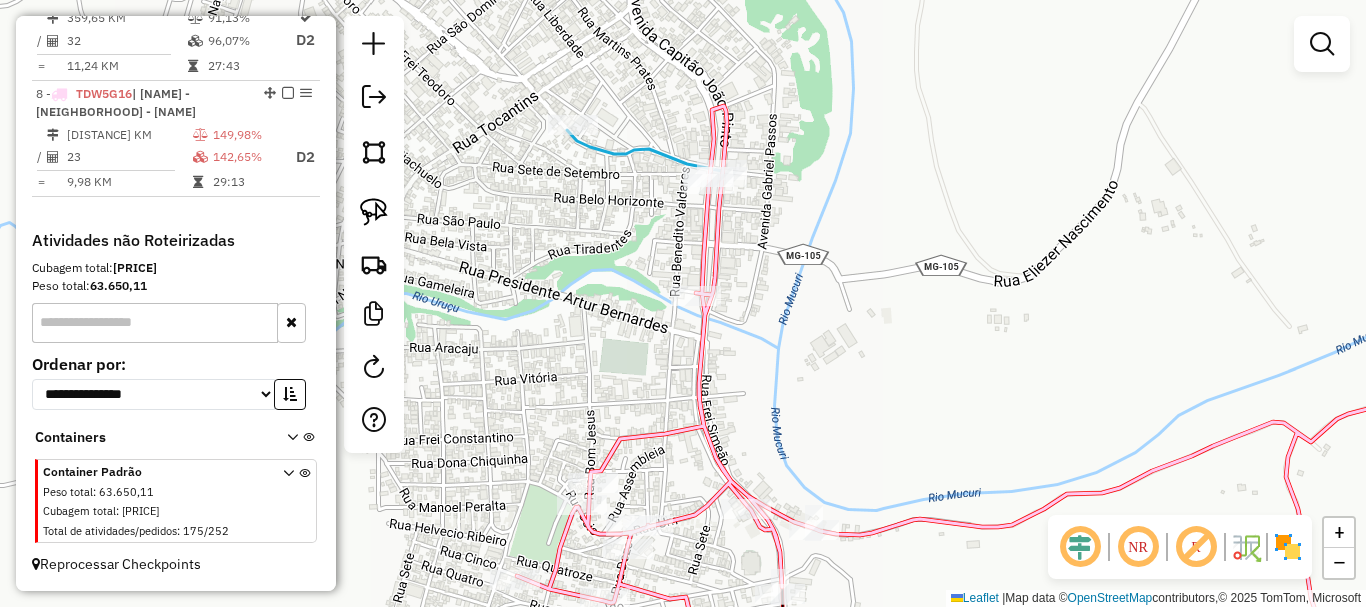 drag, startPoint x: 853, startPoint y: 460, endPoint x: 952, endPoint y: 239, distance: 242.1611 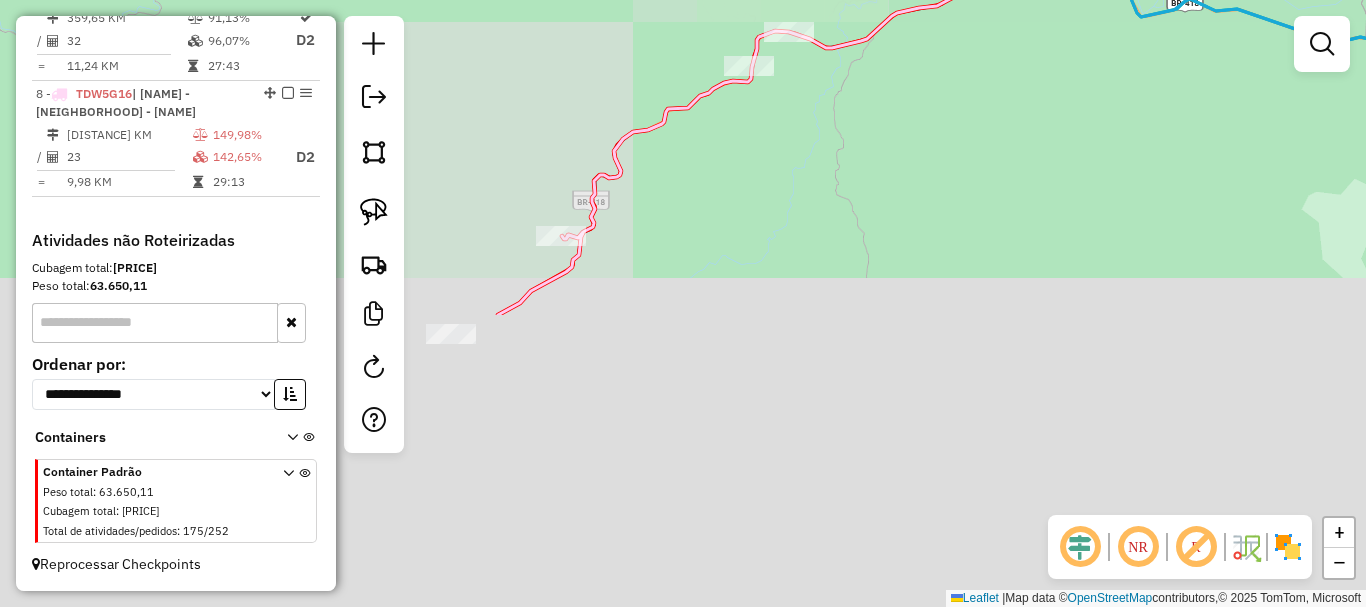drag, startPoint x: 890, startPoint y: 341, endPoint x: 924, endPoint y: 116, distance: 227.55438 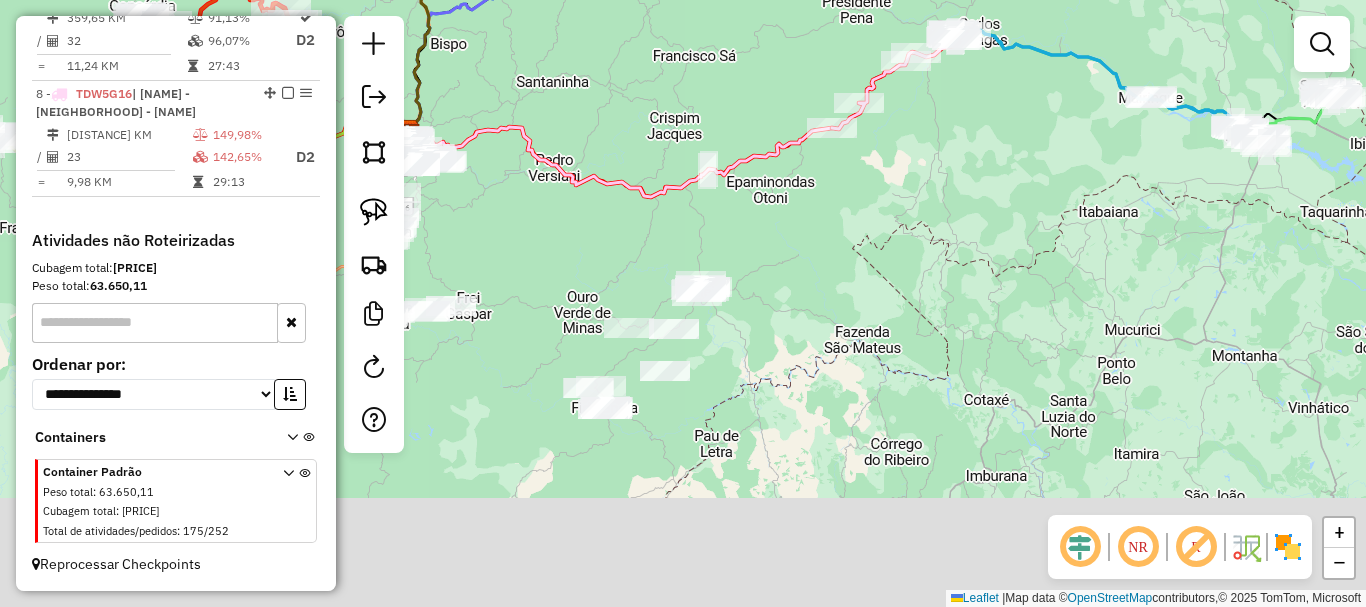 drag, startPoint x: 736, startPoint y: 398, endPoint x: 860, endPoint y: 207, distance: 227.72131 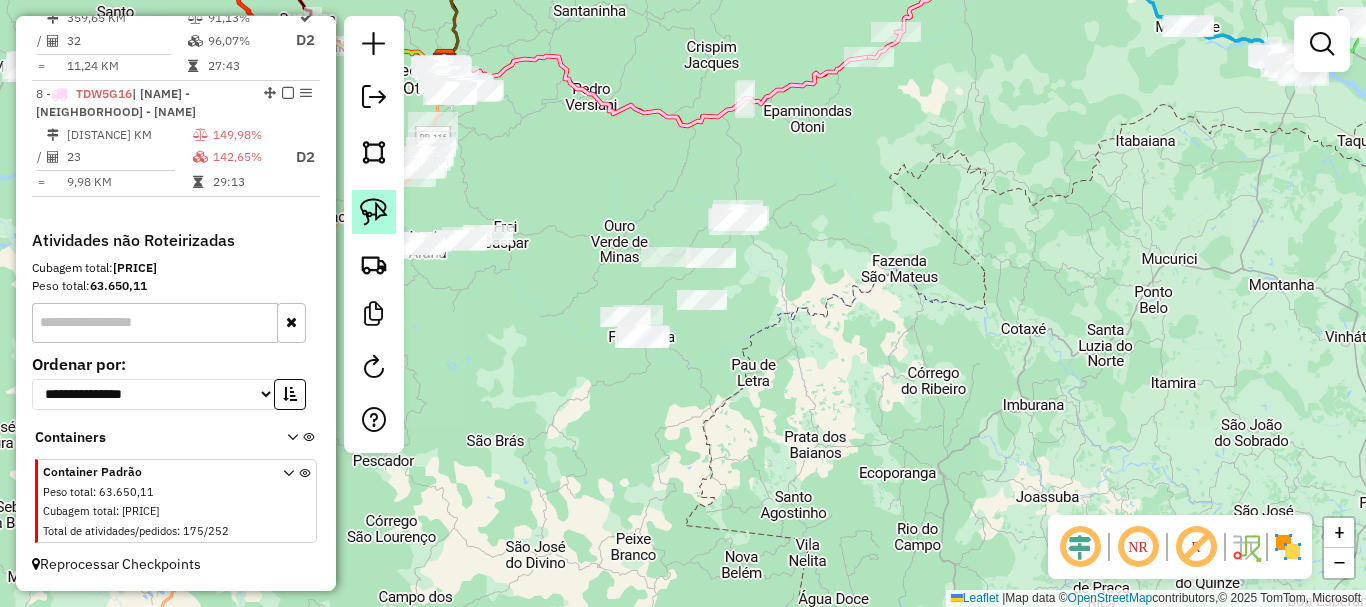 click 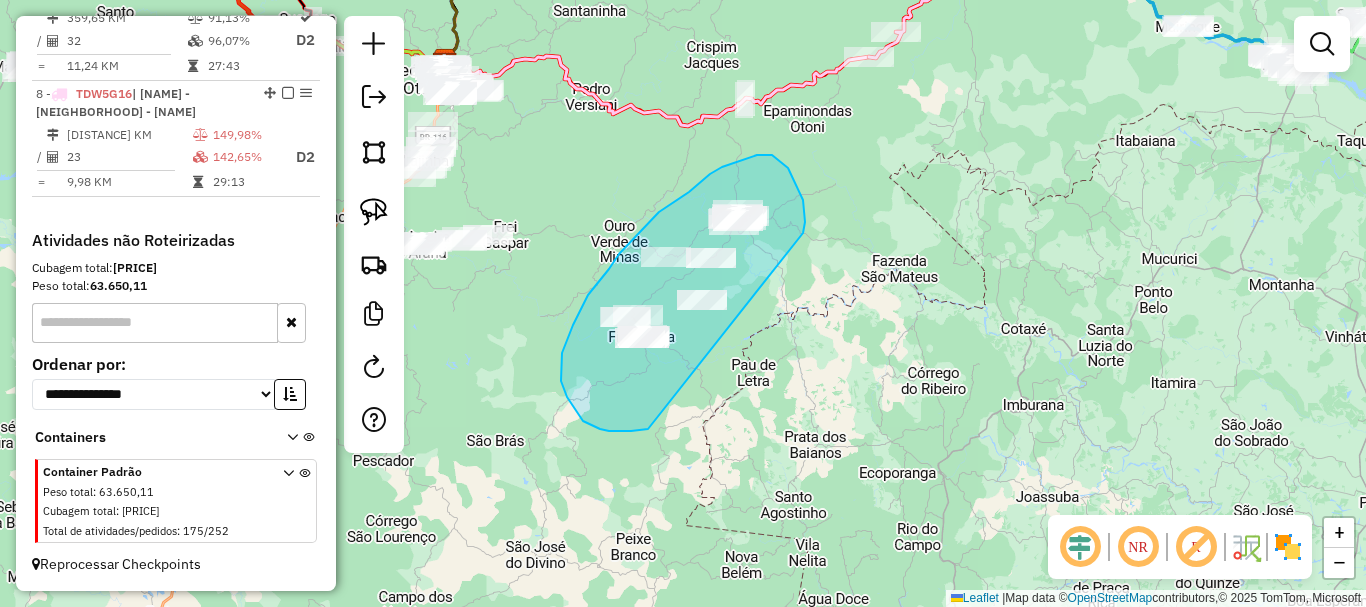drag, startPoint x: 805, startPoint y: 213, endPoint x: 650, endPoint y: 429, distance: 265.85898 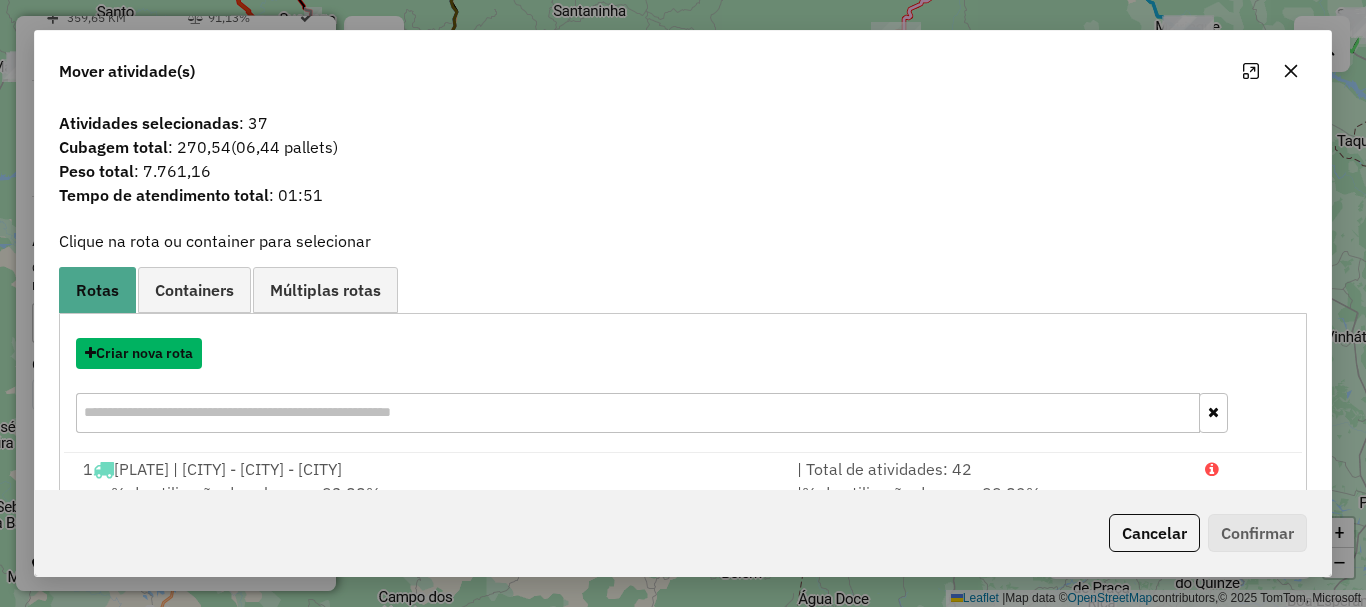 click on "Criar nova rota" at bounding box center [139, 353] 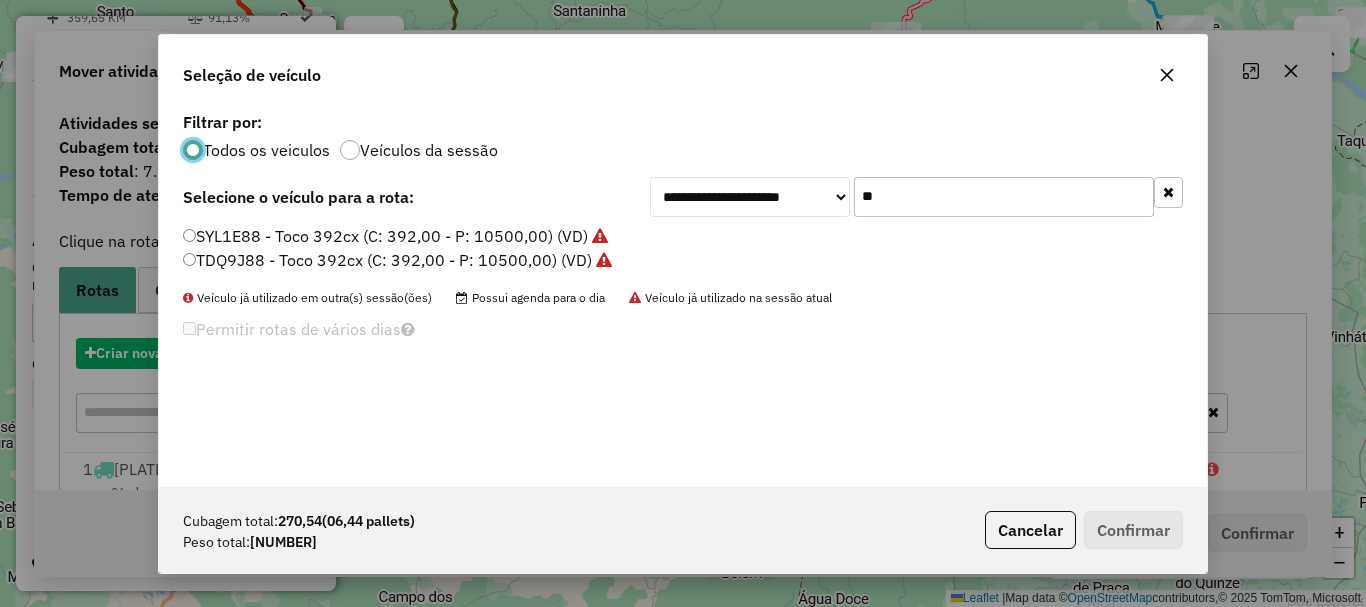 scroll, scrollTop: 11, scrollLeft: 6, axis: both 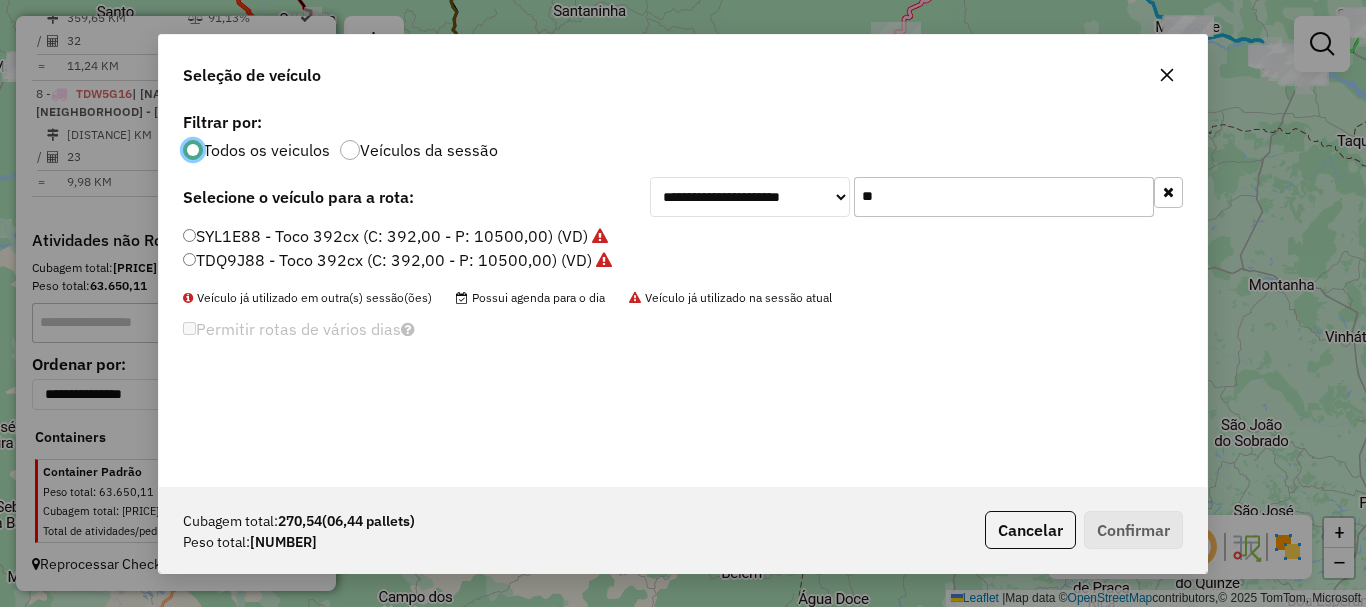 drag, startPoint x: 931, startPoint y: 198, endPoint x: 796, endPoint y: 207, distance: 135.29967 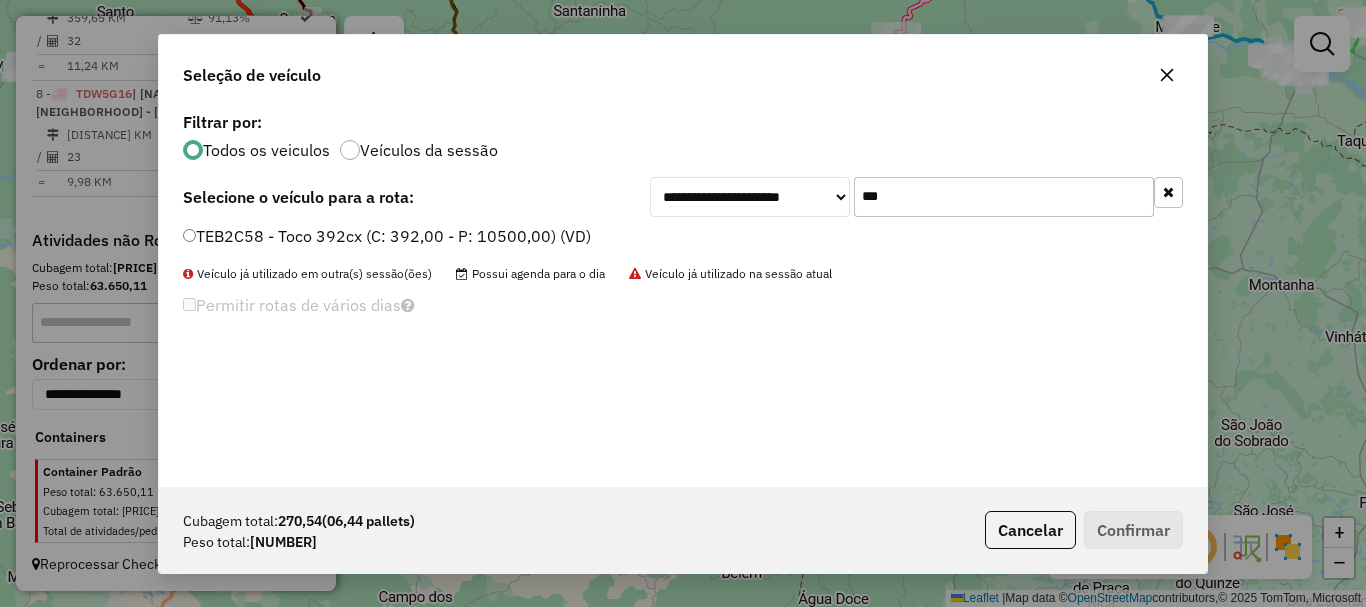 type on "***" 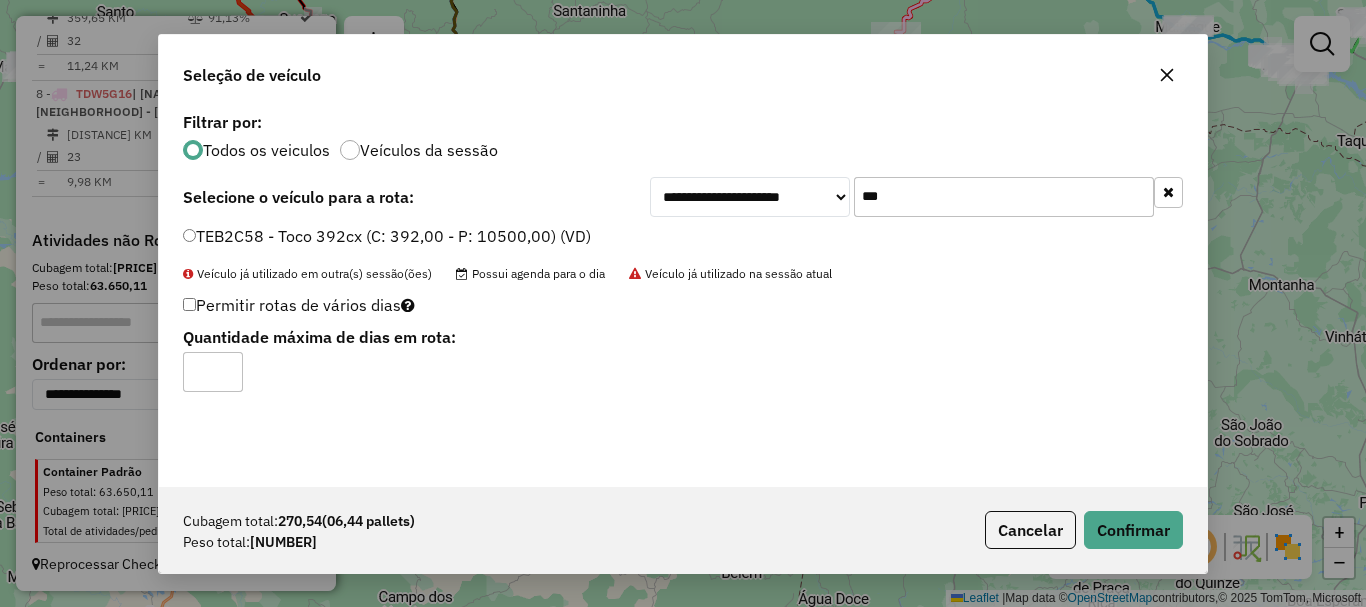 type on "*" 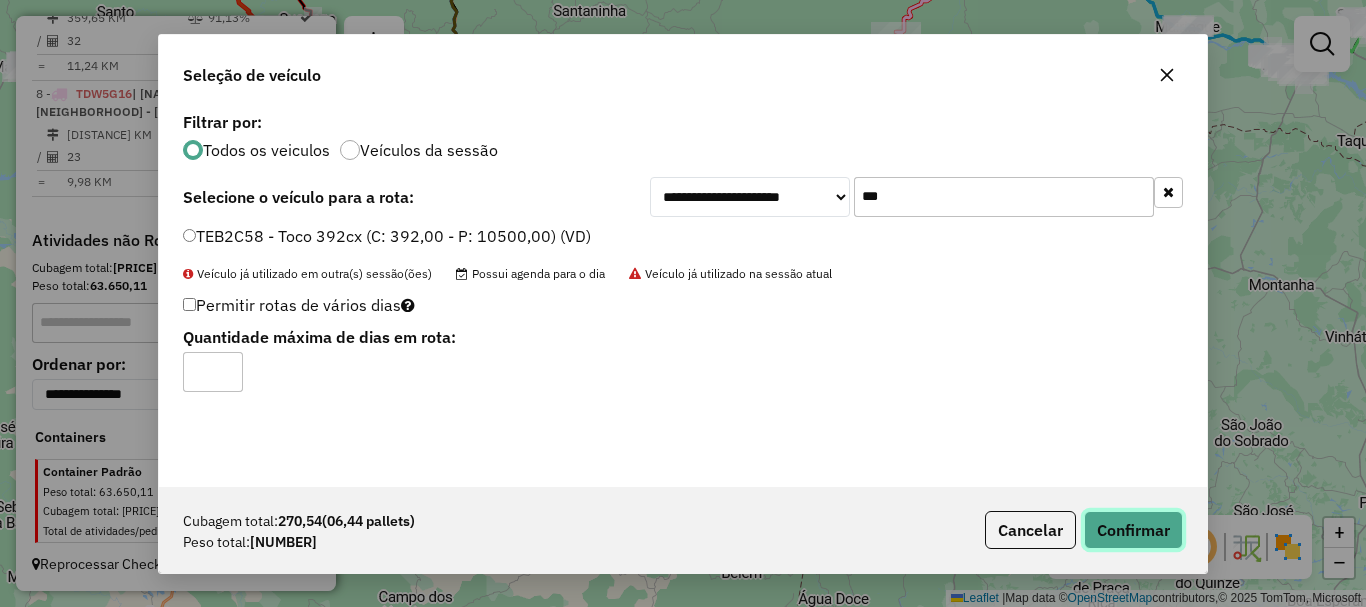 click on "Confirmar" 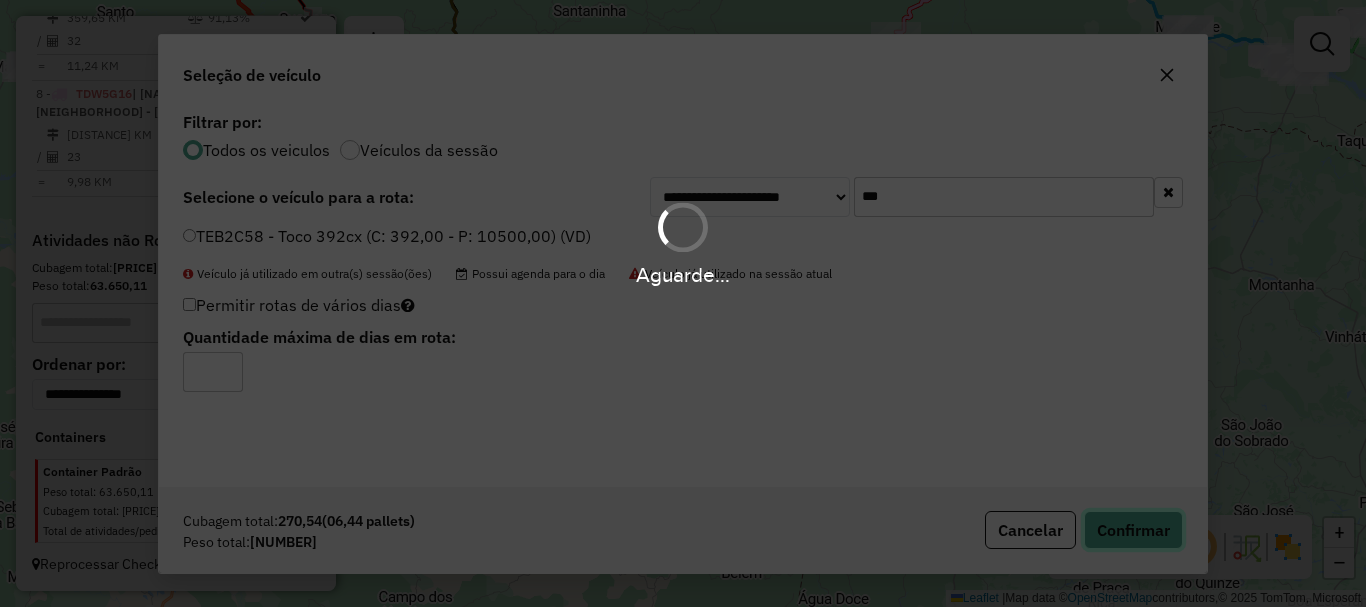 type 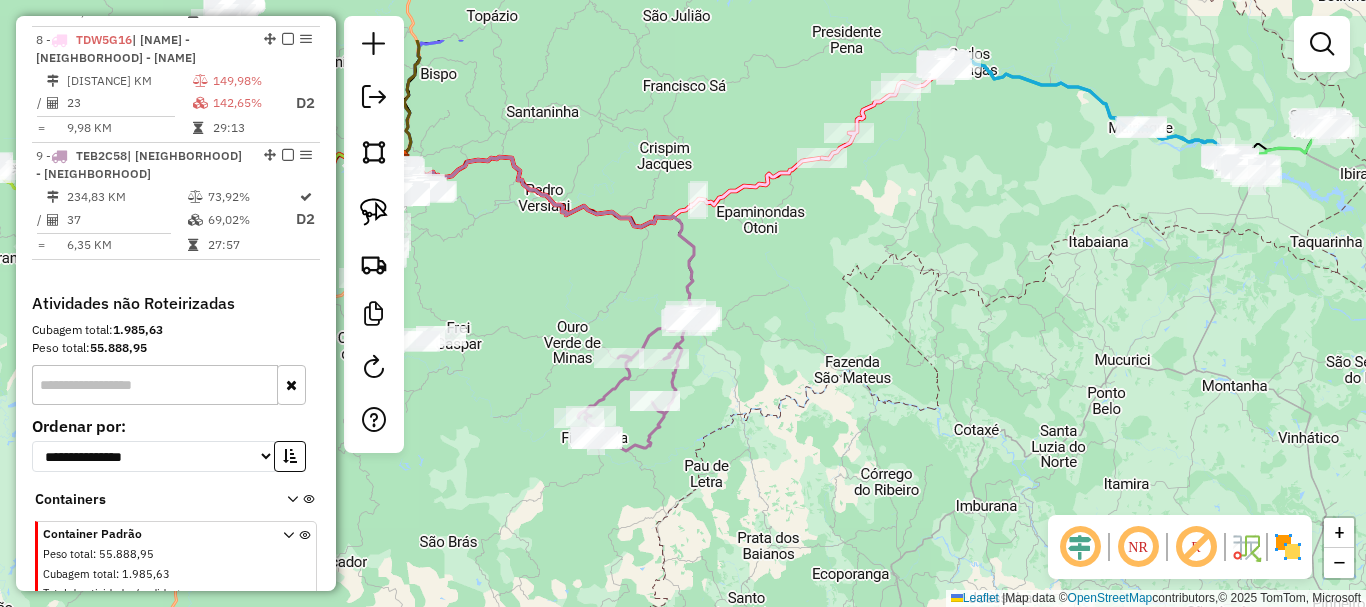 drag, startPoint x: 879, startPoint y: 187, endPoint x: 832, endPoint y: 288, distance: 111.40018 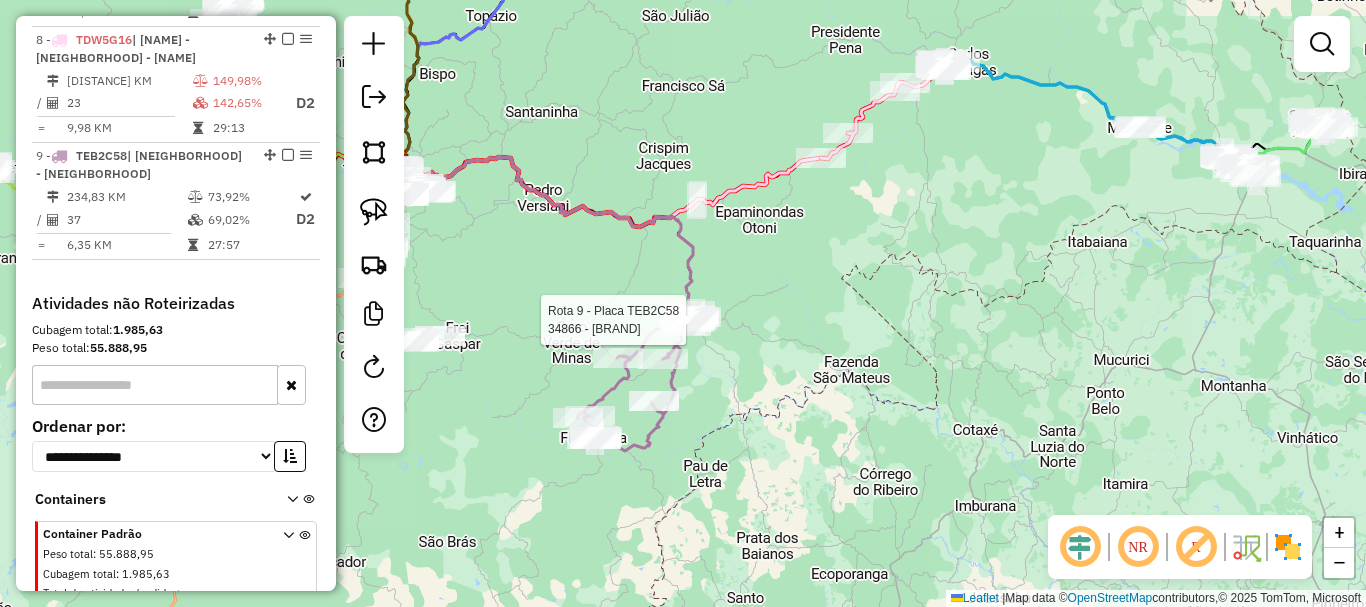 select on "*********" 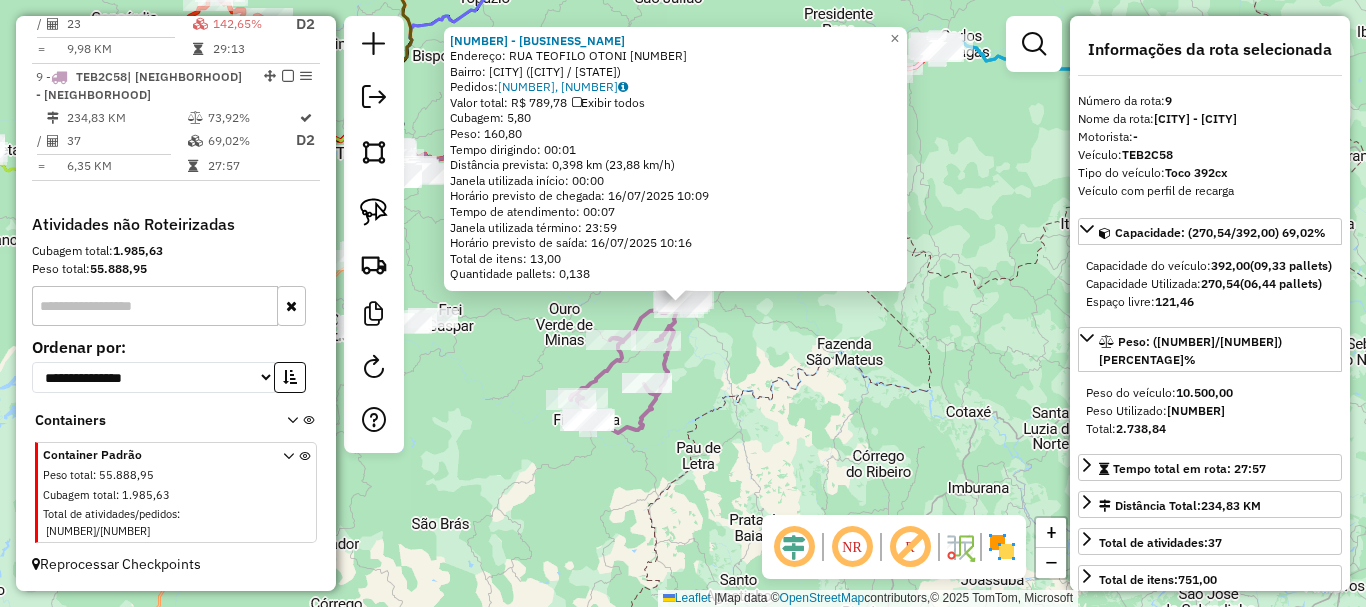 scroll, scrollTop: 1696, scrollLeft: 0, axis: vertical 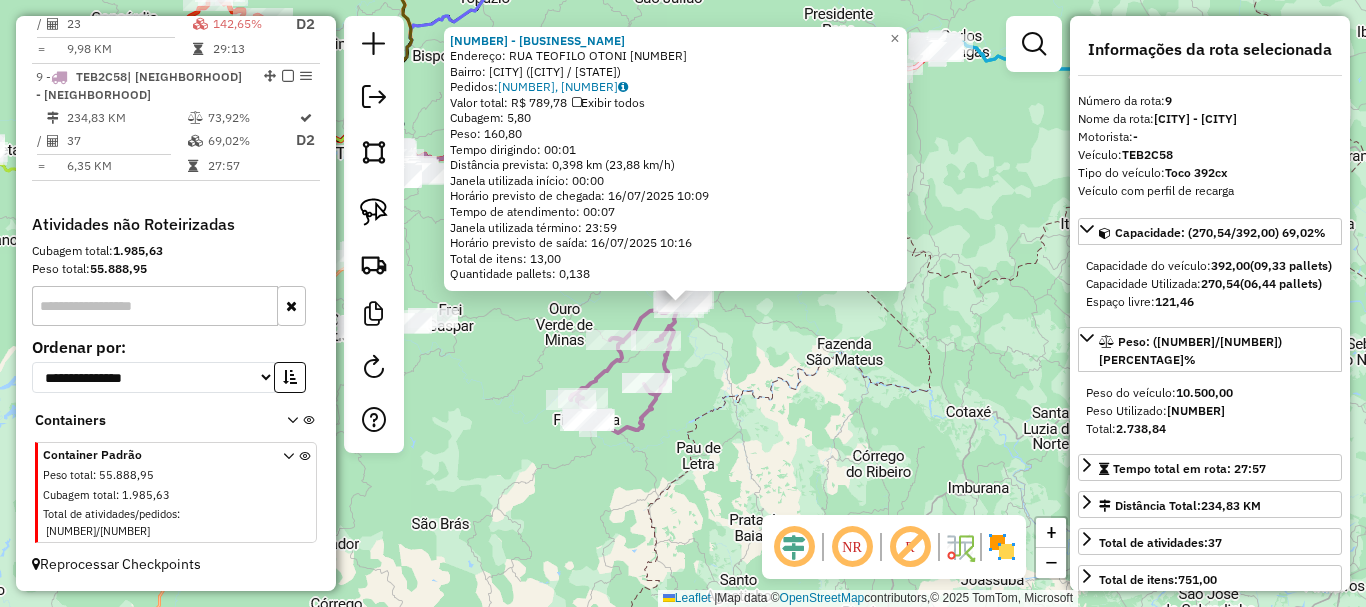 click on "33656 - [NAME] [NAME]  Endereço:  [STREET] [NUMBER]   Bairro: [CITY] ([CITY] / [STATE])   Pedidos:  15386575, 15386576   Valor total: R$ 789,78   Exibir todos   Cubagem: 5,80  Peso: 160,80  Tempo dirigindo: 00:01   Distância prevista: 0,398 km (23,88 km/h)   Janela utilizada início: 00:00   Horário previsto de chegada: [DATE] [TIME]   Tempo de atendimento: 00:07   Janela utilizada término: 23:59   Horário previsto de saída: [DATE] [TIME]   Total de itens: 13,00   Quantidade pallets: 0,138  × Janela de atendimento Grade de atendimento Capacidade Transportadoras Veículos Cliente Pedidos  Rotas Selecione os dias de semana para filtrar as janelas de atendimento  Seg   Ter   Qua   Qui   Sex   Sáb   Dom  Informe o período da janela de atendimento: De: Até:  Filtrar exatamente a janela do cliente  Considerar janela de atendimento padrão  Selecione os dias de semana para filtrar as grades de atendimento  Seg   Ter   Qua   Qui   Sex   Sáb   Dom   Clientes fora do dia de atendimento selecionado +" 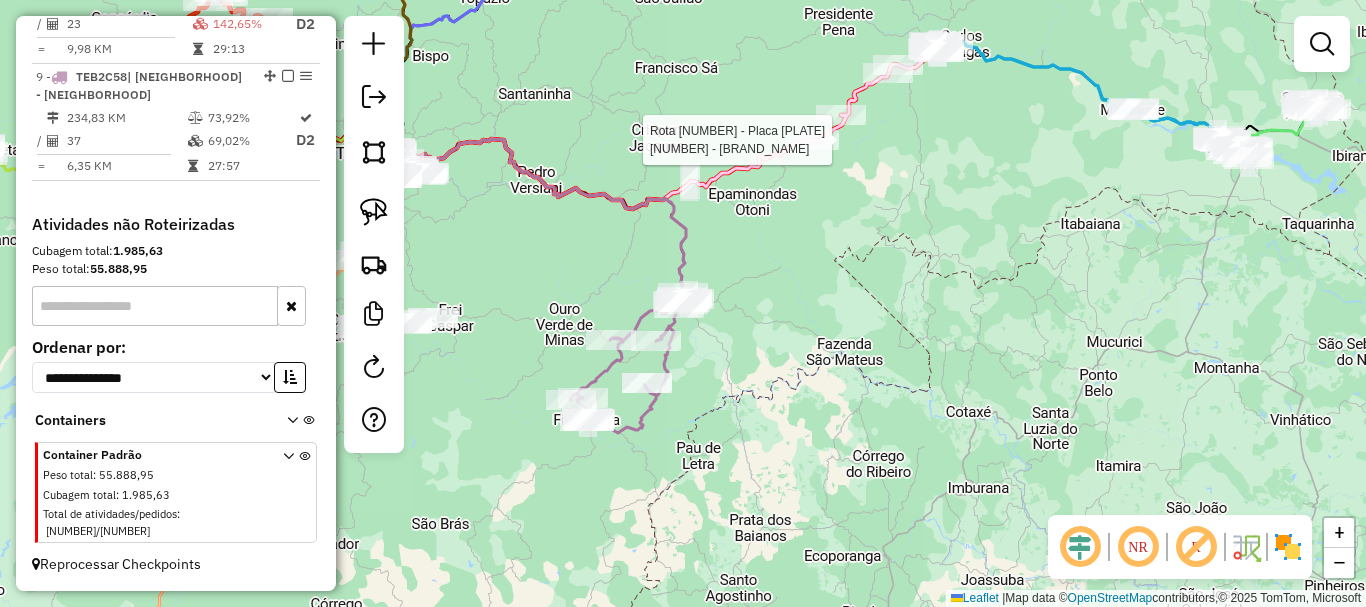 select on "*********" 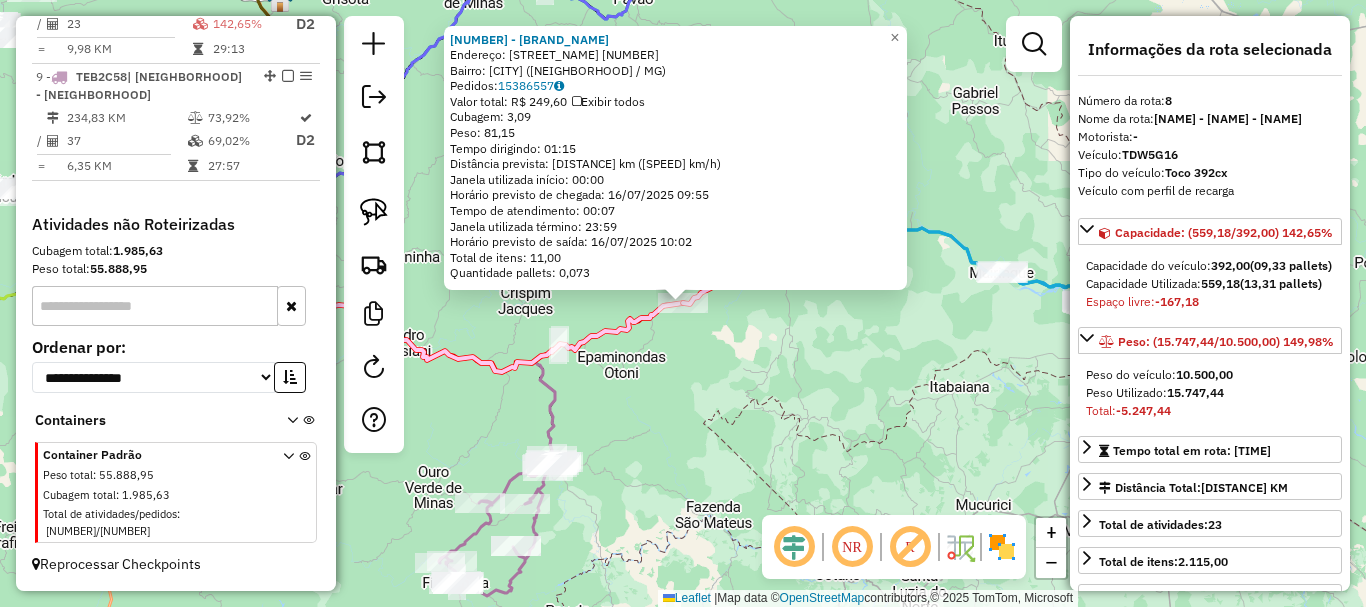 scroll, scrollTop: 1644, scrollLeft: 0, axis: vertical 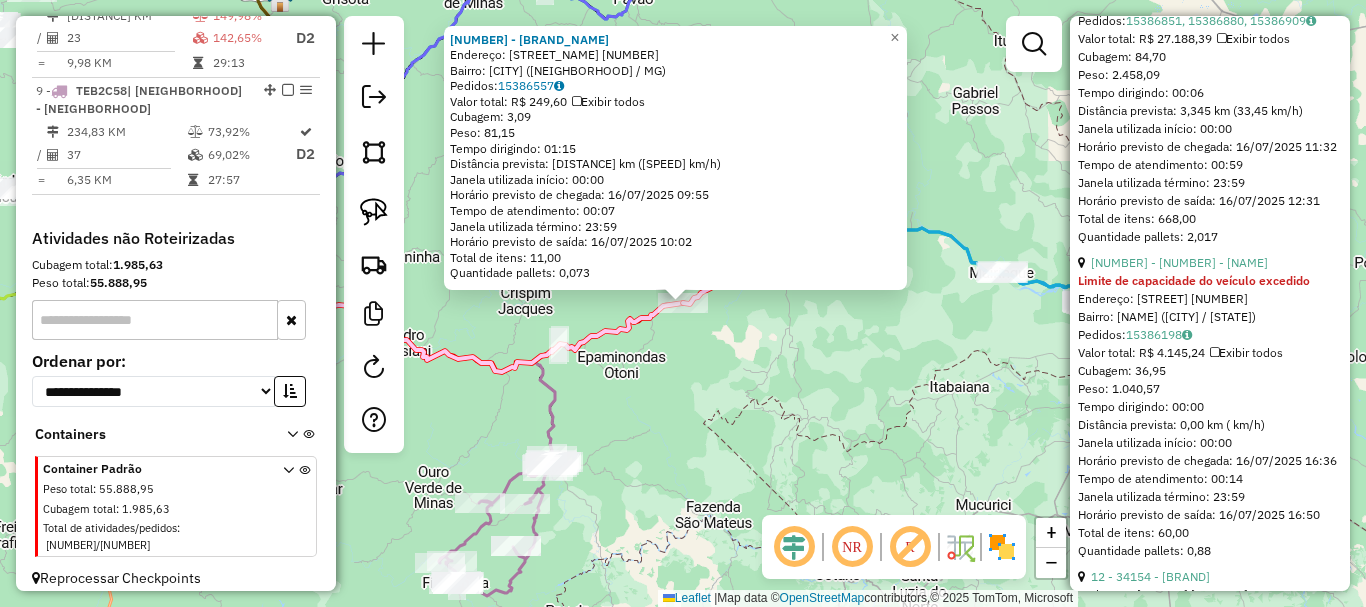 click on "[NUMBER] - [NUMBER] - [NAME]" at bounding box center [1210, 263] 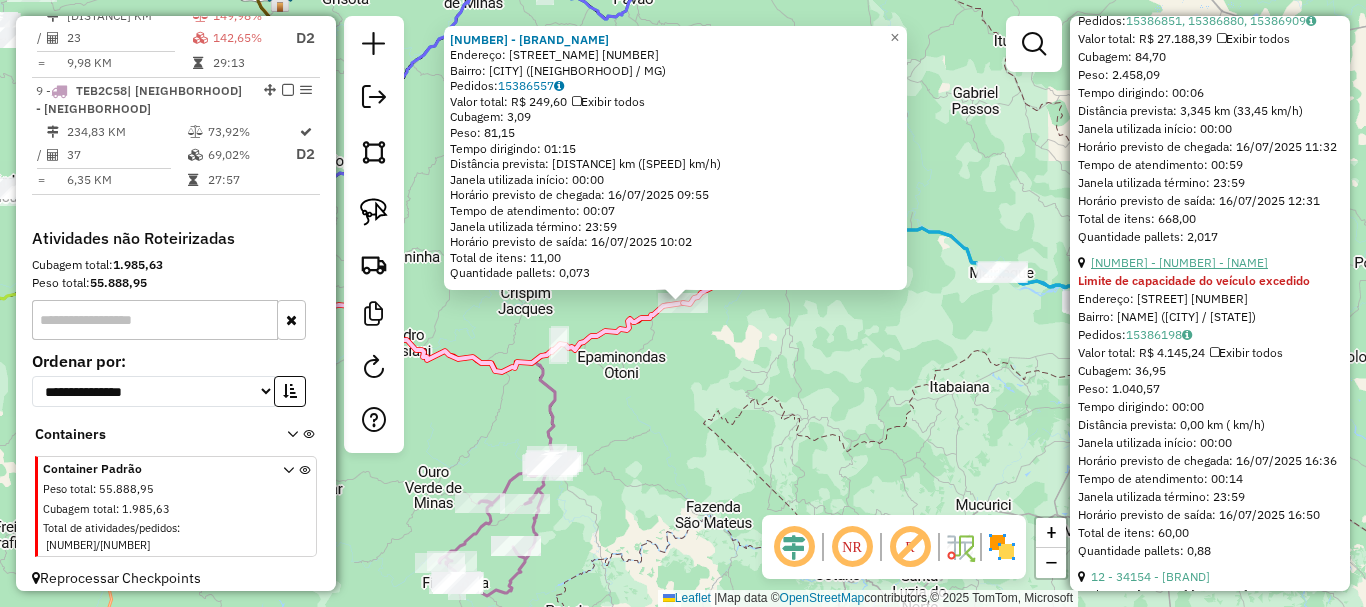 click on "[NUMBER] - [NUMBER] - [NAME]" at bounding box center [1179, 262] 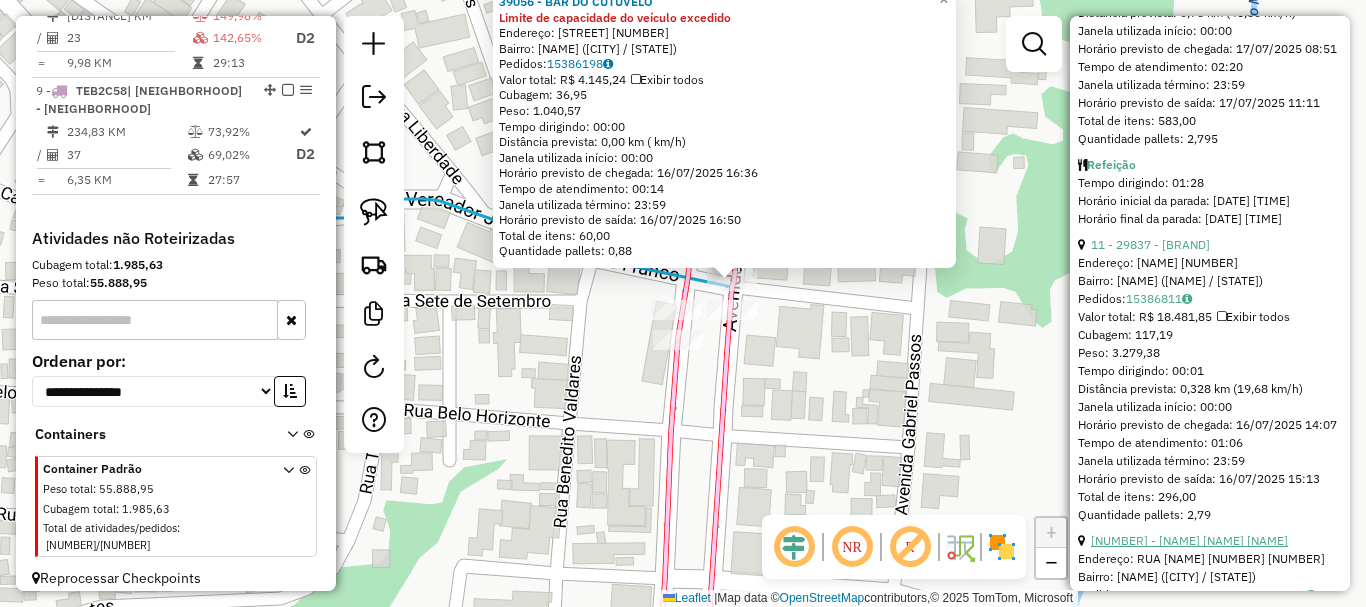 scroll, scrollTop: 1100, scrollLeft: 0, axis: vertical 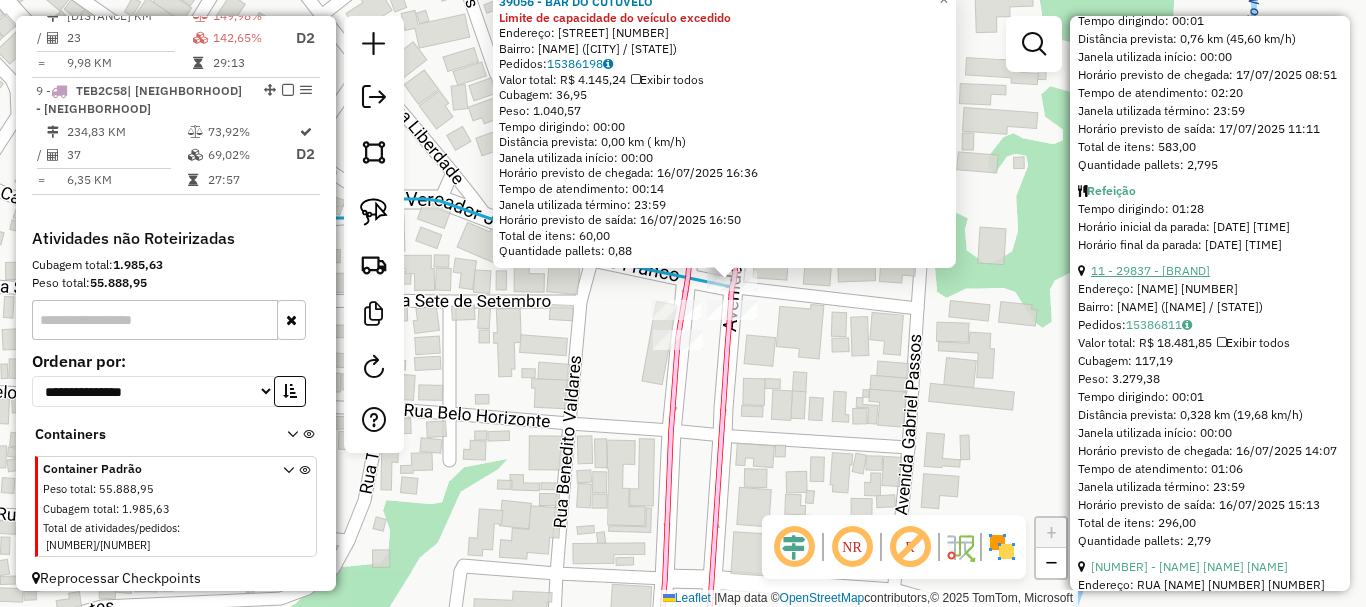 click on "11 - 29837 - [BRAND]" at bounding box center (1150, 270) 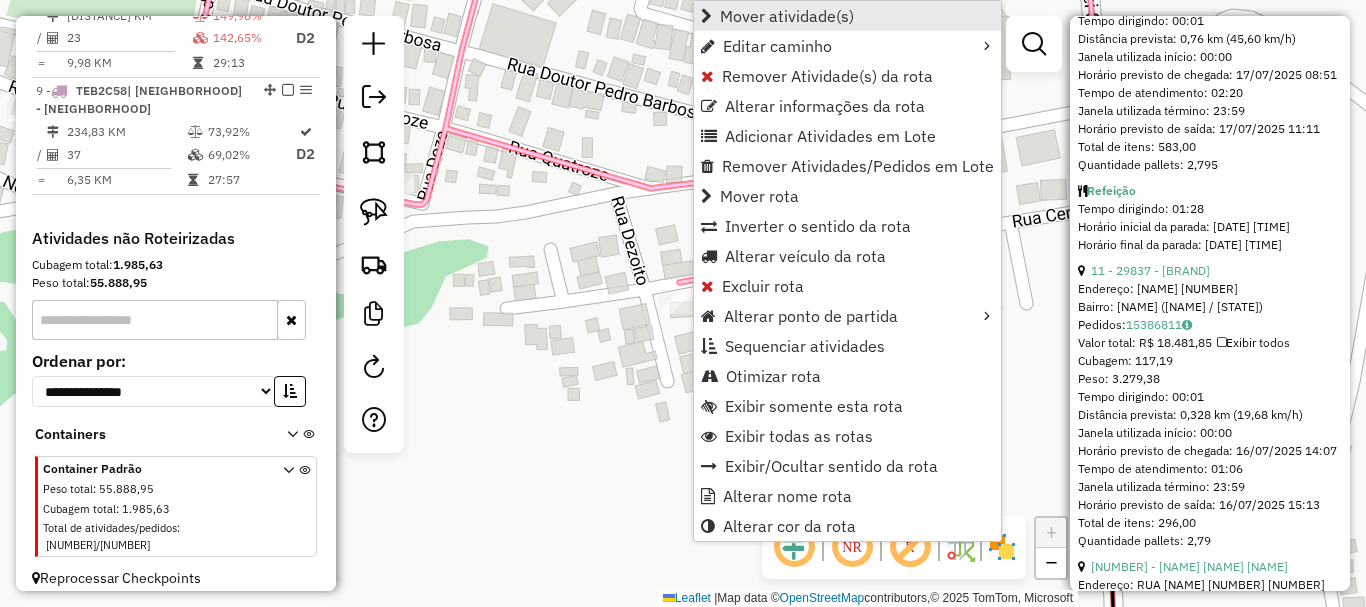 click on "Mover atividade(s)" at bounding box center [787, 16] 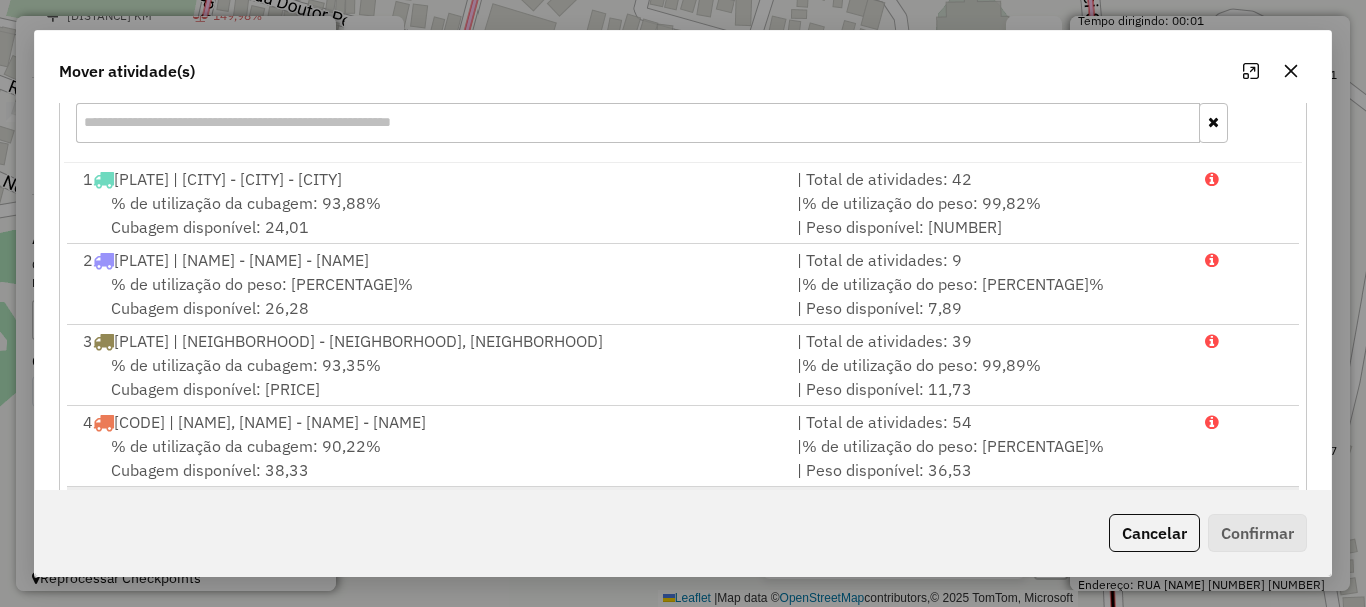 scroll, scrollTop: 397, scrollLeft: 0, axis: vertical 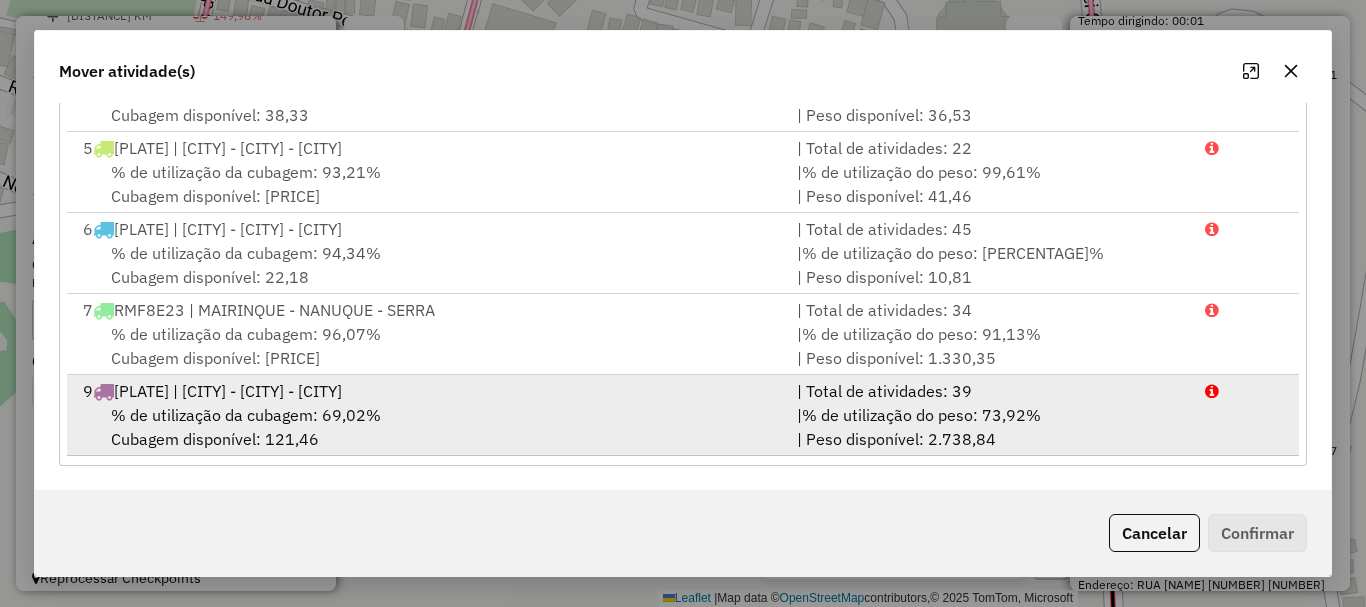 click on "9  TEB2C58 | [BRAND] - [BRAND]" at bounding box center (428, 391) 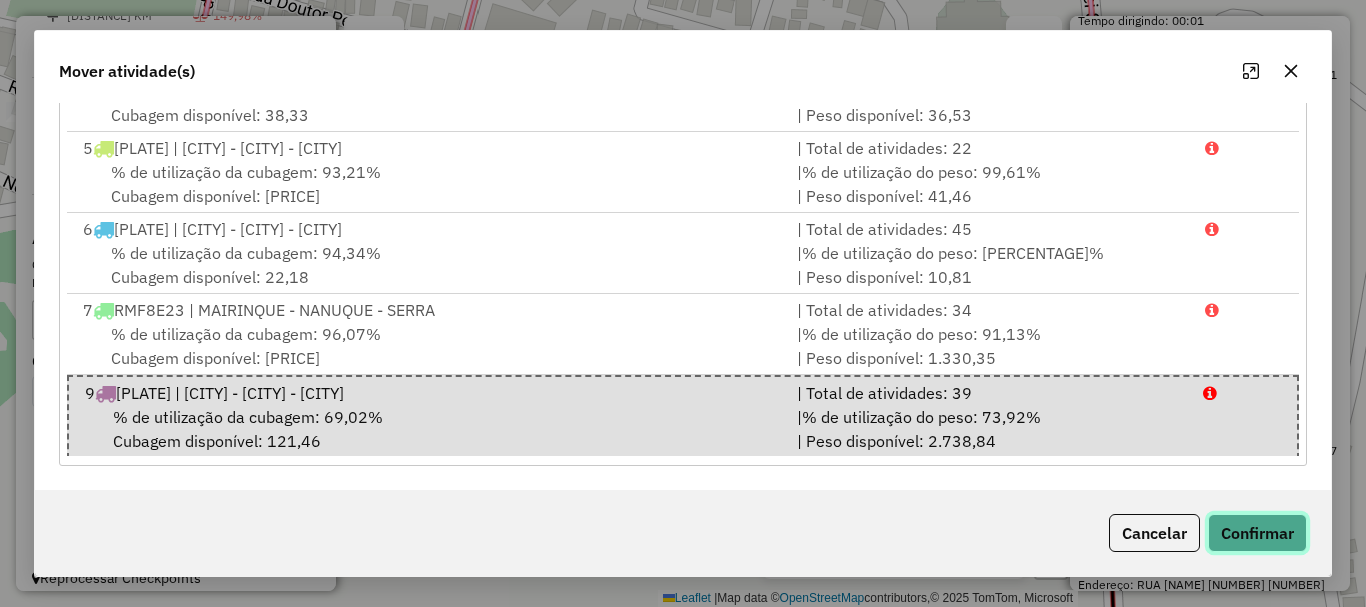 click on "Confirmar" 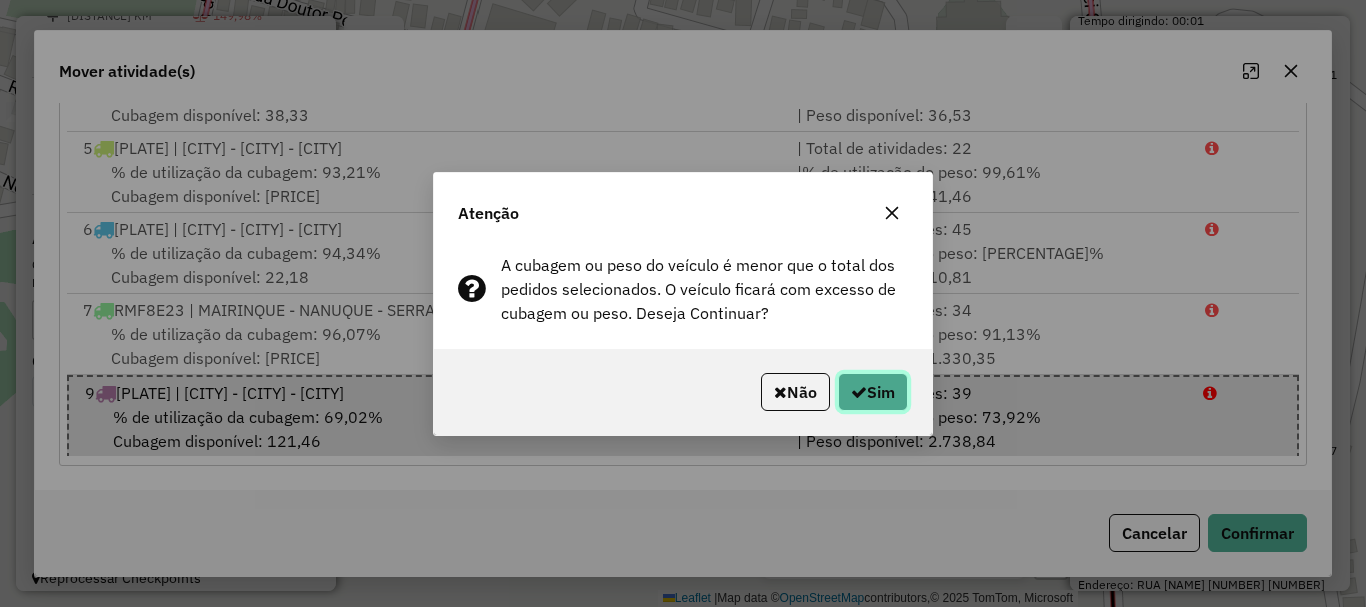 click on "Sim" 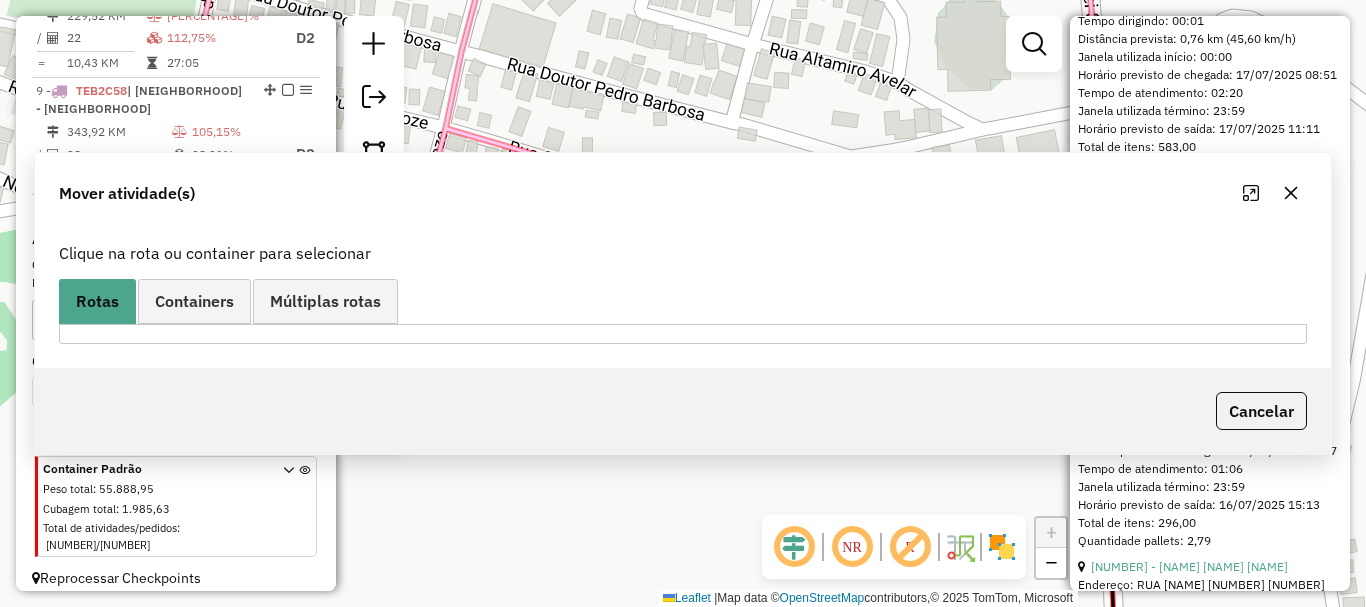 scroll, scrollTop: 0, scrollLeft: 0, axis: both 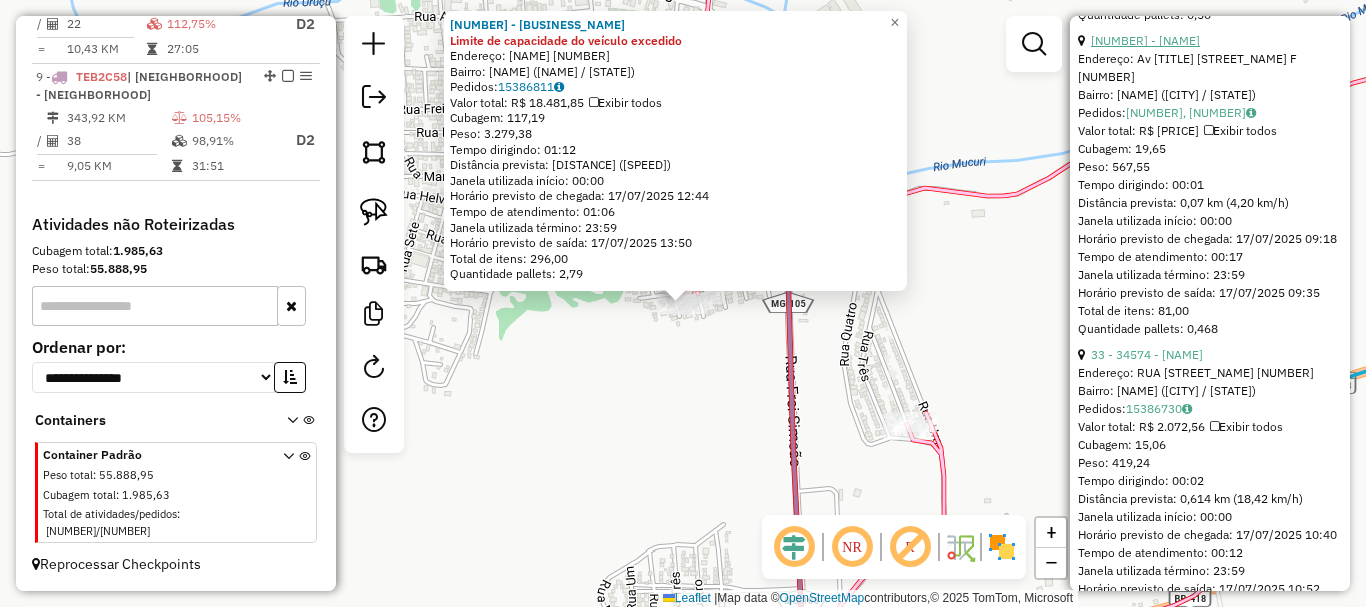 click on "[NUMBER] - [NAME]" at bounding box center (1145, 40) 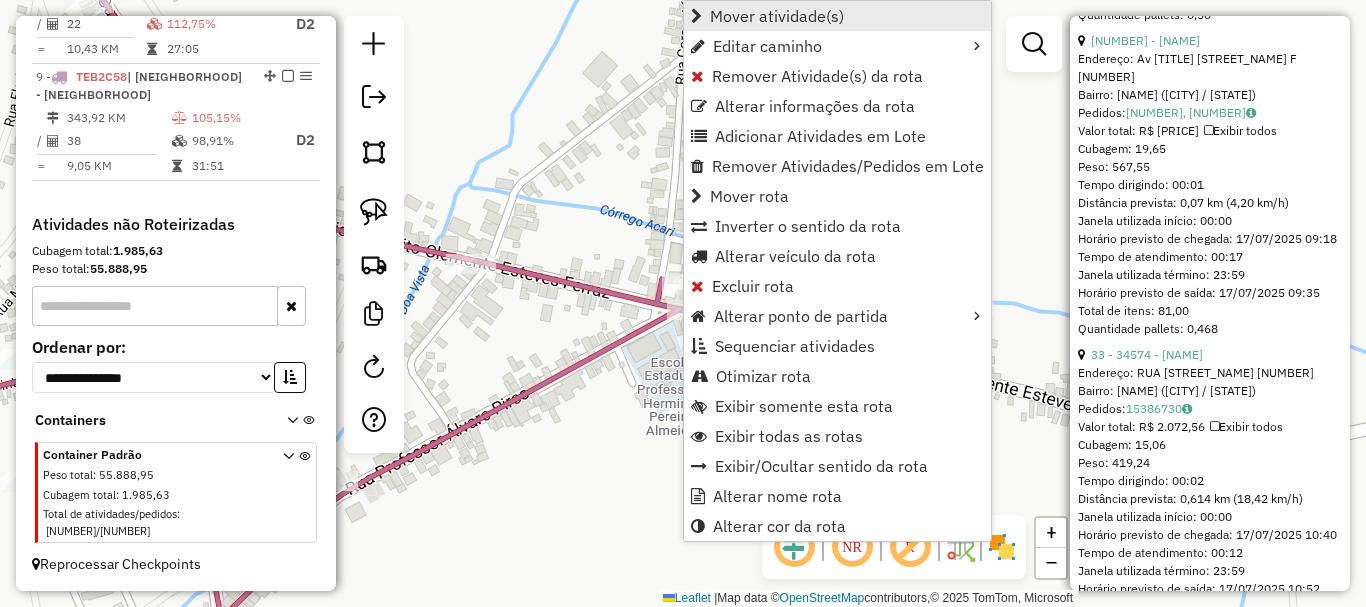 click on "Mover atividade(s)" at bounding box center [777, 16] 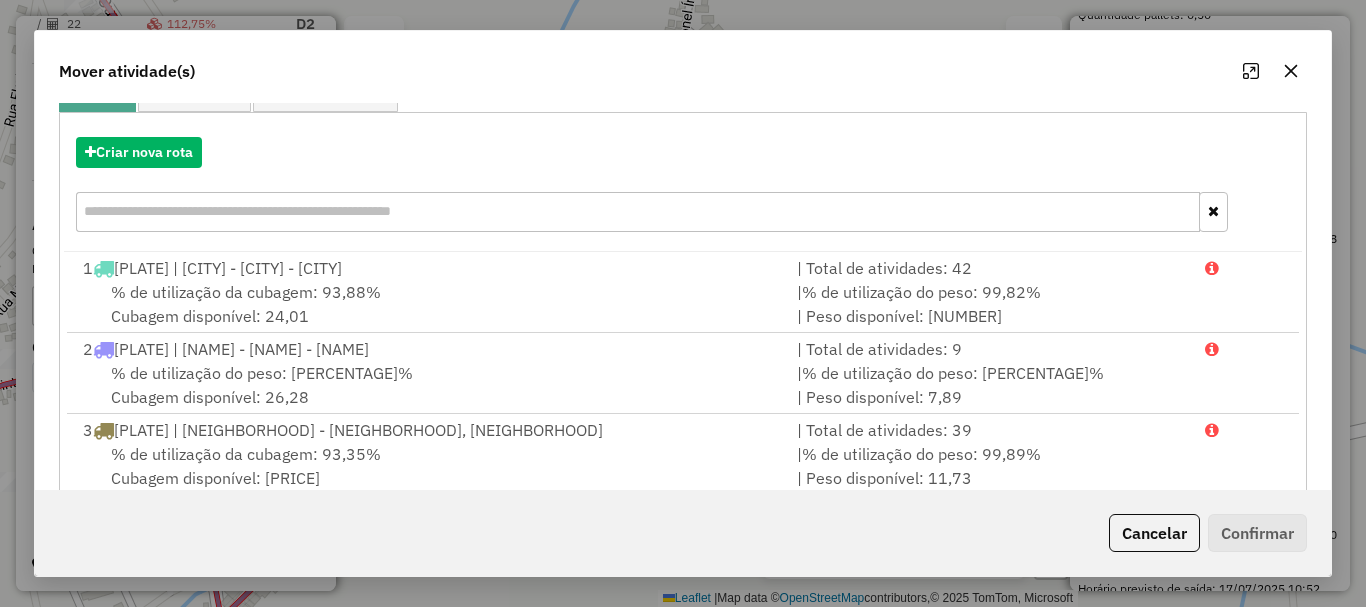 scroll, scrollTop: 397, scrollLeft: 0, axis: vertical 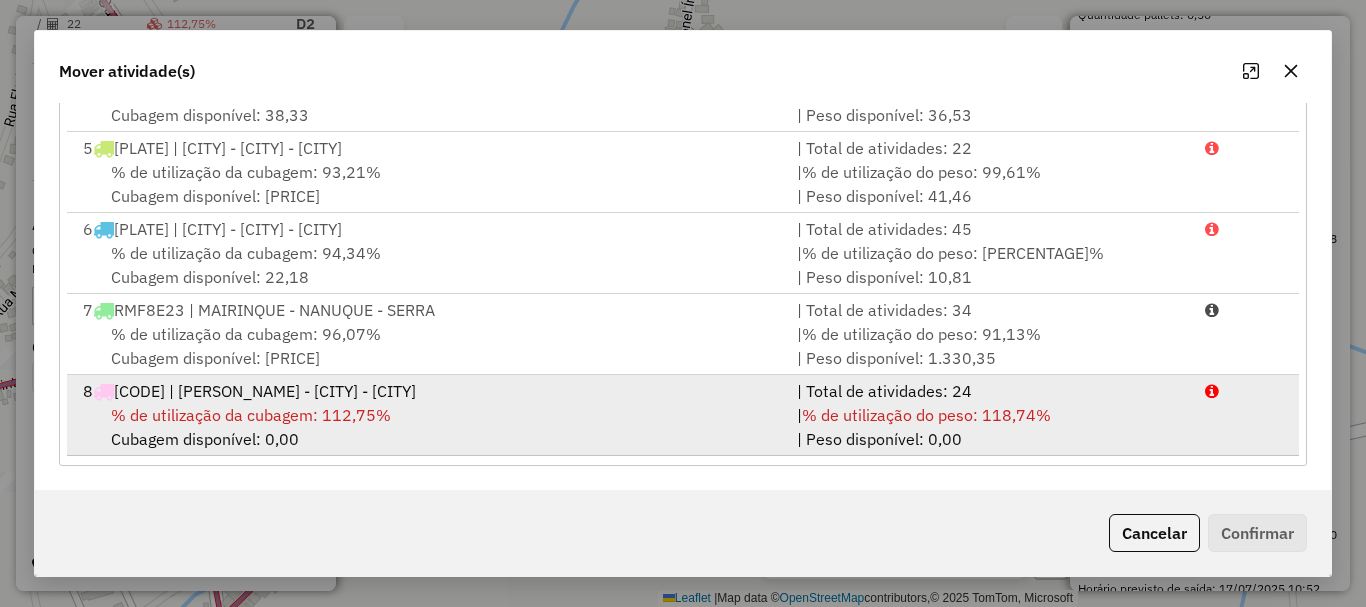 click on "[NAME] - [NEIGHBORHOOD]  - [NAME]" at bounding box center [428, 391] 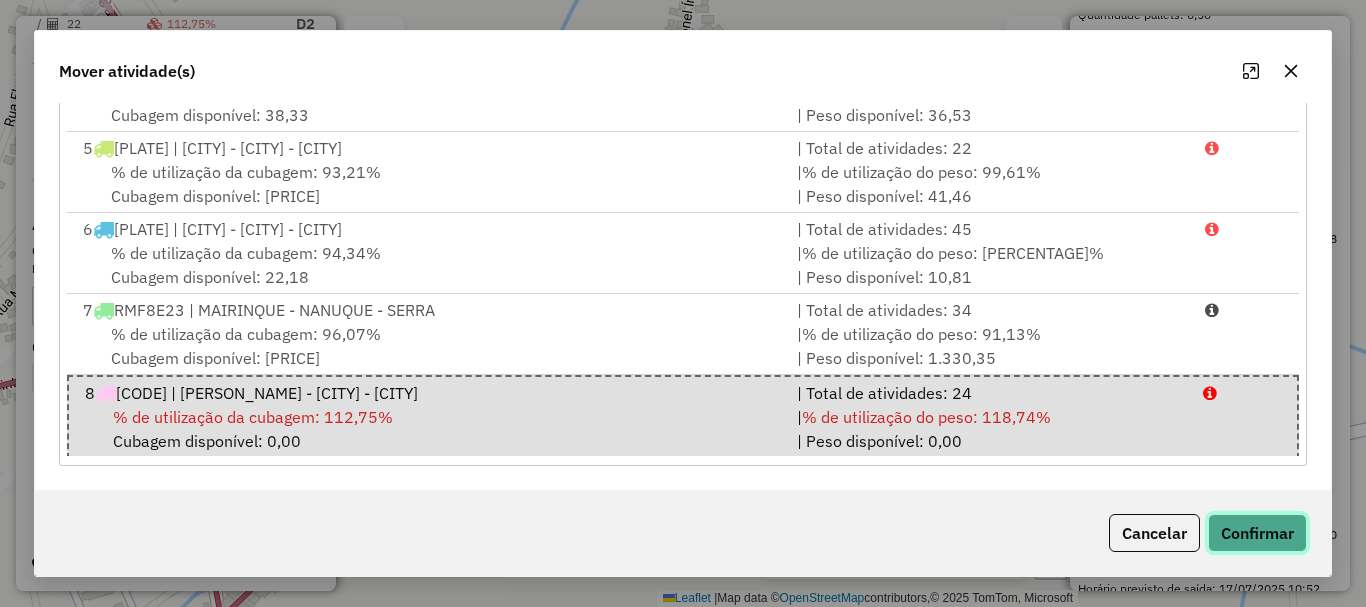click on "Confirmar" 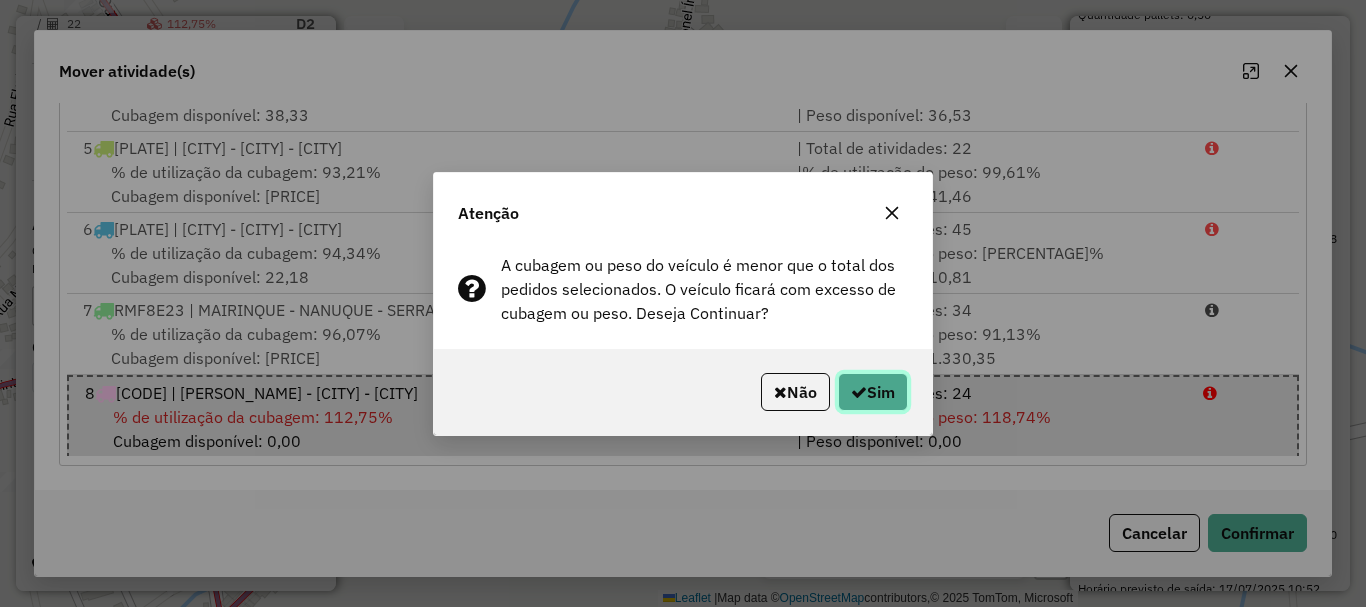 click on "Sim" 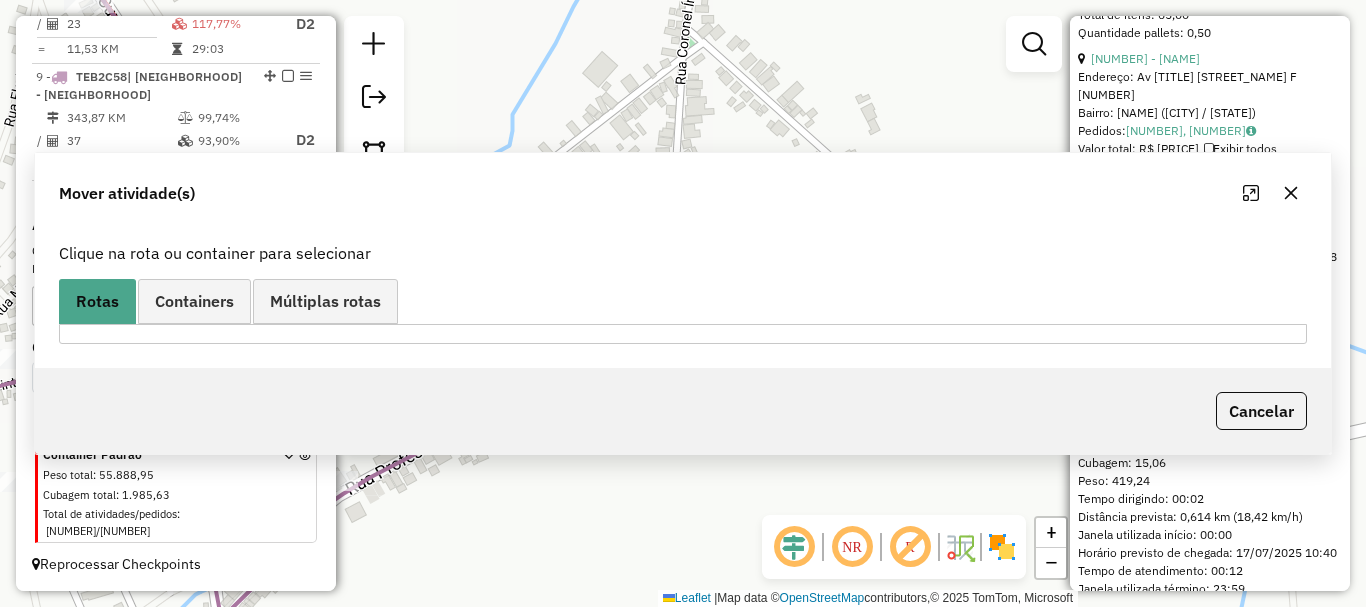 scroll, scrollTop: 2182, scrollLeft: 0, axis: vertical 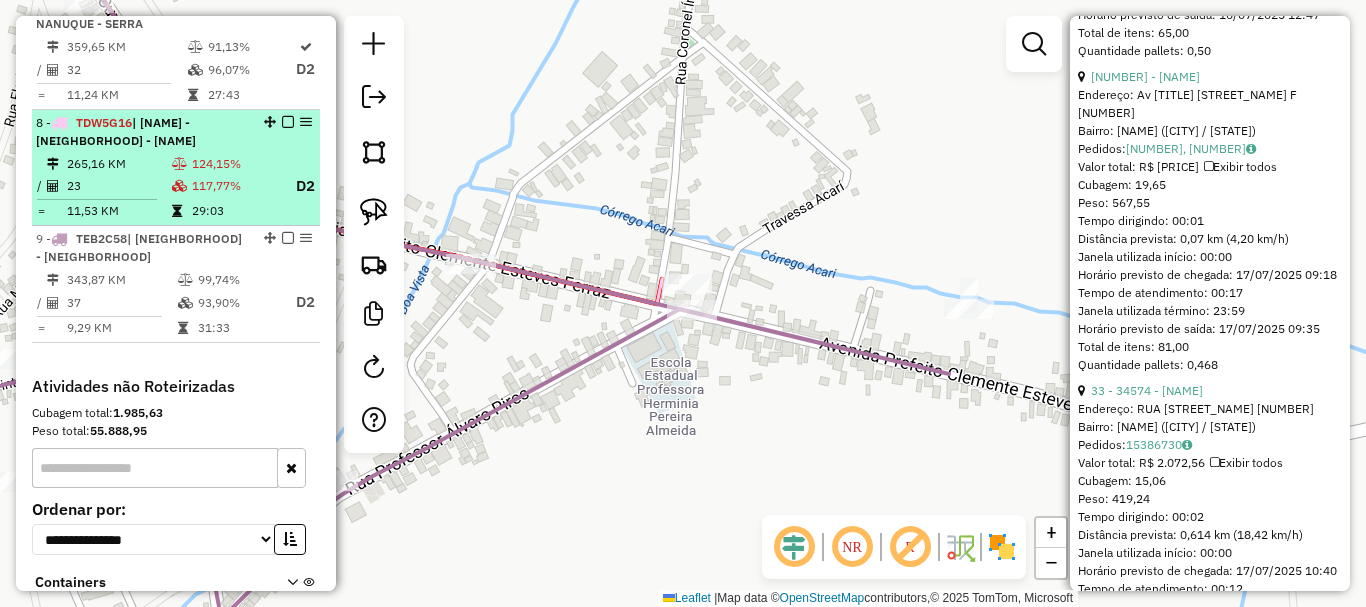 click on "[NUMBER] -     [PLATE] | [NAME] - [NEIGHBORHOOD]  - [LAST_NAME] [NUMBER], [NUMBER] KM   [PERCENTAGE]  /  [NUMBER]   [PERCENTAGE]   [LETTER]  =  [NUMBER] KM   [TIME]" at bounding box center [176, 168] 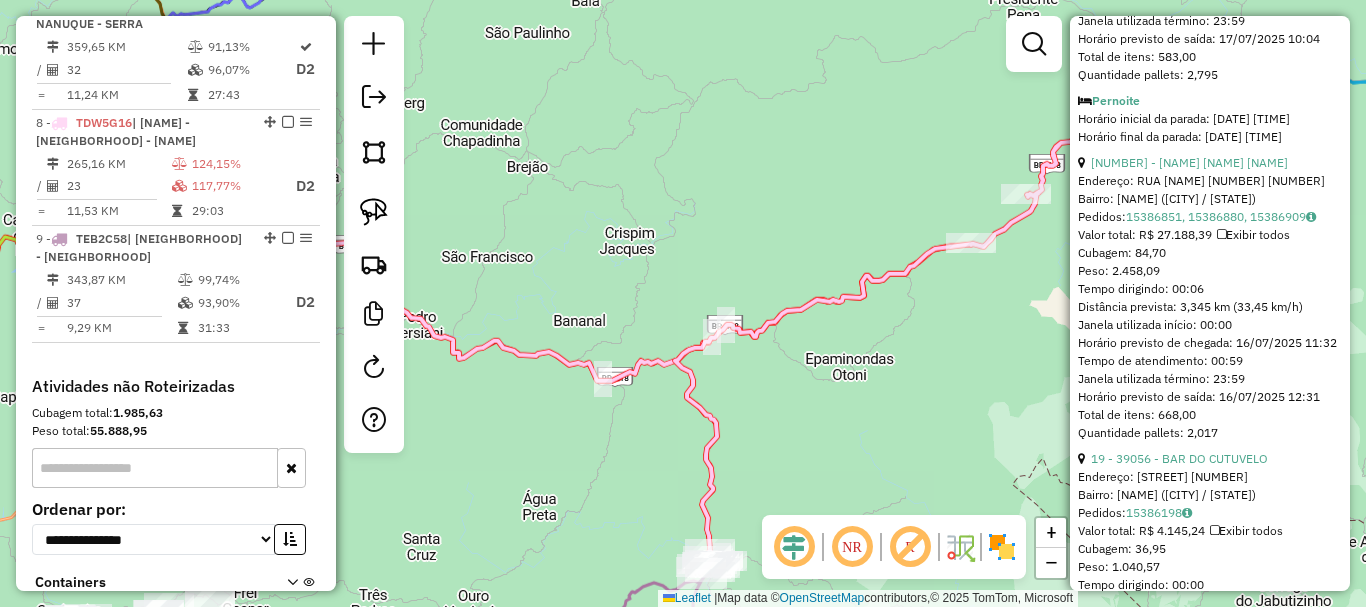 scroll, scrollTop: 1254, scrollLeft: 0, axis: vertical 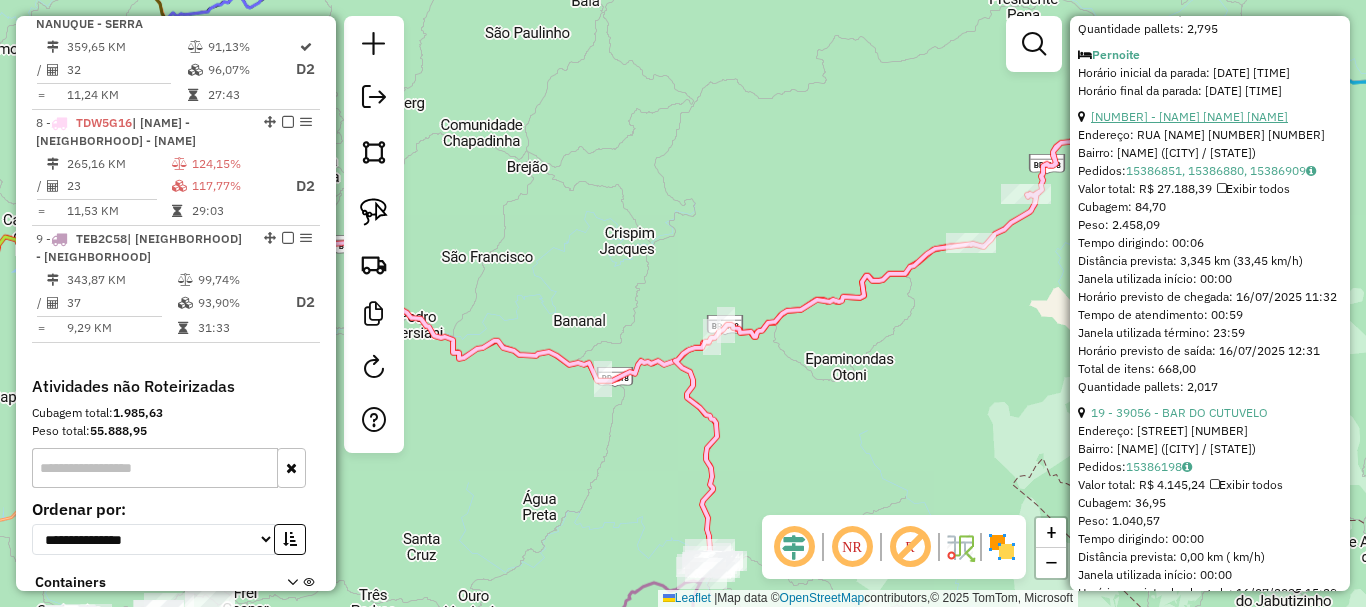 click on "[NUMBER] - [NAME] [NAME] [NAME]" at bounding box center [1189, 116] 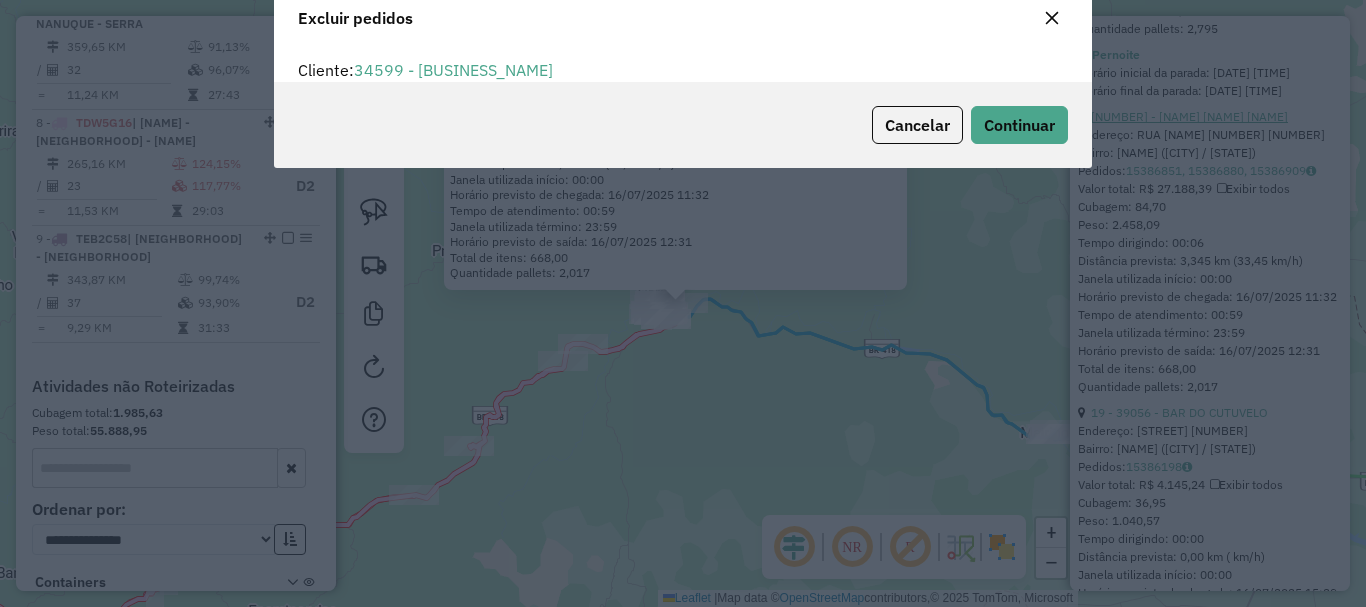 scroll, scrollTop: 12, scrollLeft: 6, axis: both 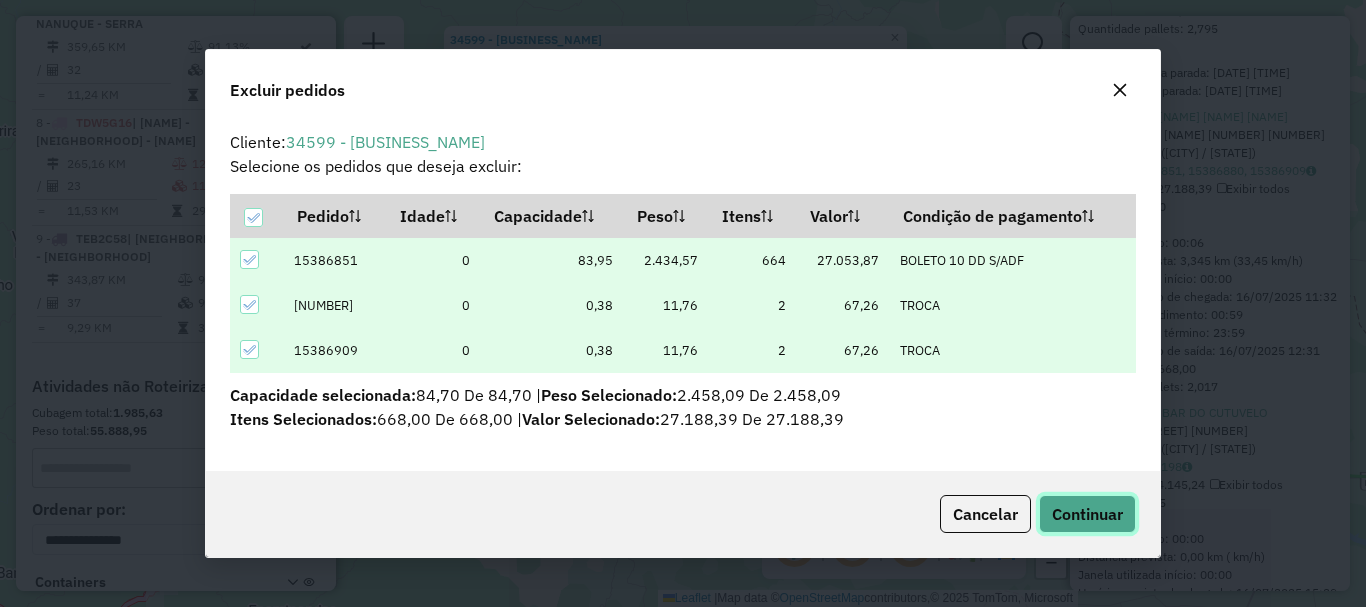 click on "Continuar" 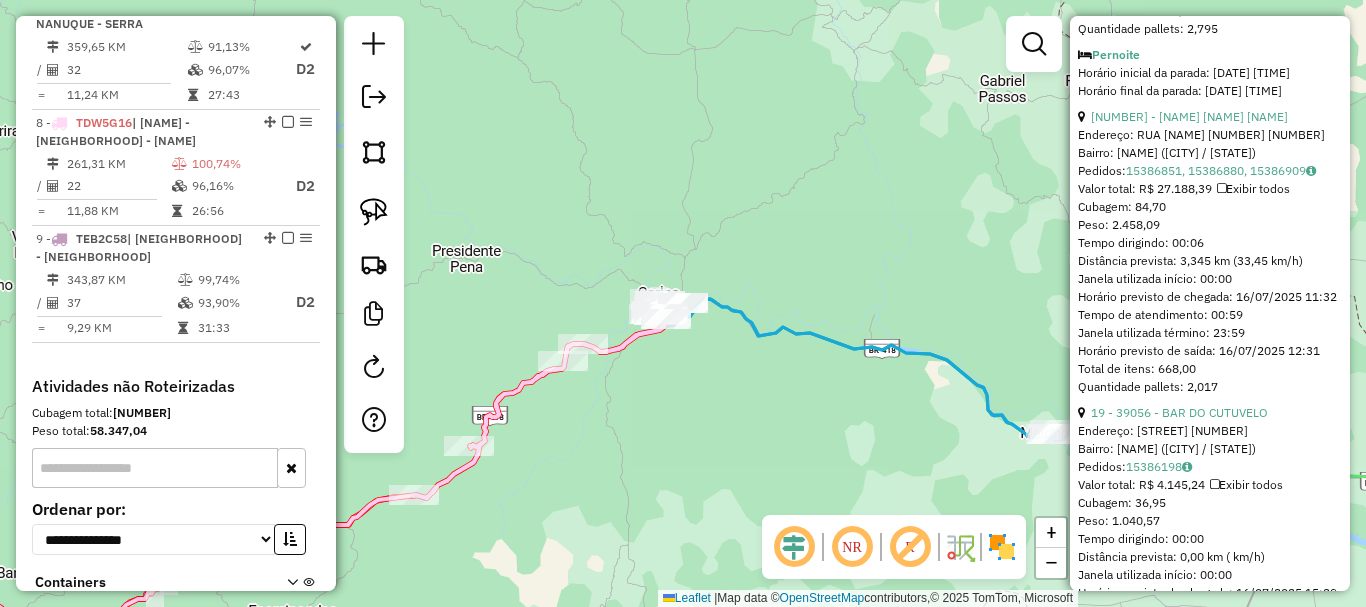scroll, scrollTop: 842, scrollLeft: 0, axis: vertical 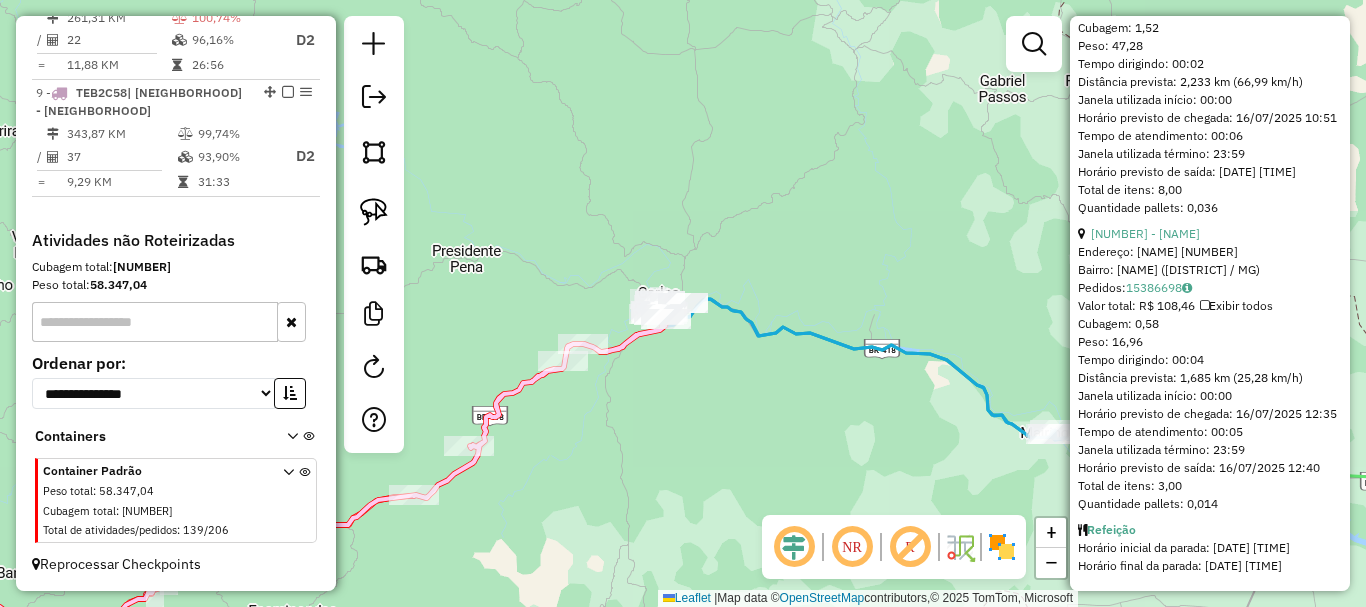 click on "[NUMBER] - [NAME] [NAME]" at bounding box center [1167, -377] 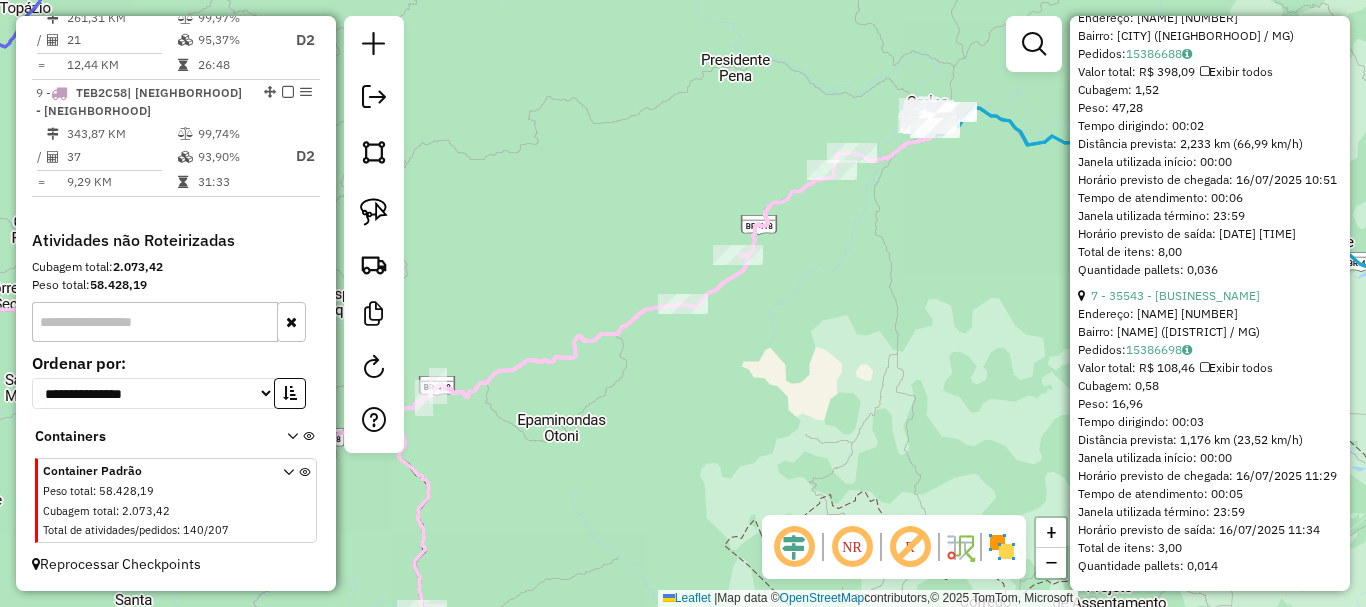 scroll, scrollTop: 868, scrollLeft: 0, axis: vertical 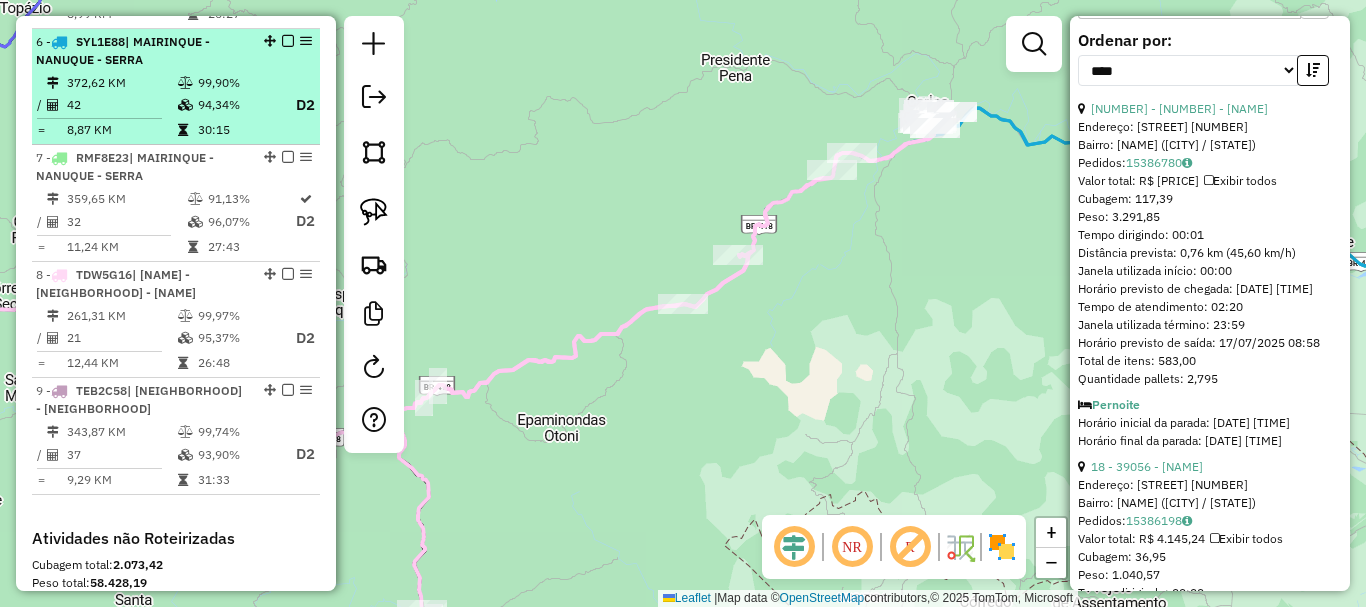 click on "42" at bounding box center [121, 105] 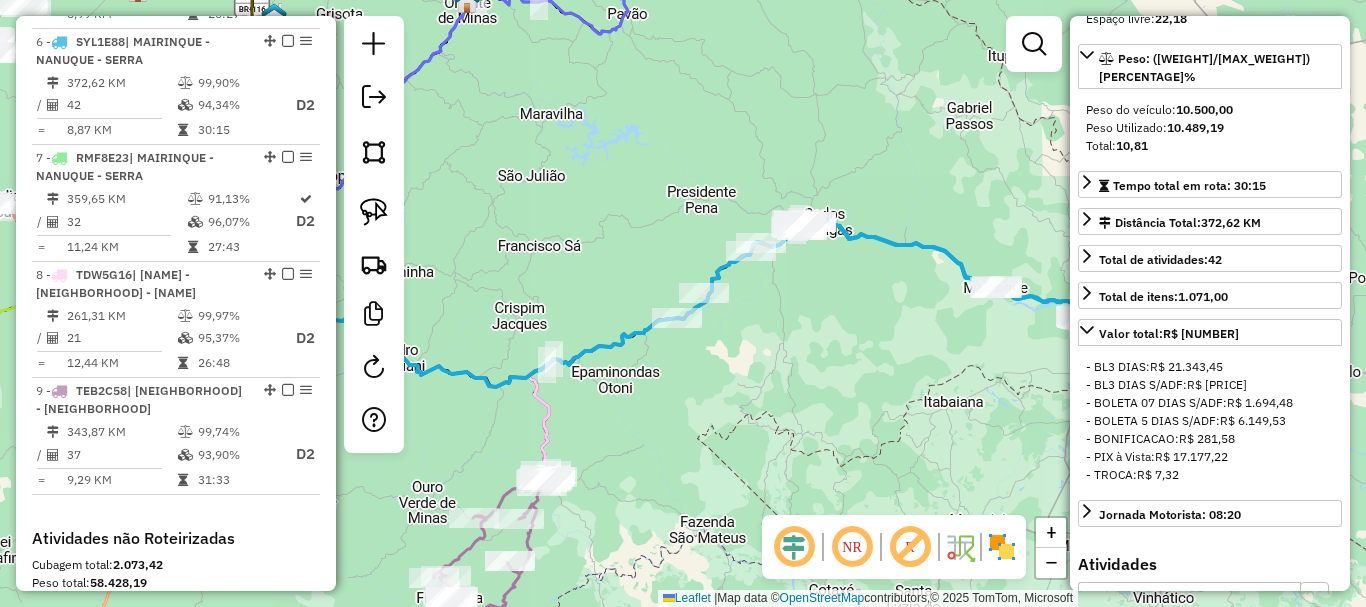 scroll, scrollTop: 286, scrollLeft: 0, axis: vertical 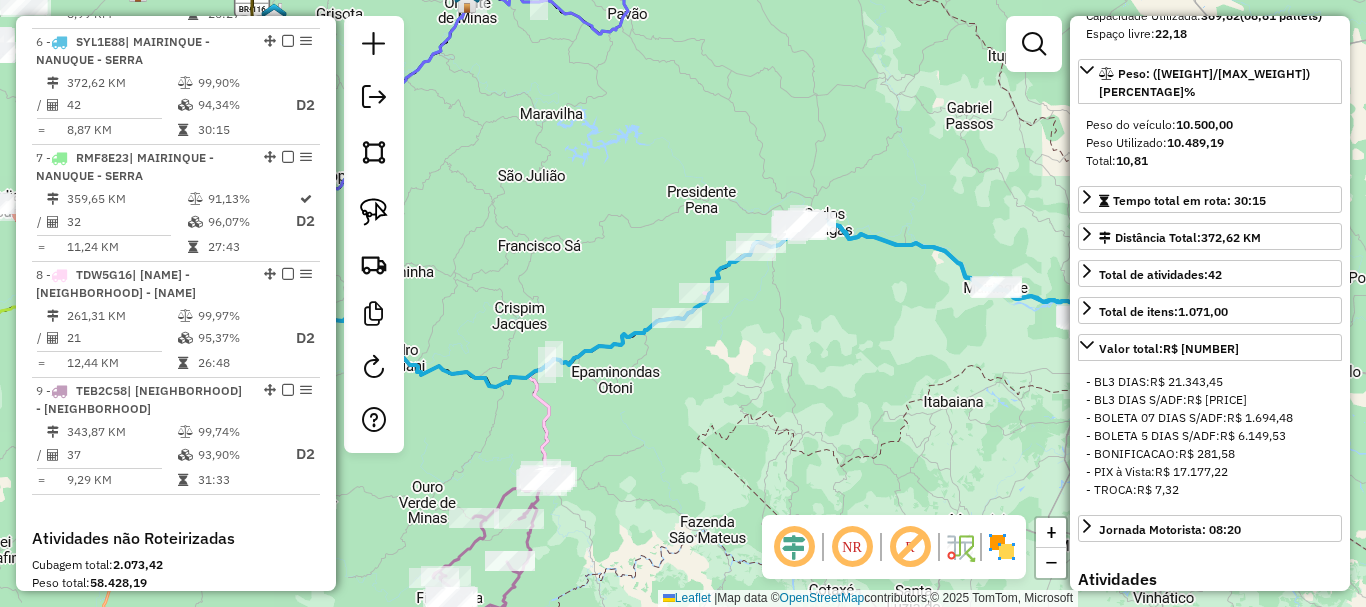 click on "Janela de atendimento Grade de atendimento Capacidade Transportadoras Veículos Cliente Pedidos  Rotas Selecione os dias de semana para filtrar as janelas de atendimento  Seg   Ter   Qua   Qui   Sex   Sáb   Dom  Informe o período da janela de atendimento: De: Até:  Filtrar exatamente a janela do cliente  Considerar janela de atendimento padrão  Selecione os dias de semana para filtrar as grades de atendimento  Seg   Ter   Qua   Qui   Sex   Sáb   Dom   Considerar clientes sem dia de atendimento cadastrado  Clientes fora do dia de atendimento selecionado Filtrar as atividades entre os valores definidos abaixo:  Peso mínimo:   Peso máximo:   Cubagem mínima:   Cubagem máxima:   De:   Até:  Filtrar as atividades entre o tempo de atendimento definido abaixo:  De:   Até:   Considerar capacidade total dos clientes não roteirizados Transportadora: Selecione um ou mais itens Tipo de veículo: Selecione um ou mais itens Veículo: Selecione um ou mais itens Motorista: Selecione um ou mais itens Nome: Rótulo:" 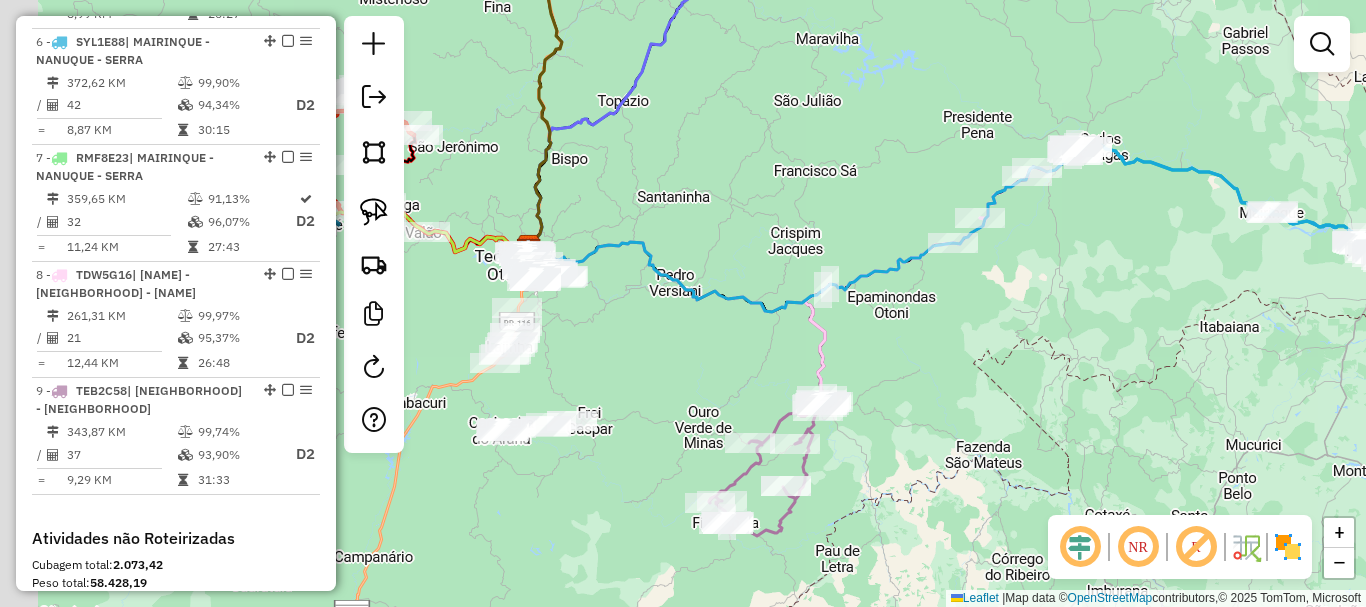 drag, startPoint x: 721, startPoint y: 421, endPoint x: 1005, endPoint y: 344, distance: 294.2533 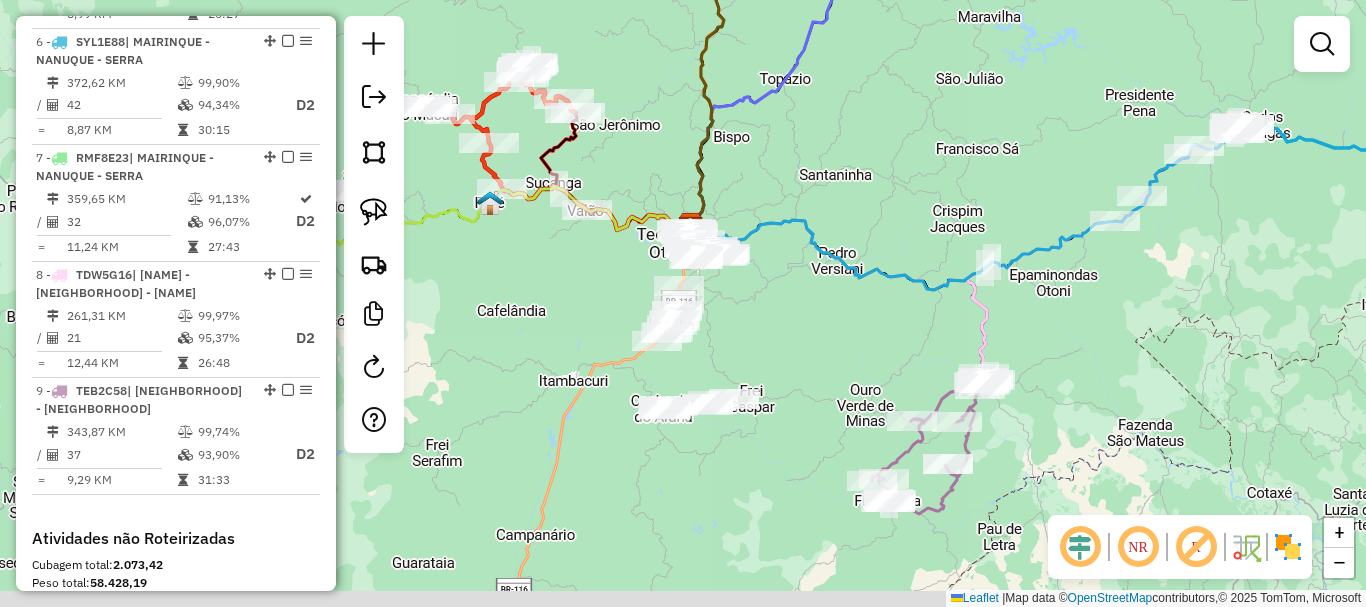 drag, startPoint x: 652, startPoint y: 339, endPoint x: 828, endPoint y: 317, distance: 177.36967 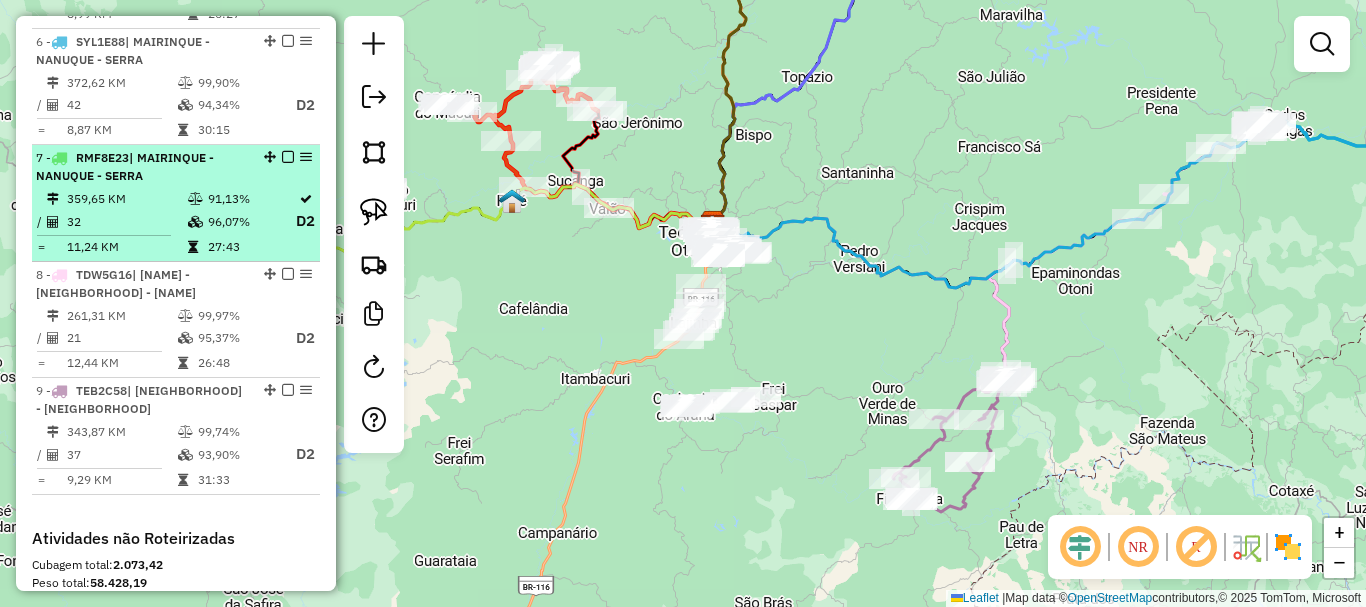 scroll, scrollTop: 1544, scrollLeft: 0, axis: vertical 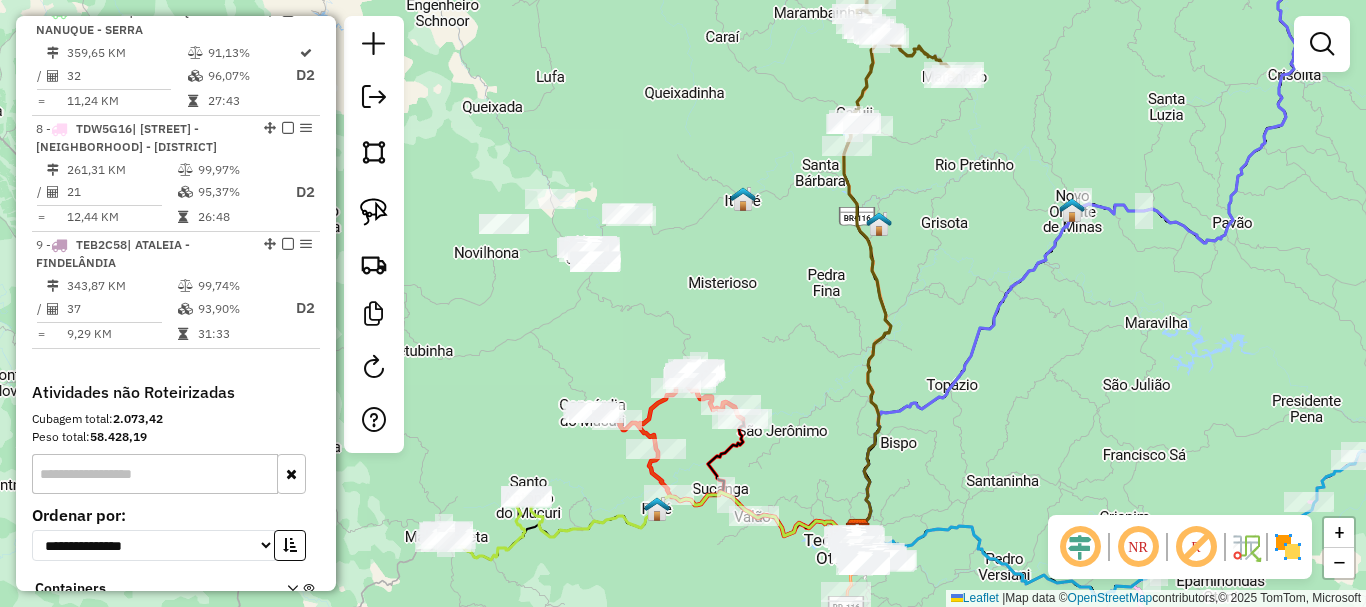 drag, startPoint x: 528, startPoint y: 347, endPoint x: 834, endPoint y: 107, distance: 388.89072 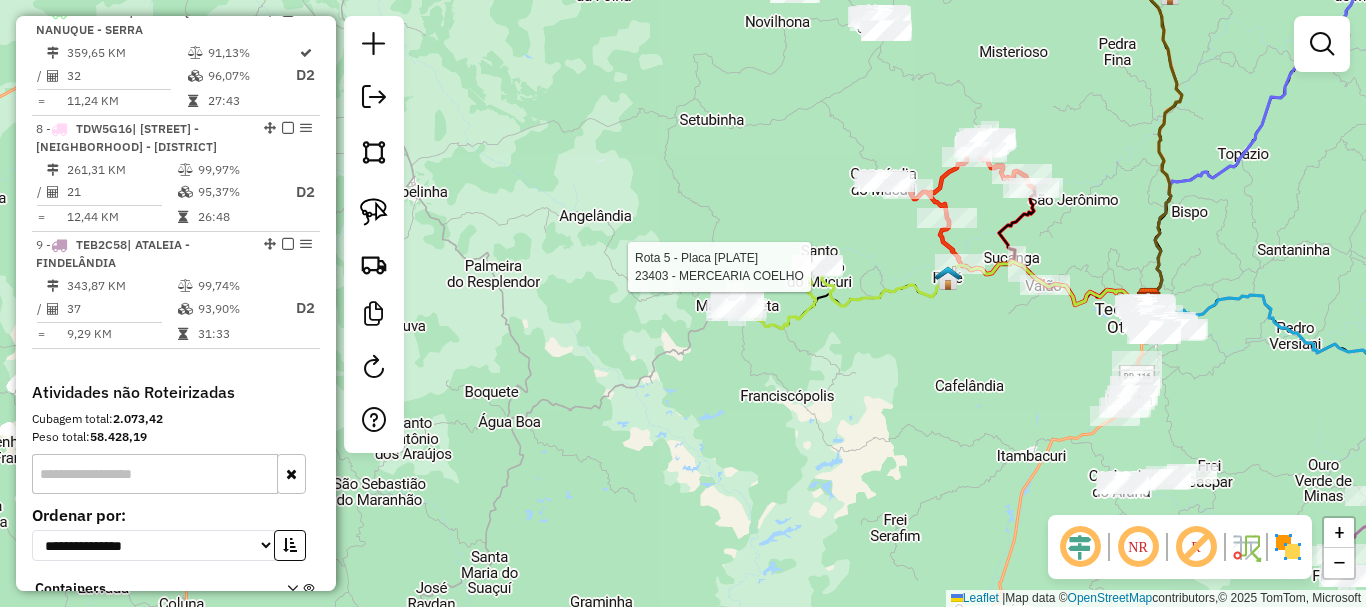select on "*********" 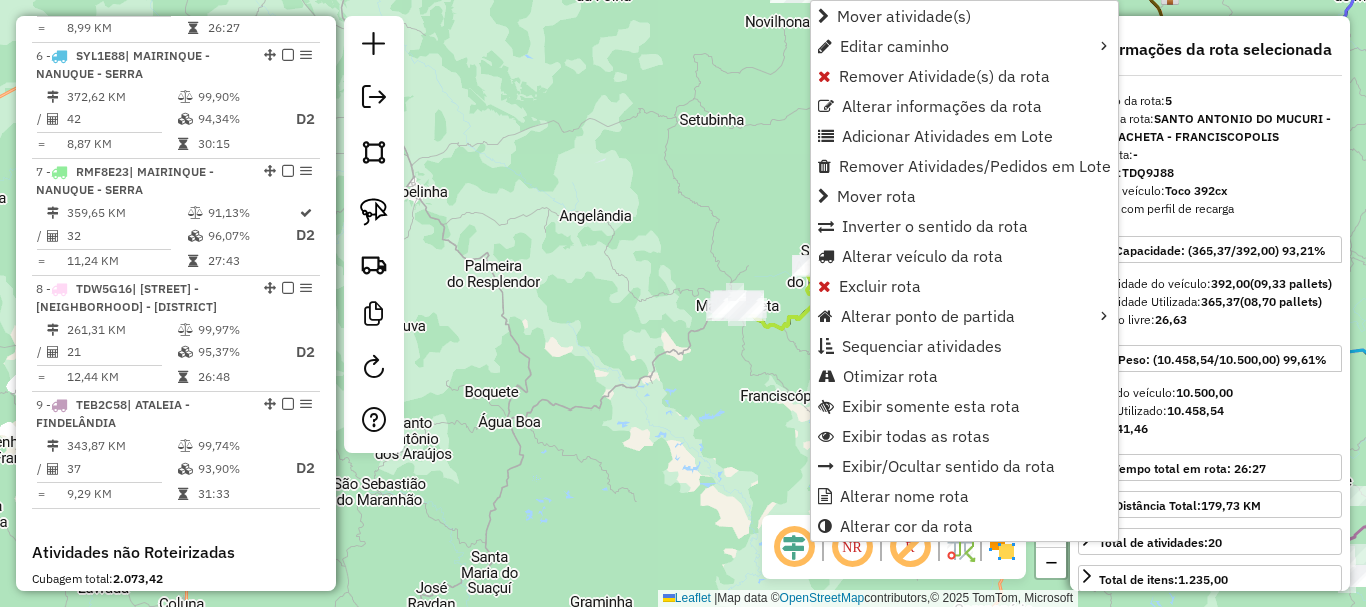 scroll, scrollTop: 1276, scrollLeft: 0, axis: vertical 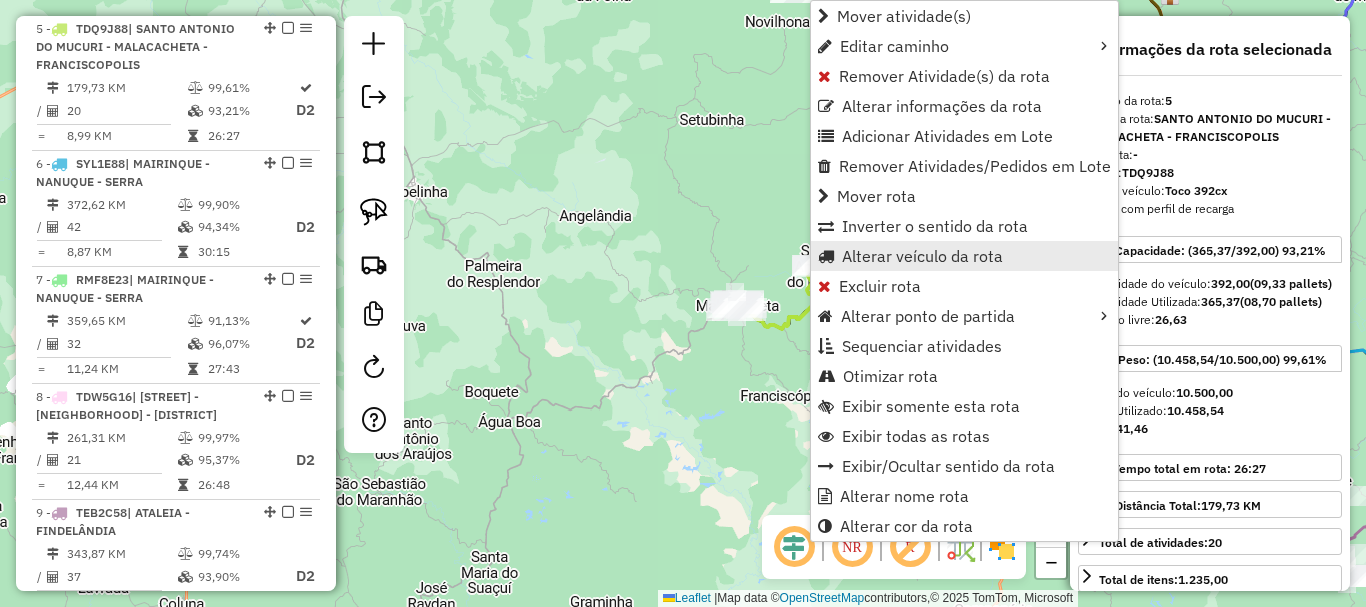 click on "Alterar veículo da rota" at bounding box center [922, 256] 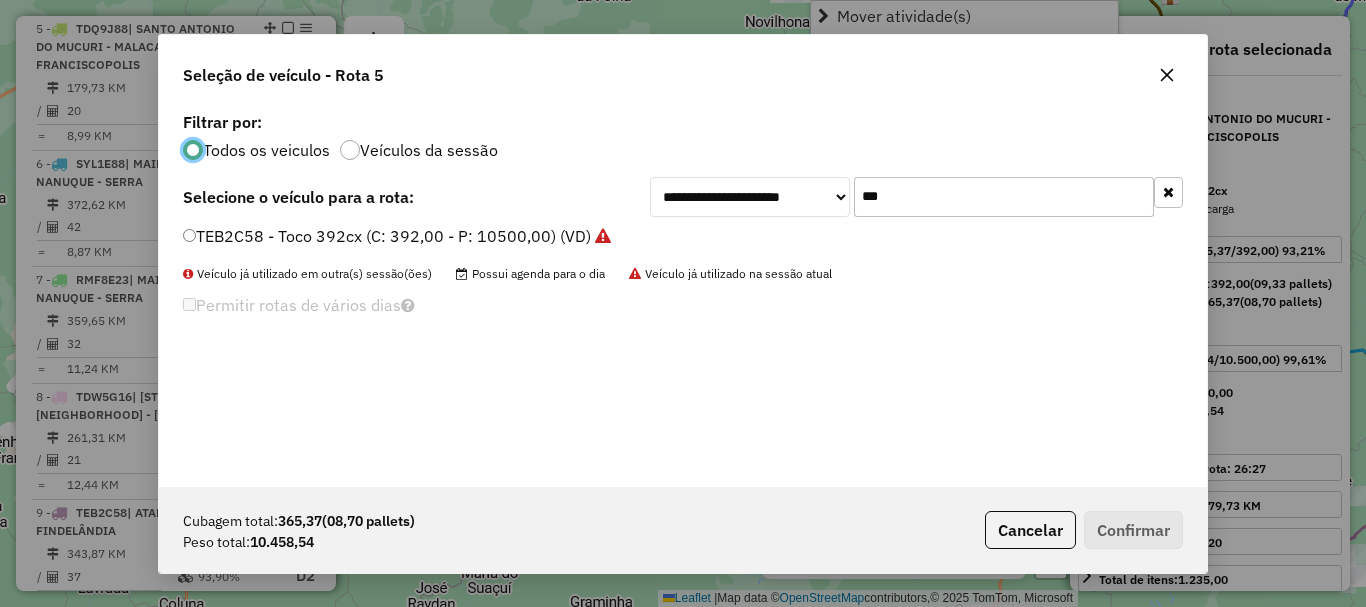 scroll, scrollTop: 11, scrollLeft: 6, axis: both 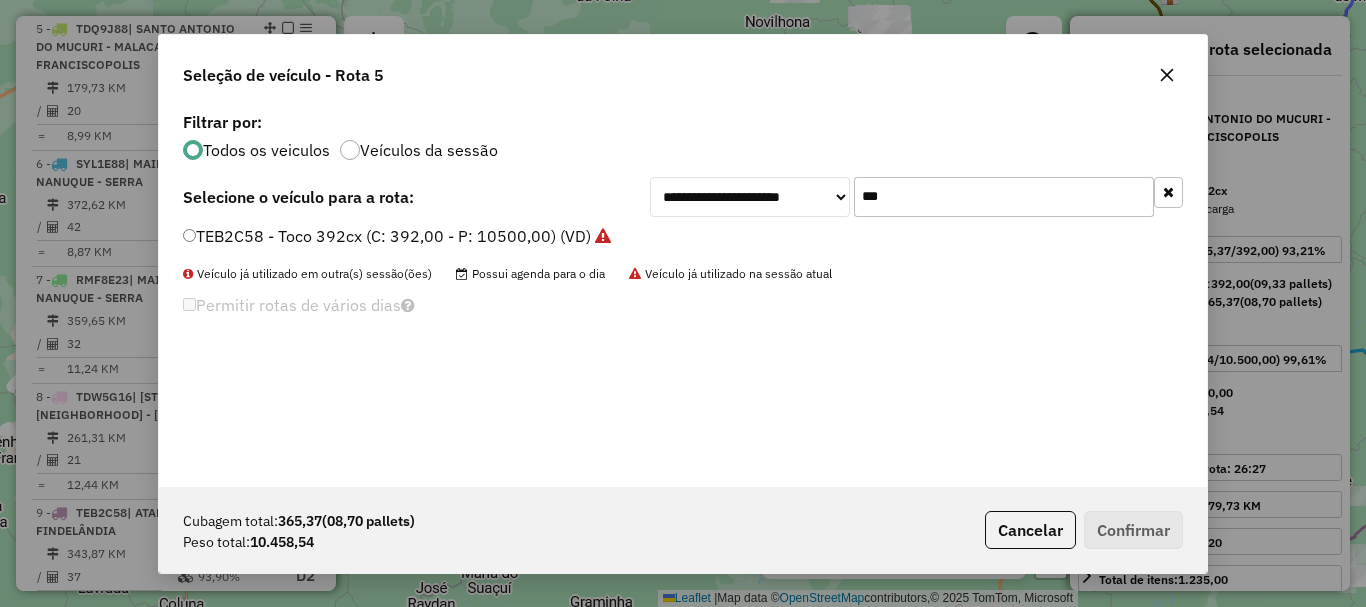 drag, startPoint x: 914, startPoint y: 216, endPoint x: 844, endPoint y: 216, distance: 70 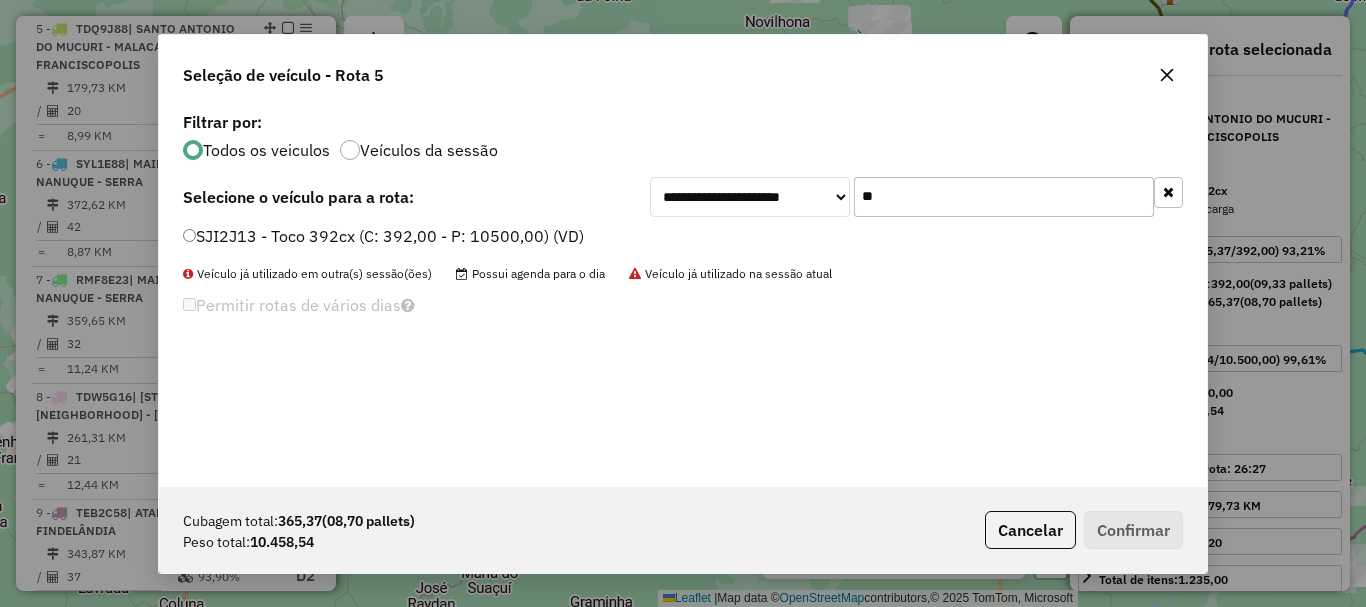 type on "**" 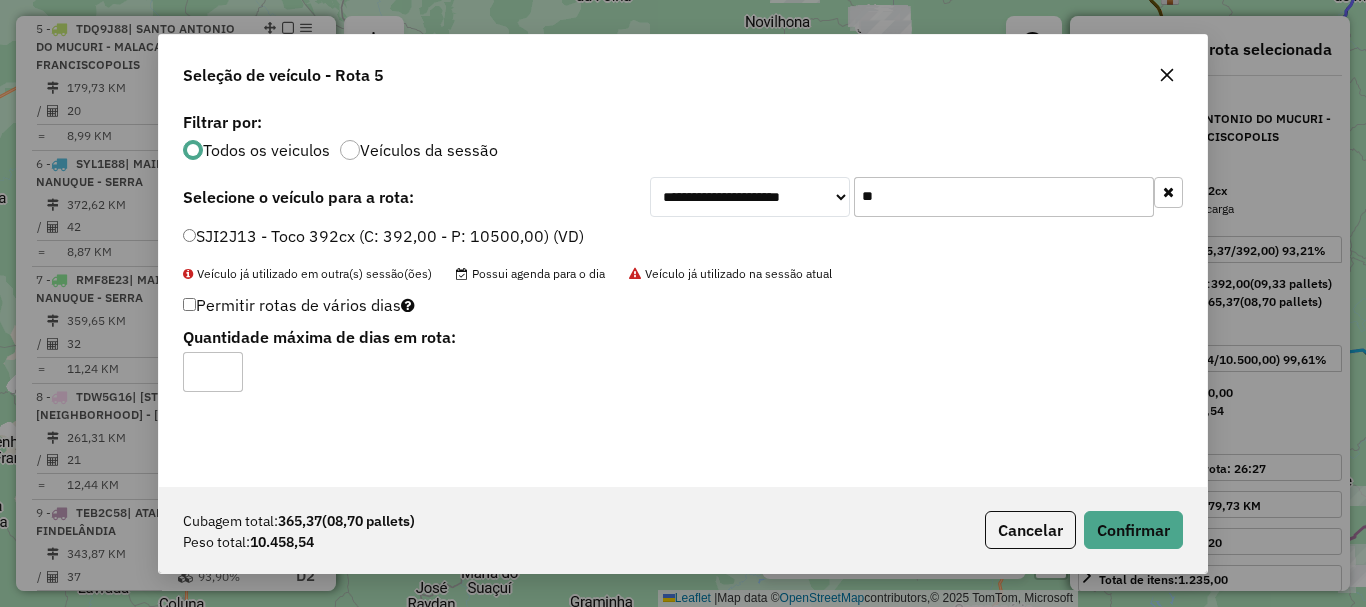 type on "*" 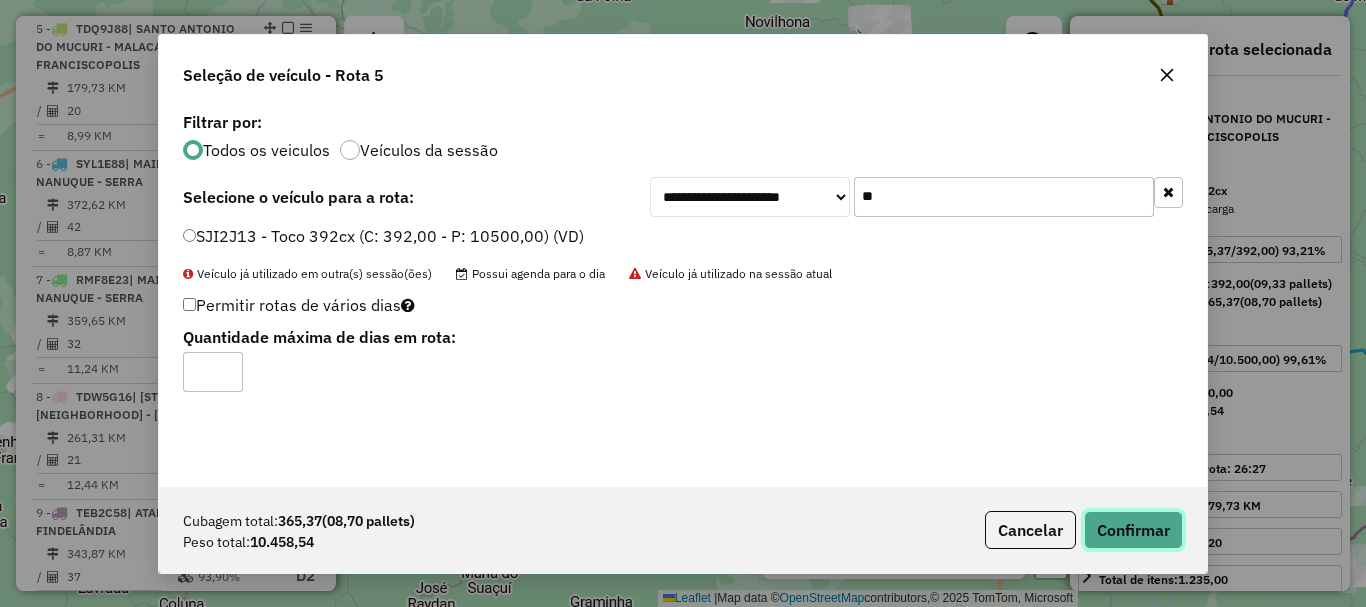 click on "Confirmar" 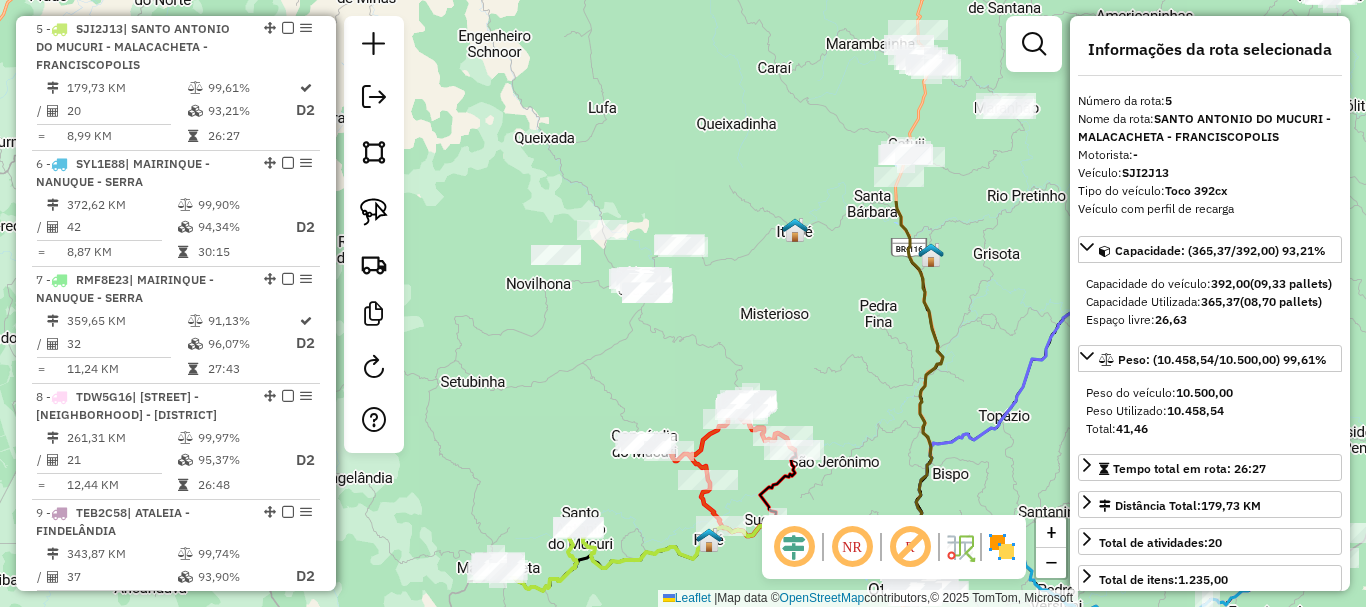 drag, startPoint x: 840, startPoint y: 122, endPoint x: 598, endPoint y: 387, distance: 358.87186 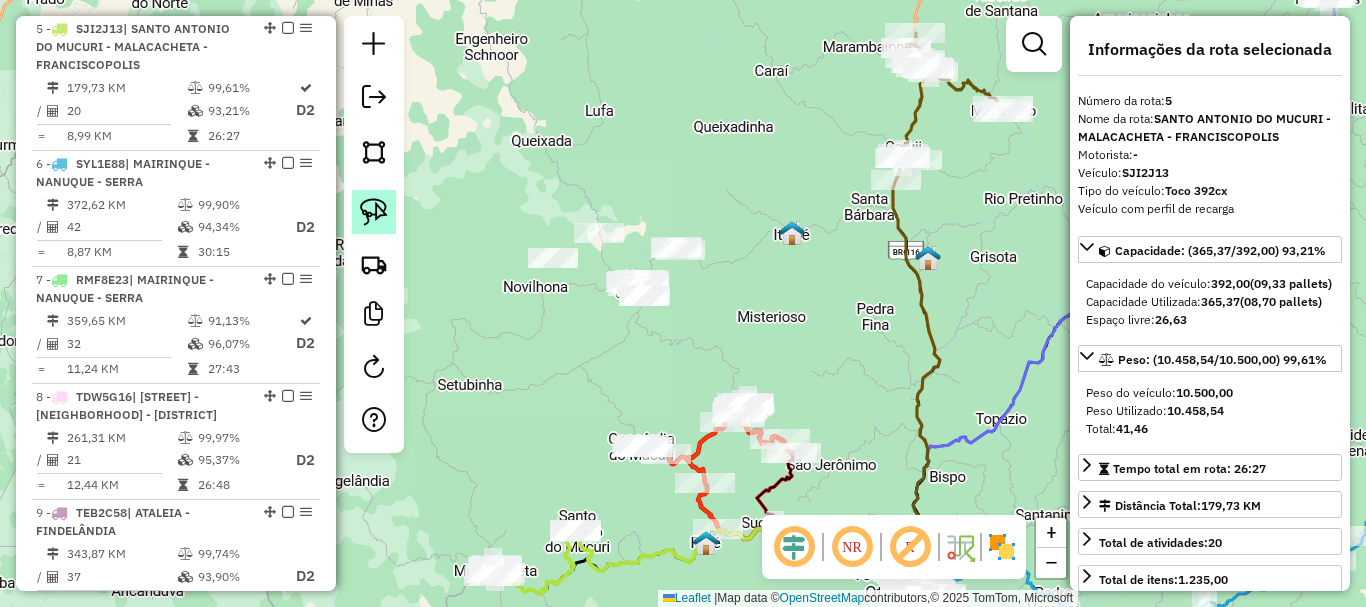 click 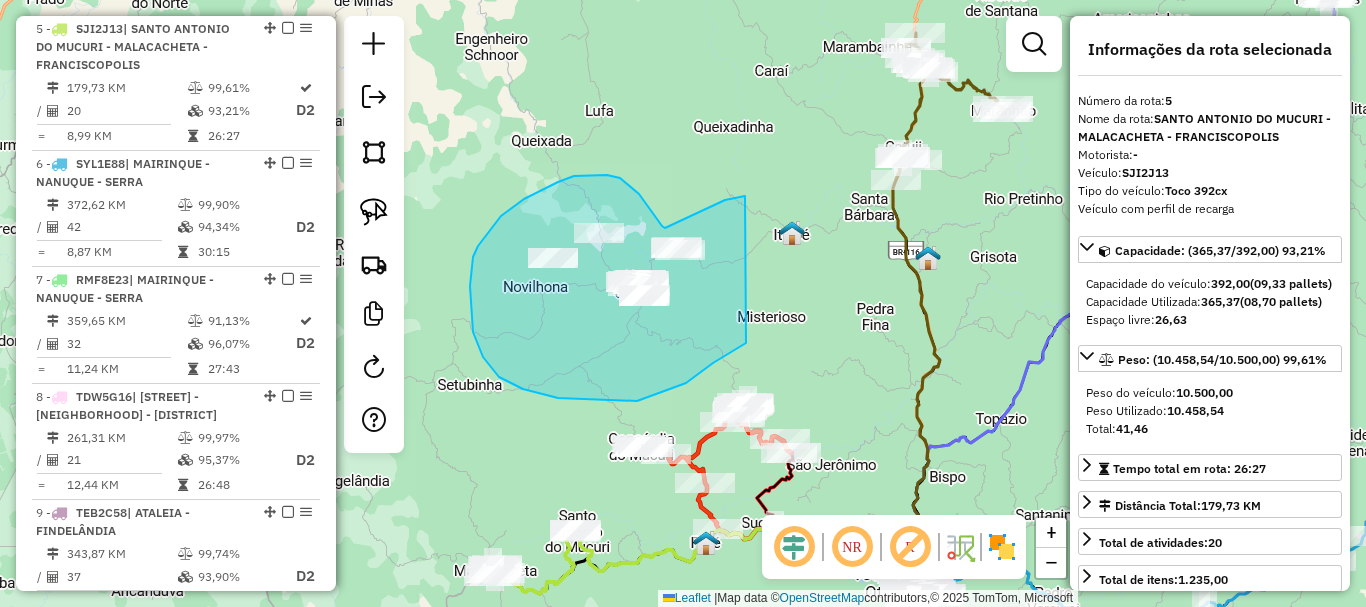 drag, startPoint x: 745, startPoint y: 196, endPoint x: 746, endPoint y: 343, distance: 147.0034 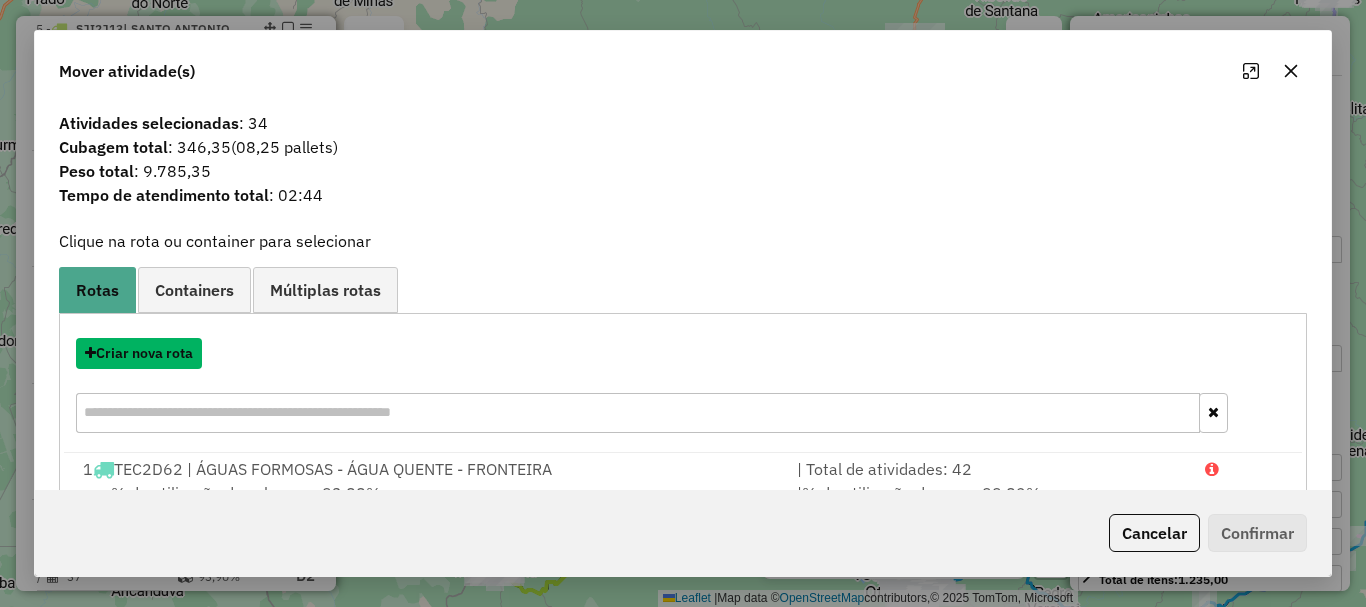 click on "Criar nova rota" at bounding box center (139, 353) 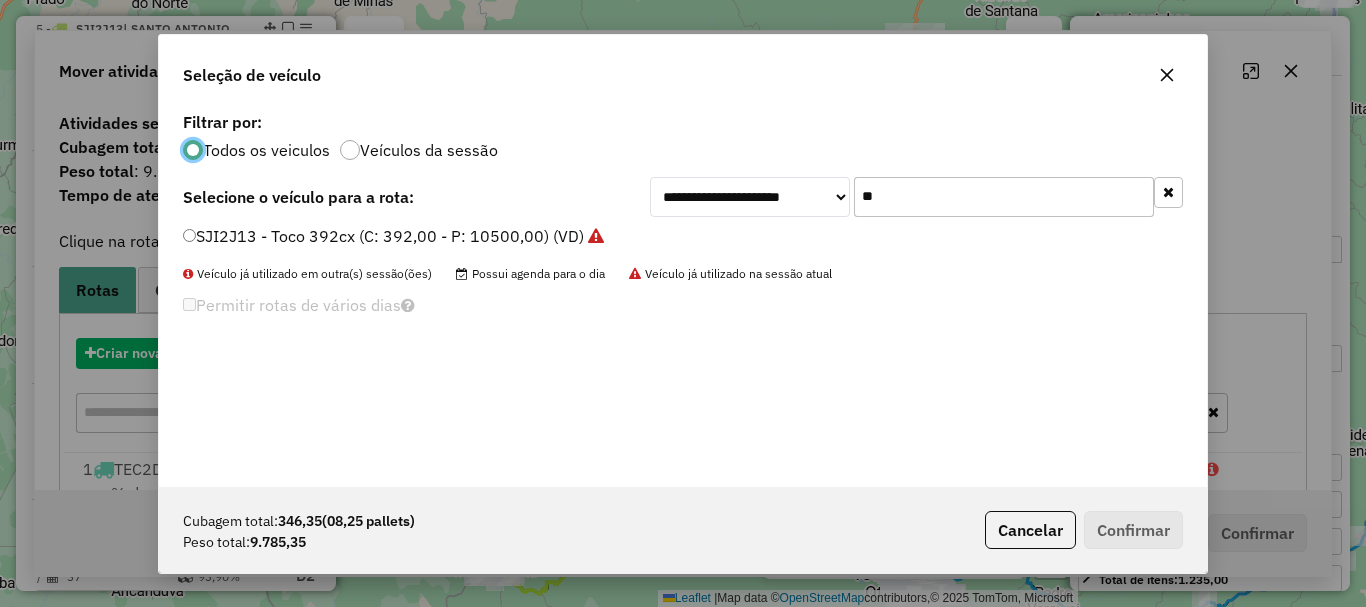 scroll, scrollTop: 11, scrollLeft: 6, axis: both 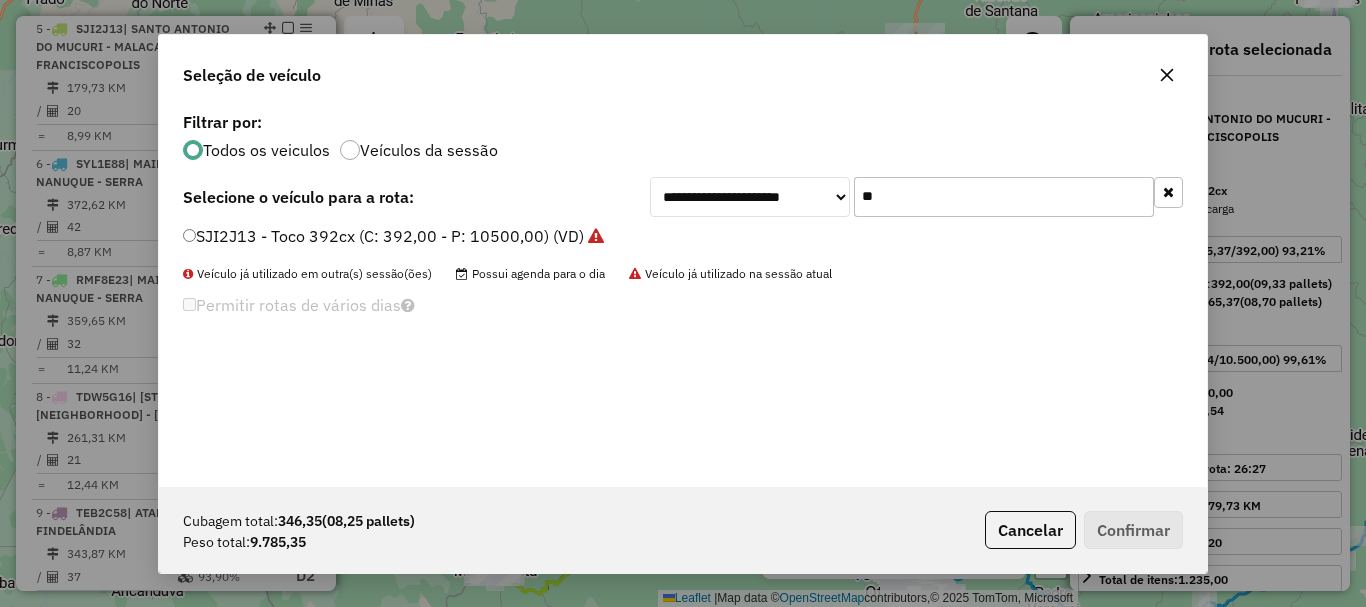 drag, startPoint x: 911, startPoint y: 202, endPoint x: 801, endPoint y: 203, distance: 110.00455 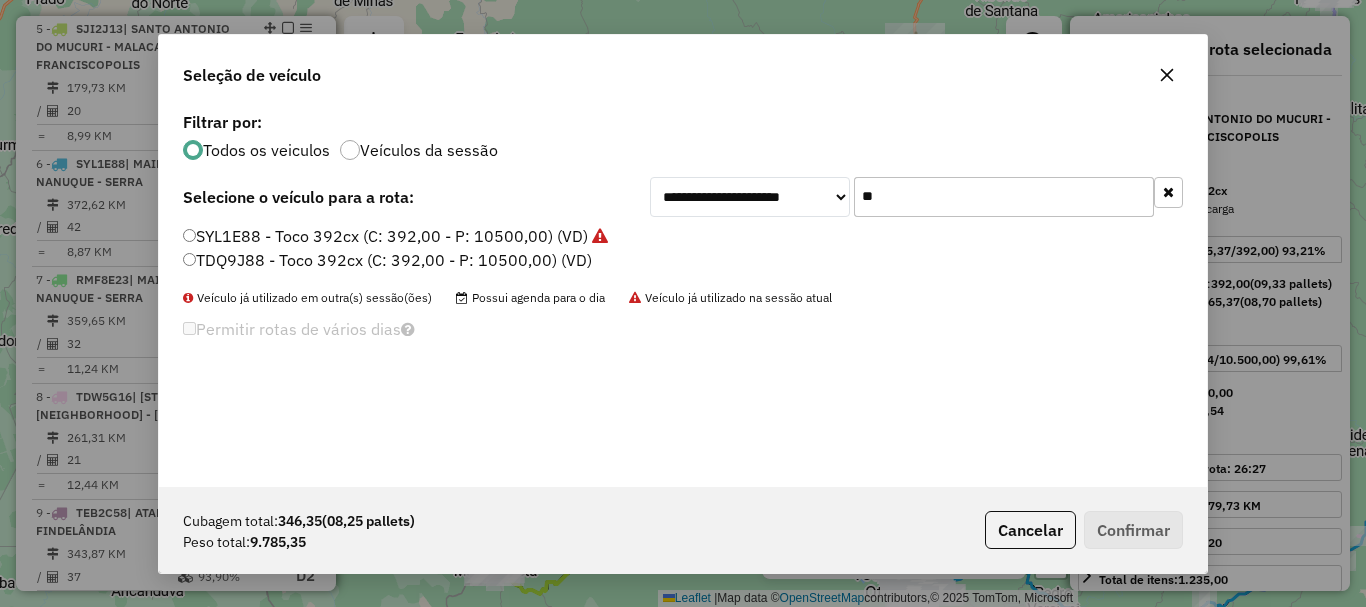 type on "**" 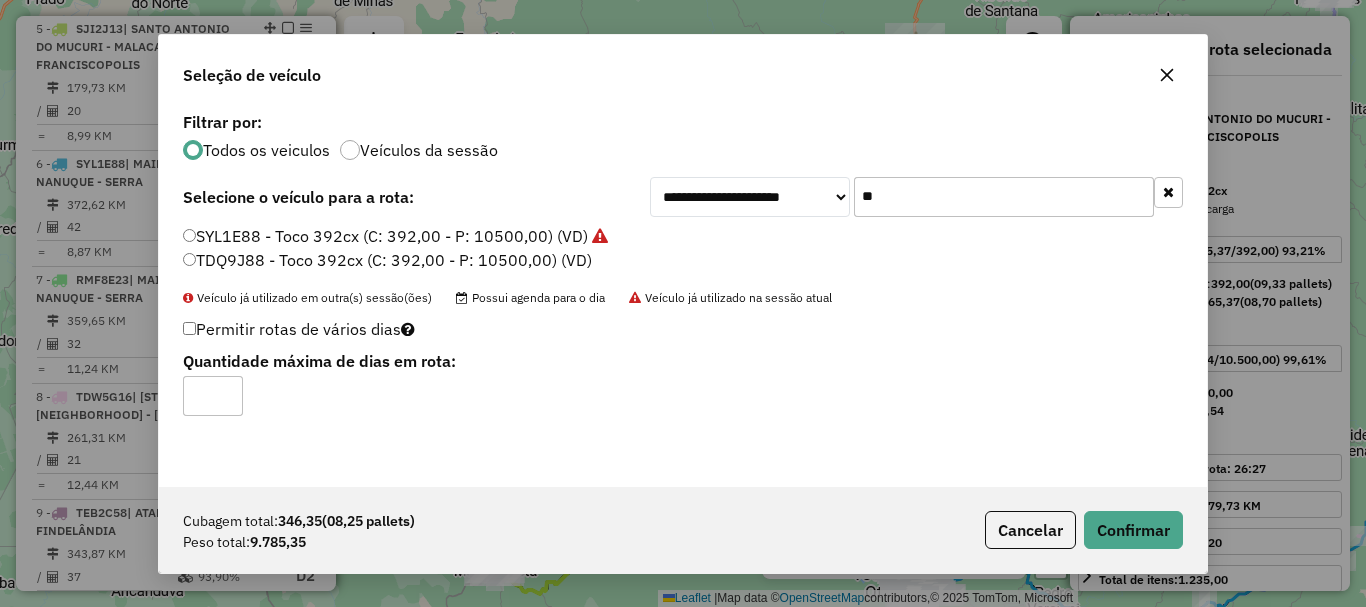type on "*" 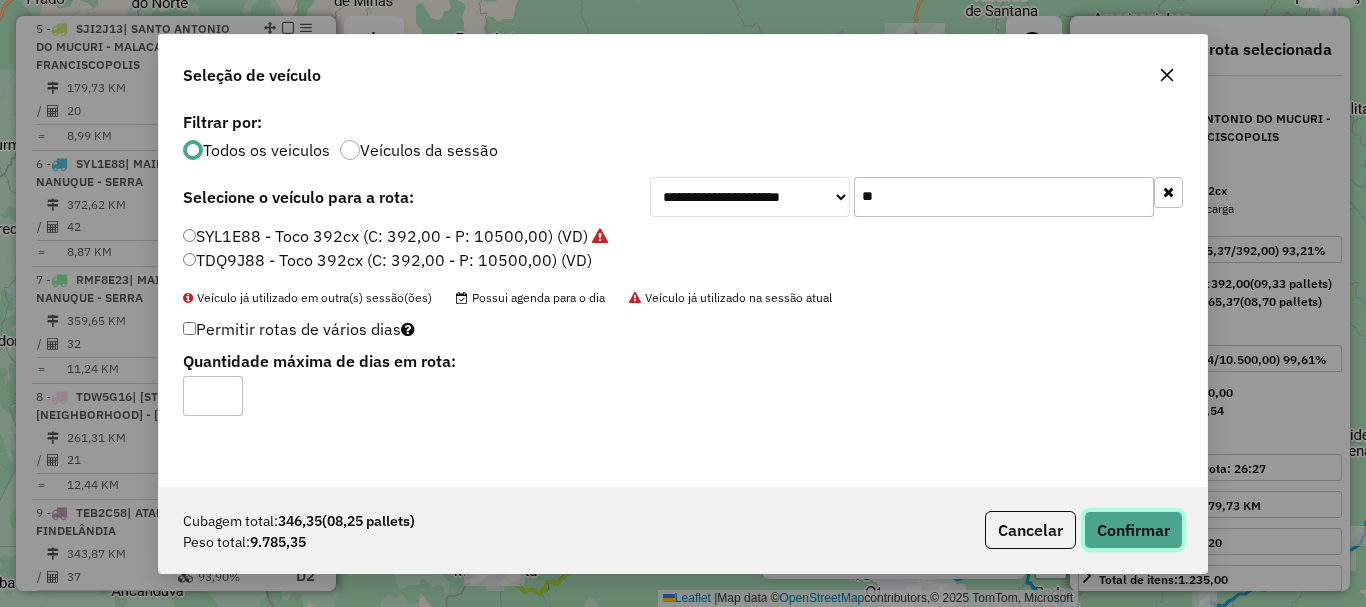 click on "Confirmar" 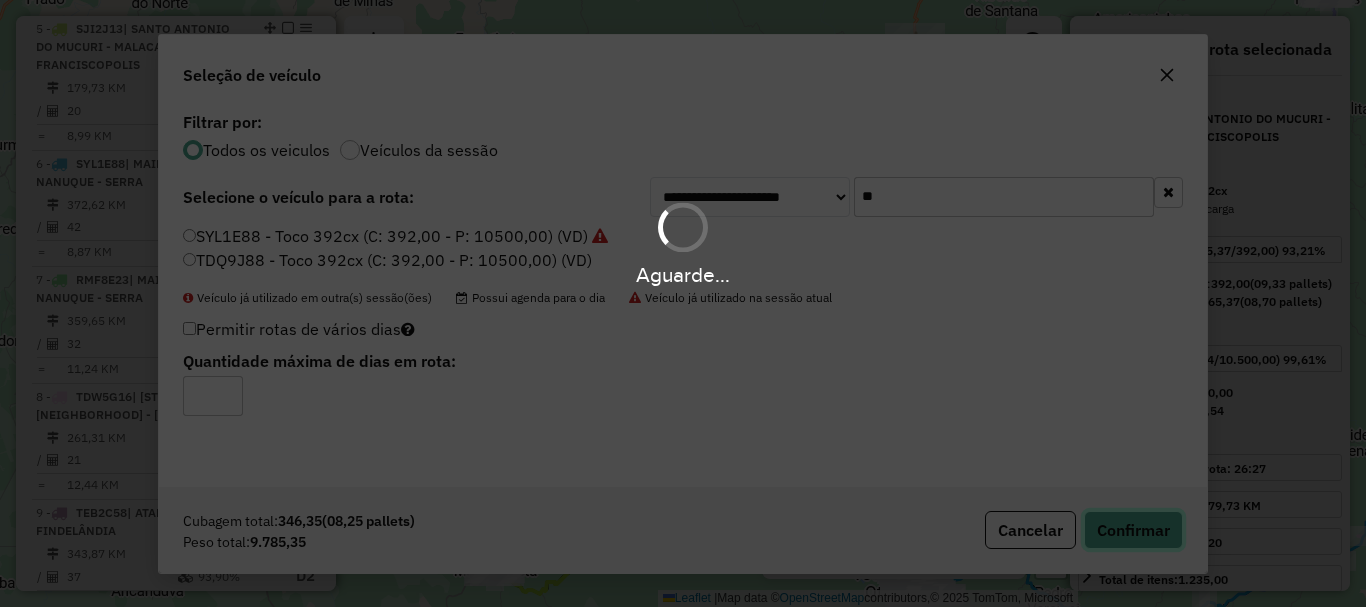 type 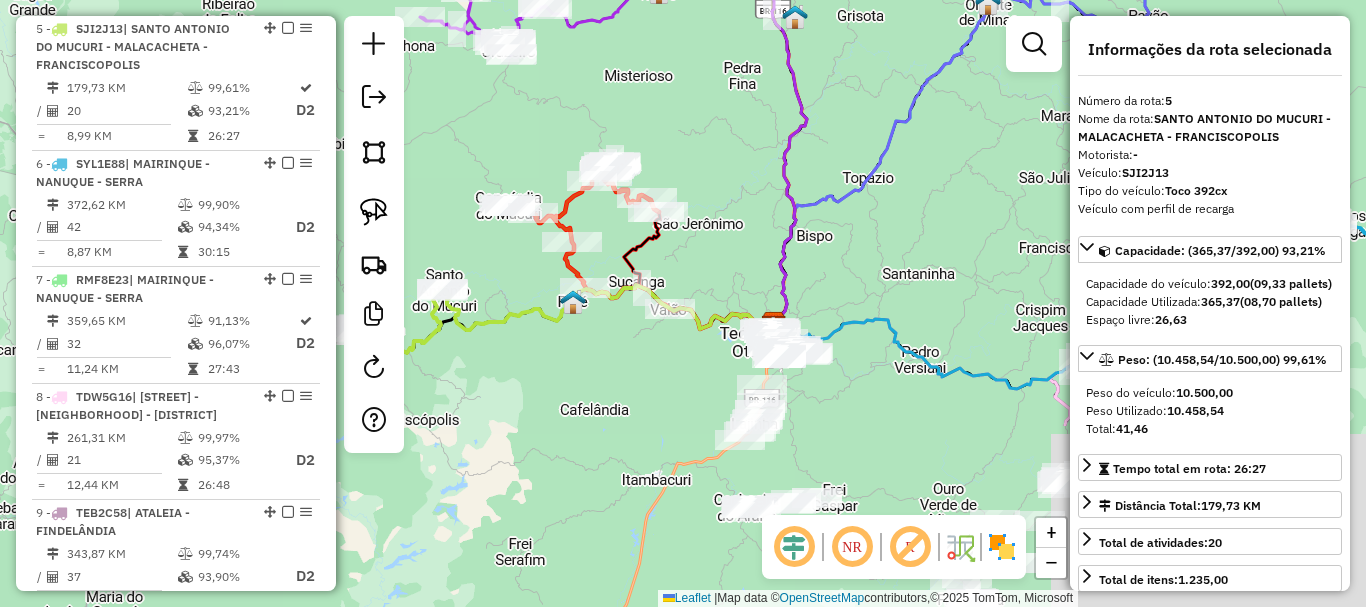drag, startPoint x: 877, startPoint y: 345, endPoint x: 701, endPoint y: 47, distance: 346.09247 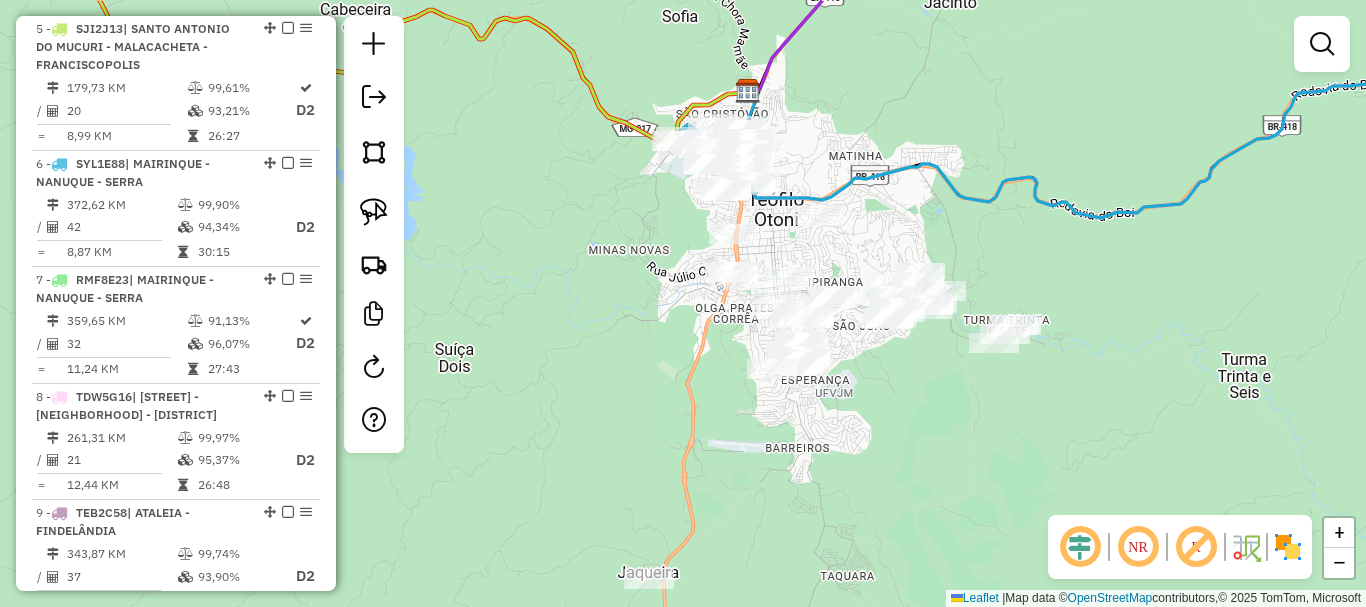drag, startPoint x: 886, startPoint y: 155, endPoint x: 849, endPoint y: 240, distance: 92.70383 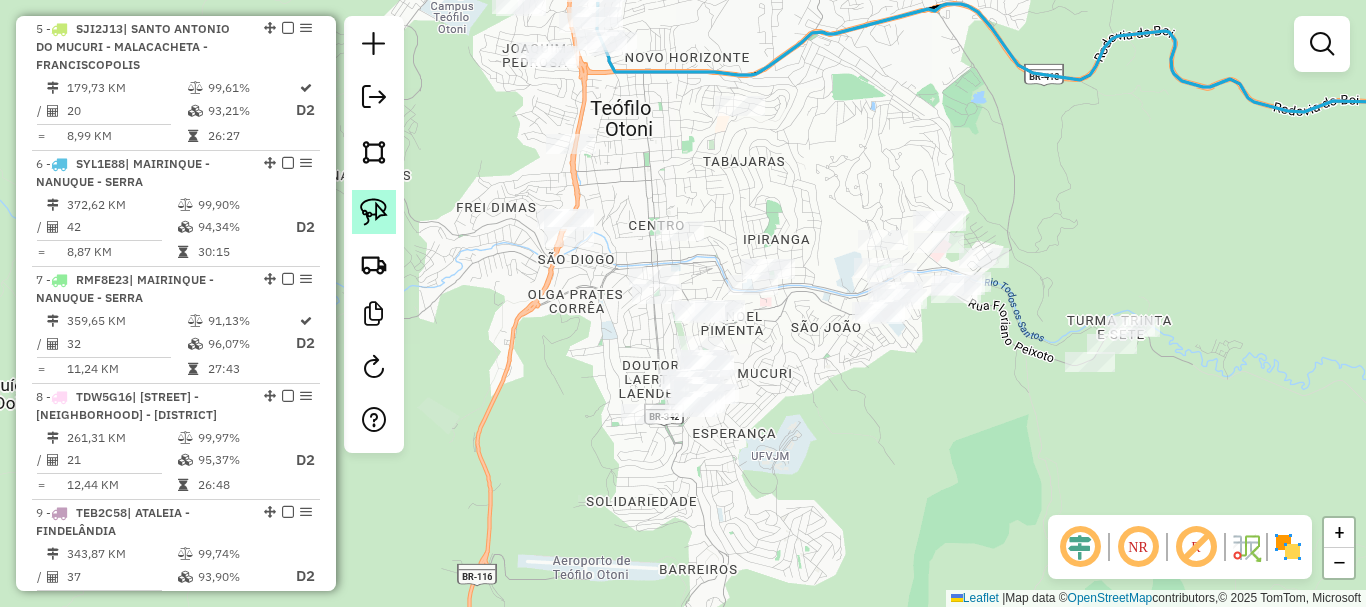 click 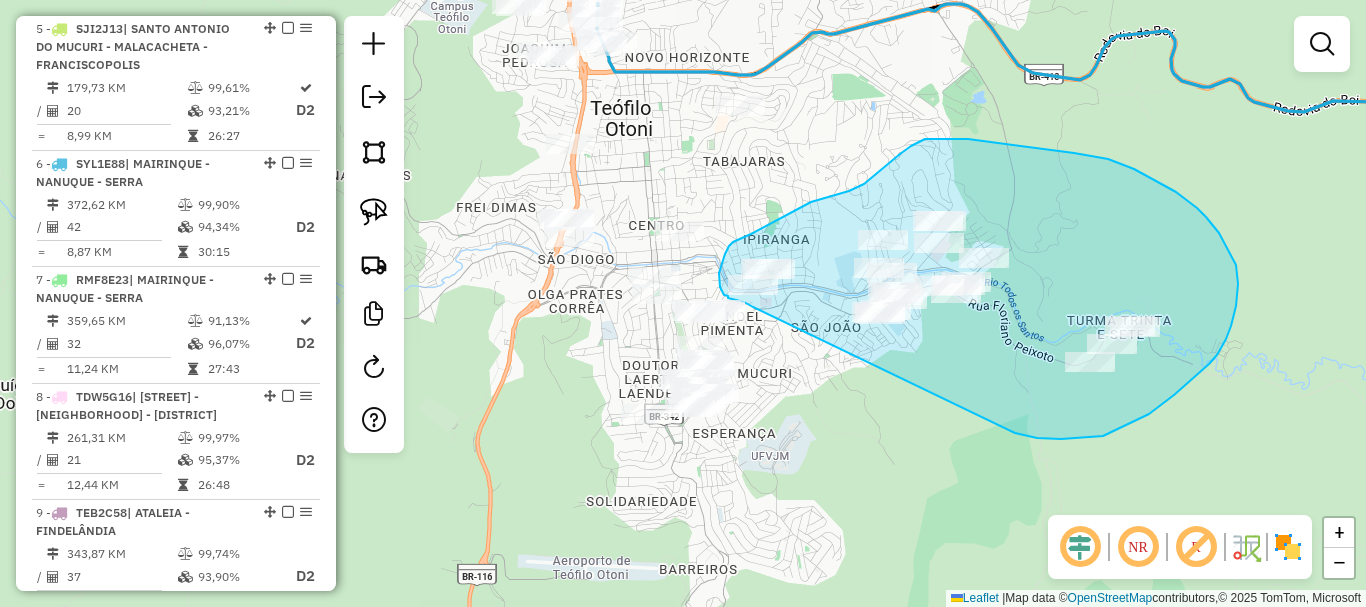 drag, startPoint x: 1015, startPoint y: 433, endPoint x: 753, endPoint y: 307, distance: 290.72324 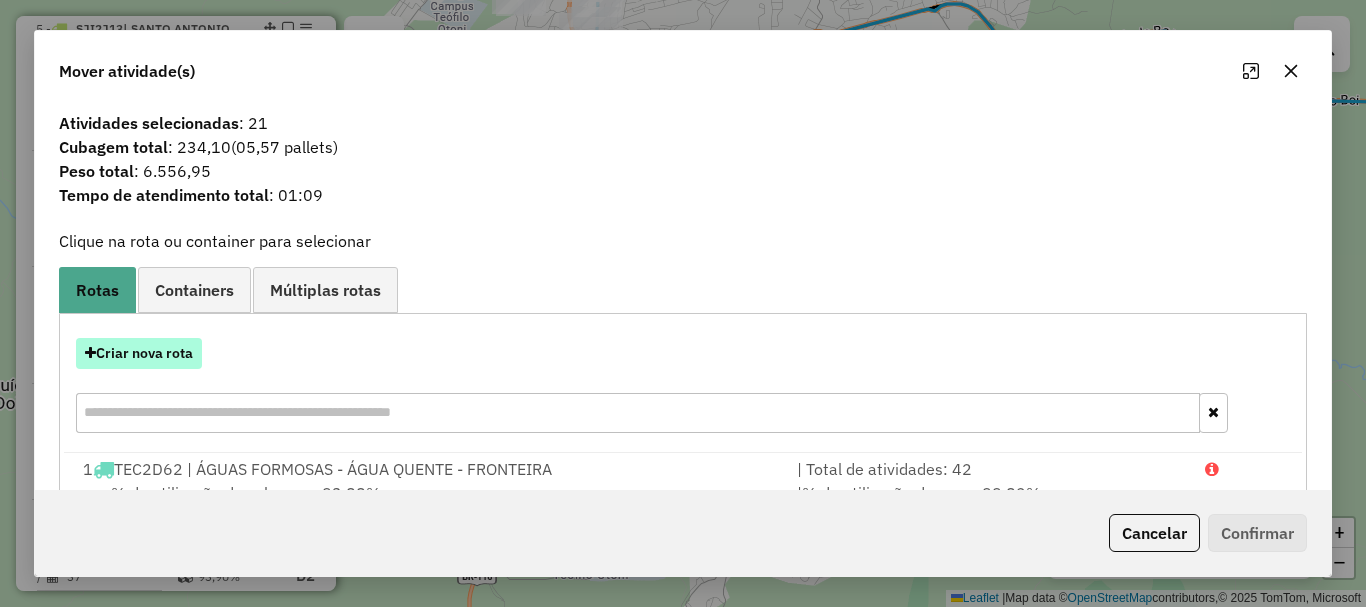 click on "Criar nova rota" at bounding box center [139, 353] 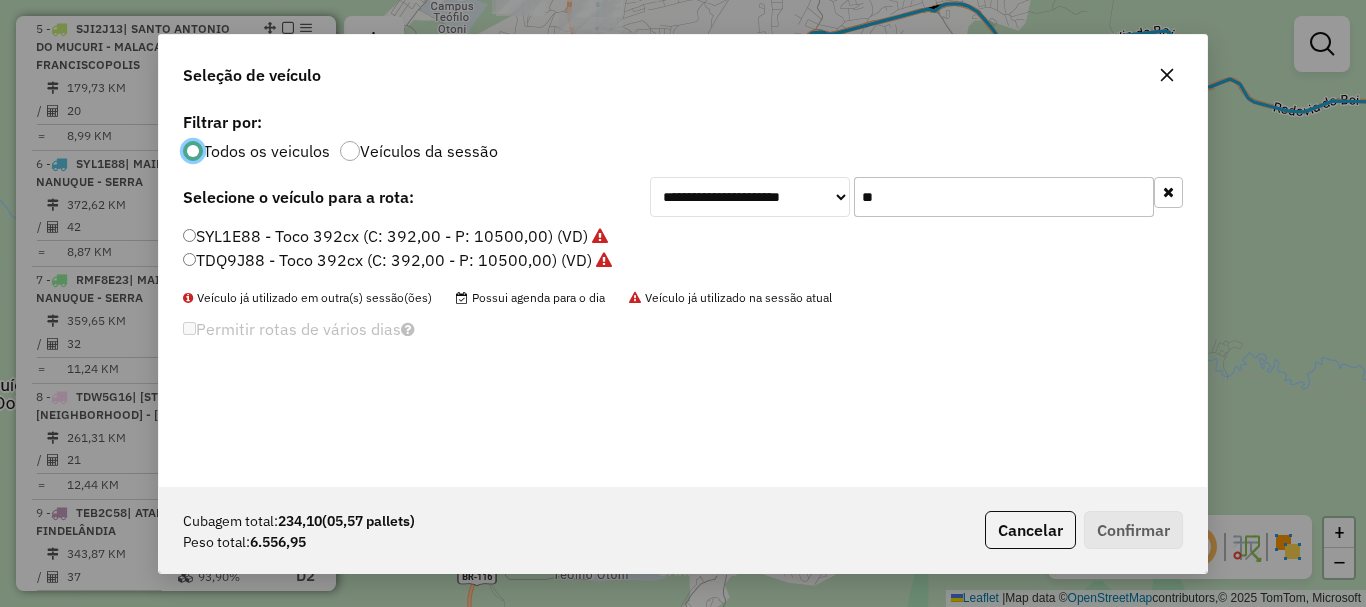 scroll, scrollTop: 11, scrollLeft: 6, axis: both 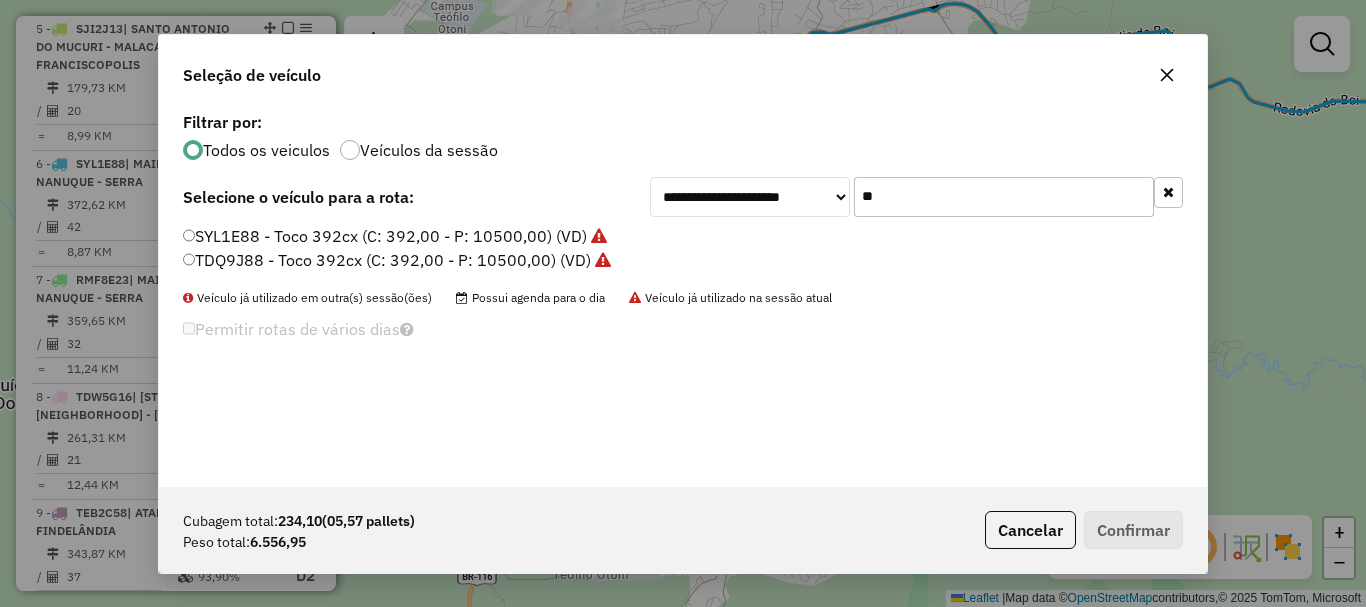 drag, startPoint x: 921, startPoint y: 214, endPoint x: 662, endPoint y: 181, distance: 261.09384 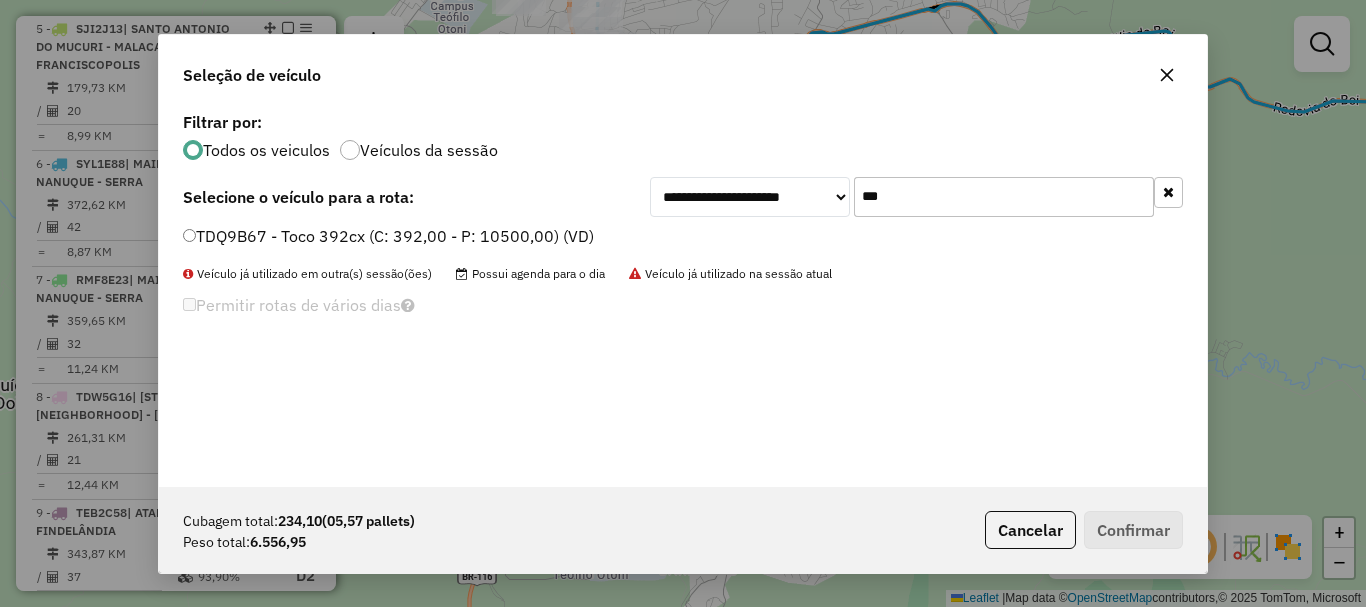 type on "***" 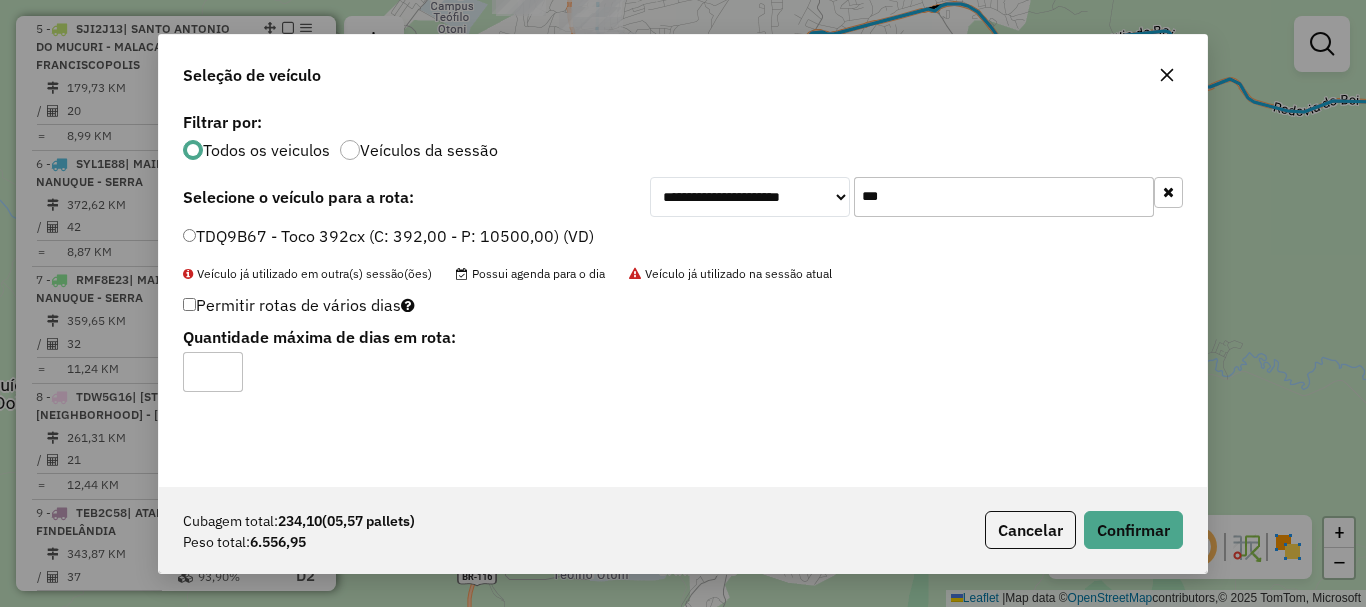 type on "*" 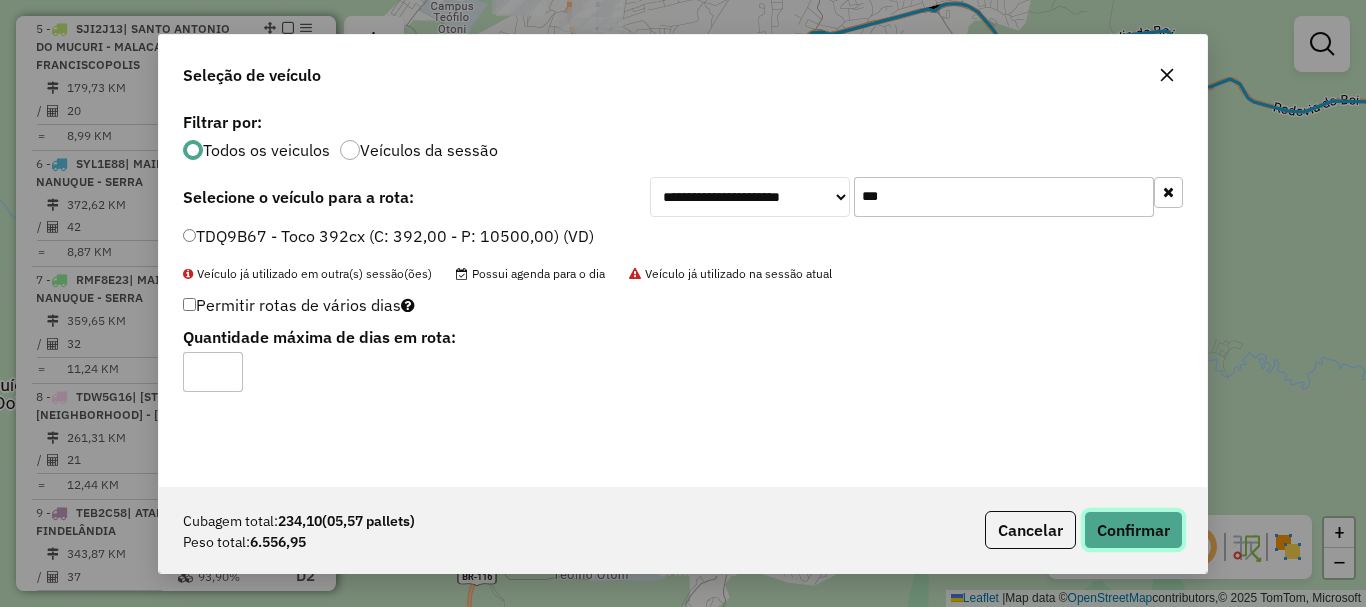 click on "Confirmar" 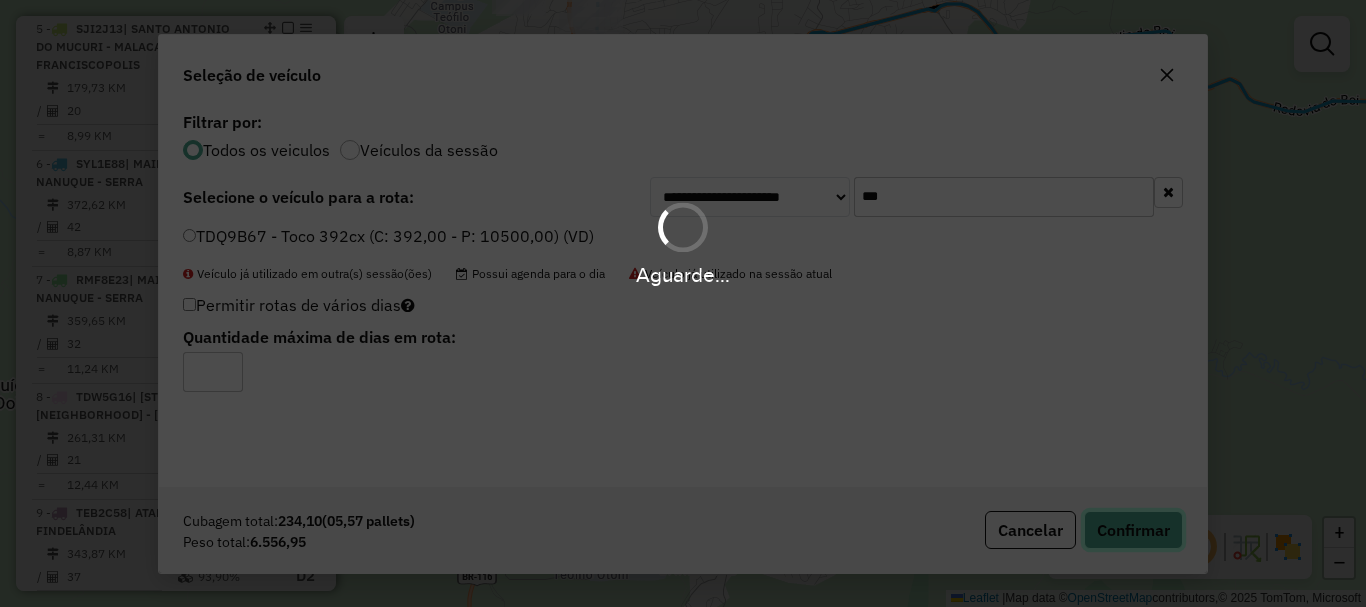 type 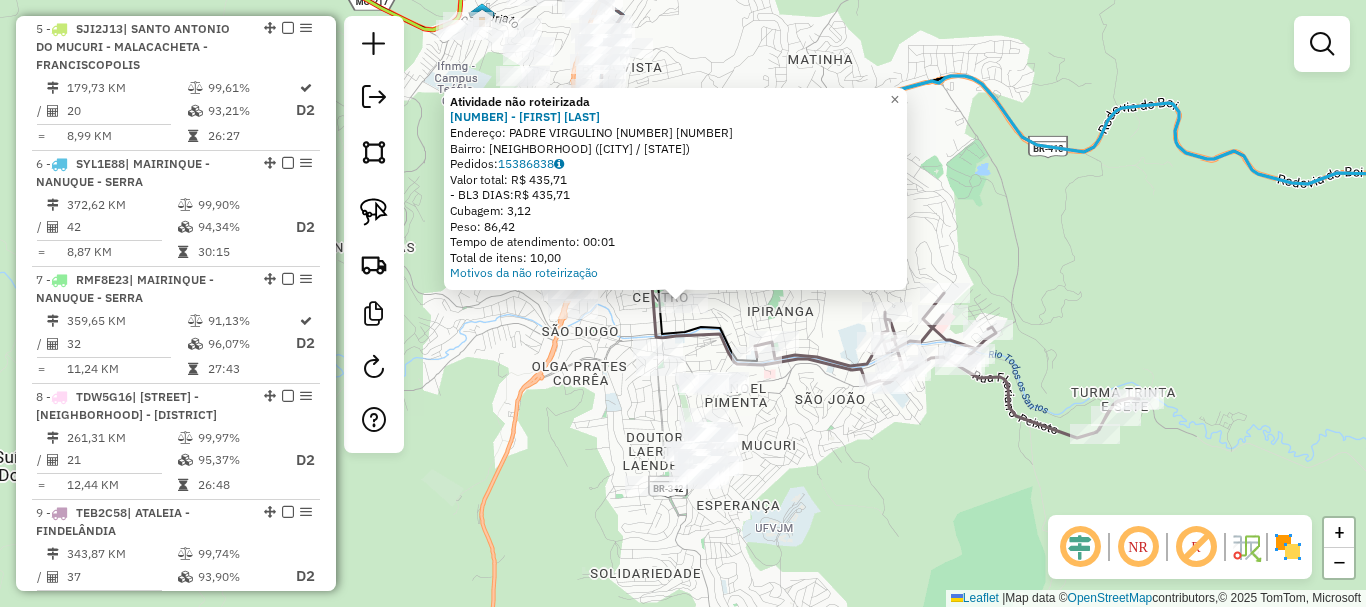 click on "Atividade não roteirizada 39046 - JOELSON  PEREIRA  Endereço:  PADRE VIRGULINO 1 591   Bairro: CENTRO (TEOFILO OTONI / MG)   Pedidos:  15386838   Valor total: R$ 435,71   - BL3 DIAS:  R$ 435,71   Cubagem: 3,12   Peso: 86,42   Tempo de atendimento: 00:01   Total de itens: 10,00  Motivos da não roteirização × Janela de atendimento Grade de atendimento Capacidade Transportadoras Veículos Cliente Pedidos  Rotas Selecione os dias de semana para filtrar as janelas de atendimento  Seg   Ter   Qua   Qui   Sex   Sáb   Dom  Informe o período da janela de atendimento: De: Até:  Filtrar exatamente a janela do cliente  Considerar janela de atendimento padrão  Selecione os dias de semana para filtrar as grades de atendimento  Seg   Ter   Qua   Qui   Sex   Sáb   Dom   Considerar clientes sem dia de atendimento cadastrado  Clientes fora do dia de atendimento selecionado Filtrar as atividades entre os valores definidos abaixo:  Peso mínimo:   Peso máximo:   Cubagem mínima:   Cubagem máxima:   De:   Até:  De:" 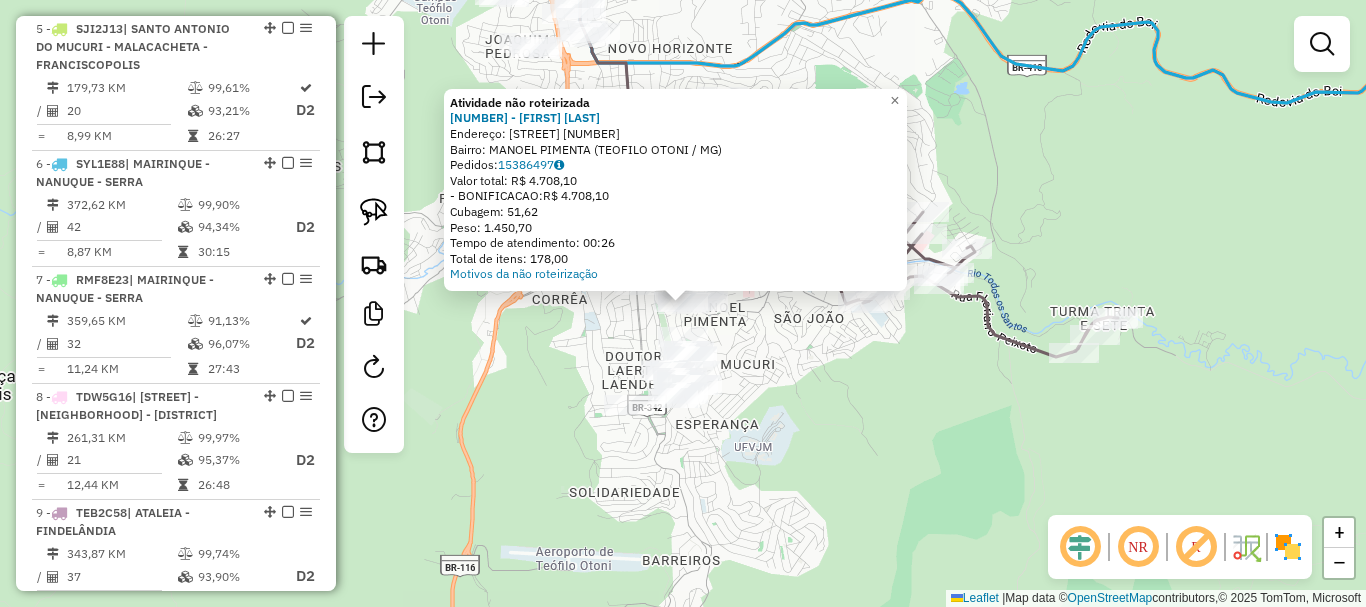 click on "Atividade não roteirizada 37760 - LEANDRO LORENTZ LAME  Endereço:  FLORIANO PEIXOTO 163   Bairro: MANOEL PIMENTA (TEOFILO OTONI / MG)   Pedidos:  15386497   Valor total: R$ 4.708,10   - BONIFICACAO:  R$ 4.708,10   Cubagem: 51,62   Peso: 1.450,70   Tempo de atendimento: 00:26   Total de itens: 178,00  Motivos da não roteirização × Janela de atendimento Grade de atendimento Capacidade Transportadoras Veículos Cliente Pedidos  Rotas Selecione os dias de semana para filtrar as janelas de atendimento  Seg   Ter   Qua   Qui   Sex   Sáb   Dom  Informe o período da janela de atendimento: De: Até:  Filtrar exatamente a janela do cliente  Considerar janela de atendimento padrão  Selecione os dias de semana para filtrar as grades de atendimento  Seg   Ter   Qua   Qui   Sex   Sáb   Dom   Considerar clientes sem dia de atendimento cadastrado  Clientes fora do dia de atendimento selecionado Filtrar as atividades entre os valores definidos abaixo:  Peso mínimo:   Peso máximo:   Cubagem mínima:   De:   Até:" 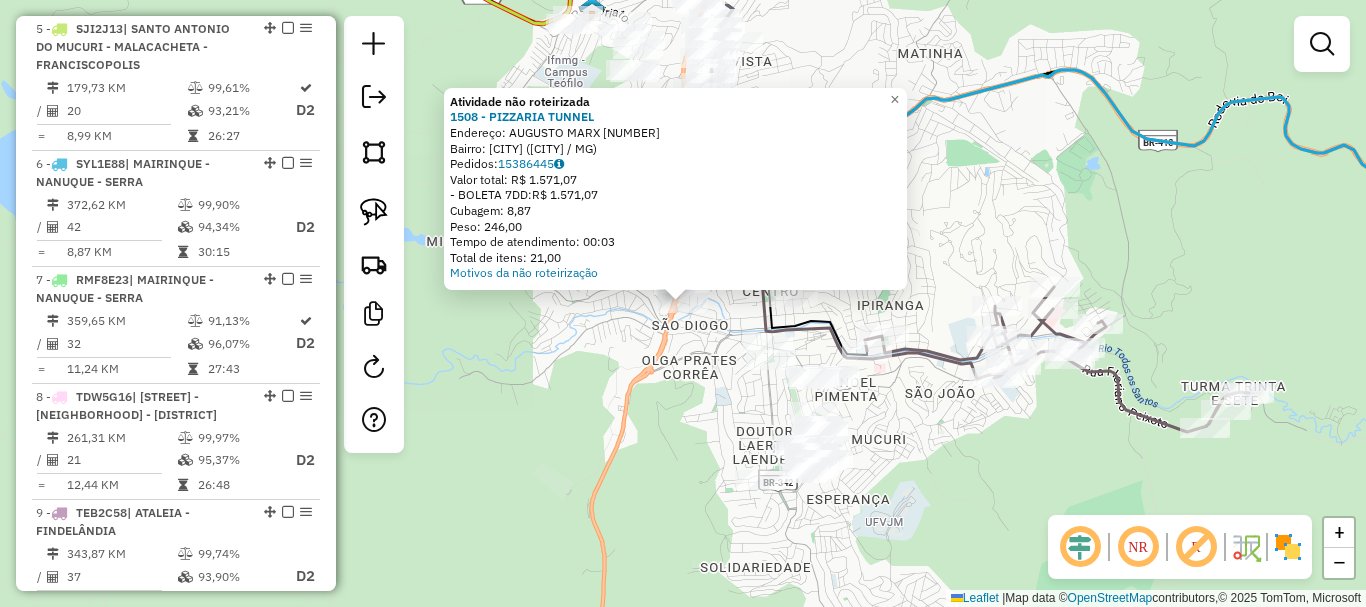 click on "Atividade não roteirizada 1508 - PIZZARIA TUNNEL  Endereço:  AUGUSTO MARX 000050   Bairro: SAO DIOGO (TEOFILO OTONI / MG)   Pedidos:  15386445   Valor total: R$ 1.571,07   - BOLETA 7DD:  R$ 1.571,07   Cubagem: 8,87   Peso: 246,00   Tempo de atendimento: 00:03   Total de itens: 21,00  Motivos da não roteirização × Janela de atendimento Grade de atendimento Capacidade Transportadoras Veículos Cliente Pedidos  Rotas Selecione os dias de semana para filtrar as janelas de atendimento  Seg   Ter   Qua   Qui   Sex   Sáb   Dom  Informe o período da janela de atendimento: De: Até:  Filtrar exatamente a janela do cliente  Considerar janela de atendimento padrão  Selecione os dias de semana para filtrar as grades de atendimento  Seg   Ter   Qua   Qui   Sex   Sáb   Dom   Considerar clientes sem dia de atendimento cadastrado  Clientes fora do dia de atendimento selecionado Filtrar as atividades entre os valores definidos abaixo:  Peso mínimo:   Peso máximo:   Cubagem mínima:   Cubagem máxima:   De:   De:" 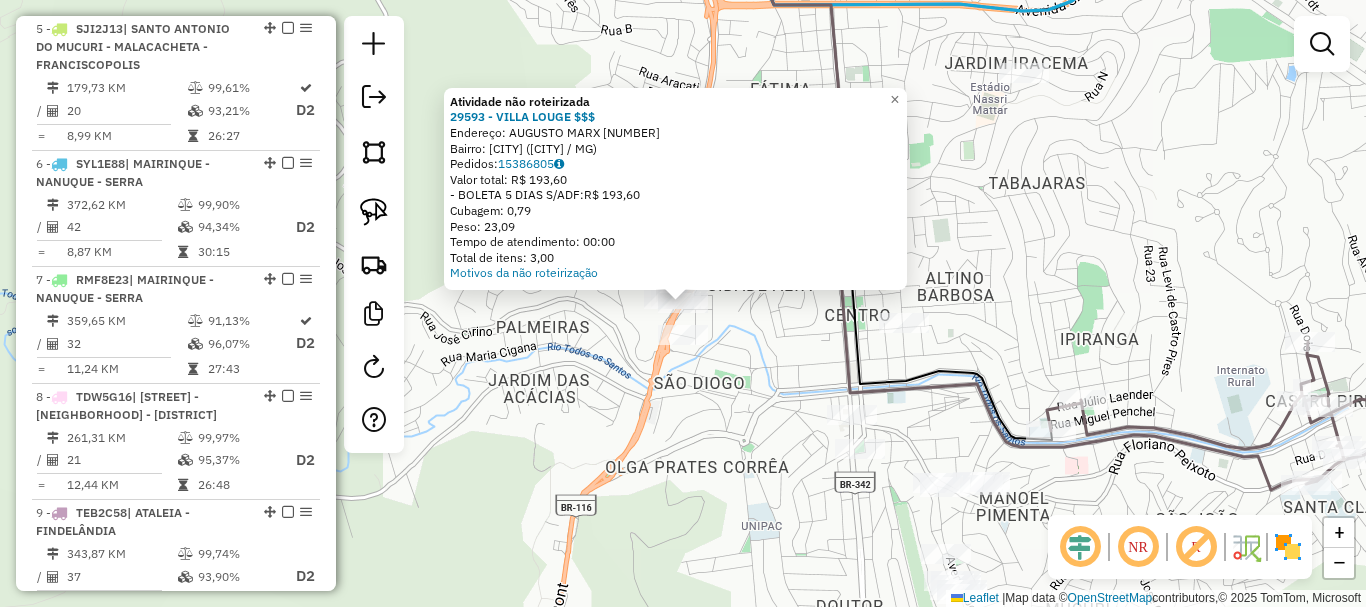 click on "Atividade não roteirizada 29593 - VILLA LOUGE $$$  Endereço:  AUGUSTO MARX 52   Bairro: SAO DIOGO (TEOFILO OTONI / MG)   Pedidos:  15386805   Valor total: R$ 193,60   - BOLETA 5 DIAS S/ADF:  R$ 193,60   Cubagem: 0,79   Peso: 23,09   Tempo de atendimento: 00:00   Total de itens: 3,00  Motivos da não roteirização × Janela de atendimento Grade de atendimento Capacidade Transportadoras Veículos Cliente Pedidos  Rotas Selecione os dias de semana para filtrar as janelas de atendimento  Seg   Ter   Qua   Qui   Sex   Sáb   Dom  Informe o período da janela de atendimento: De: Até:  Filtrar exatamente a janela do cliente  Considerar janela de atendimento padrão  Selecione os dias de semana para filtrar as grades de atendimento  Seg   Ter   Qua   Qui   Sex   Sáb   Dom   Considerar clientes sem dia de atendimento cadastrado  Clientes fora do dia de atendimento selecionado Filtrar as atividades entre os valores definidos abaixo:  Peso mínimo:   Peso máximo:   Cubagem mínima:   Cubagem máxima:   De:   De:" 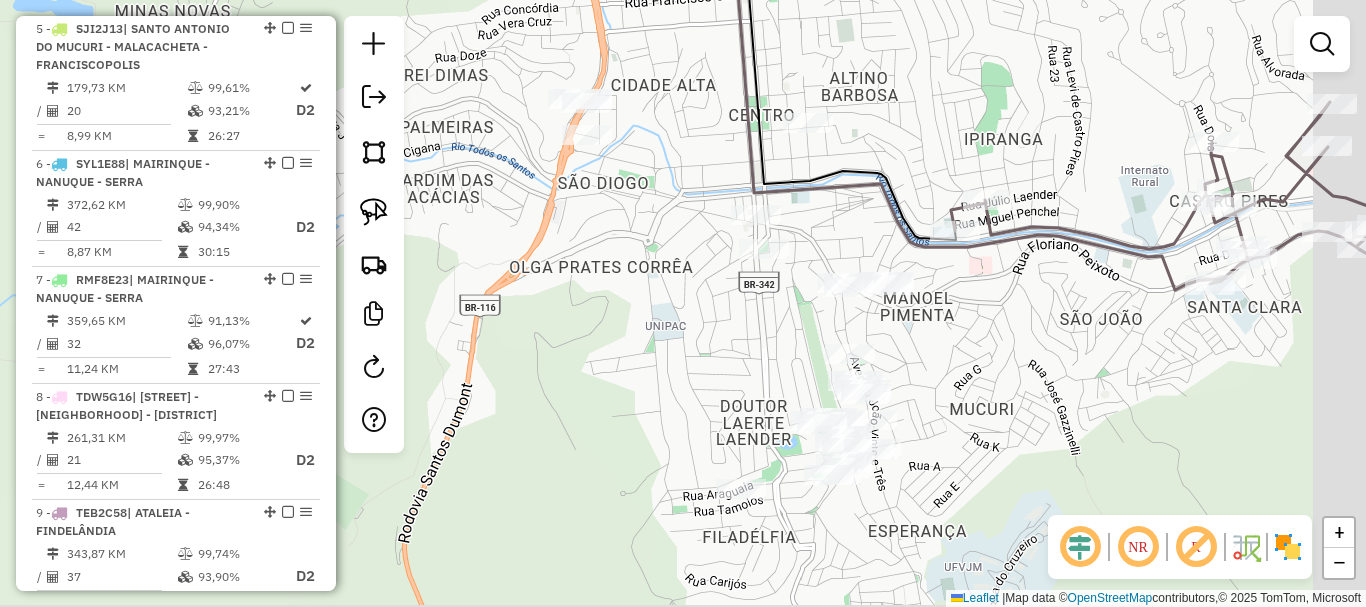 drag, startPoint x: 725, startPoint y: 466, endPoint x: 615, endPoint y: 224, distance: 265.82703 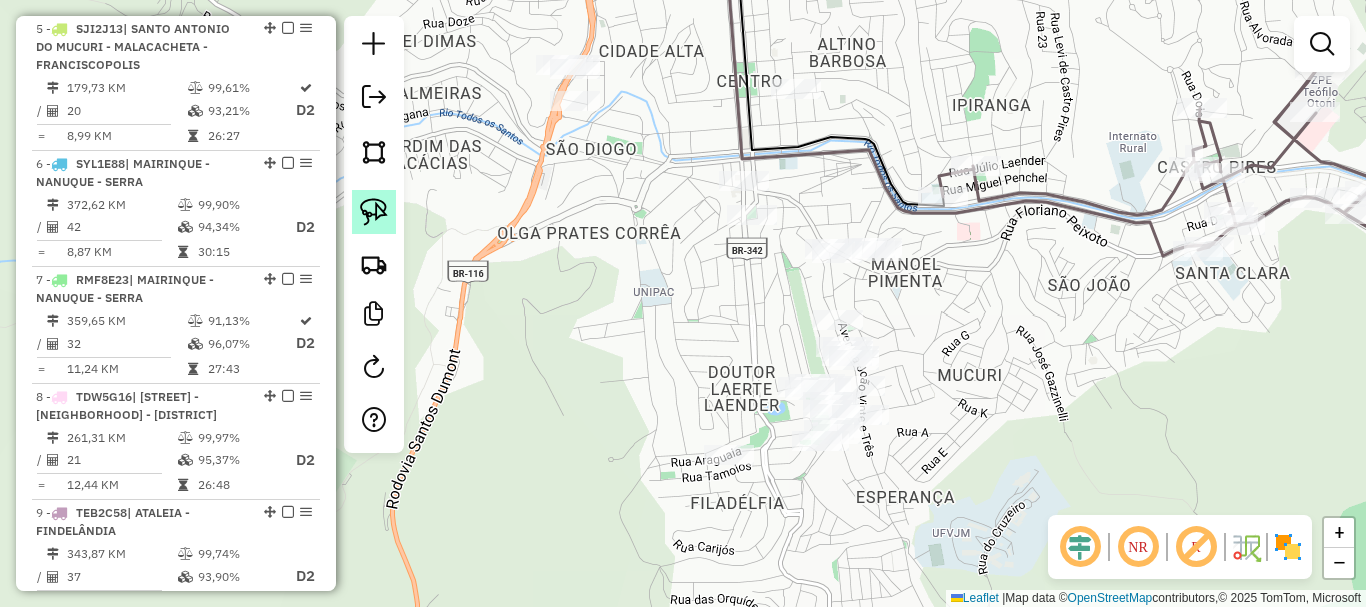 click 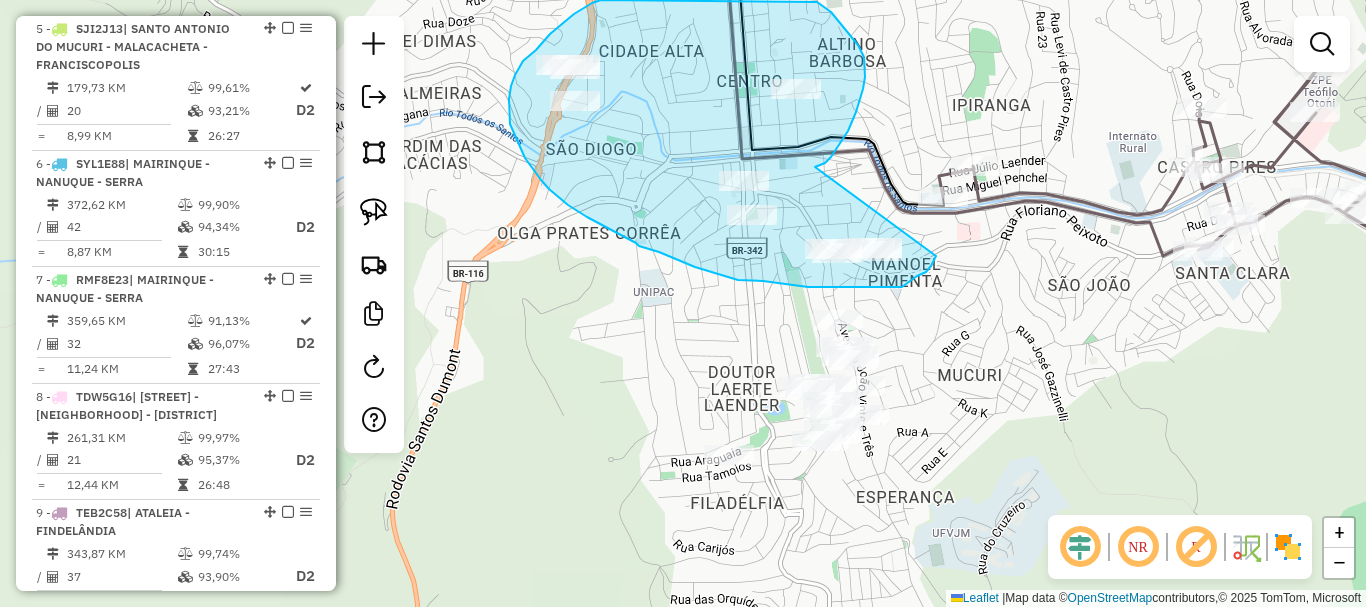 drag, startPoint x: 815, startPoint y: 167, endPoint x: 936, endPoint y: 256, distance: 150.20653 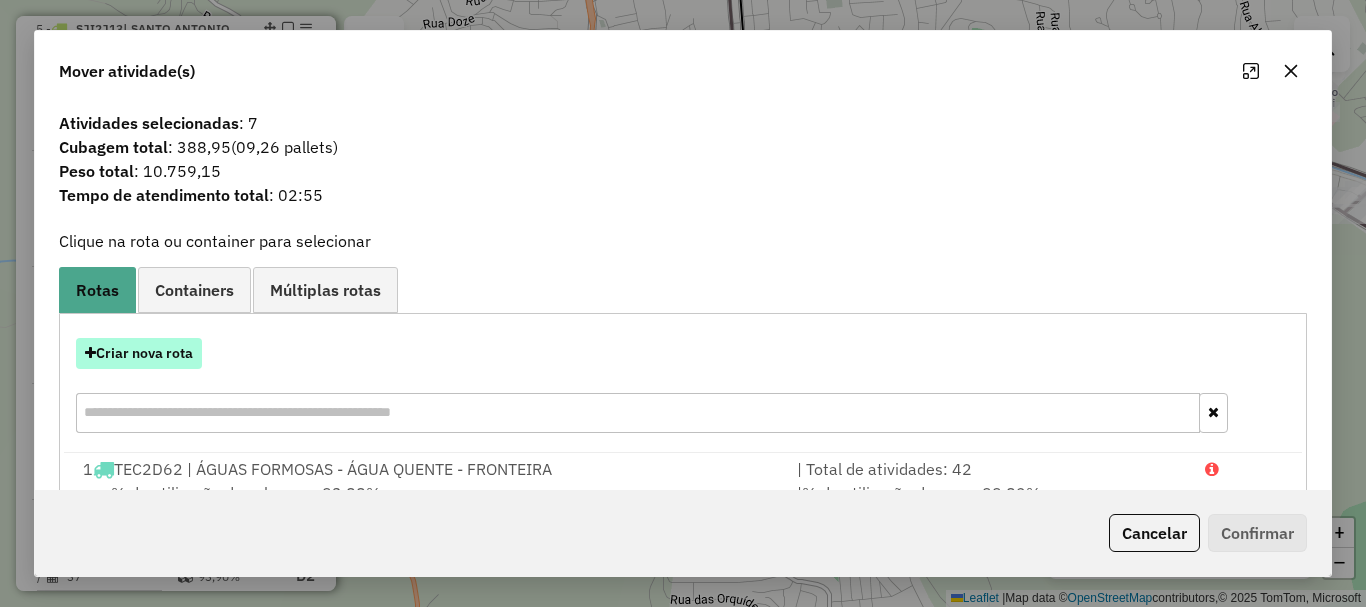 click on "Criar nova rota" at bounding box center (139, 353) 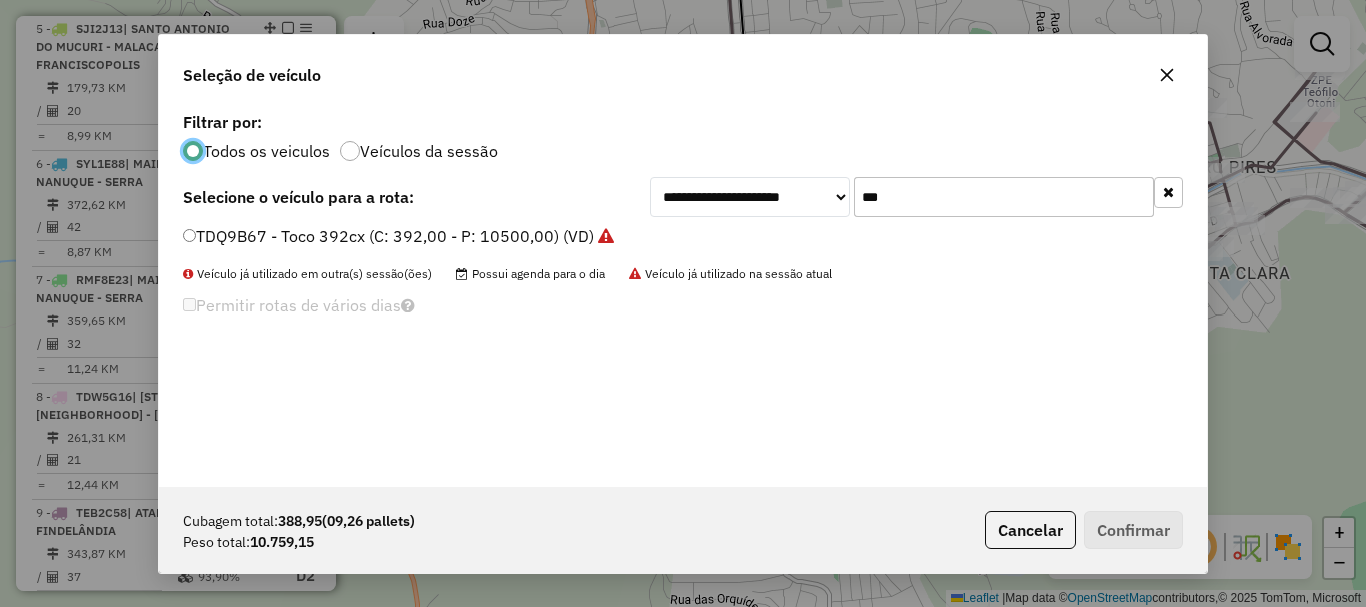 scroll, scrollTop: 11, scrollLeft: 6, axis: both 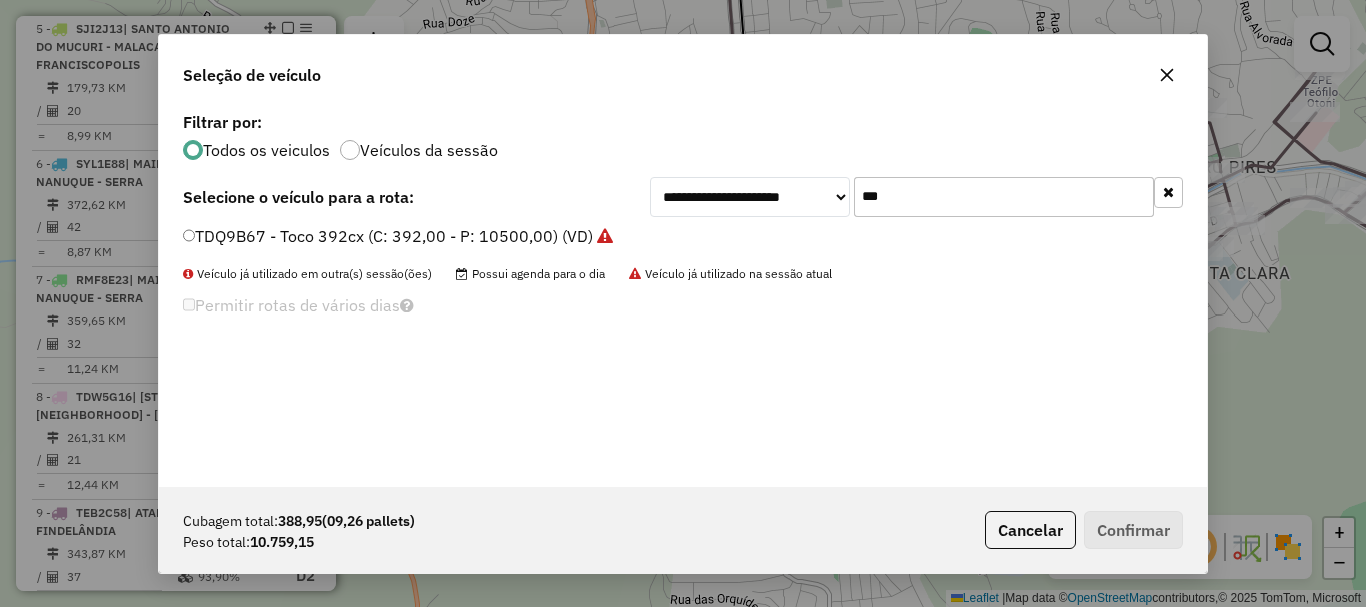 drag, startPoint x: 957, startPoint y: 202, endPoint x: 800, endPoint y: 191, distance: 157.38487 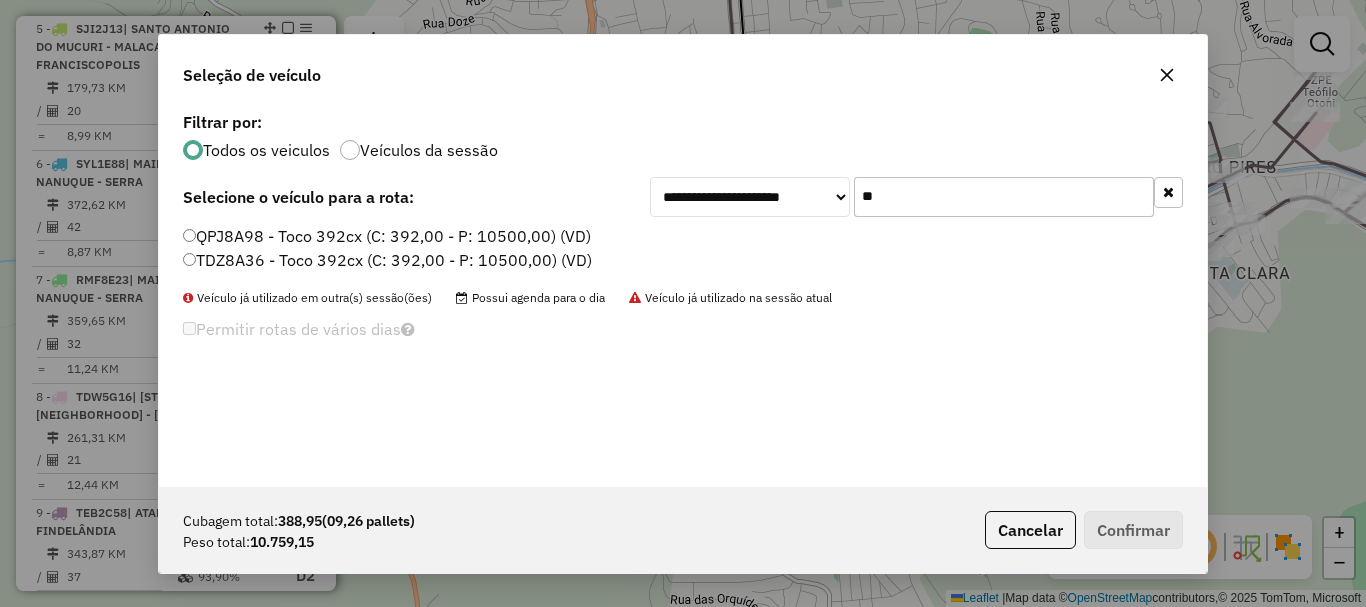 type on "**" 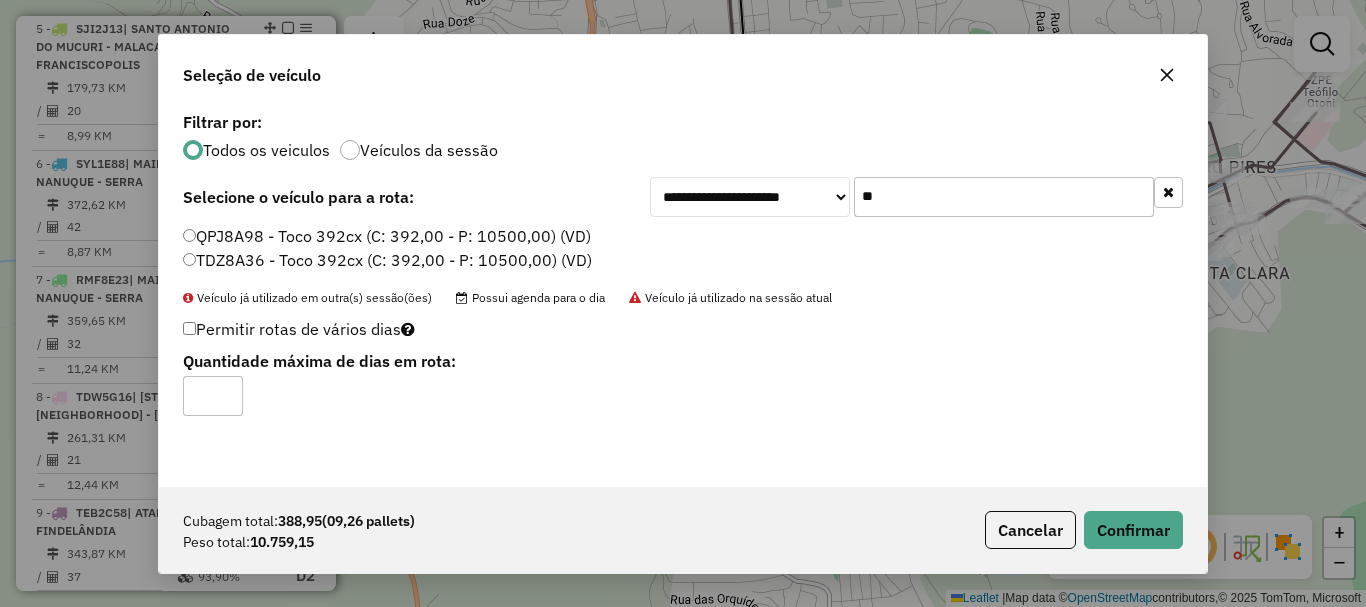 type on "*" 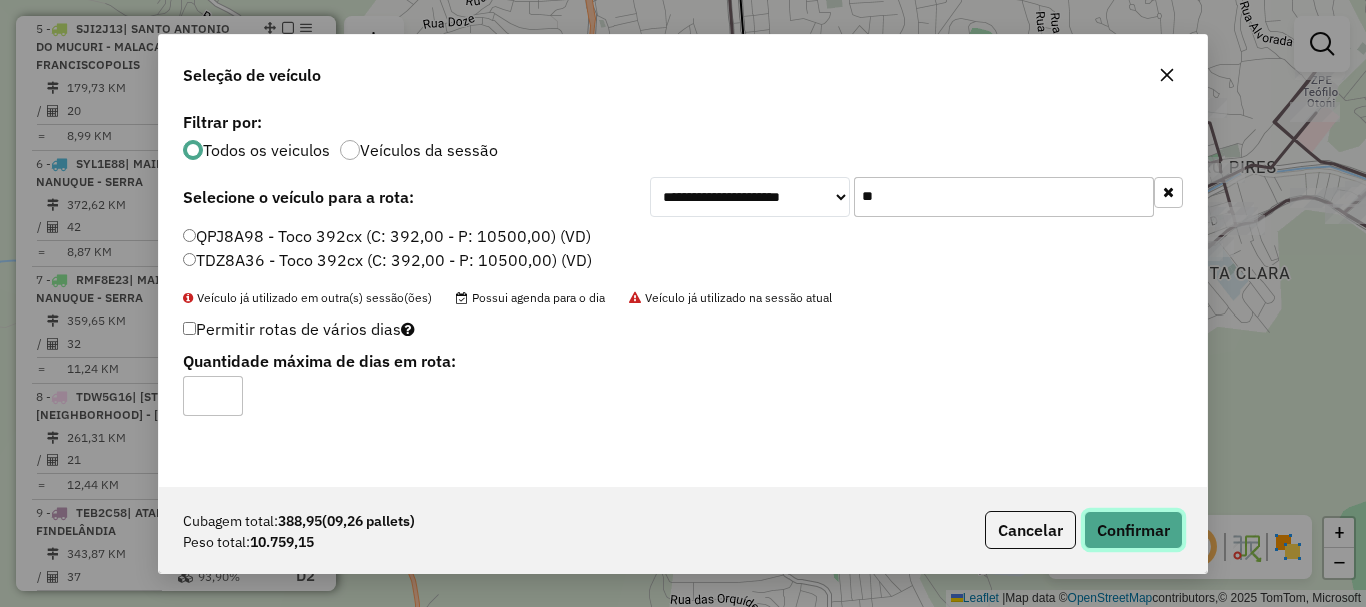 click on "Confirmar" 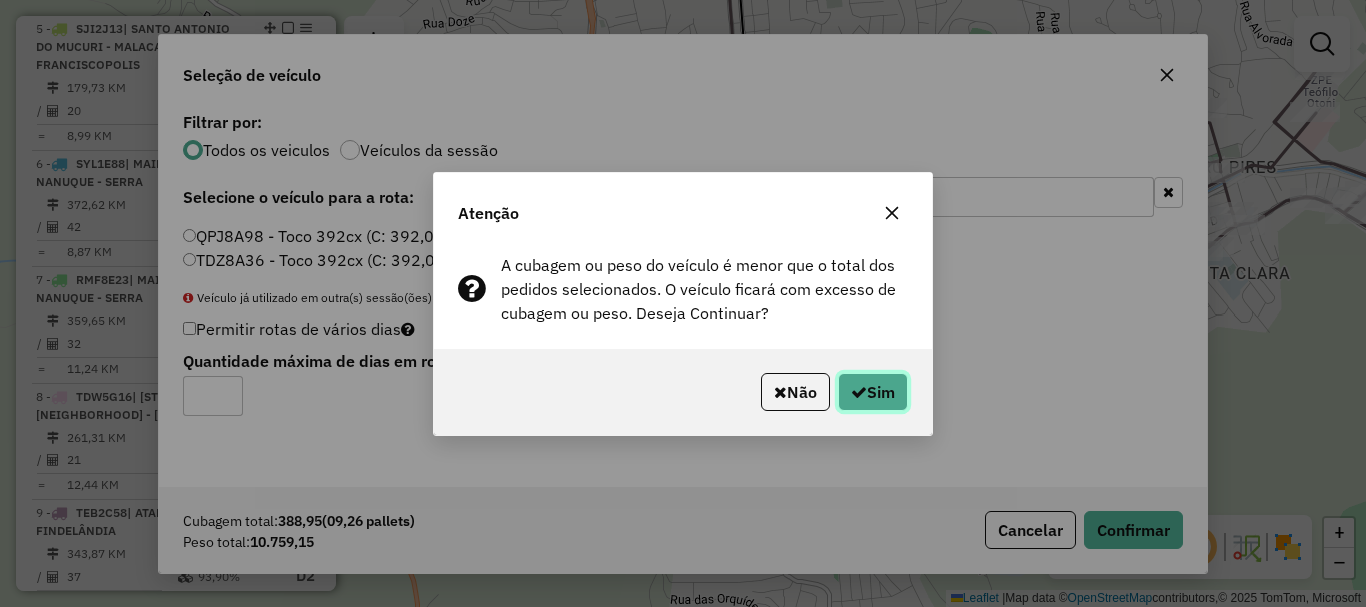 click on "Sim" 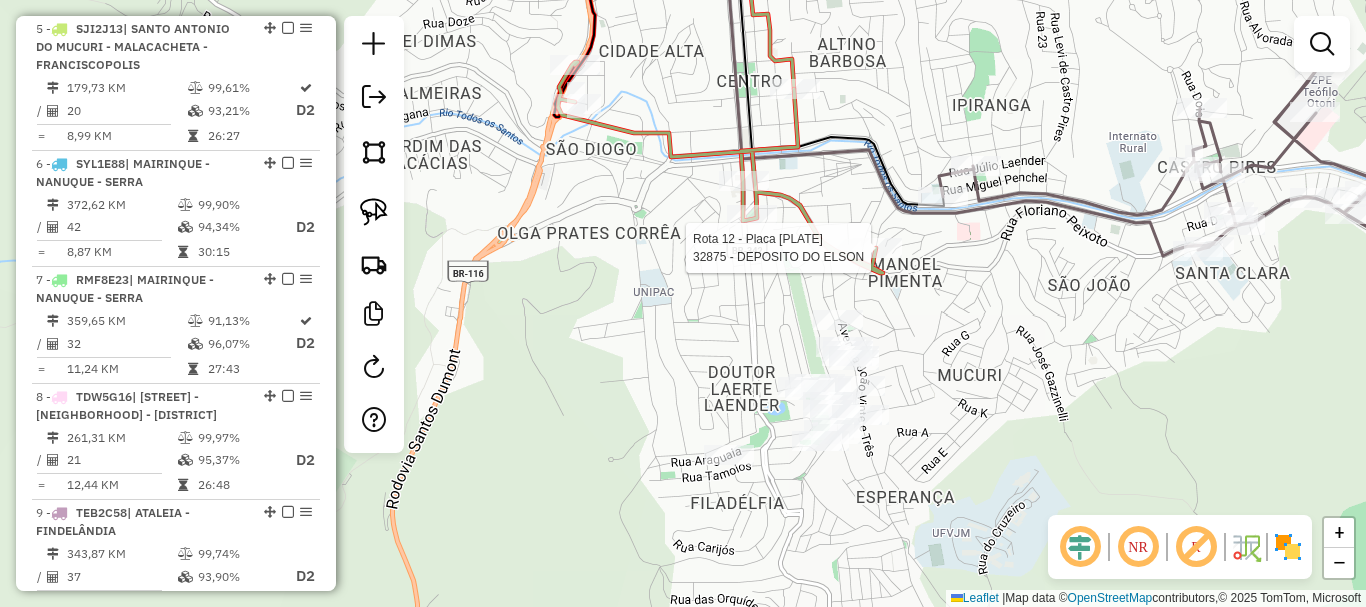 select on "*********" 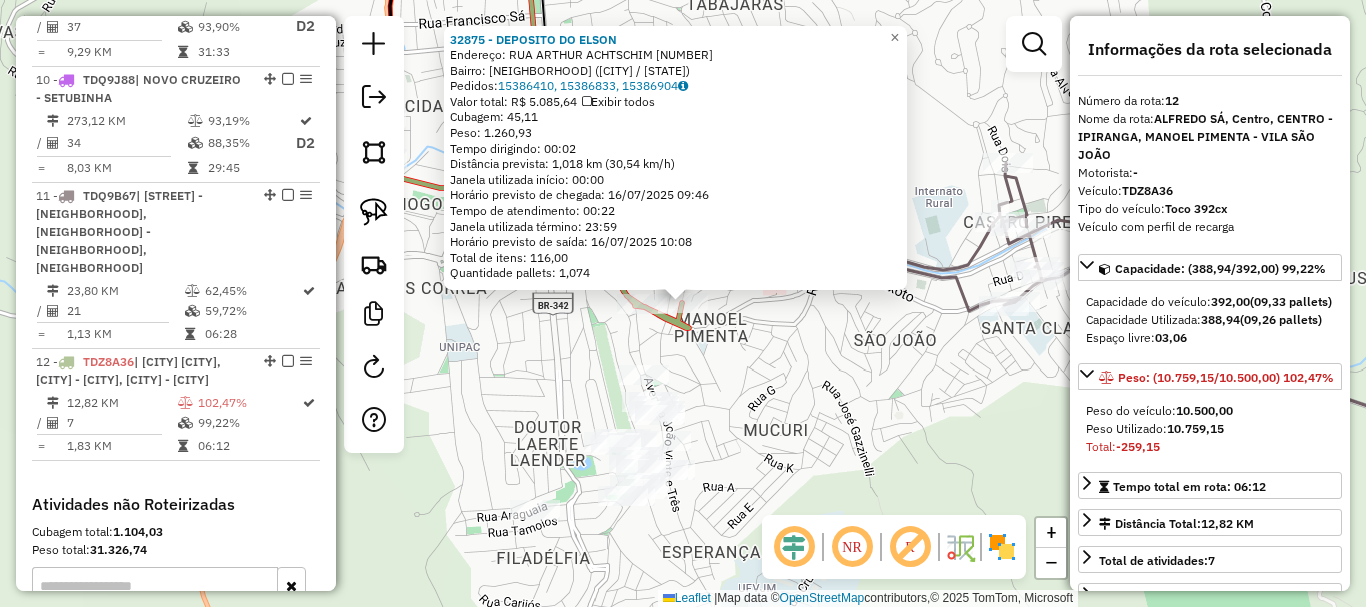 scroll, scrollTop: 2072, scrollLeft: 0, axis: vertical 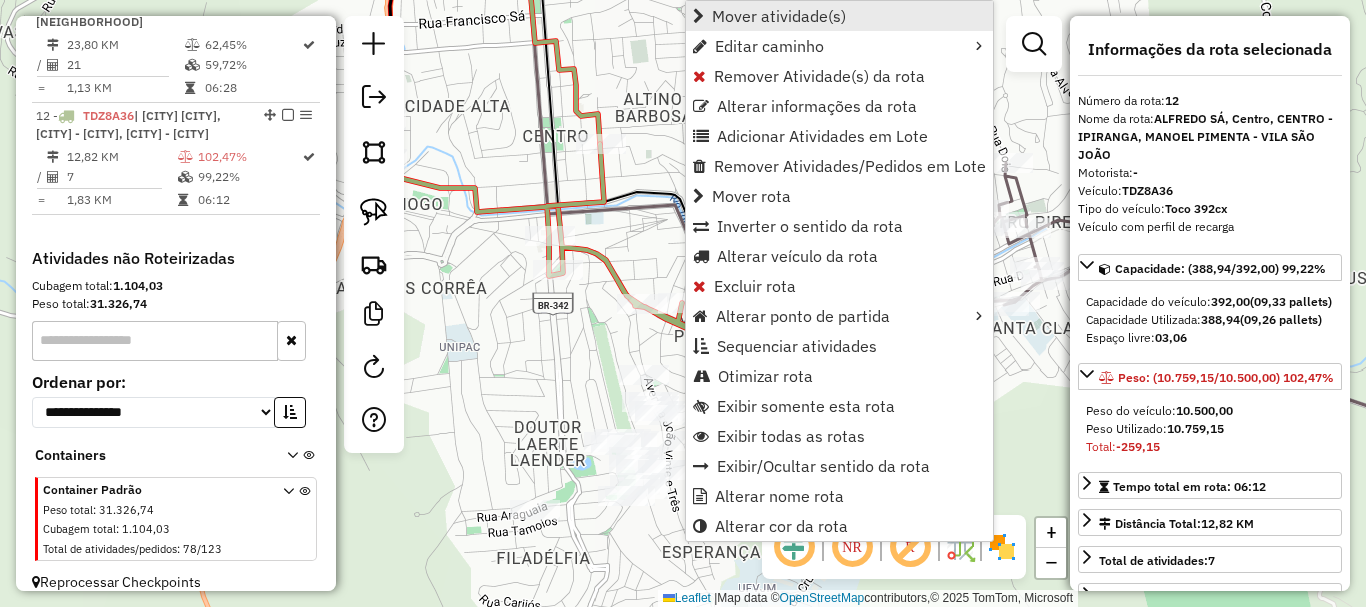 click on "Mover atividade(s)" at bounding box center (779, 16) 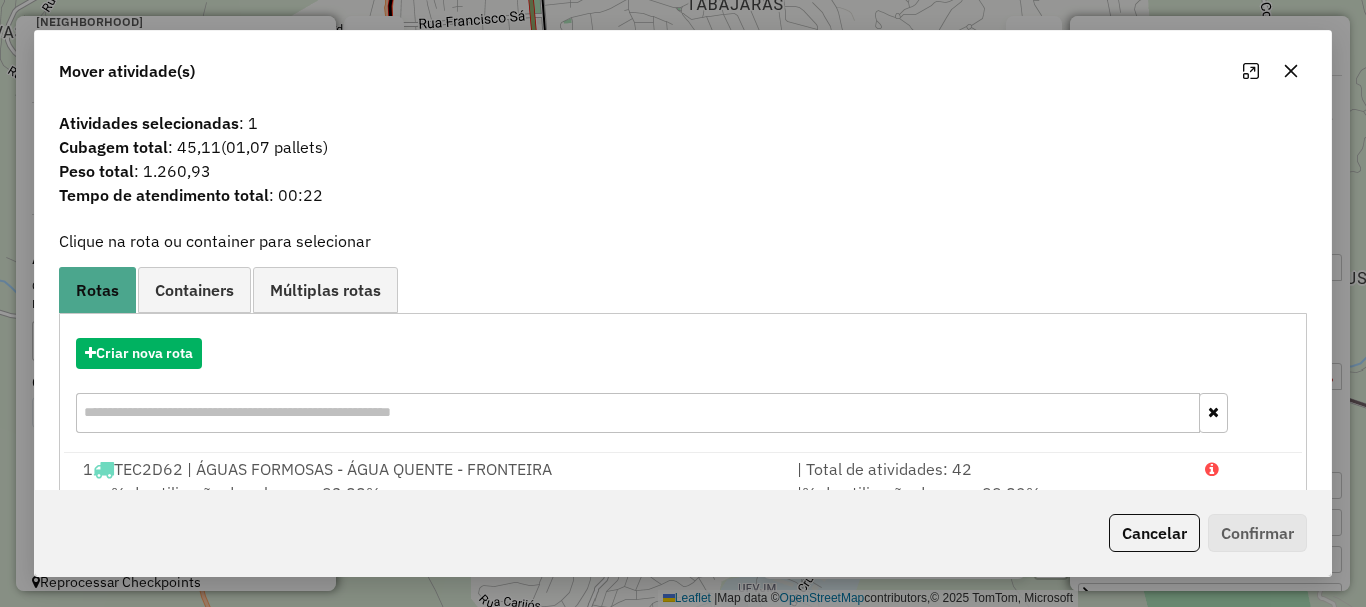 scroll, scrollTop: 397, scrollLeft: 0, axis: vertical 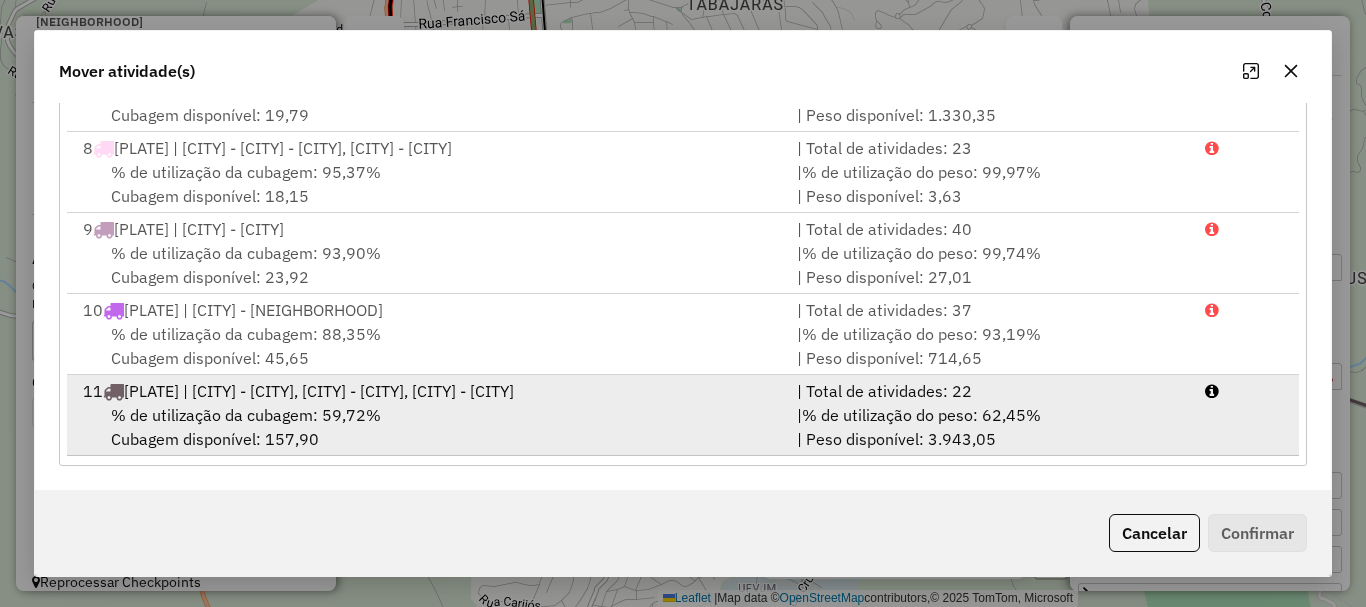 click on "% de utilização da cubagem: 59,72%" at bounding box center (246, 415) 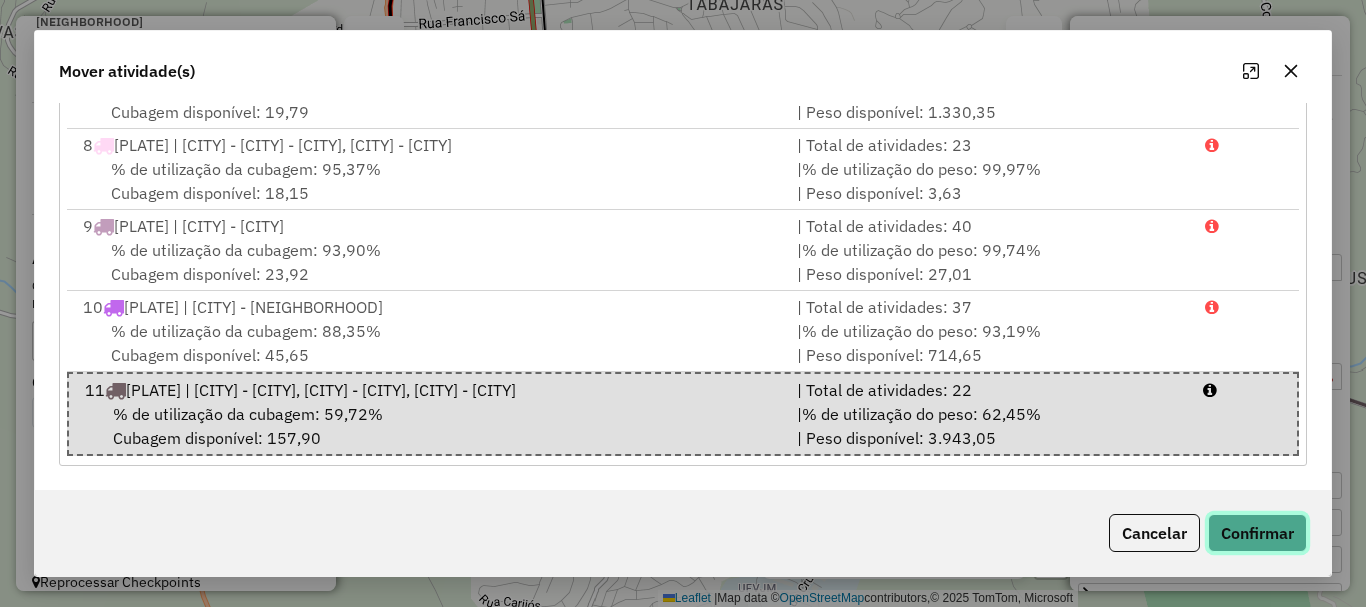 click on "Confirmar" 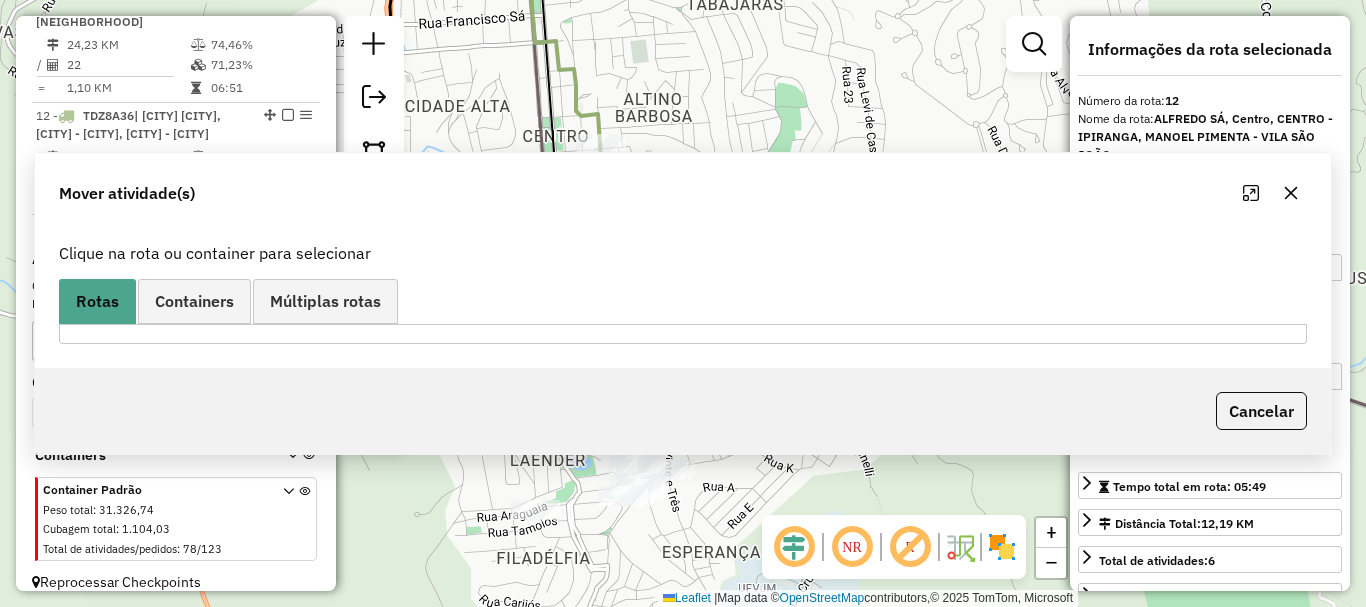 scroll, scrollTop: 0, scrollLeft: 0, axis: both 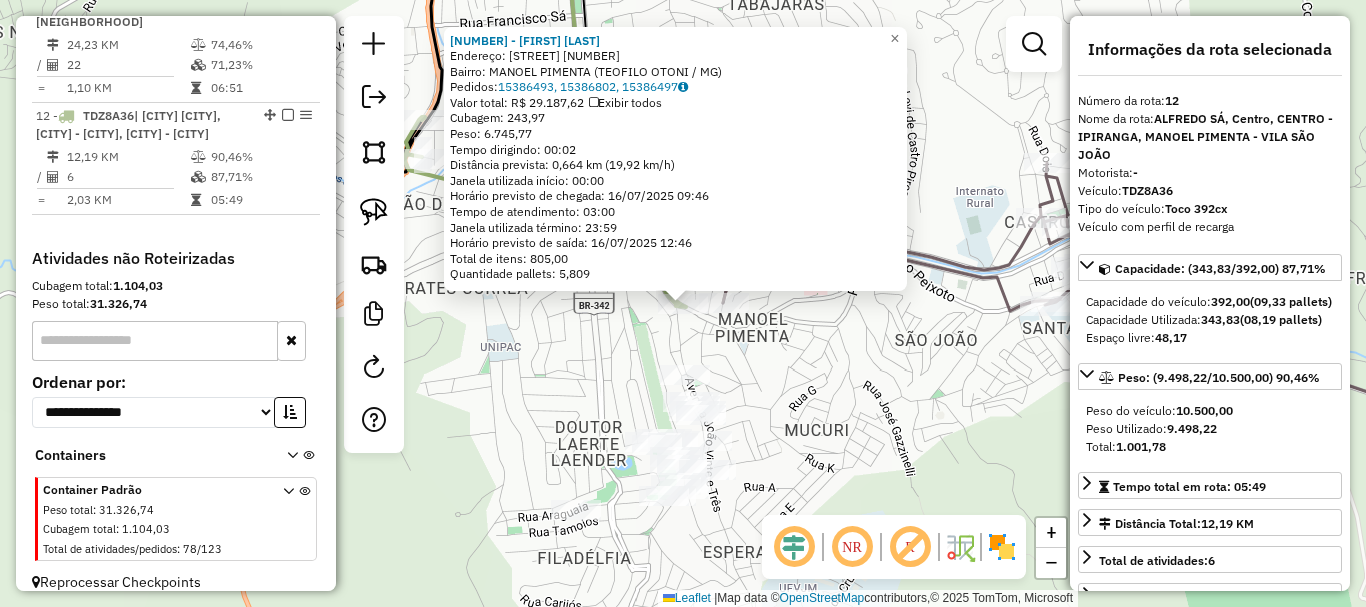 click on "37760 - LEANDRO LORENTZ LAME  Endereço:  FLORIANO PEIXOTO 163   Bairro: MANOEL PIMENTA (TEOFILO OTONI / MG)   Pedidos:  15386493, 15386802, 15386497   Valor total: R$ 29.187,62   Exibir todos   Cubagem: 243,97  Peso: 6.745,77  Tempo dirigindo: 00:02   Distância prevista: 0,664 km (19,92 km/h)   Janela utilizada início: 00:00   Horário previsto de chegada: 16/07/2025 09:46   Tempo de atendimento: 03:00   Janela utilizada término: 23:59   Horário previsto de saída: 16/07/2025 12:46   Total de itens: 805,00   Quantidade pallets: 5,809  × Janela de atendimento Grade de atendimento Capacidade Transportadoras Veículos Cliente Pedidos  Rotas Selecione os dias de semana para filtrar as janelas de atendimento  Seg   Ter   Qua   Qui   Sex   Sáb   Dom  Informe o período da janela de atendimento: De: Até:  Filtrar exatamente a janela do cliente  Considerar janela de atendimento padrão  Selecione os dias de semana para filtrar as grades de atendimento  Seg   Ter   Qua   Qui   Sex   Sáb   Dom   Peso mínimo:" 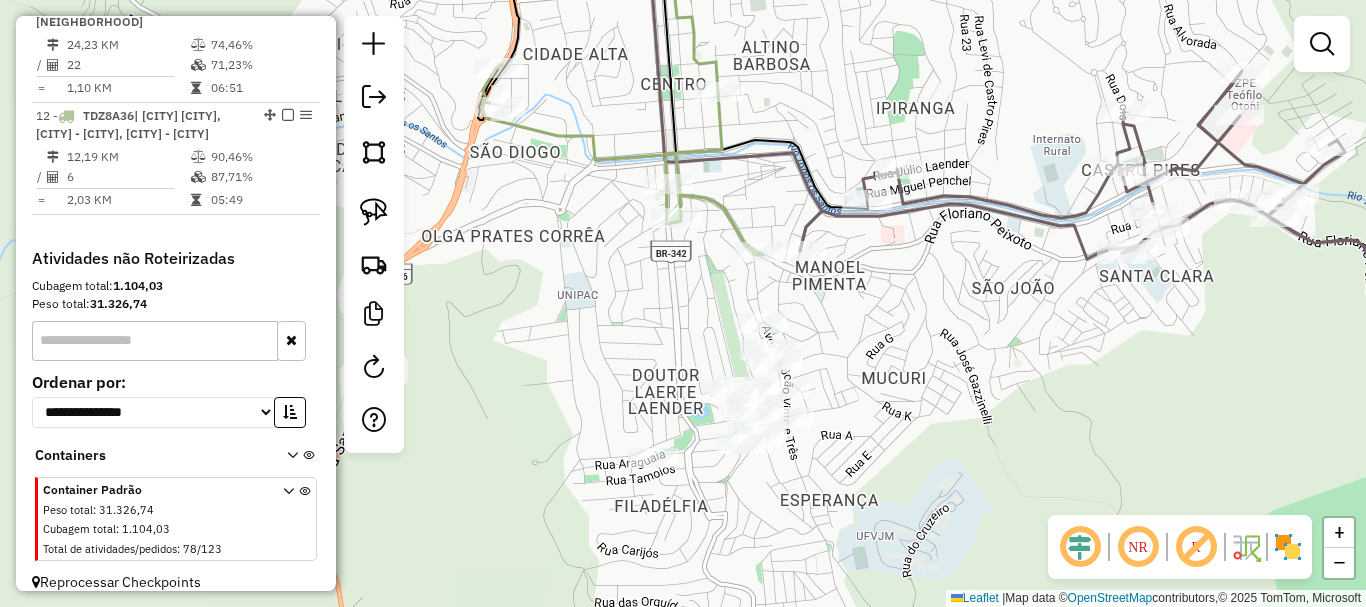 drag, startPoint x: 569, startPoint y: 309, endPoint x: 649, endPoint y: 206, distance: 130.41856 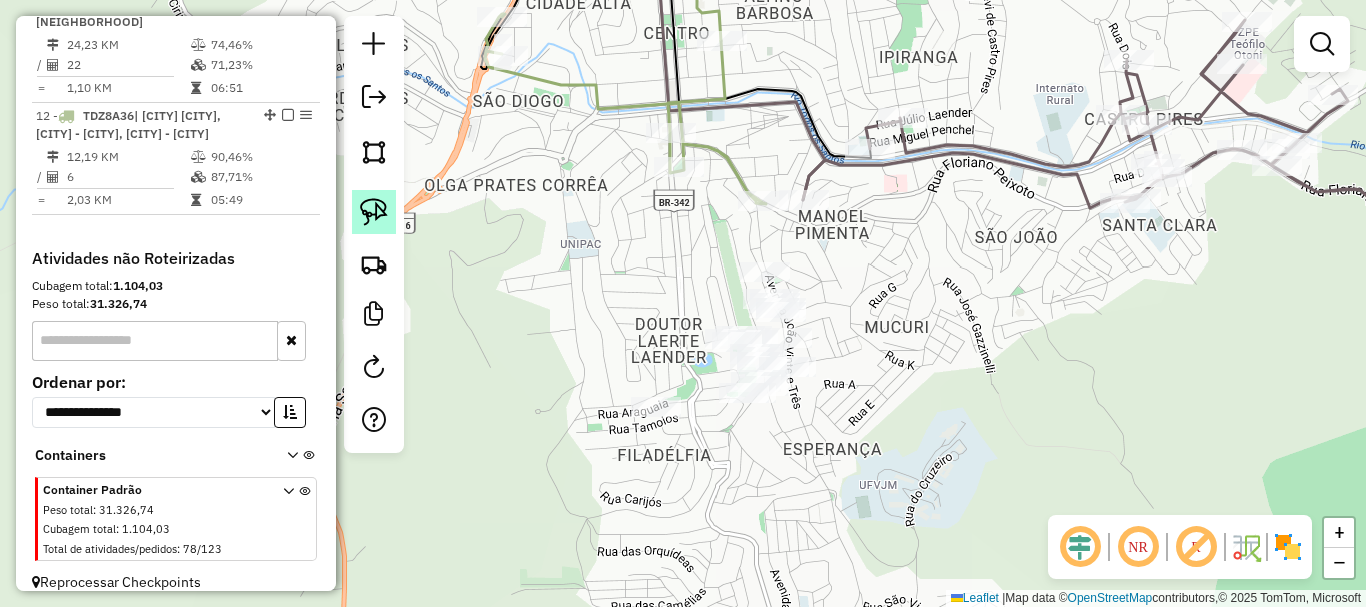 click 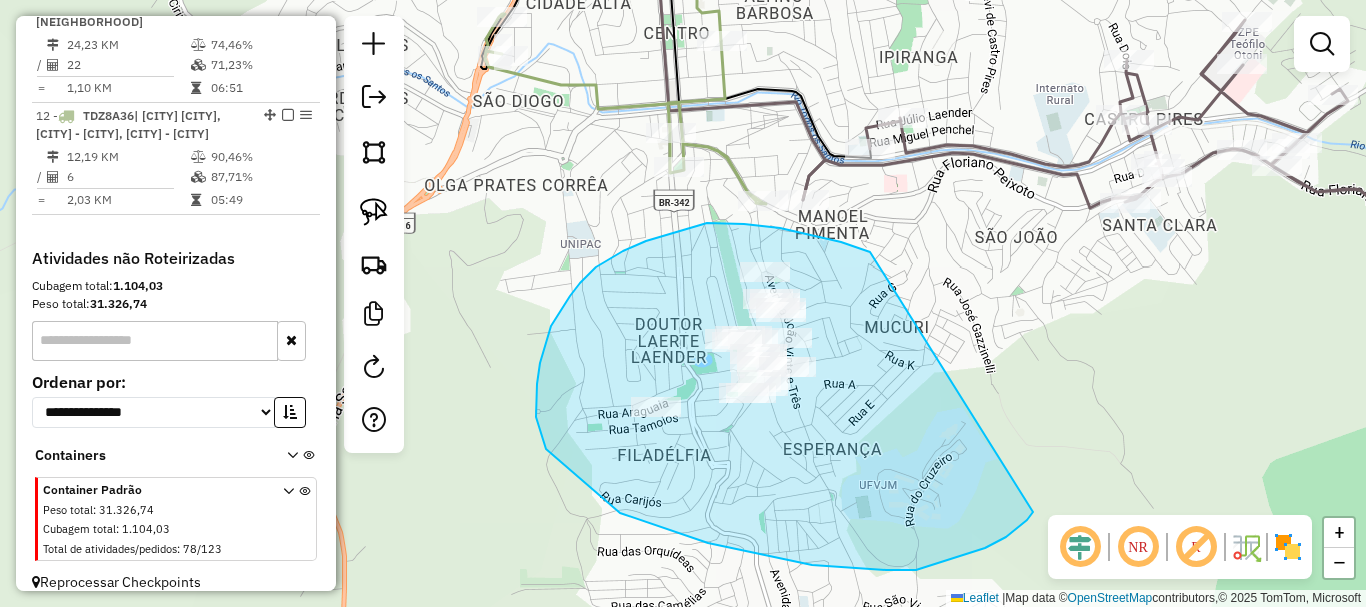 drag, startPoint x: 870, startPoint y: 252, endPoint x: 1033, endPoint y: 512, distance: 306.8697 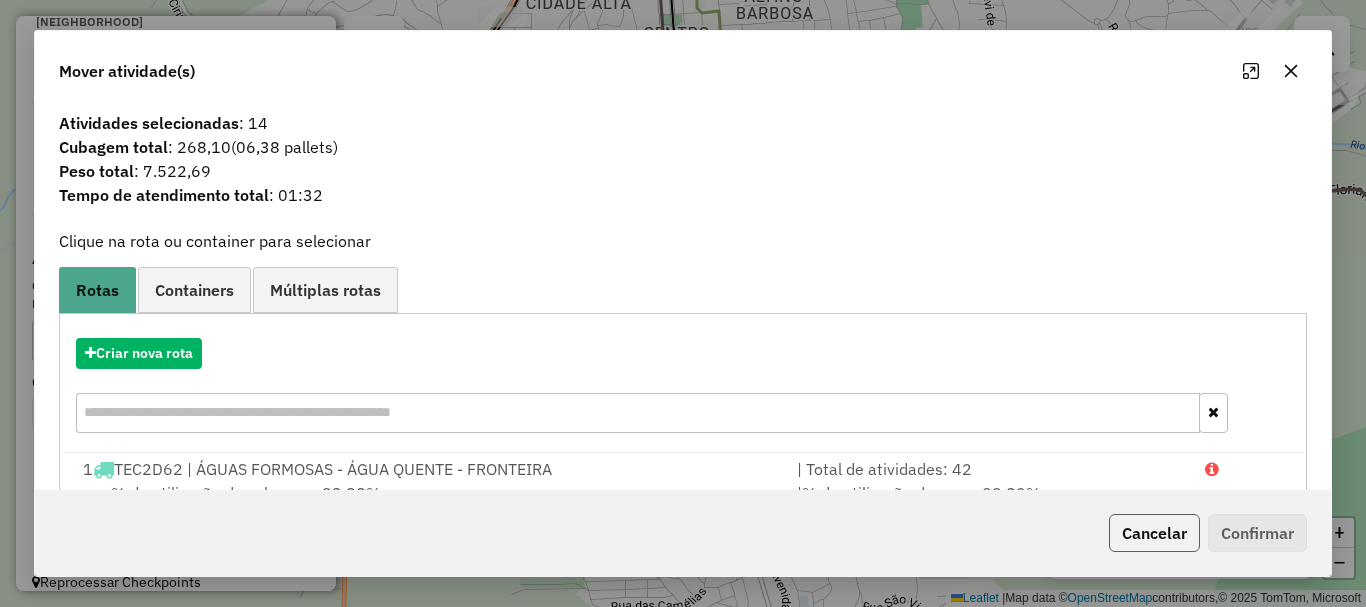 click on "Cancelar" 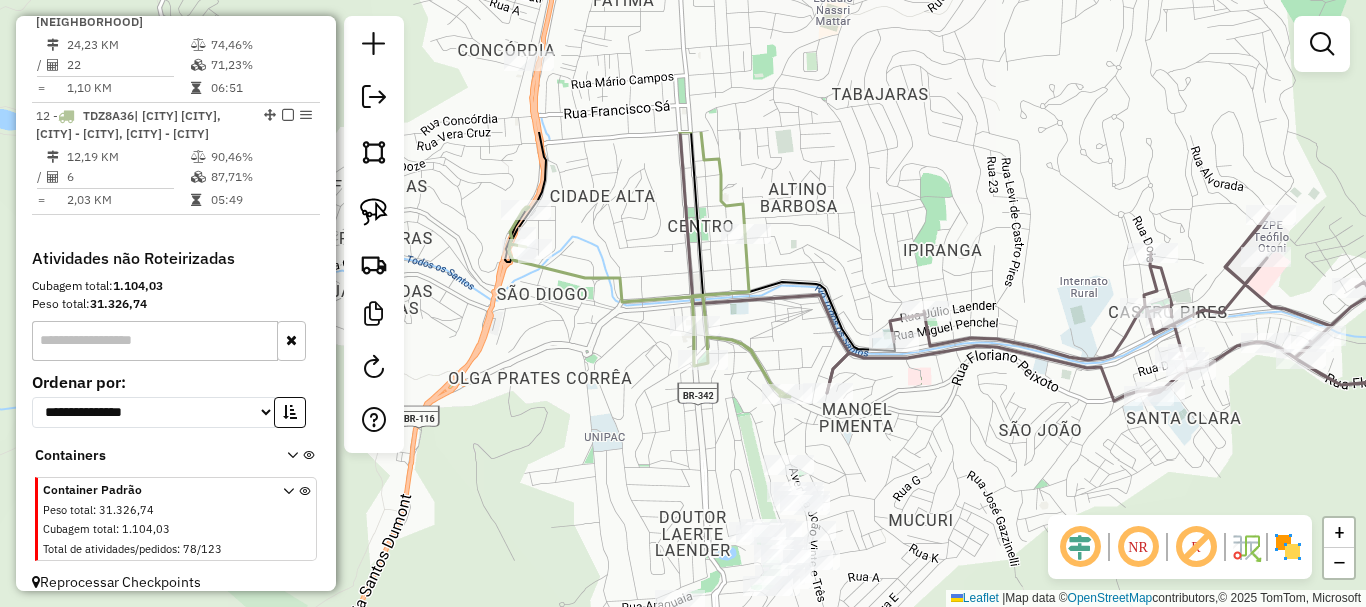 drag, startPoint x: 814, startPoint y: 231, endPoint x: 838, endPoint y: 424, distance: 194.4865 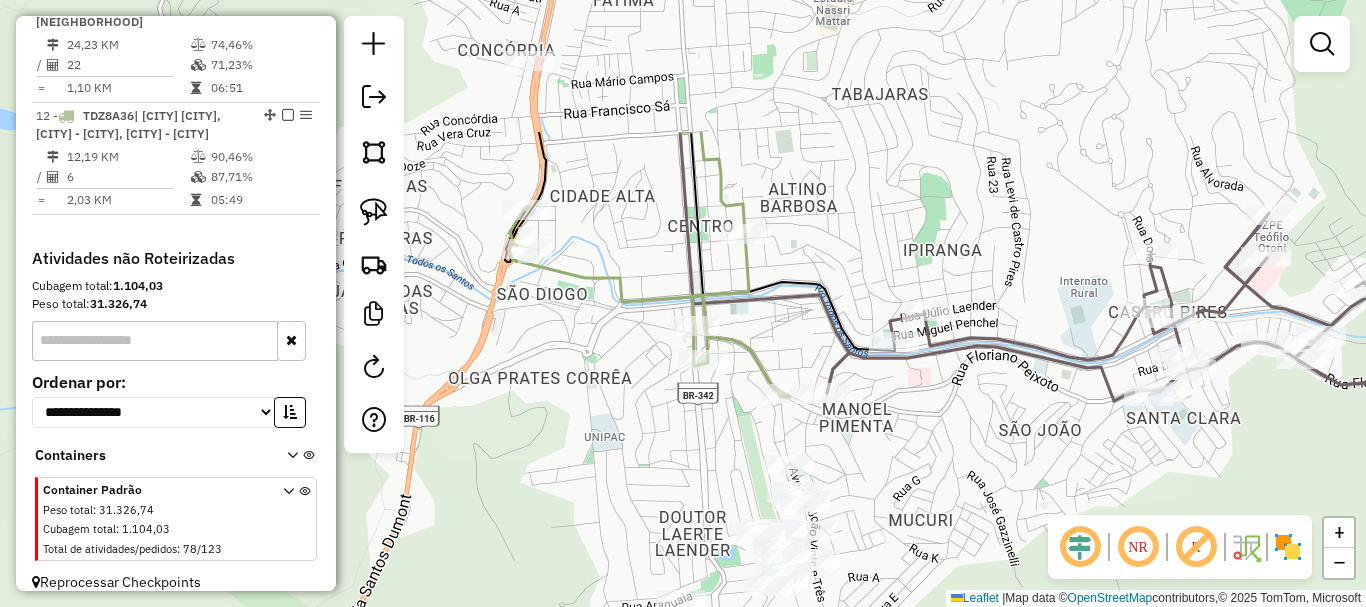 click on "Janela de atendimento Grade de atendimento Capacidade Transportadoras Veículos Cliente Pedidos  Rotas Selecione os dias de semana para filtrar as janelas de atendimento  Seg   Ter   Qua   Qui   Sex   Sáb   Dom  Informe o período da janela de atendimento: De: Até:  Filtrar exatamente a janela do cliente  Considerar janela de atendimento padrão  Selecione os dias de semana para filtrar as grades de atendimento  Seg   Ter   Qua   Qui   Sex   Sáb   Dom   Considerar clientes sem dia de atendimento cadastrado  Clientes fora do dia de atendimento selecionado Filtrar as atividades entre os valores definidos abaixo:  Peso mínimo:   Peso máximo:   Cubagem mínima:   Cubagem máxima:   De:   Até:  Filtrar as atividades entre o tempo de atendimento definido abaixo:  De:   Até:   Considerar capacidade total dos clientes não roteirizados Transportadora: Selecione um ou mais itens Tipo de veículo: Selecione um ou mais itens Veículo: Selecione um ou mais itens Motorista: Selecione um ou mais itens Nome: Rótulo:" 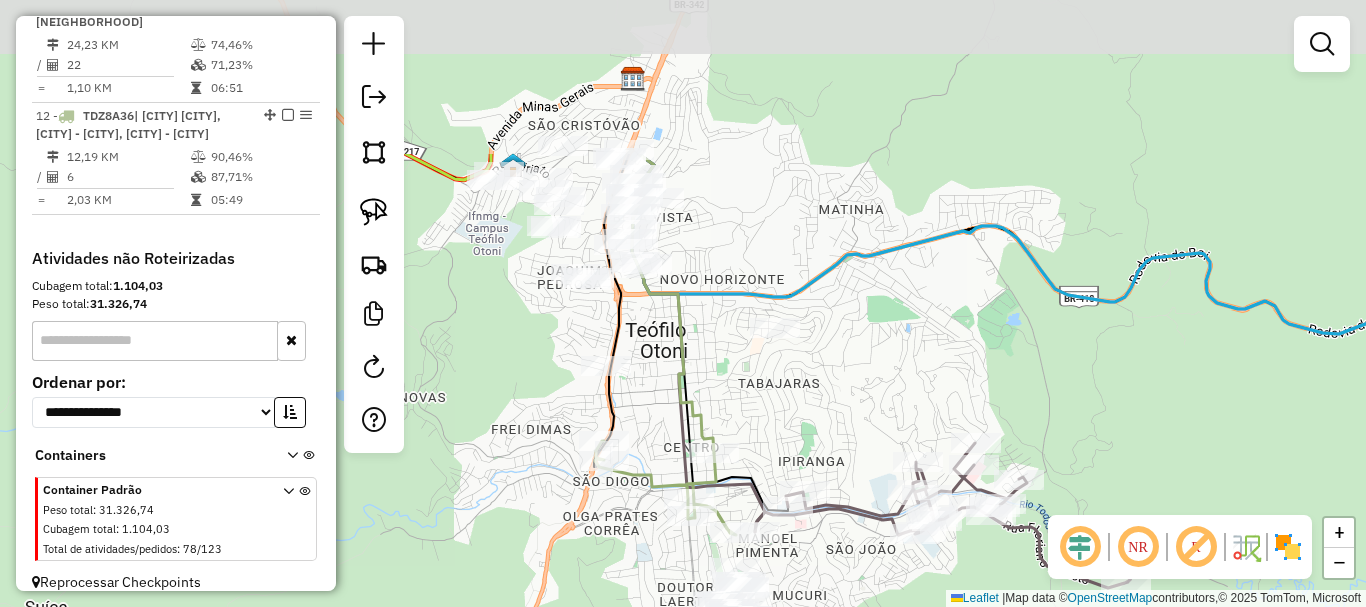 drag, startPoint x: 748, startPoint y: 144, endPoint x: 743, endPoint y: 359, distance: 215.05814 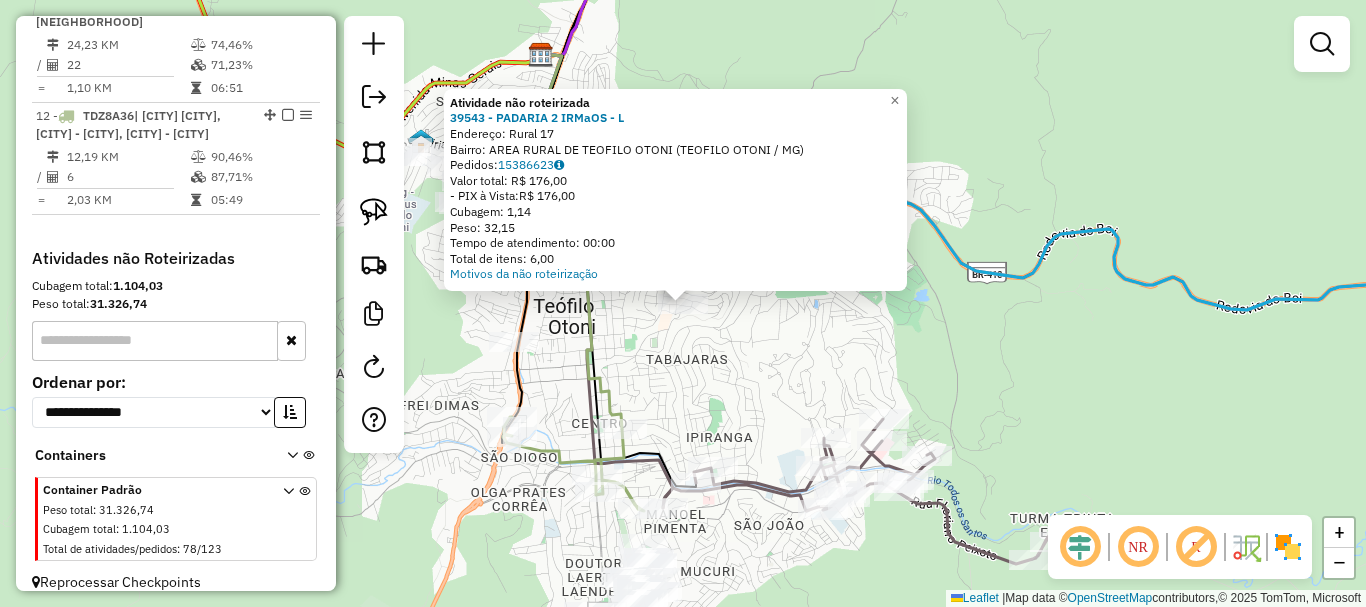 click on "Atividade não roteirizada 39543 - PADARIA 2 IRMaOS - L  Endereço:  Rural 17   Bairro: AREA RURAL DE TEOFILO OTONI (TEOFILO OTONI / MG)   Pedidos:  15386623   Valor total: R$ 176,00   - PIX à Vista:  R$ 176,00   Cubagem: 1,14   Peso: 32,15   Tempo de atendimento: 00:00   Total de itens: 6,00  Motivos da não roteirização × Janela de atendimento Grade de atendimento Capacidade Transportadoras Veículos Cliente Pedidos  Rotas Selecione os dias de semana para filtrar as janelas de atendimento  Seg   Ter   Qua   Qui   Sex   Sáb   Dom  Informe o período da janela de atendimento: De: Até:  Filtrar exatamente a janela do cliente  Considerar janela de atendimento padrão  Selecione os dias de semana para filtrar as grades de atendimento  Seg   Ter   Qua   Qui   Sex   Sáb   Dom   Considerar clientes sem dia de atendimento cadastrado  Clientes fora do dia de atendimento selecionado Filtrar as atividades entre os valores definidos abaixo:  Peso mínimo:   Peso máximo:   Cubagem mínima:   Cubagem máxima:  De:" 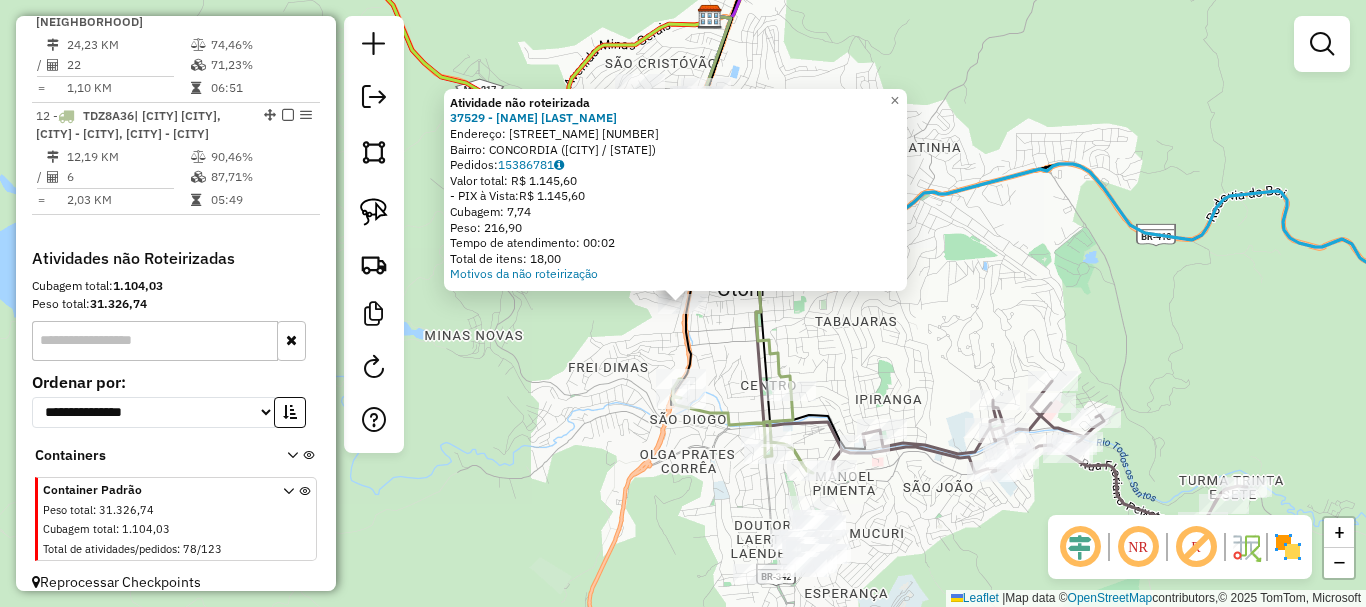 click on "Atividade não roteirizada 37529 - LU BAR LANCHES  Endereço:  SOARES DA COSTA 467   Bairro: CONCORDIA (TEOFILO OTONI / MG)   Pedidos:  15386781   Valor total: R$ 1.145,60   - PIX à Vista:  R$ 1.145,60   Cubagem: 7,74   Peso: 216,90   Tempo de atendimento: 00:02   Total de itens: 18,00  Motivos da não roteirização × Janela de atendimento Grade de atendimento Capacidade Transportadoras Veículos Cliente Pedidos  Rotas Selecione os dias de semana para filtrar as janelas de atendimento  Seg   Ter   Qua   Qui   Sex   Sáb   Dom  Informe o período da janela de atendimento: De: Até:  Filtrar exatamente a janela do cliente  Considerar janela de atendimento padrão  Selecione os dias de semana para filtrar as grades de atendimento  Seg   Ter   Qua   Qui   Sex   Sáb   Dom   Considerar clientes sem dia de atendimento cadastrado  Clientes fora do dia de atendimento selecionado Filtrar as atividades entre os valores definidos abaixo:  Peso mínimo:   Peso máximo:   Cubagem mínima:   Cubagem máxima:   De:  De:" 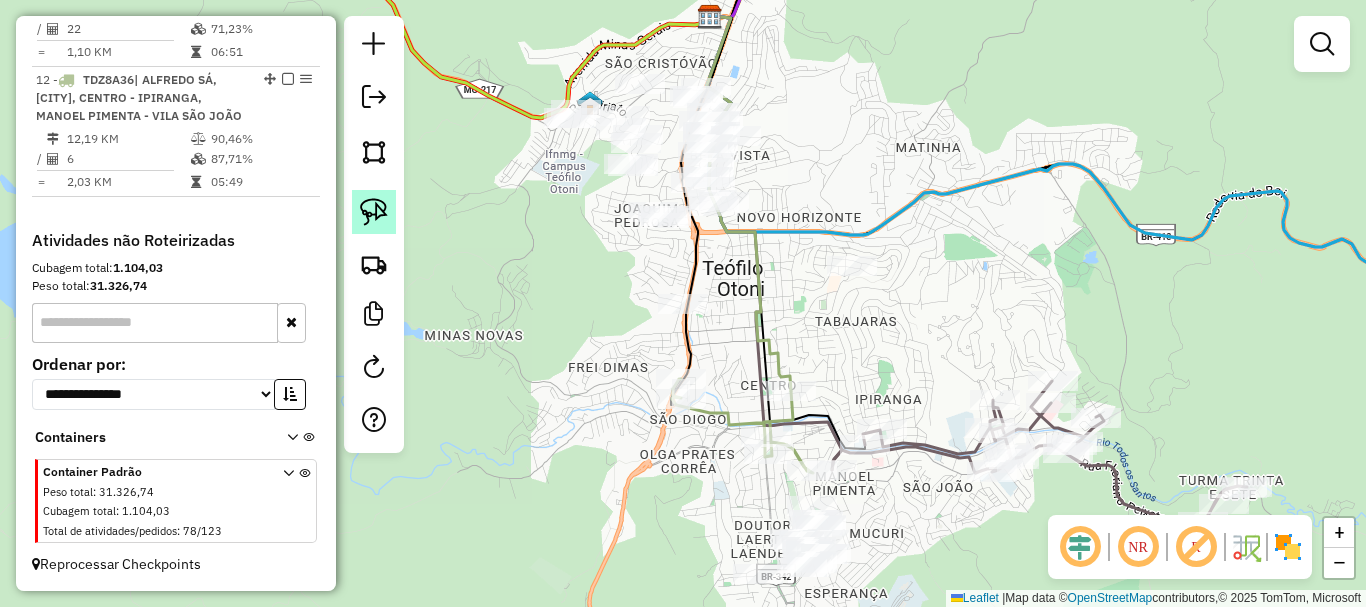click 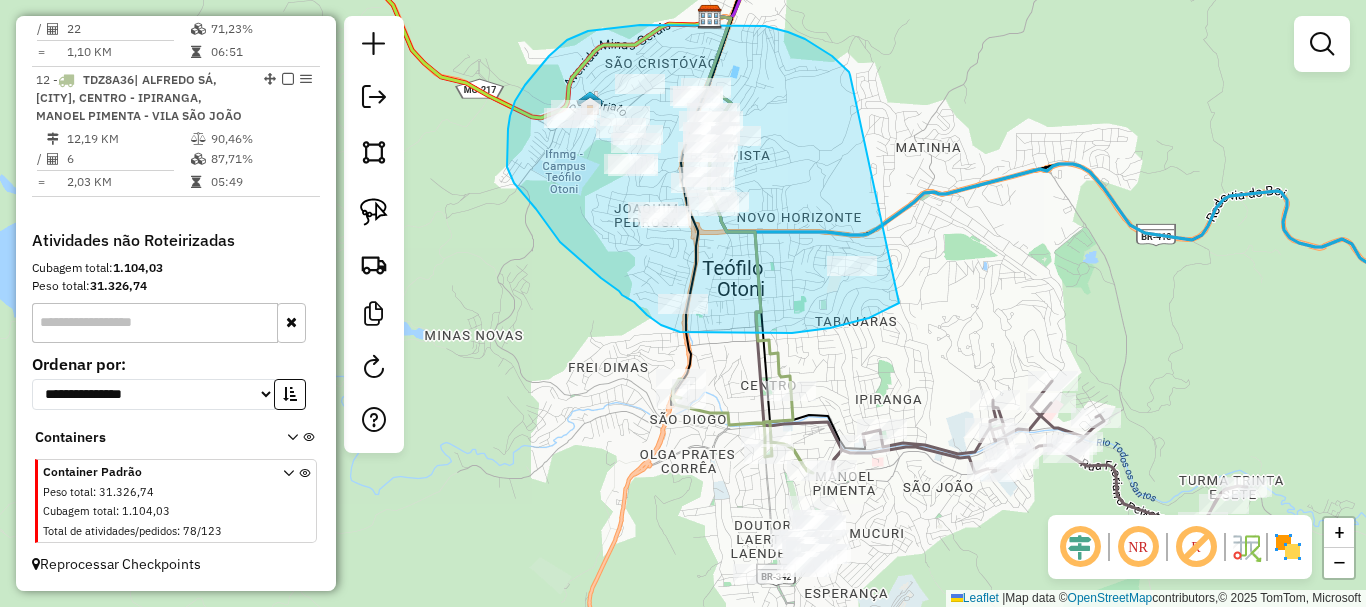 drag, startPoint x: 850, startPoint y: 75, endPoint x: 935, endPoint y: 294, distance: 234.917 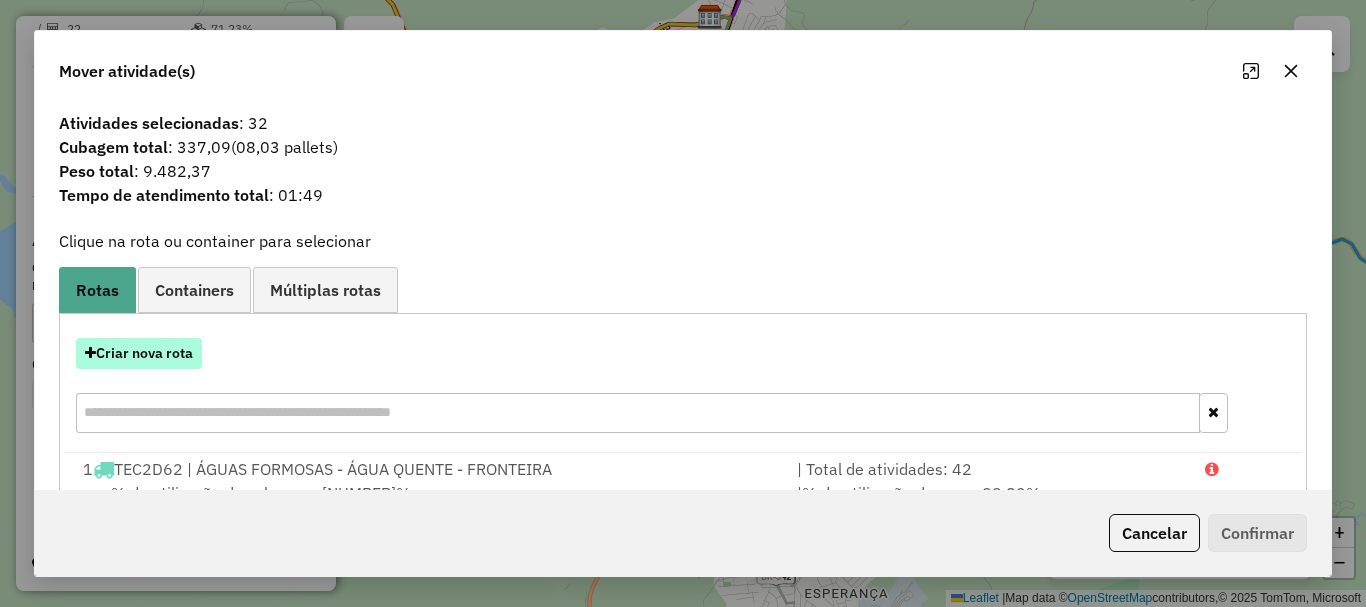 click on "Criar nova rota" at bounding box center [139, 353] 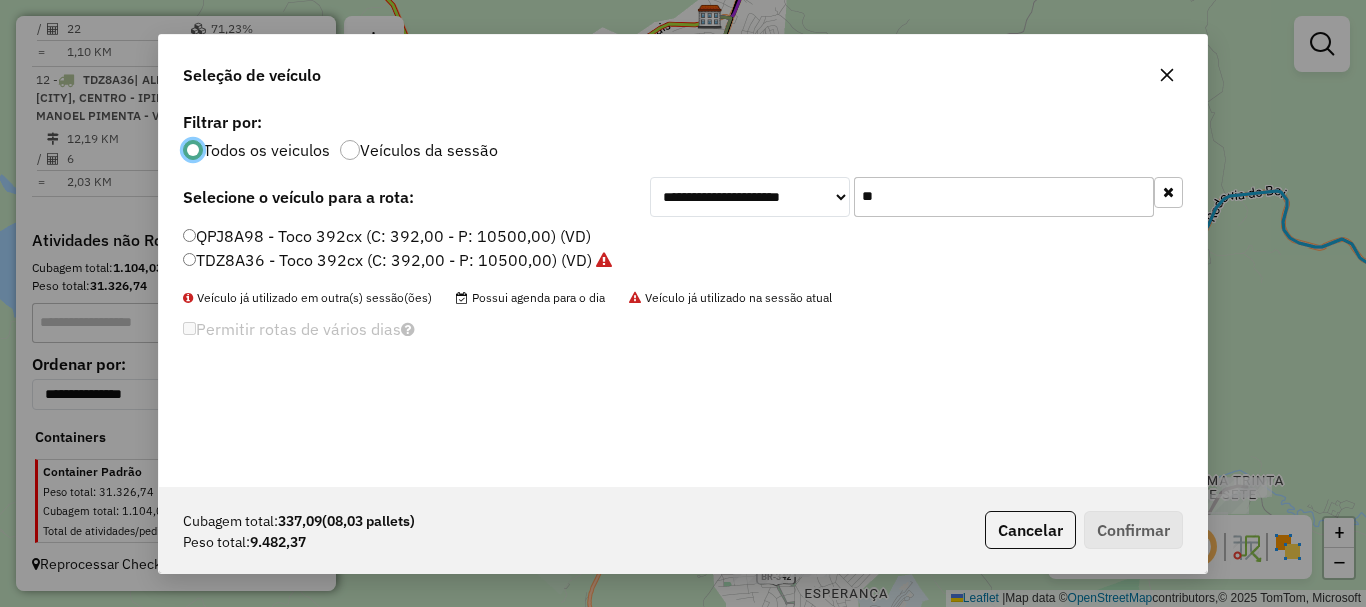 scroll, scrollTop: 11, scrollLeft: 6, axis: both 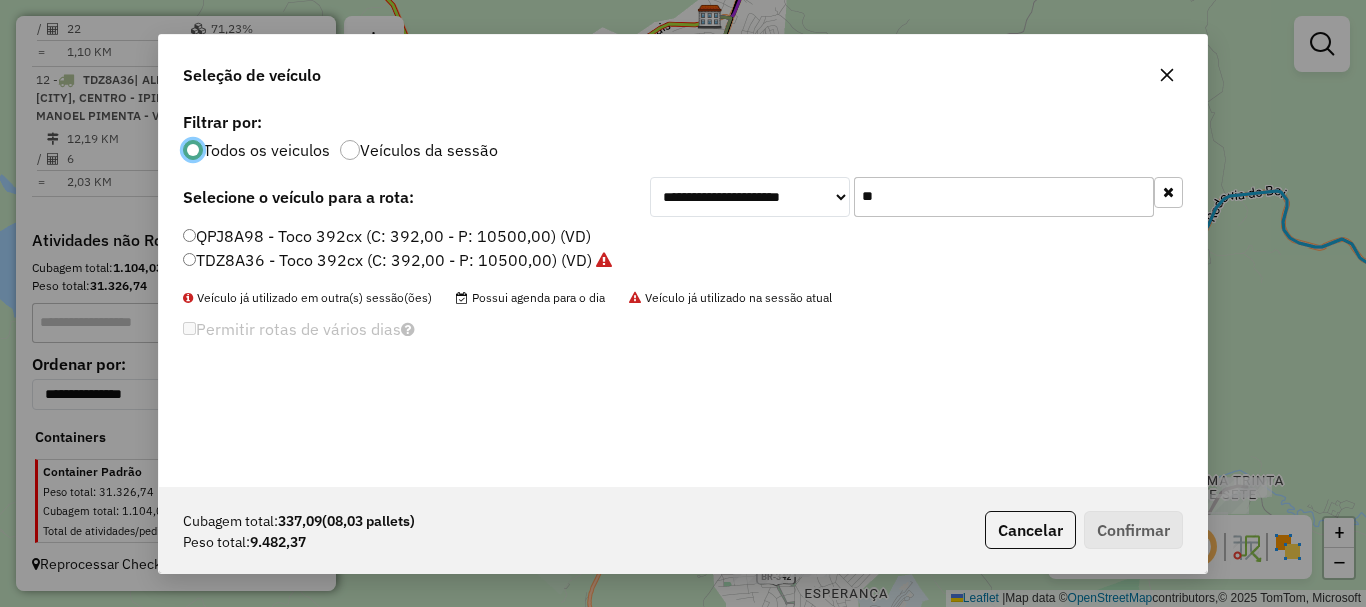drag, startPoint x: 819, startPoint y: 197, endPoint x: 798, endPoint y: 200, distance: 21.213203 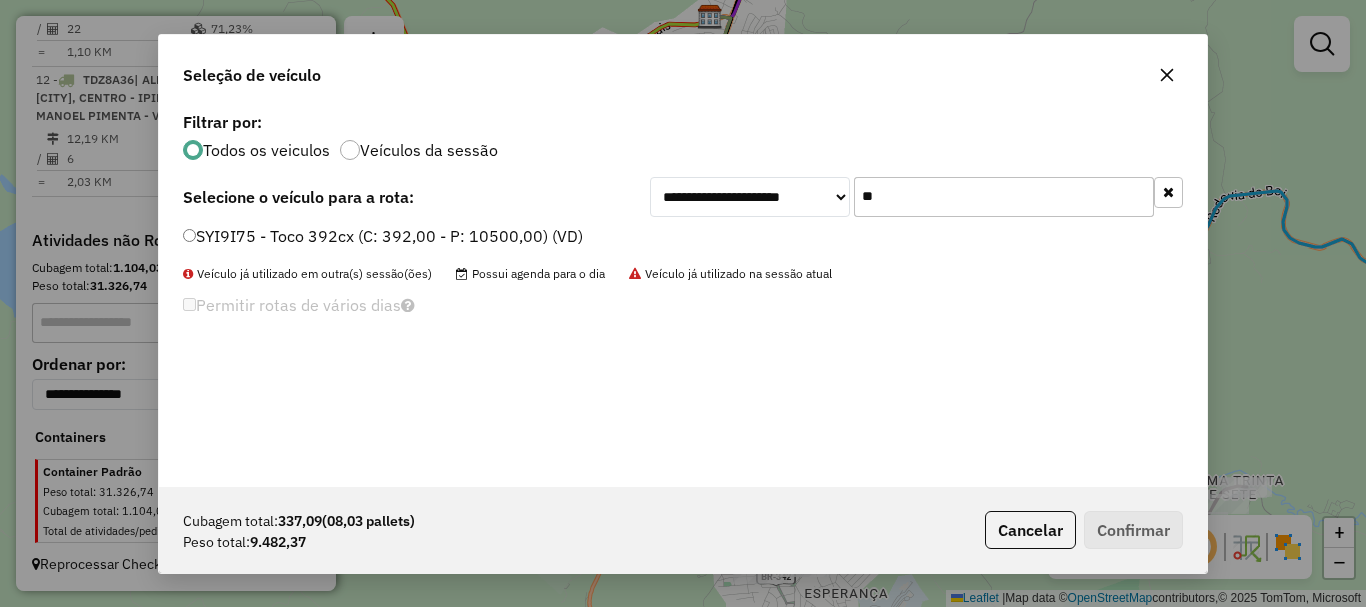 type on "**" 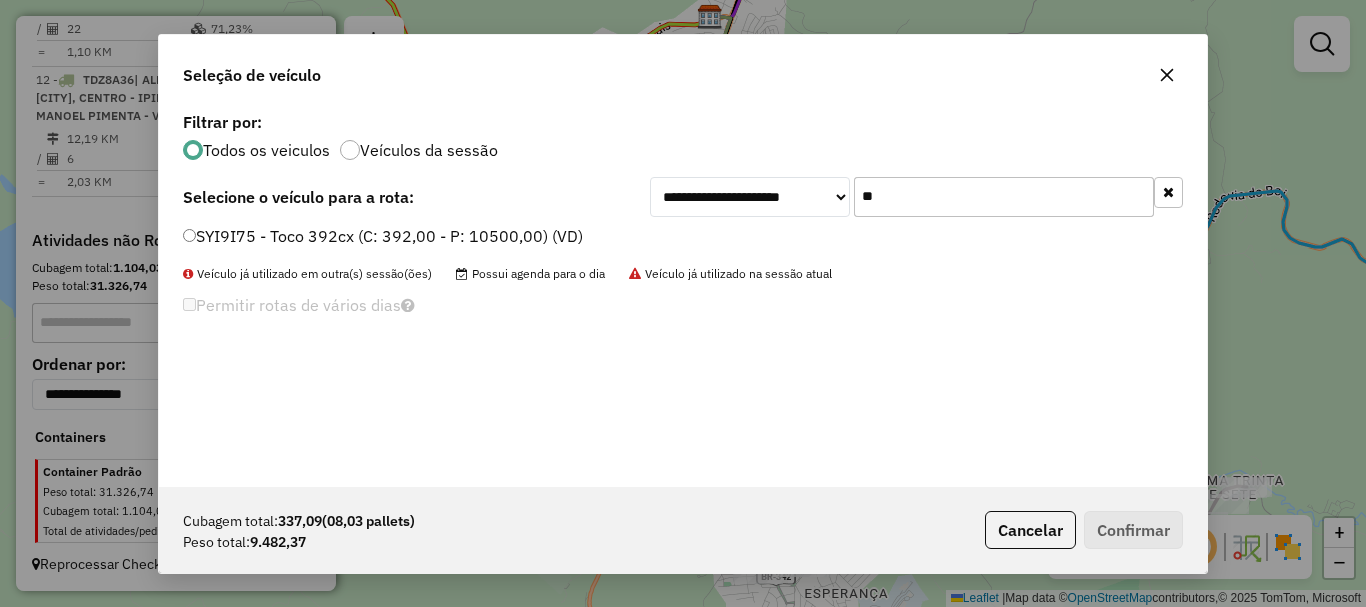 drag, startPoint x: 365, startPoint y: 214, endPoint x: 358, endPoint y: 223, distance: 11.401754 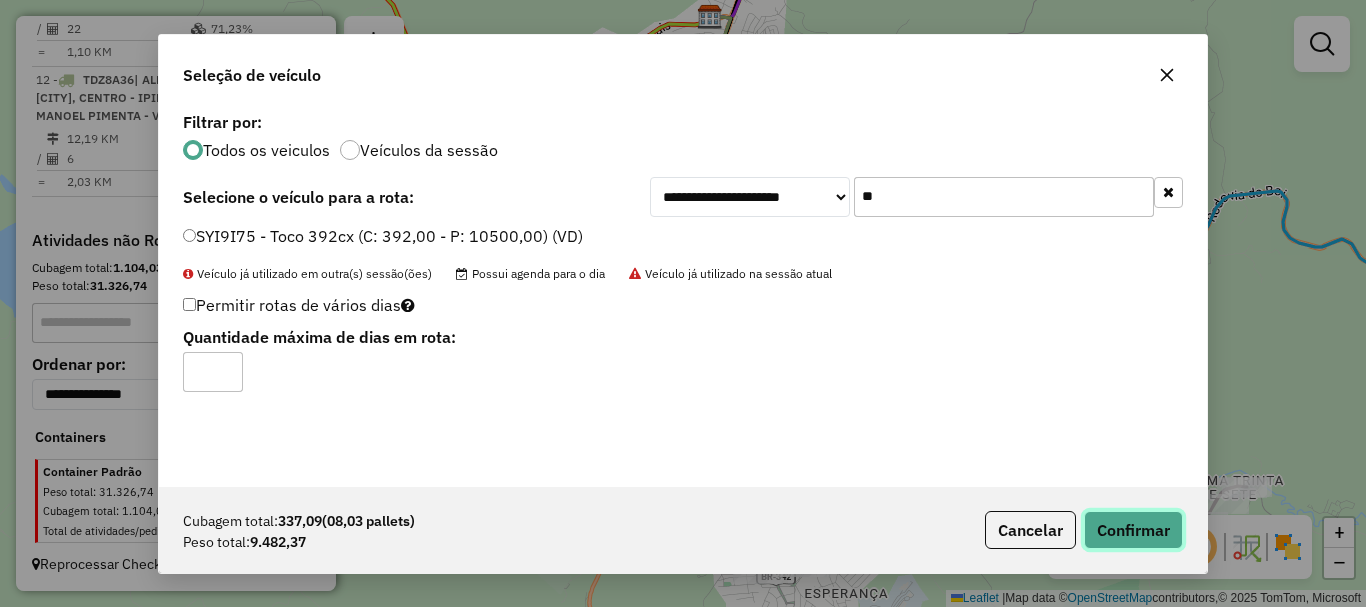 click on "Confirmar" 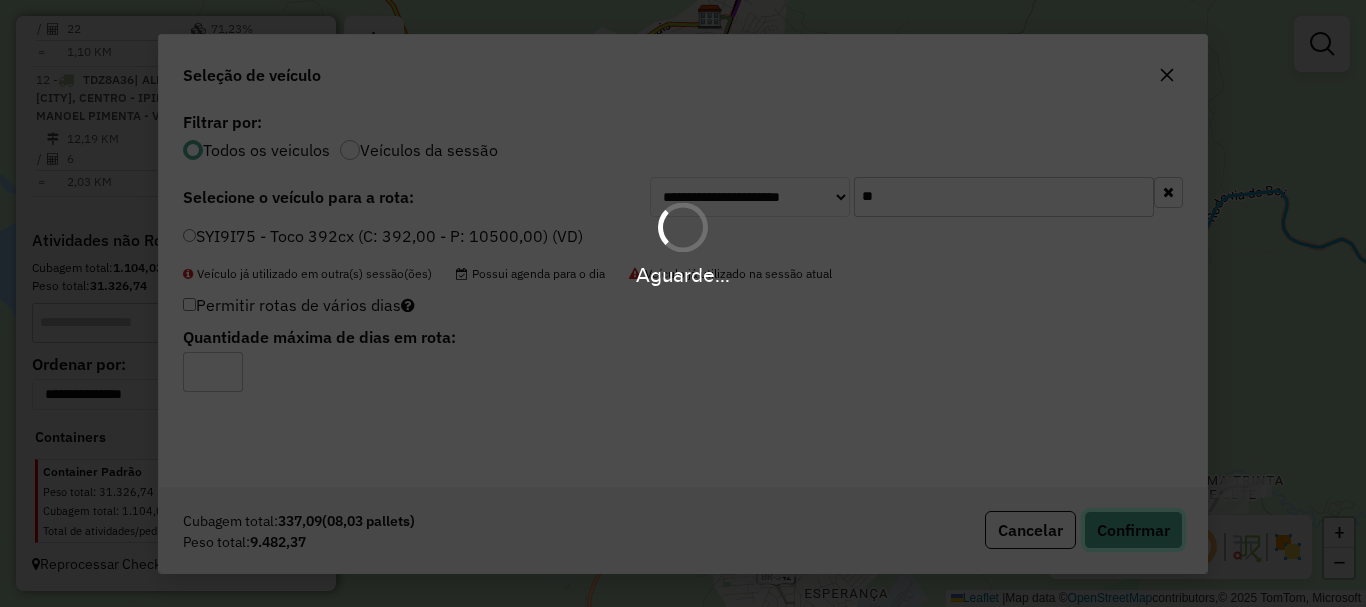 type 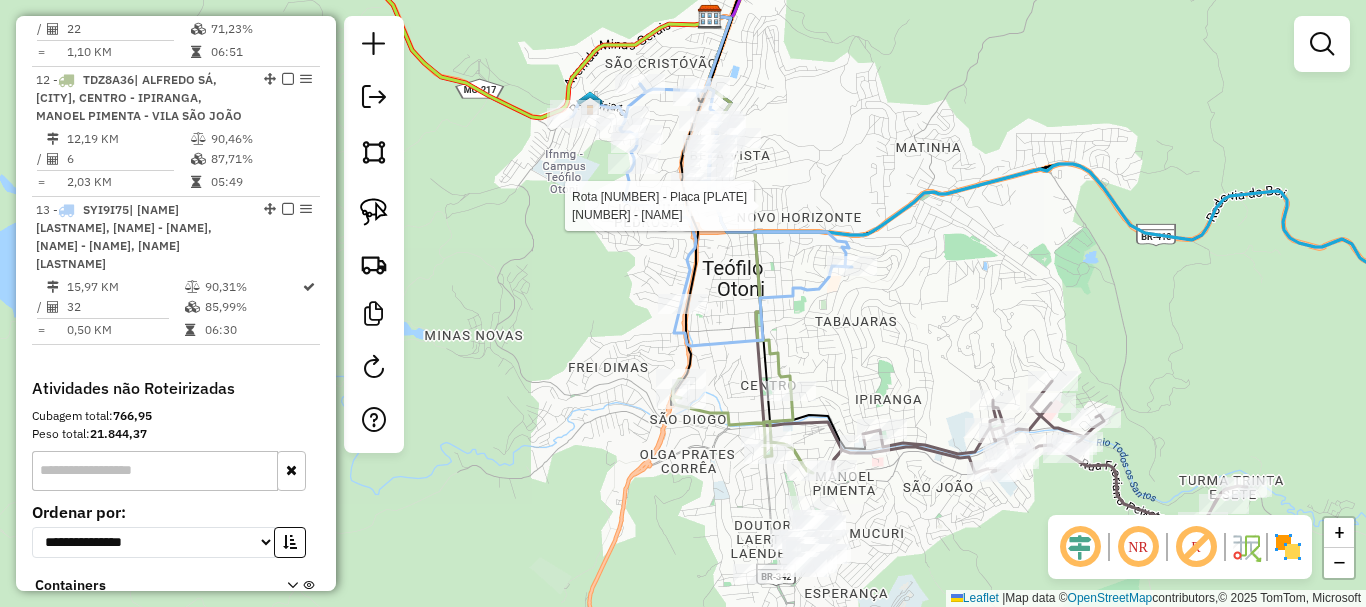 select on "*********" 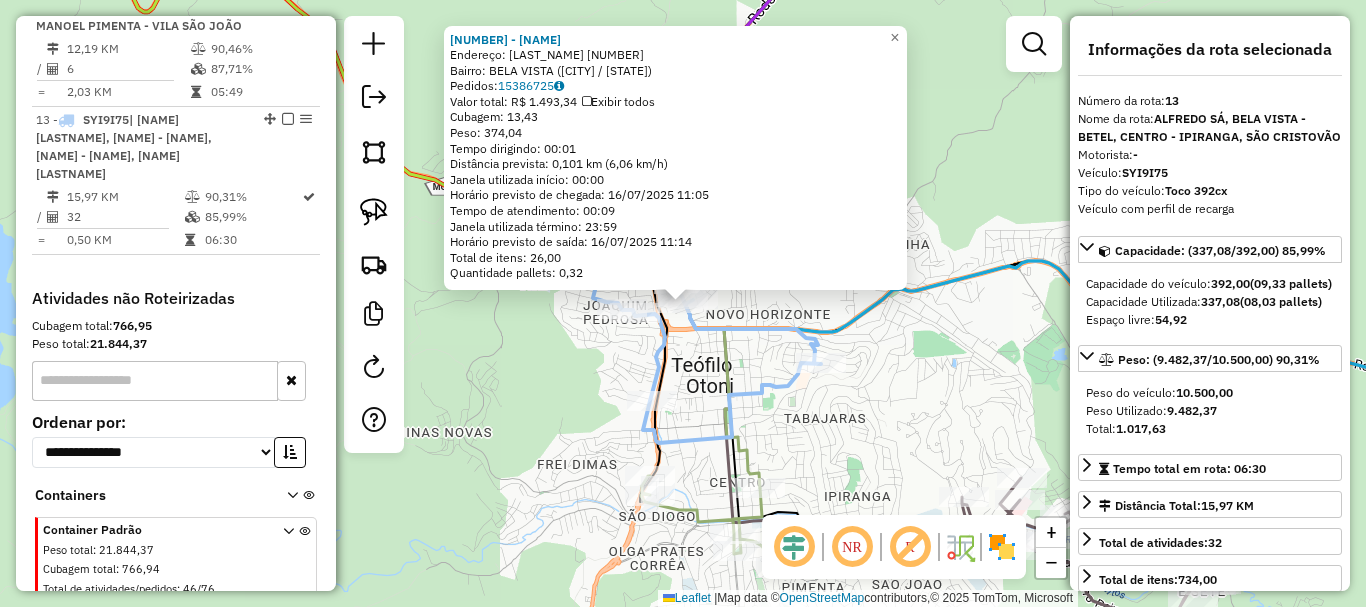 scroll, scrollTop: 2202, scrollLeft: 0, axis: vertical 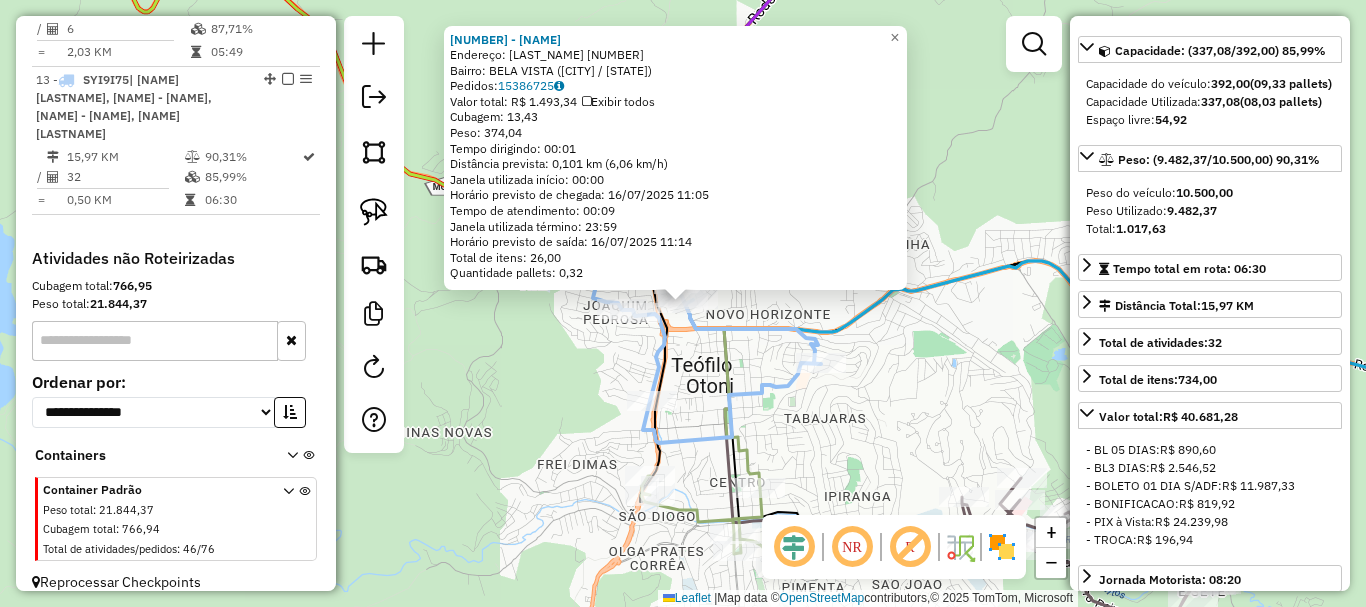 click on "39091 - ROTA LANCHE  Endereço:  RACHID HANDERE 629   Bairro: BELA VISTA (TEOFILO OTONI / MG)   Pedidos:  15386725   Valor total: R$ 1.493,34   Exibir todos   Cubagem: 13,43  Peso: 374,04  Tempo dirigindo: 00:01   Distância prevista: 0,101 km (6,06 km/h)   Janela utilizada início: 00:00   Horário previsto de chegada: 16/07/2025 11:05   Tempo de atendimento: 00:09   Janela utilizada término: 23:59   Horário previsto de saída: 16/07/2025 11:14   Total de itens: 26,00   Quantidade pallets: 0,32  × Janela de atendimento Grade de atendimento Capacidade Transportadoras Veículos Cliente Pedidos  Rotas Selecione os dias de semana para filtrar as janelas de atendimento  Seg   Ter   Qua   Qui   Sex   Sáb   Dom  Informe o período da janela de atendimento: De: Até:  Filtrar exatamente a janela do cliente  Considerar janela de atendimento padrão  Selecione os dias de semana para filtrar as grades de atendimento  Seg   Ter   Qua   Qui   Sex   Sáb   Dom   Considerar clientes sem dia de atendimento cadastrado +" 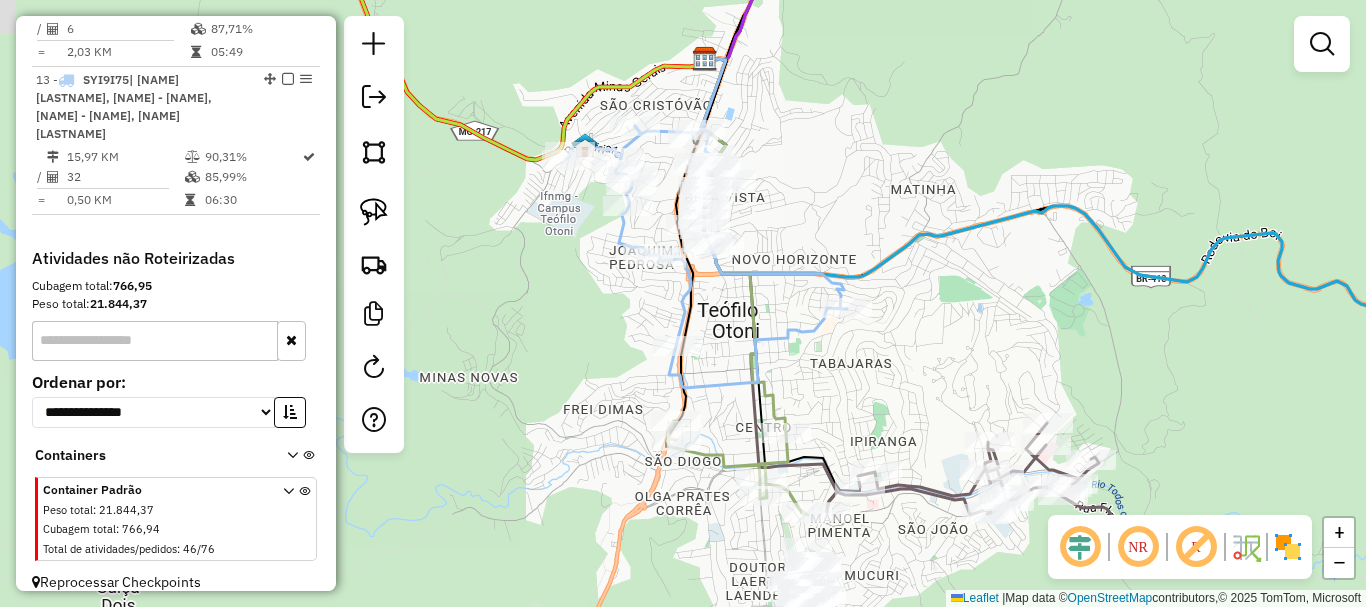 drag, startPoint x: 834, startPoint y: 458, endPoint x: 872, endPoint y: 308, distance: 154.7385 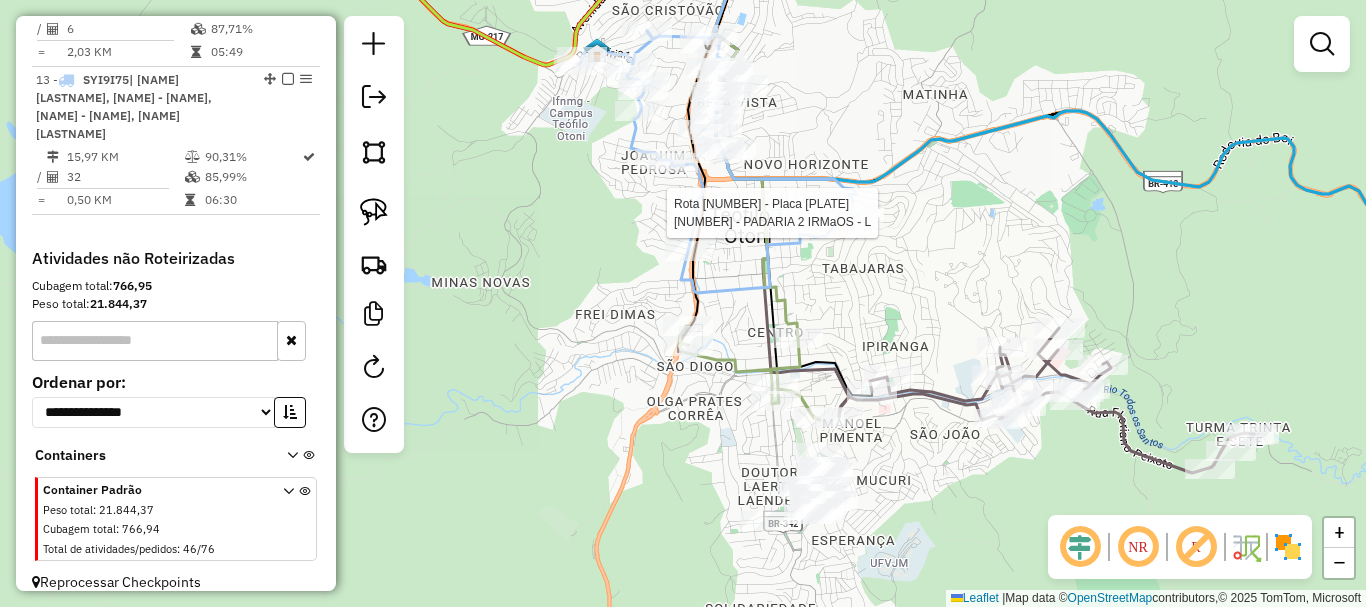 select on "*********" 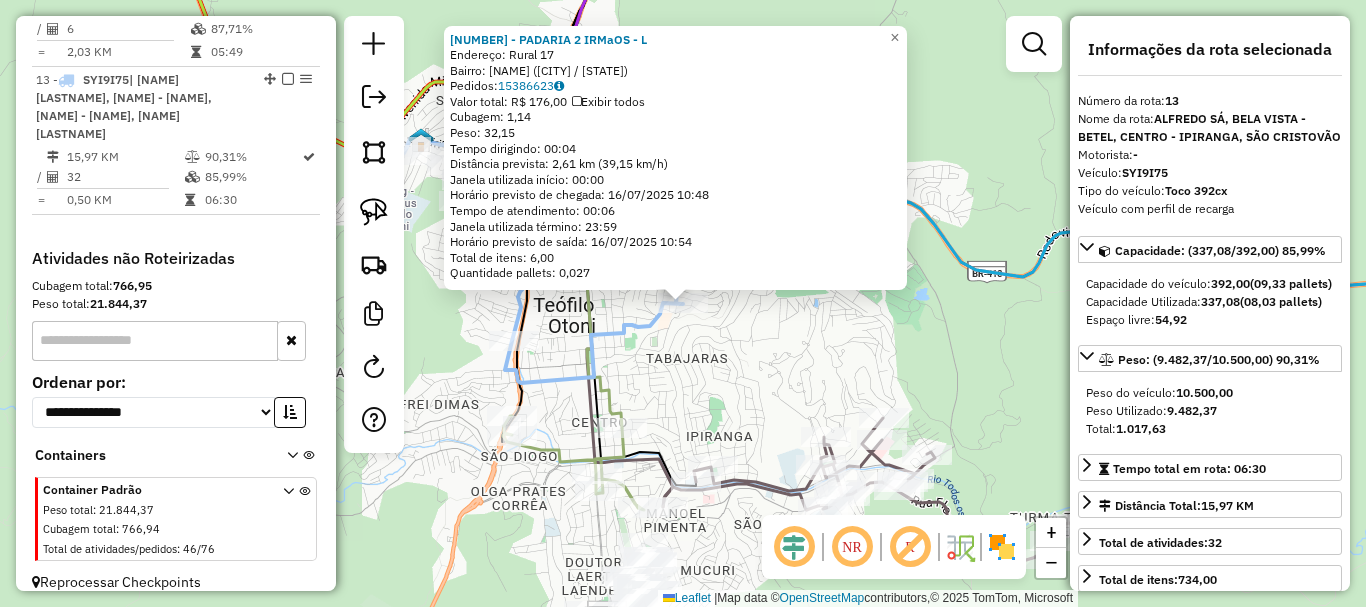 click on "39543 - PADARIA 2 IRMaOS - L  Endereço:  Rural 17   Bairro: AREA RURAL DE TEOFILO OTONI (TEOFILO OTONI / MG)   Pedidos:  15386623   Valor total: R$ 176,00   Exibir todos   Cubagem: 1,14  Peso: 32,15  Tempo dirigindo: 00:04   Distância prevista: 2,61 km (39,15 km/h)   Janela utilizada início: 00:00   Horário previsto de chegada: 16/07/2025 10:48   Tempo de atendimento: 00:06   Janela utilizada término: 23:59   Horário previsto de saída: 16/07/2025 10:54   Total de itens: 6,00   Quantidade pallets: 0,027  × Janela de atendimento Grade de atendimento Capacidade Transportadoras Veículos Cliente Pedidos  Rotas Selecione os dias de semana para filtrar as janelas de atendimento  Seg   Ter   Qua   Qui   Sex   Sáb   Dom  Informe o período da janela de atendimento: De: Até:  Filtrar exatamente a janela do cliente  Considerar janela de atendimento padrão  Selecione os dias de semana para filtrar as grades de atendimento  Seg   Ter   Qua   Qui   Sex   Sáb   Dom   Peso mínimo:   Peso máximo:   De:   Até:" 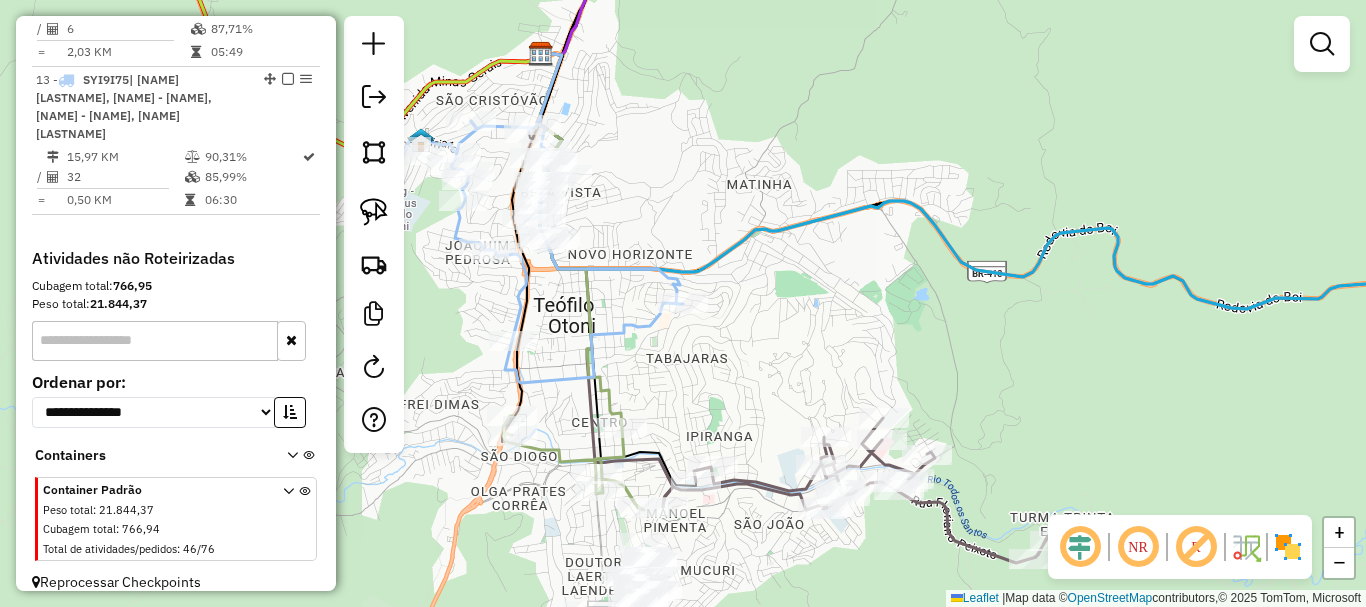 drag, startPoint x: 713, startPoint y: 377, endPoint x: 770, endPoint y: 266, distance: 124.77981 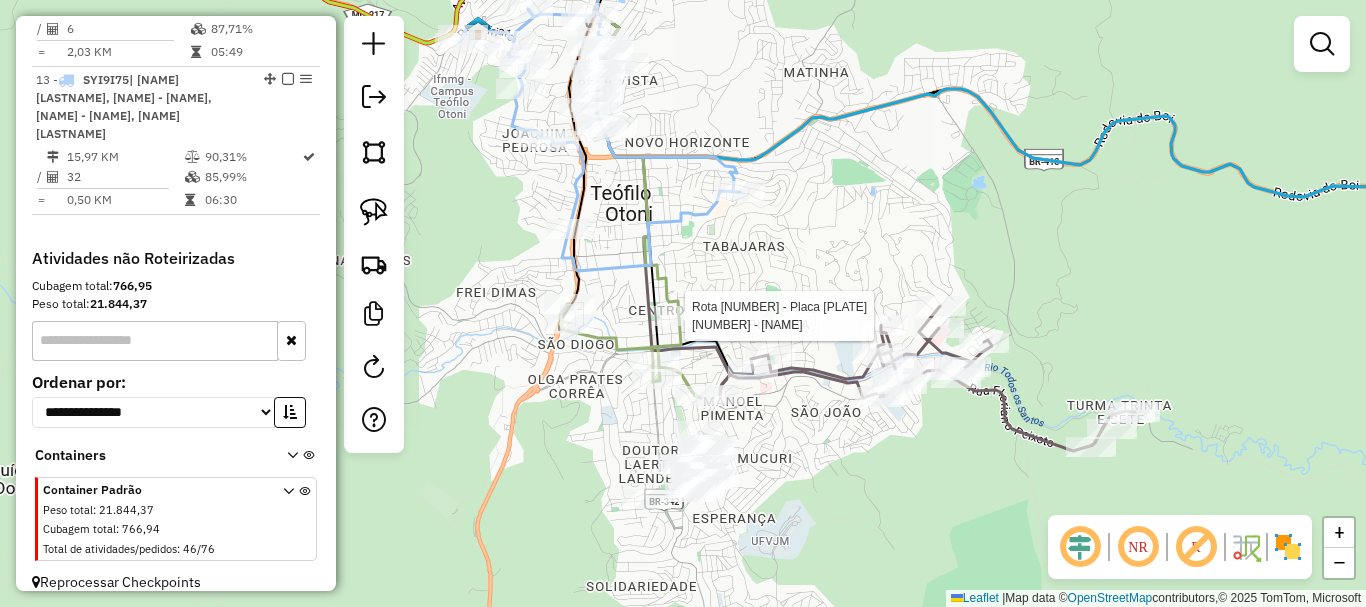 select on "*********" 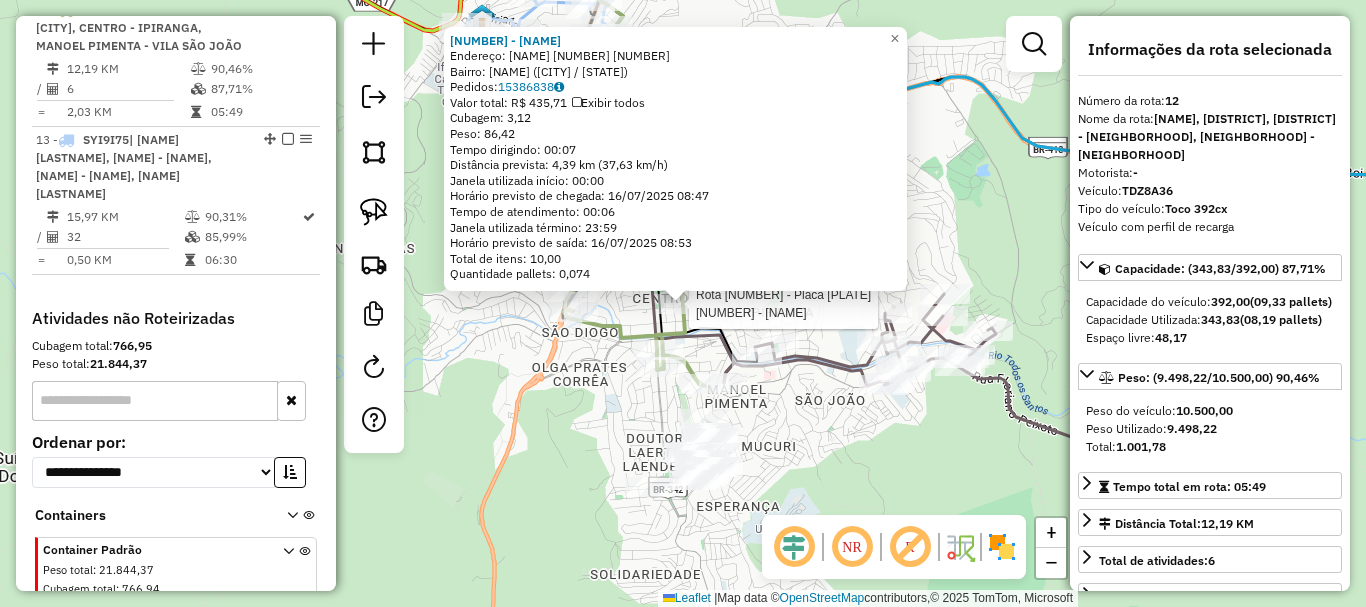 scroll, scrollTop: 2123, scrollLeft: 0, axis: vertical 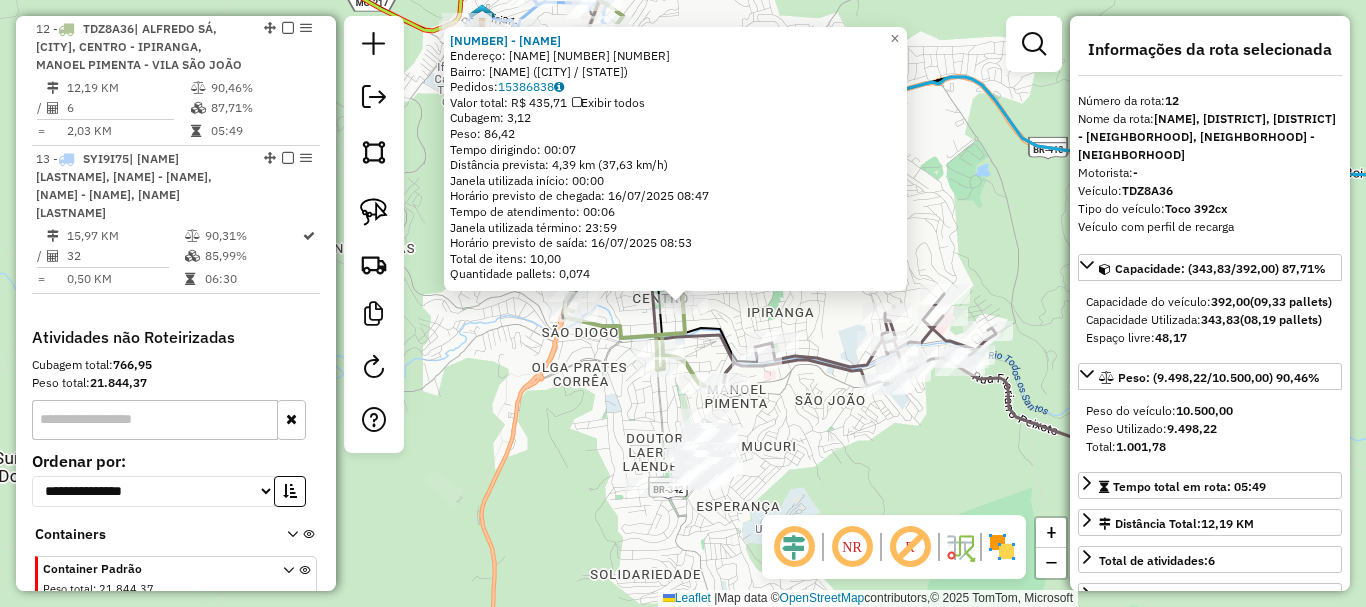 click on "39046 - JOELSON  PEREIRA  Endereço:  PADRE VIRGULINO 1 591   Bairro: CENTRO (TEOFILO OTONI / MG)   Pedidos:  15386838   Valor total: R$ 435,71   Exibir todos   Cubagem: 3,12  Peso: 86,42  Tempo dirigindo: 00:07   Distância prevista: 4,39 km (37,63 km/h)   Janela utilizada início: 00:00   Horário previsto de chegada: 16/07/2025 08:47   Tempo de atendimento: 00:06   Janela utilizada término: 23:59   Horário previsto de saída: 16/07/2025 08:53   Total de itens: 10,00   Quantidade pallets: 0,074  × Janela de atendimento Grade de atendimento Capacidade Transportadoras Veículos Cliente Pedidos  Rotas Selecione os dias de semana para filtrar as janelas de atendimento  Seg   Ter   Qua   Qui   Sex   Sáb   Dom  Informe o período da janela de atendimento: De: Até:  Filtrar exatamente a janela do cliente  Considerar janela de atendimento padrão  Selecione os dias de semana para filtrar as grades de atendimento  Seg   Ter   Qua   Qui   Sex   Sáb   Dom   Considerar clientes sem dia de atendimento cadastrado +" 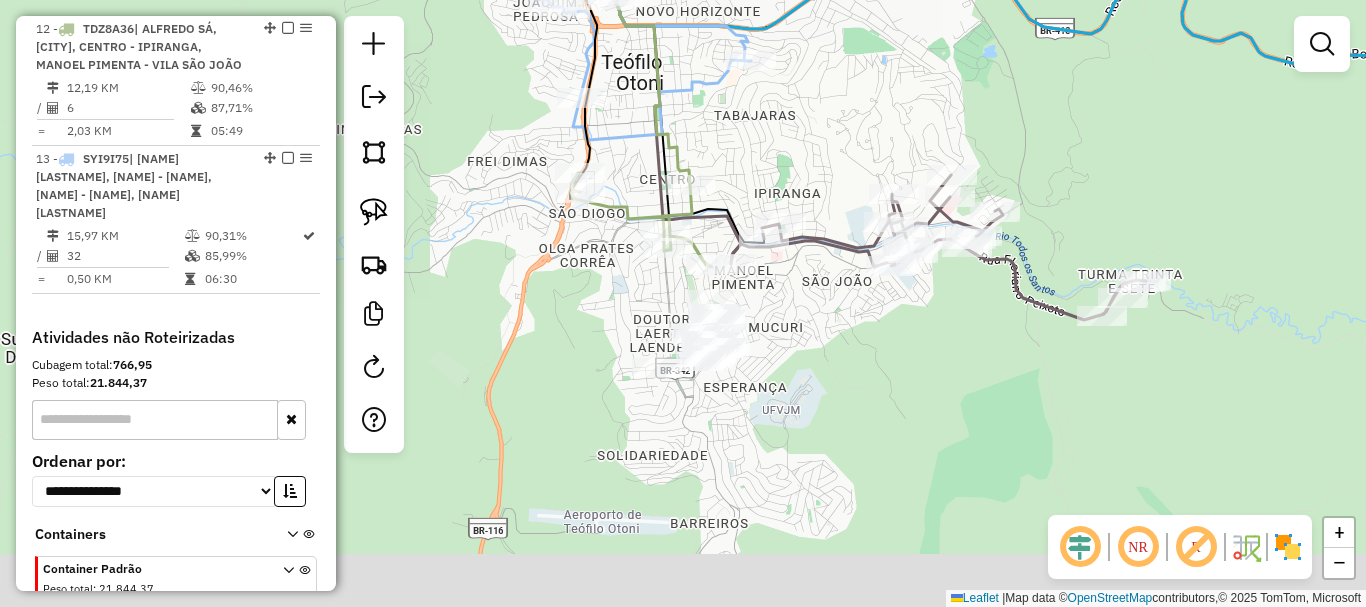 drag, startPoint x: 765, startPoint y: 297, endPoint x: 772, endPoint y: 146, distance: 151.16217 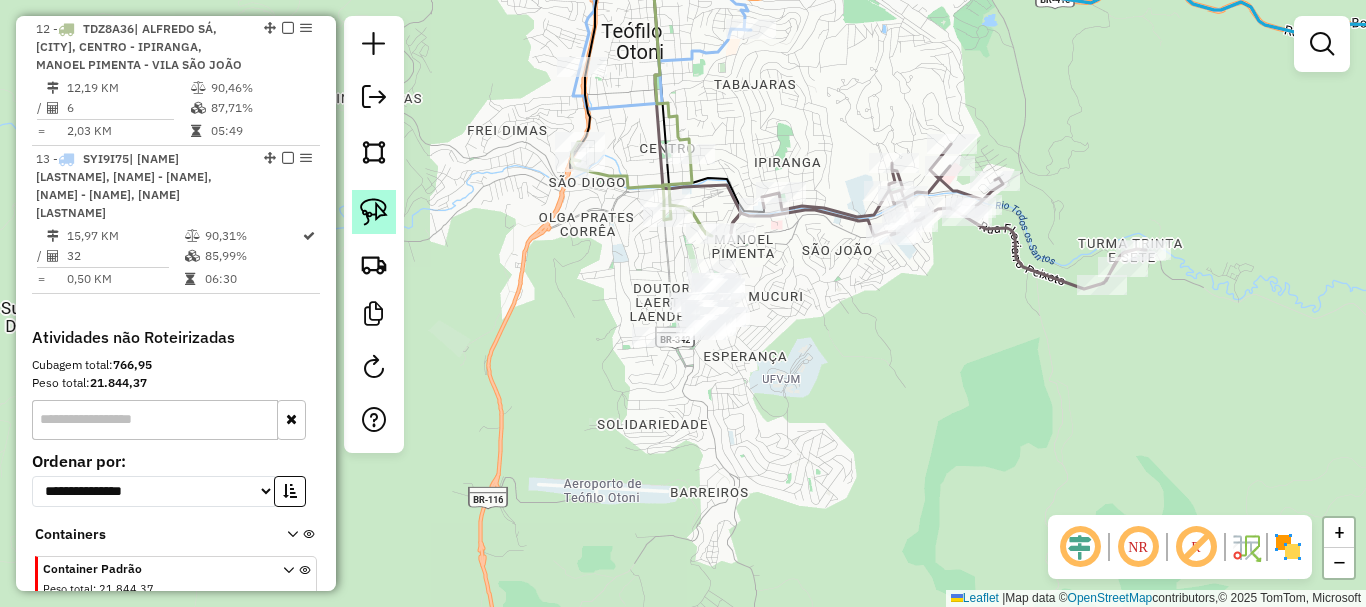 click 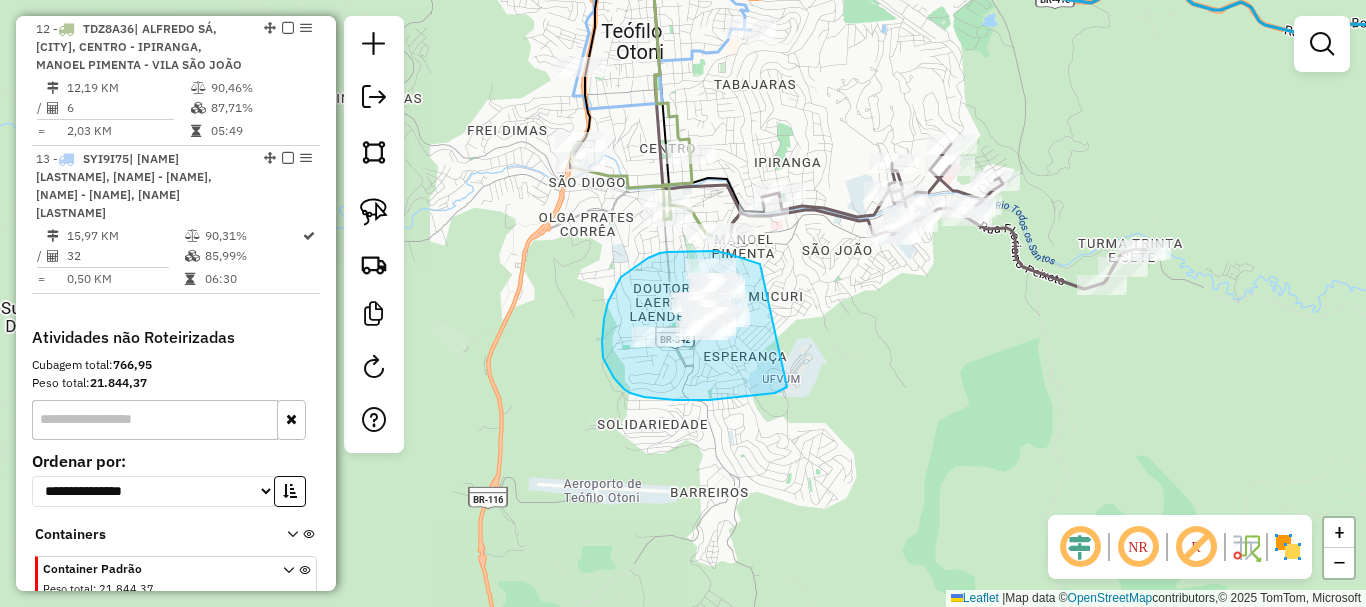 drag, startPoint x: 760, startPoint y: 264, endPoint x: 787, endPoint y: 387, distance: 125.92855 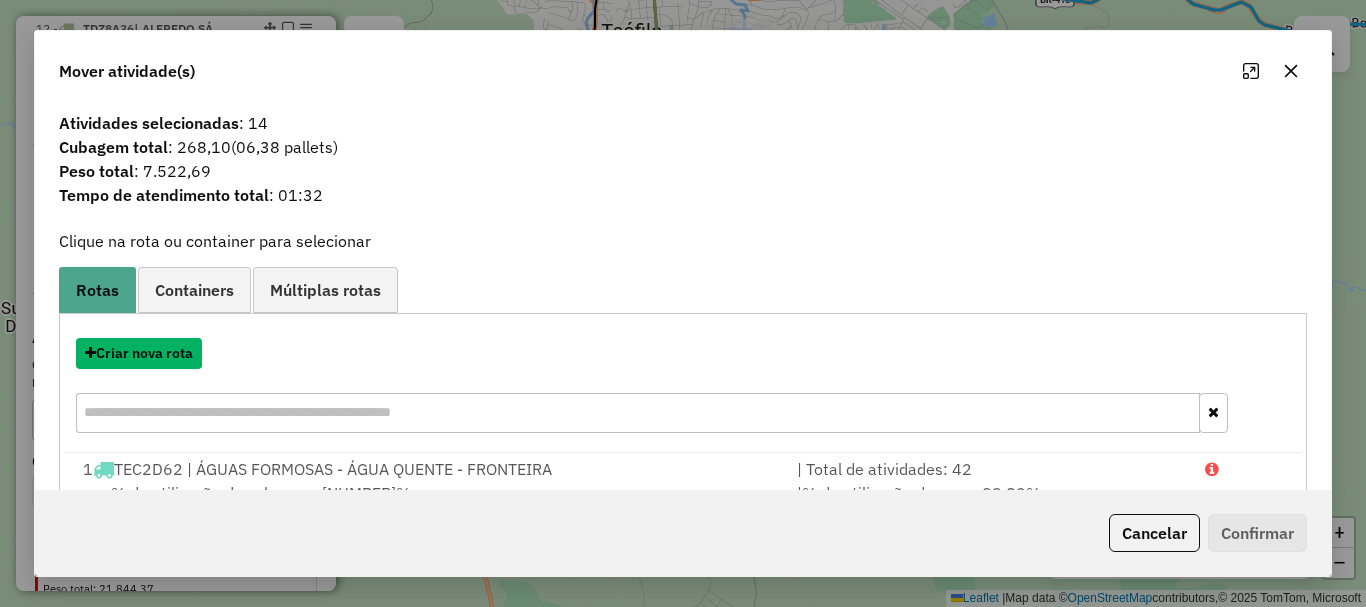 click on "Criar nova rota" at bounding box center [139, 353] 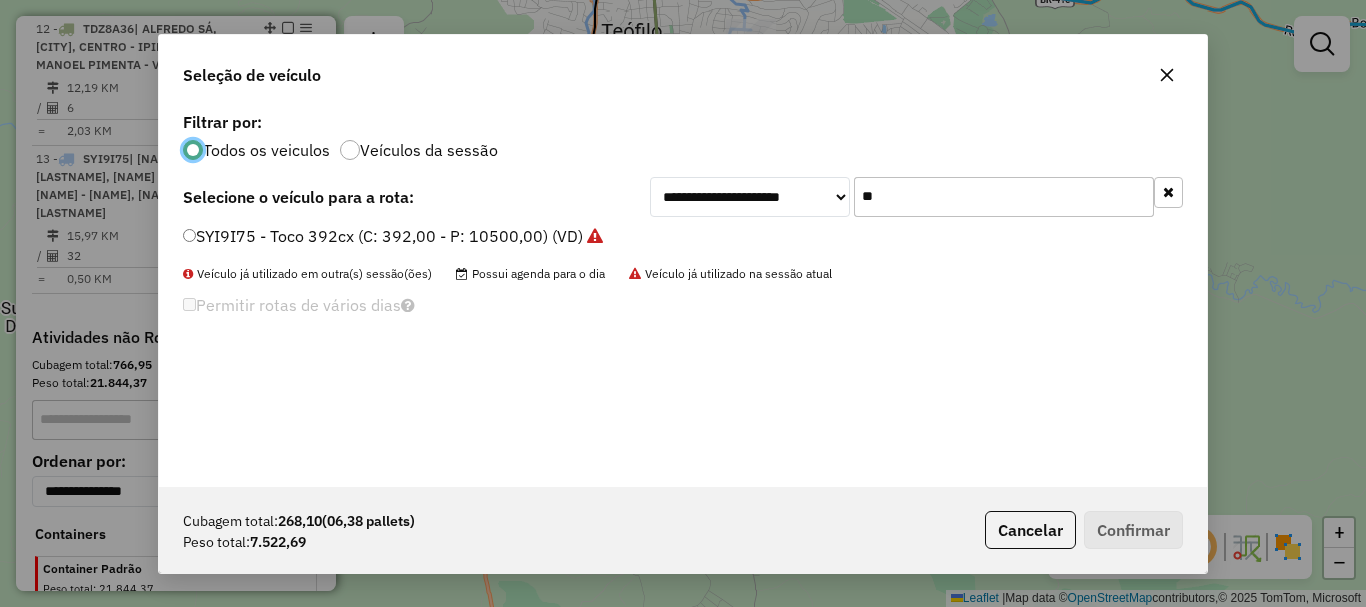 scroll, scrollTop: 11, scrollLeft: 6, axis: both 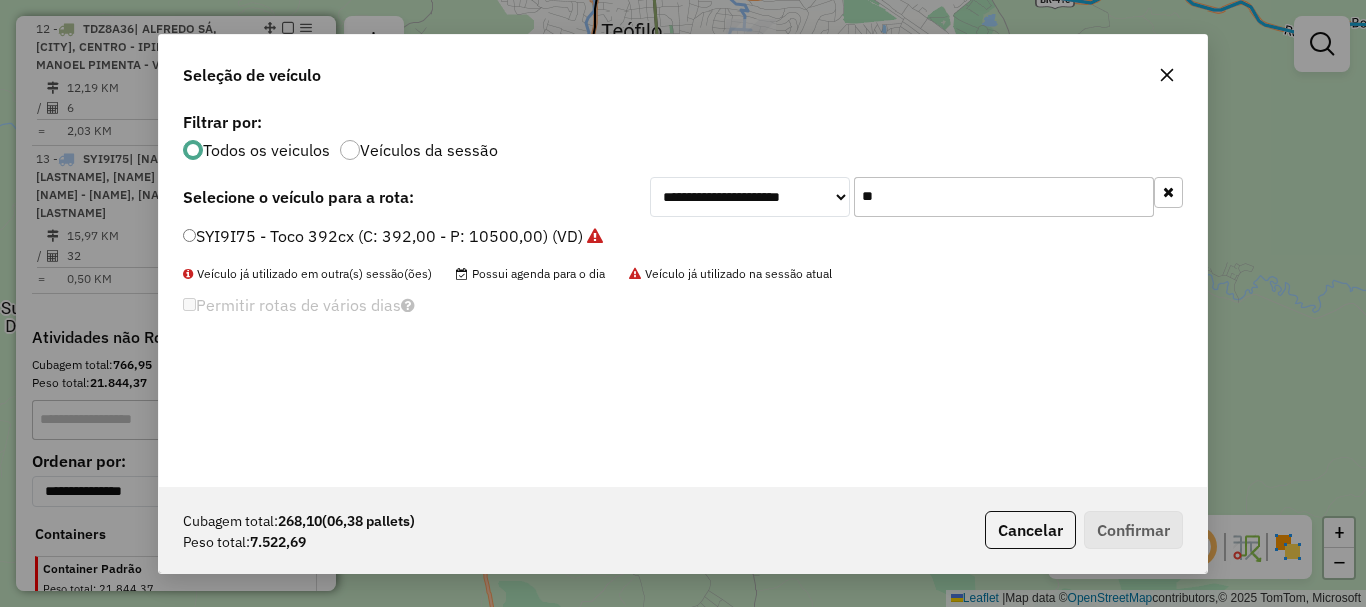 drag, startPoint x: 936, startPoint y: 189, endPoint x: 761, endPoint y: 212, distance: 176.50496 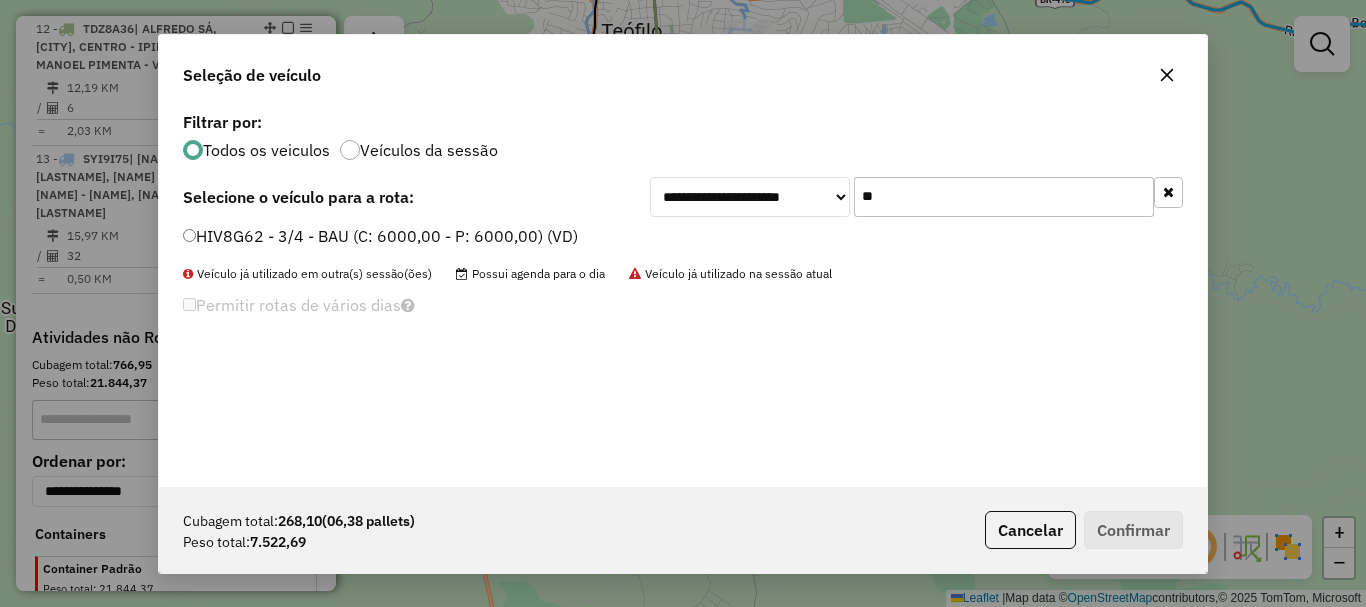 type on "**" 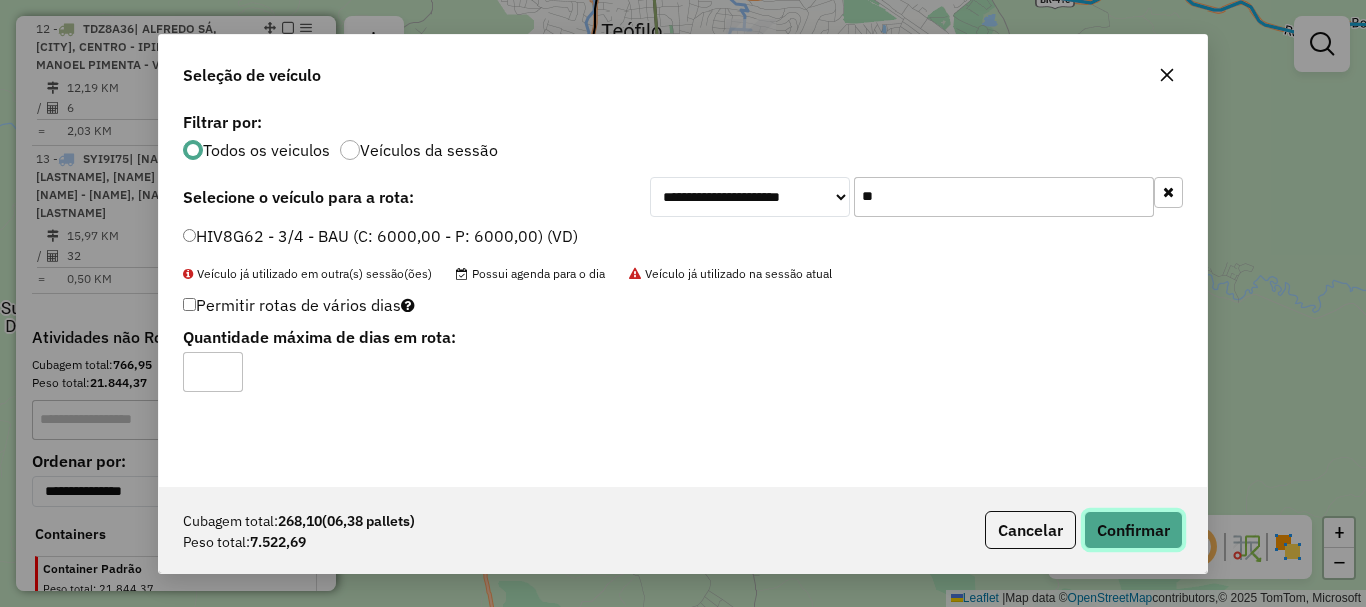 click on "Confirmar" 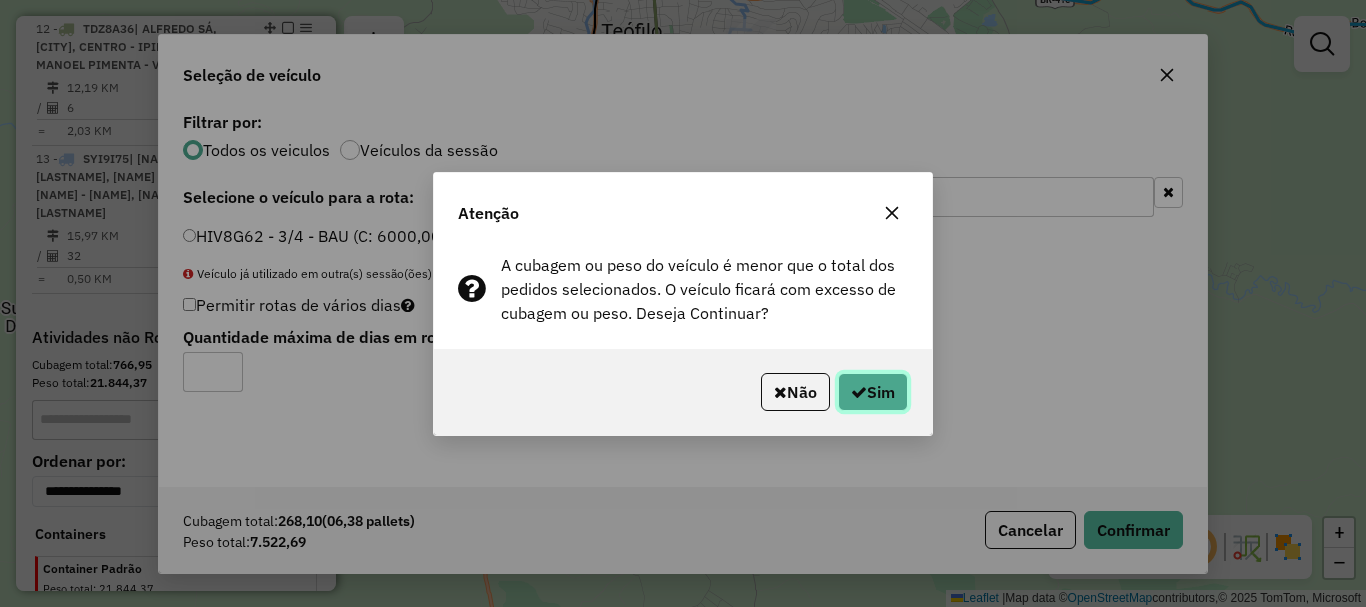 click on "Sim" 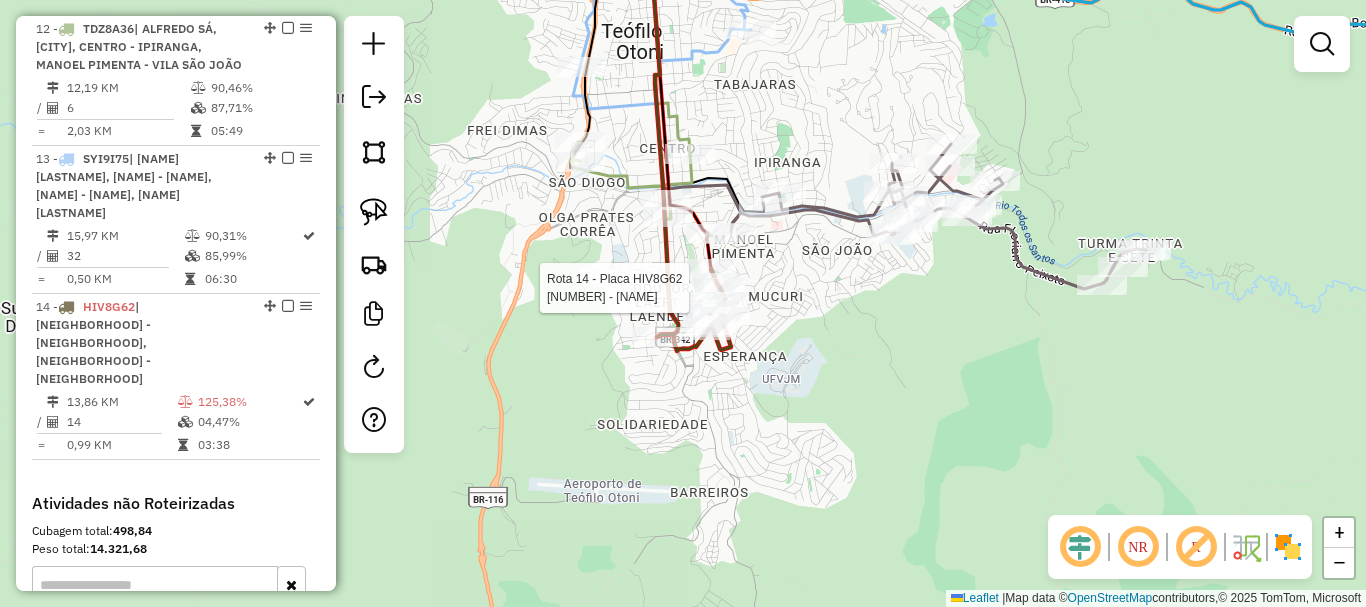 select on "*********" 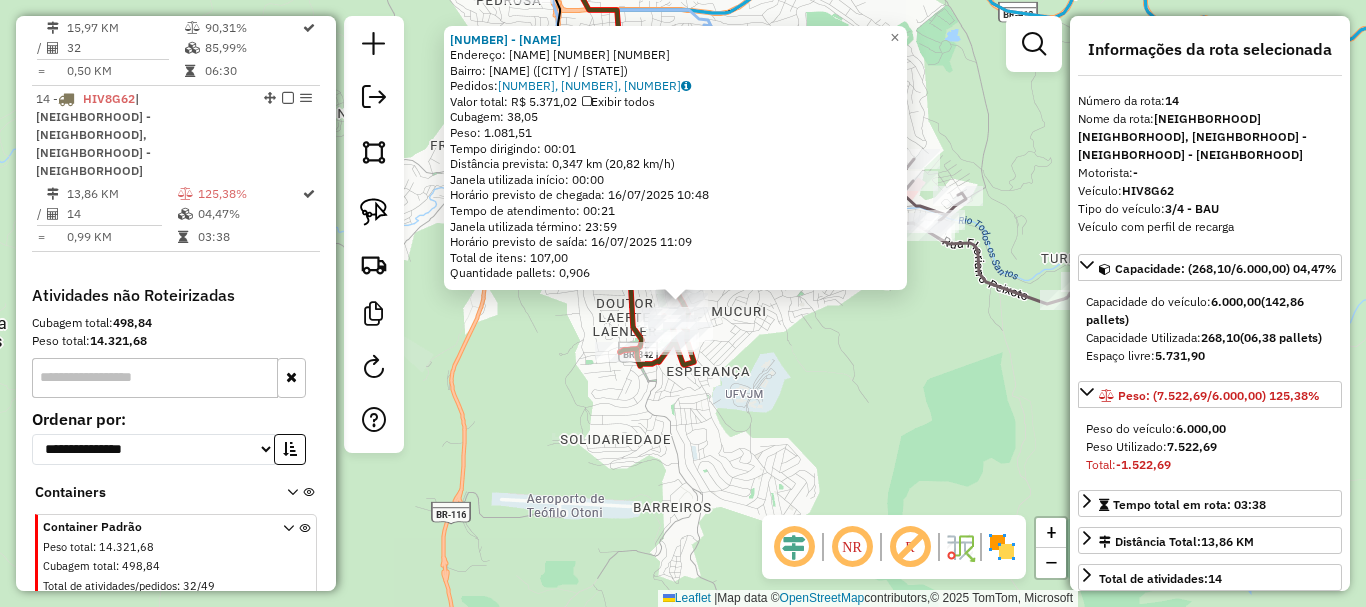 scroll, scrollTop: 2332, scrollLeft: 0, axis: vertical 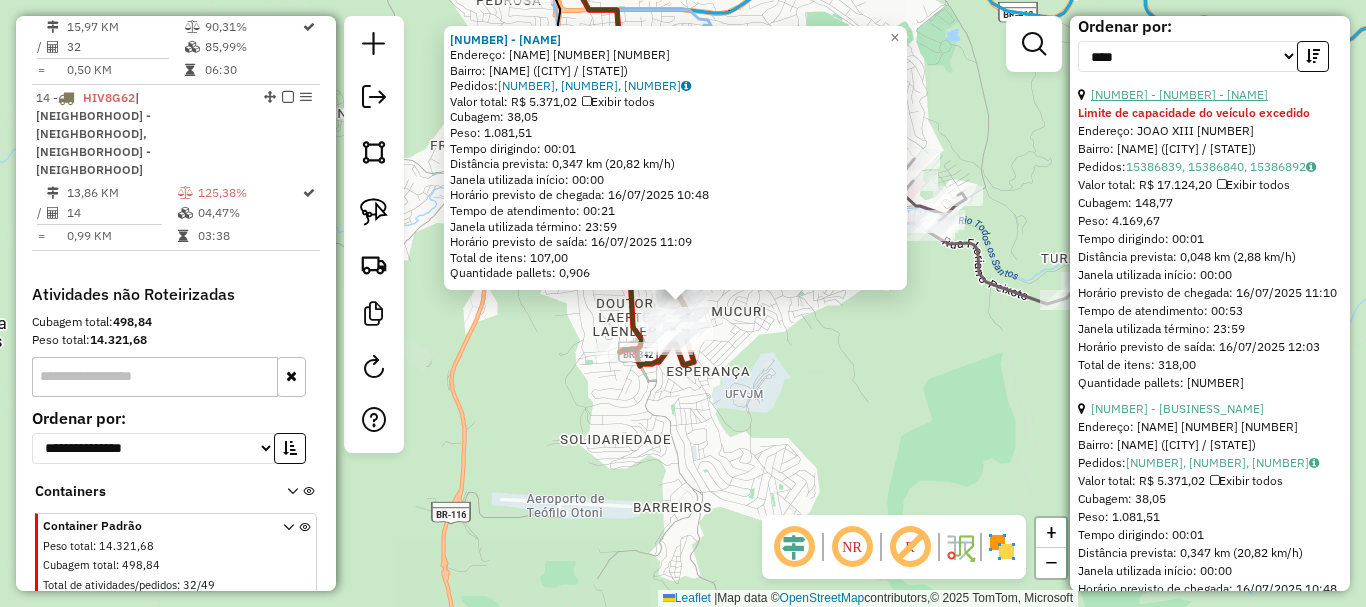 click on "13 - 37643 - MARCIO GONCALVES" at bounding box center [1179, 94] 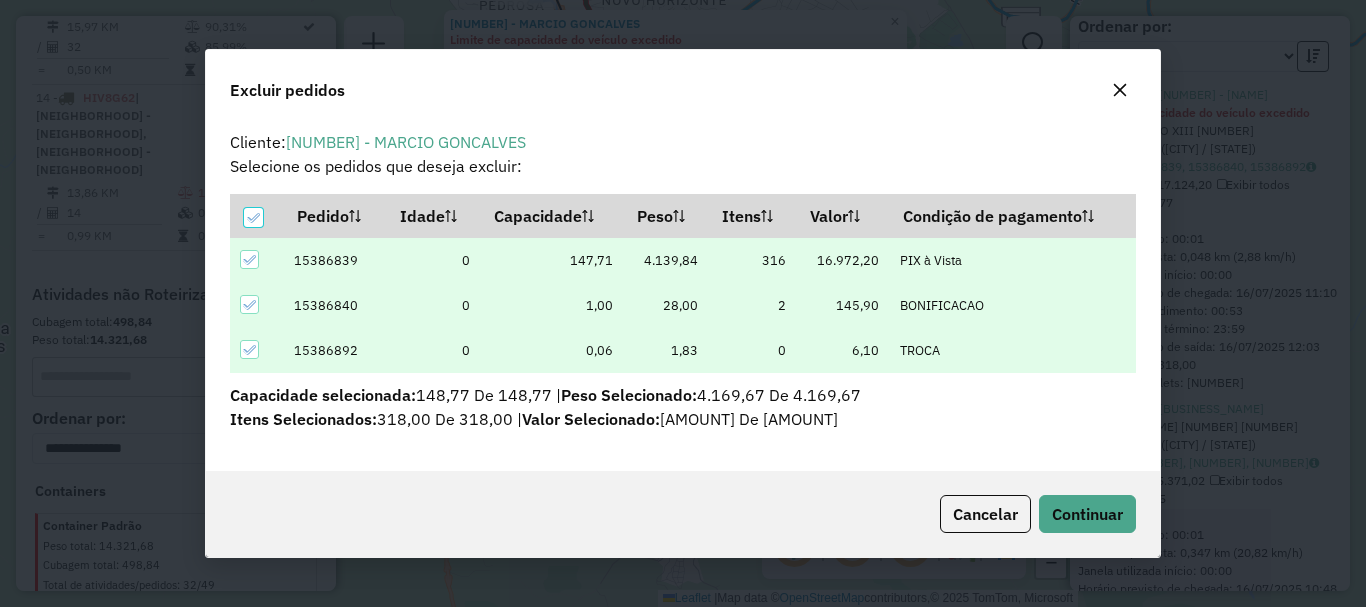 scroll, scrollTop: 0, scrollLeft: 0, axis: both 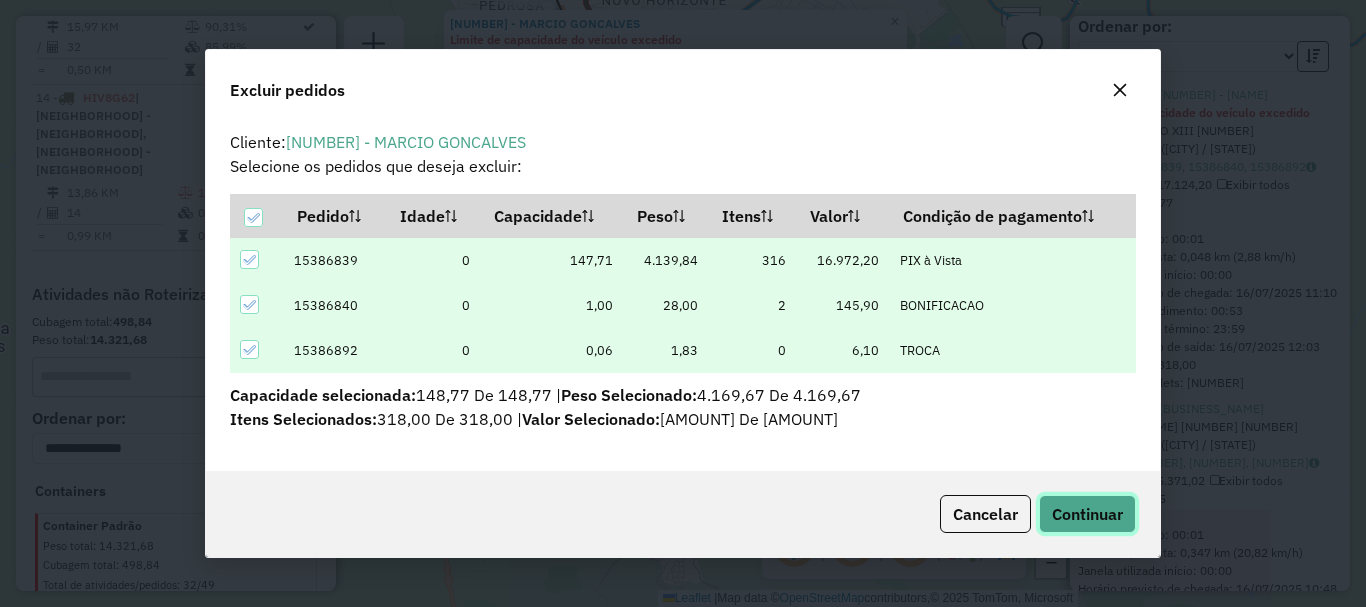click on "Continuar" 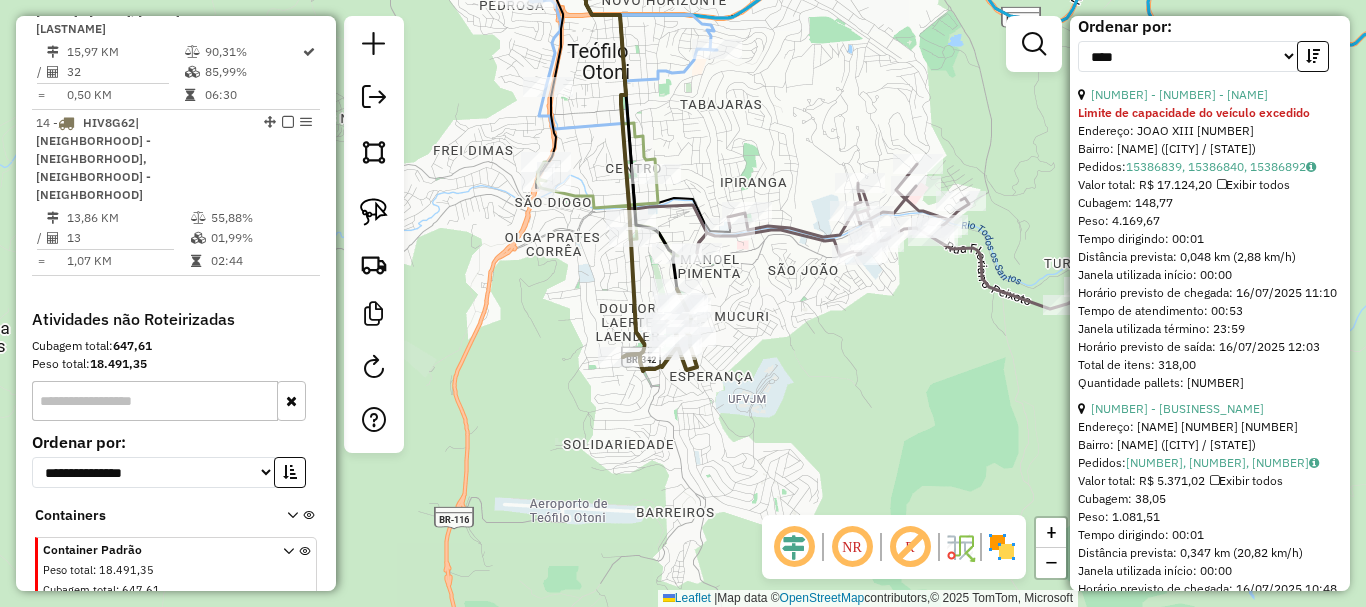 scroll, scrollTop: 2357, scrollLeft: 0, axis: vertical 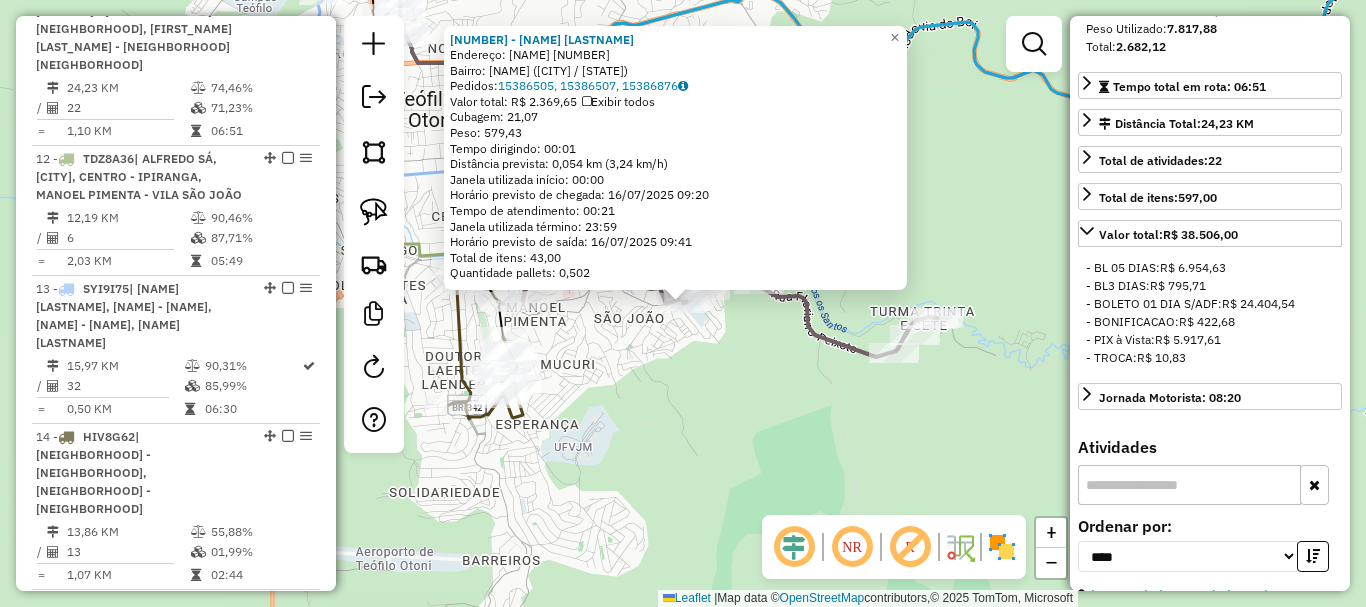 click on "Rota 11 - Placa TDQ9B67  28831 - IMPERIO DE SABOR 30093 - BAR DA NEIA  Endereço:  JOSE AUGUSTO FARIA 697   Bairro: SAO JOAO (TEOFILO OTONI / MG)   Pedidos:  15386505, 15386507, 15386876   Valor total: R$ 2.369,65   Exibir todos   Cubagem: 21,07  Peso: 579,43  Tempo dirigindo: 00:01   Distância prevista: 0,054 km (3,24 km/h)   Janela utilizada início: 00:00   Horário previsto de chegada: 16/07/2025 09:20   Tempo de atendimento: 00:21   Janela utilizada término: 23:59   Horário previsto de saída: 16/07/2025 09:41   Total de itens: 43,00   Quantidade pallets: 0,502  × Janela de atendimento Grade de atendimento Capacidade Transportadoras Veículos Cliente Pedidos  Rotas Selecione os dias de semana para filtrar as janelas de atendimento  Seg   Ter   Qua   Qui   Sex   Sáb   Dom  Informe o período da janela de atendimento: De: Até:  Filtrar exatamente a janela do cliente  Considerar janela de atendimento padrão  Selecione os dias de semana para filtrar as grades de atendimento  Seg   Ter   Qua   Qui  De:" 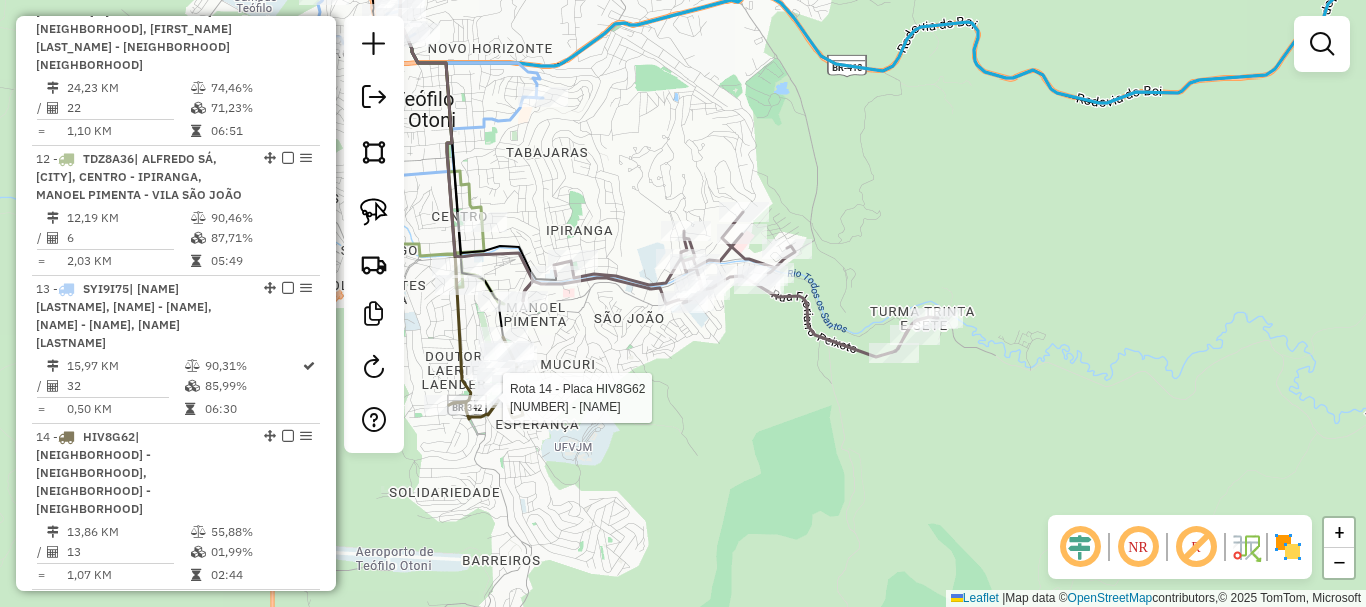 select on "*********" 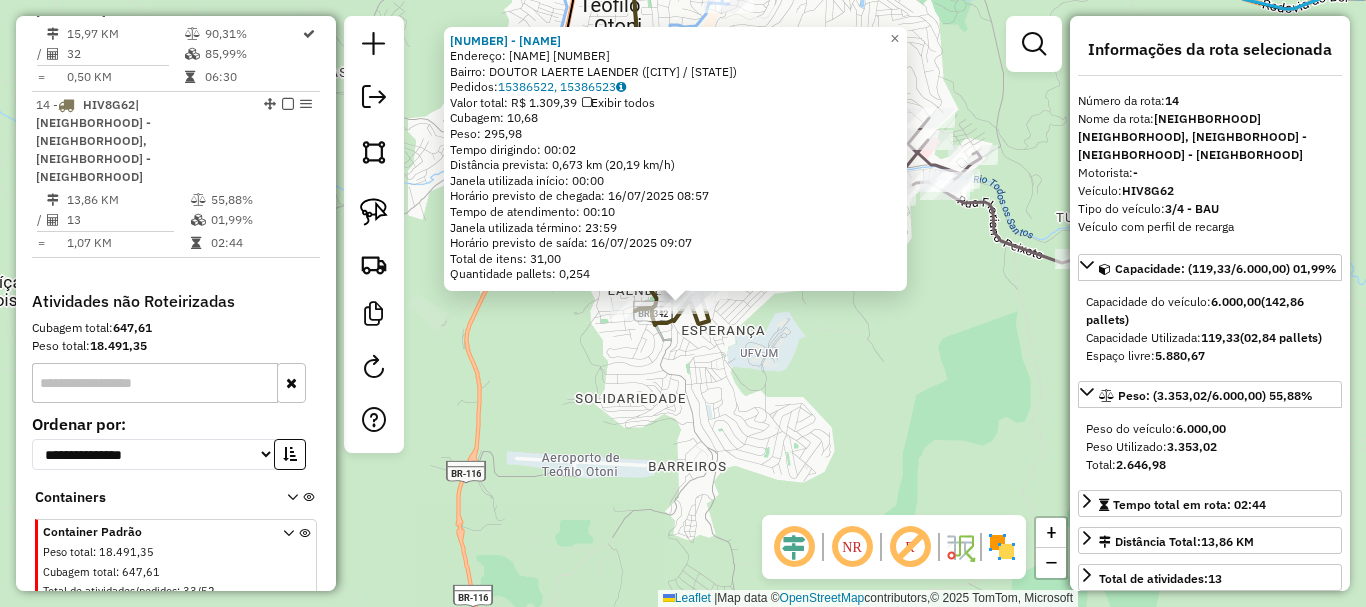 scroll, scrollTop: 2357, scrollLeft: 0, axis: vertical 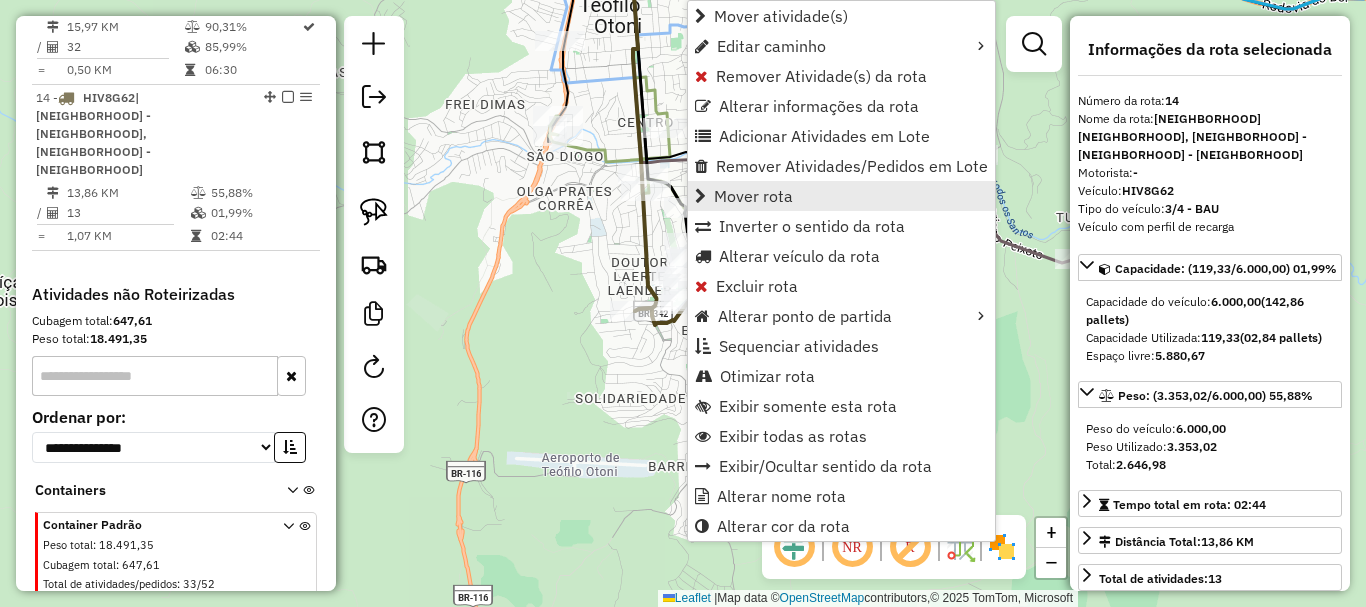 click on "Mover rota" at bounding box center (753, 196) 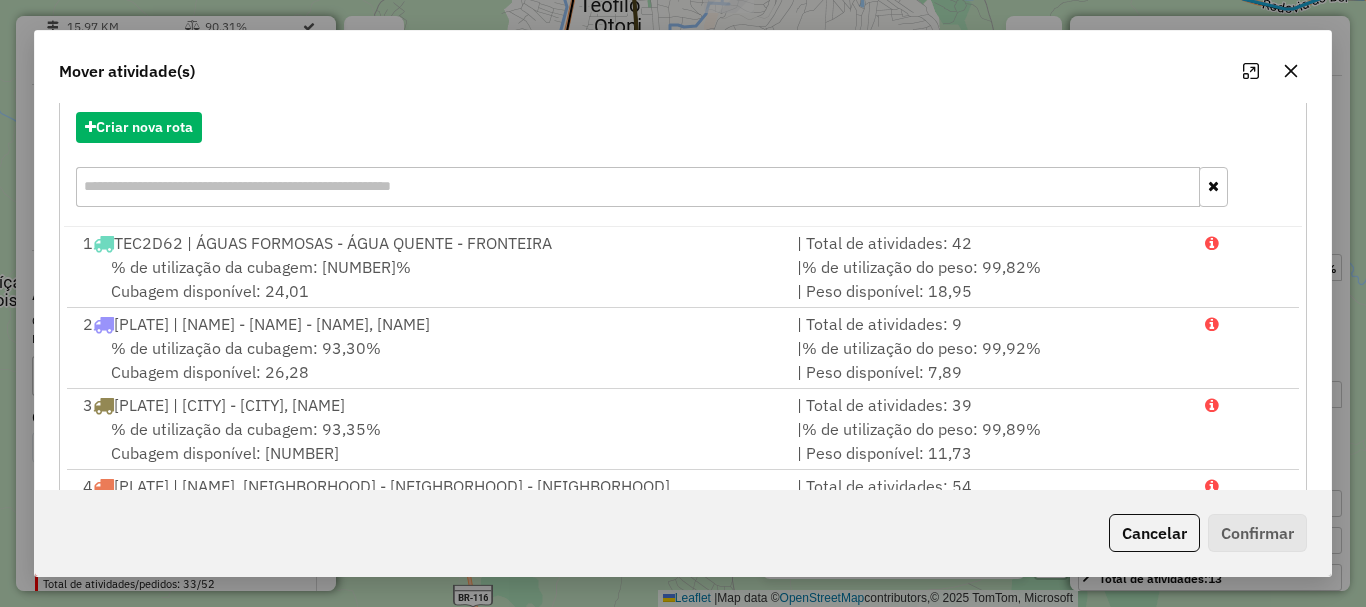 scroll, scrollTop: 421, scrollLeft: 0, axis: vertical 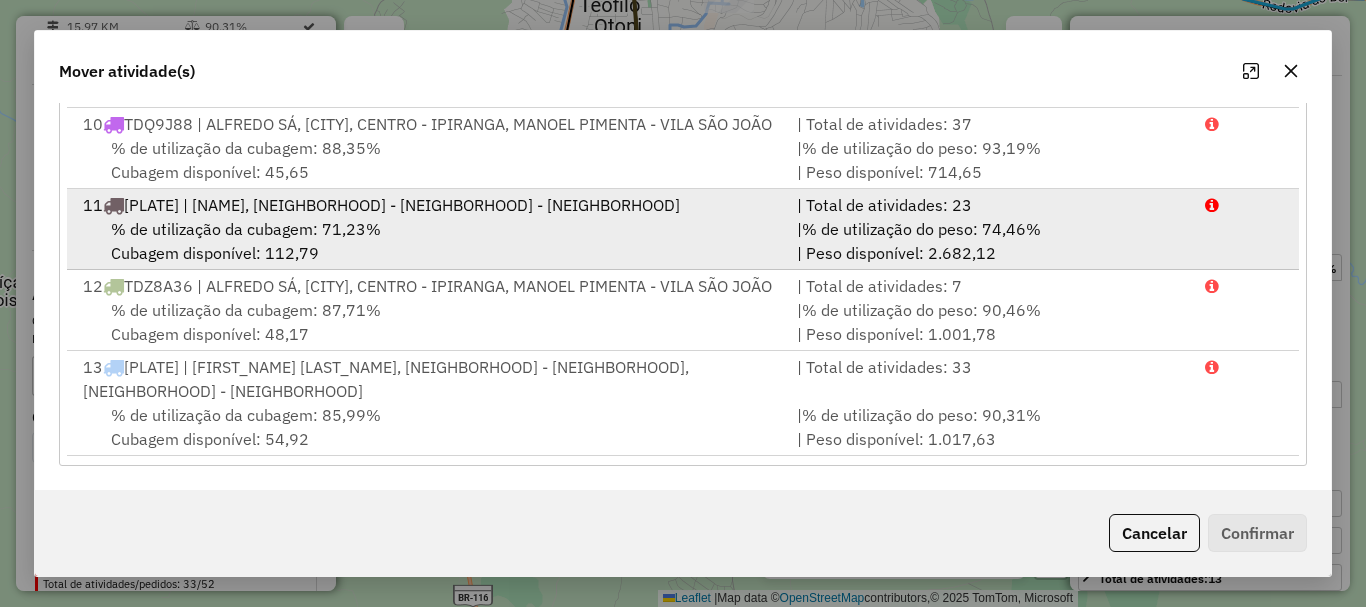 click on "% de utilização da cubagem: 71,23%" at bounding box center [246, 229] 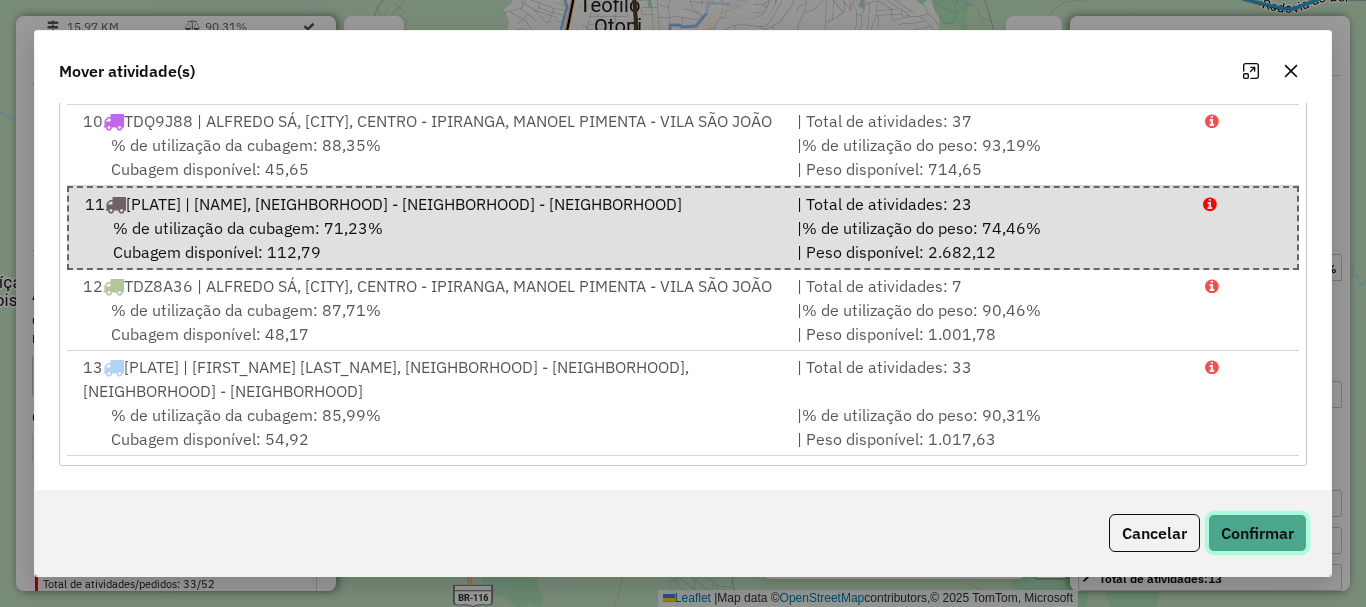 click on "Confirmar" 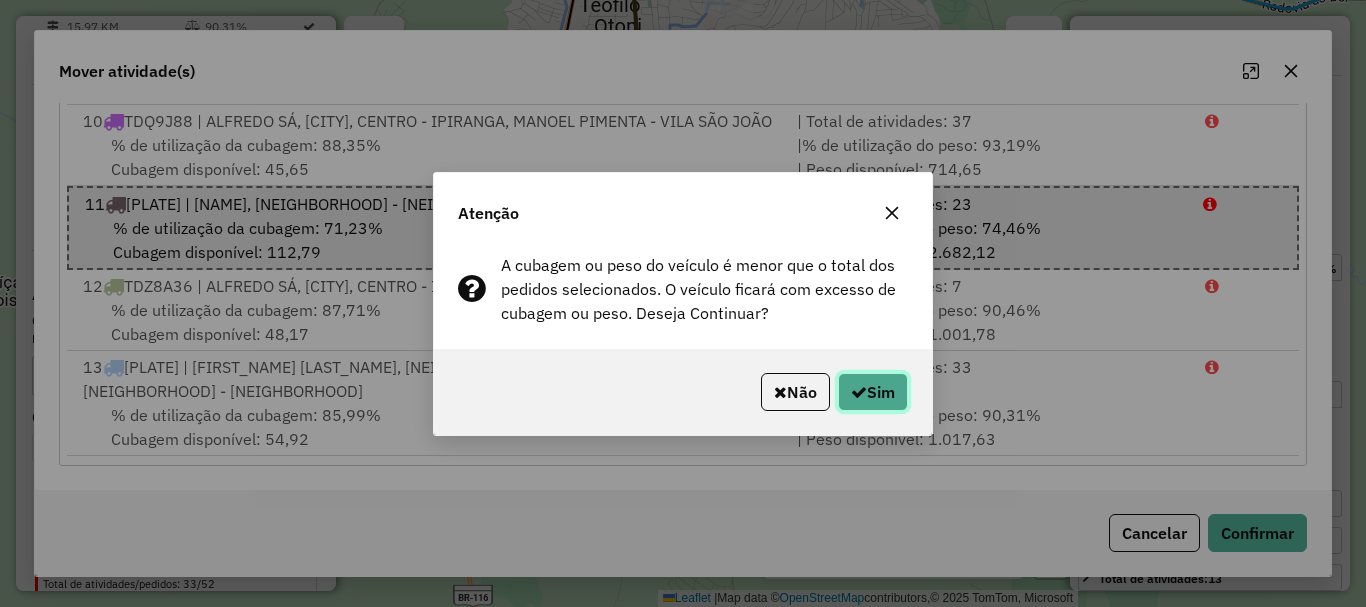 click on "Sim" 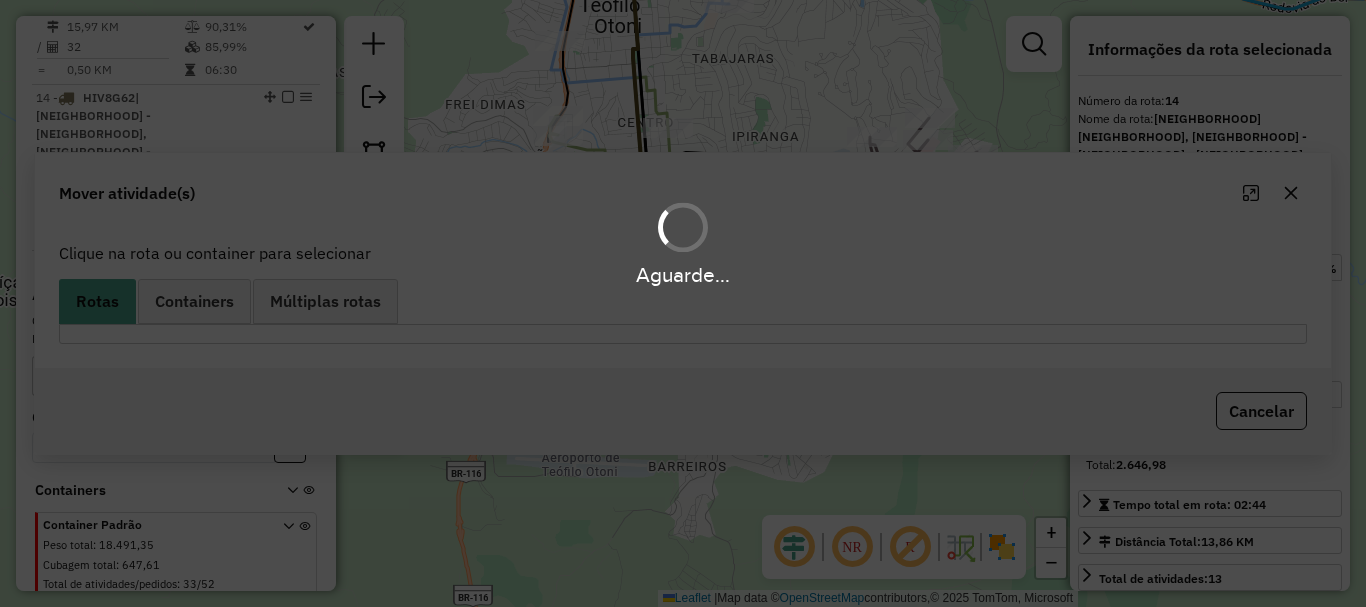 scroll, scrollTop: 0, scrollLeft: 0, axis: both 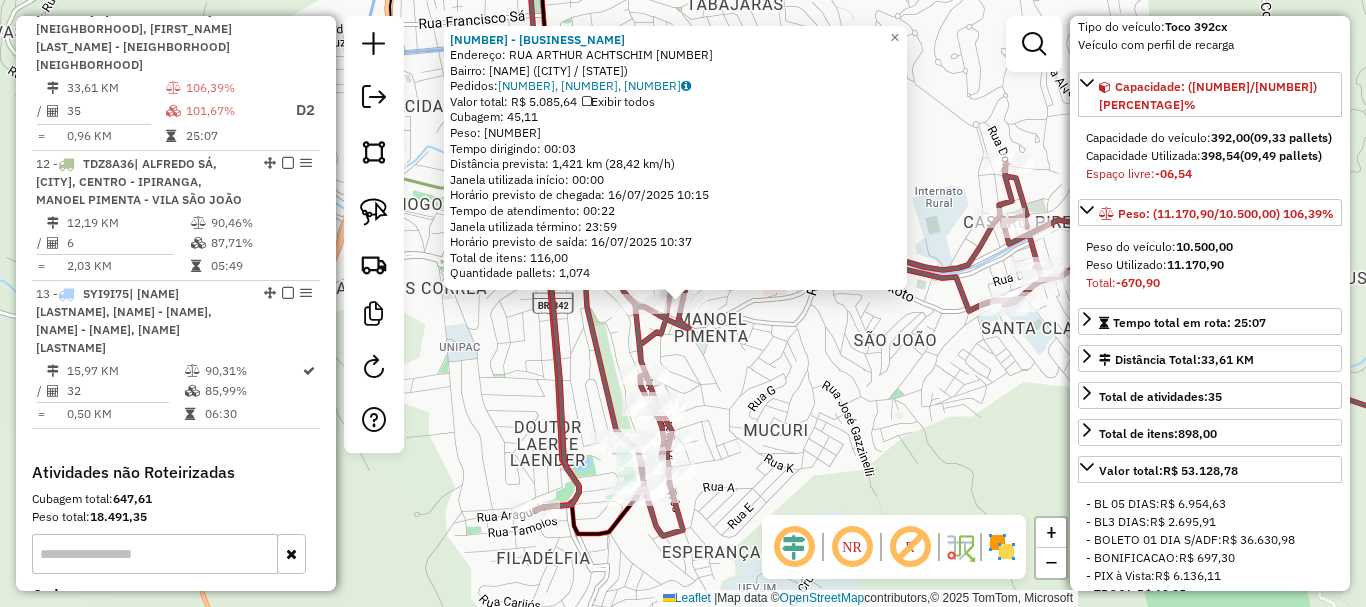 click on "32875 - DEPOSITO DO ELSON  Endereço:  RUA ARTHUR ACHTSCHIM 235   Bairro: CENTRO (TEOFILO OTONI / MG)   Pedidos:  15386410, 15386833, 15386904   Valor total: R$ 5.085,64   Exibir todos   Cubagem: 45,11  Peso: 1.260,93  Tempo dirigindo: 00:03   Distância prevista: 1,421 km (28,42 km/h)   Janela utilizada início: 00:00   Horário previsto de chegada: 16/07/2025 10:15   Tempo de atendimento: 00:22   Janela utilizada término: 23:59   Horário previsto de saída: 16/07/2025 10:37   Total de itens: 116,00   Quantidade pallets: 1,074  × Janela de atendimento Grade de atendimento Capacidade Transportadoras Veículos Cliente Pedidos  Rotas Selecione os dias de semana para filtrar as janelas de atendimento  Seg   Ter   Qua   Qui   Sex   Sáb   Dom  Informe o período da janela de atendimento: De: Até:  Filtrar exatamente a janela do cliente  Considerar janela de atendimento padrão  Selecione os dias de semana para filtrar as grades de atendimento  Seg   Ter   Qua   Qui   Sex   Sáb   Dom   Peso mínimo:   De:  +" 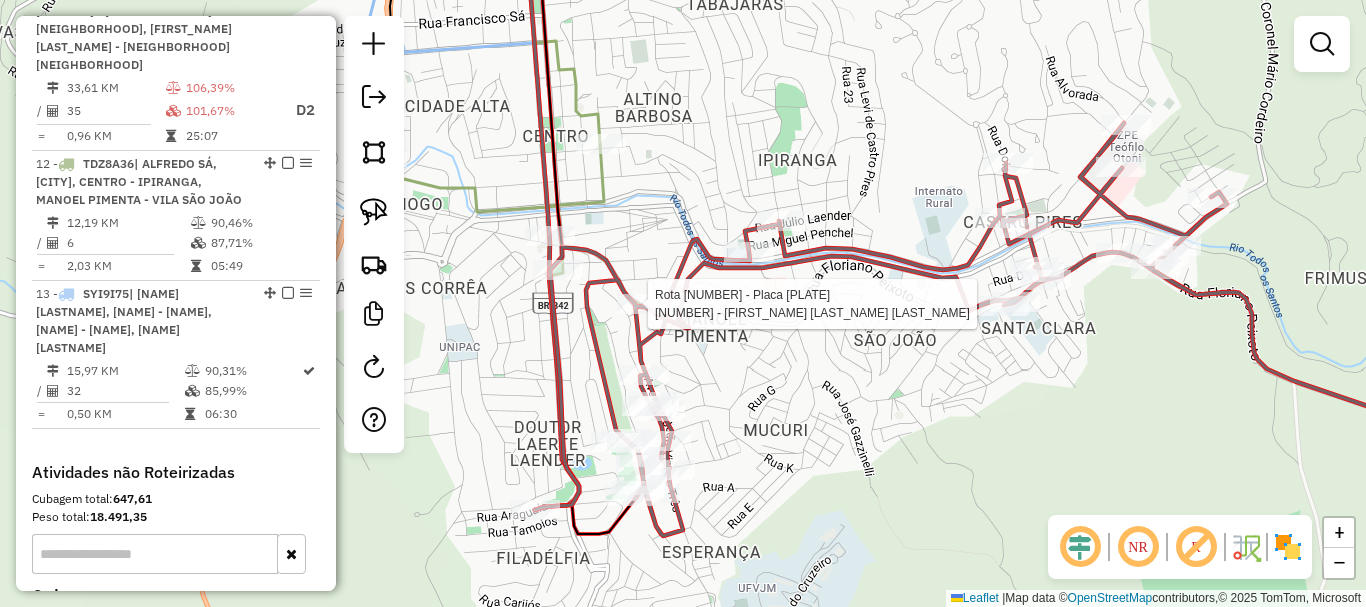 select on "*********" 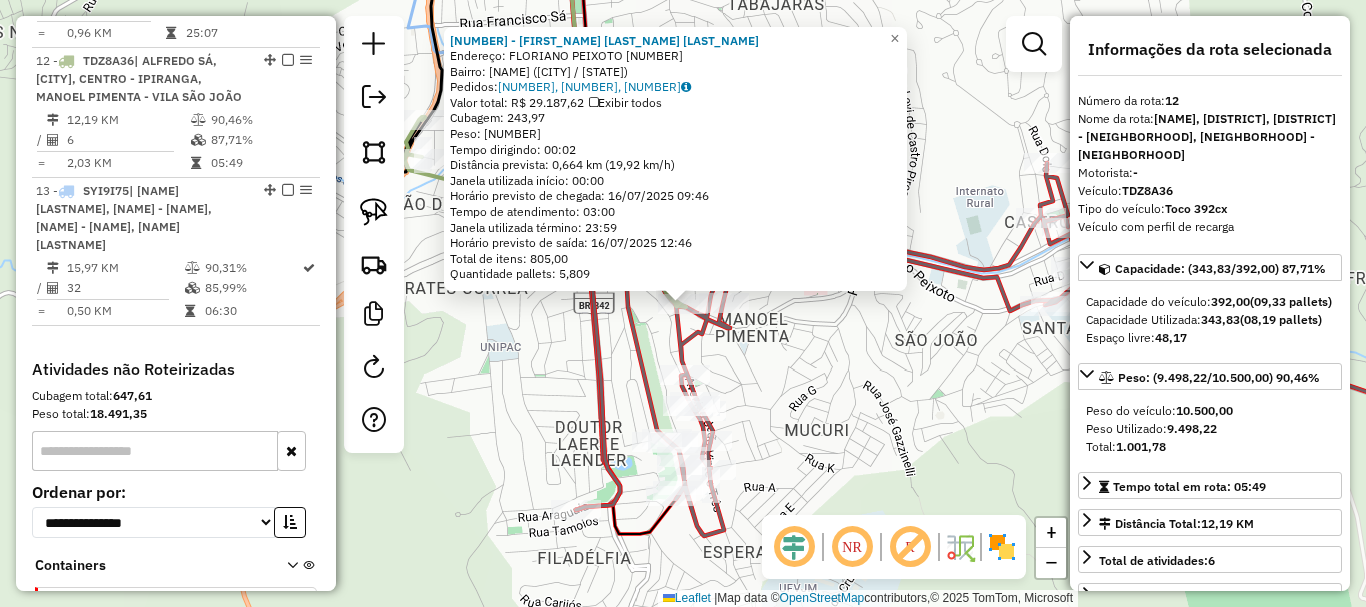 scroll, scrollTop: 2128, scrollLeft: 0, axis: vertical 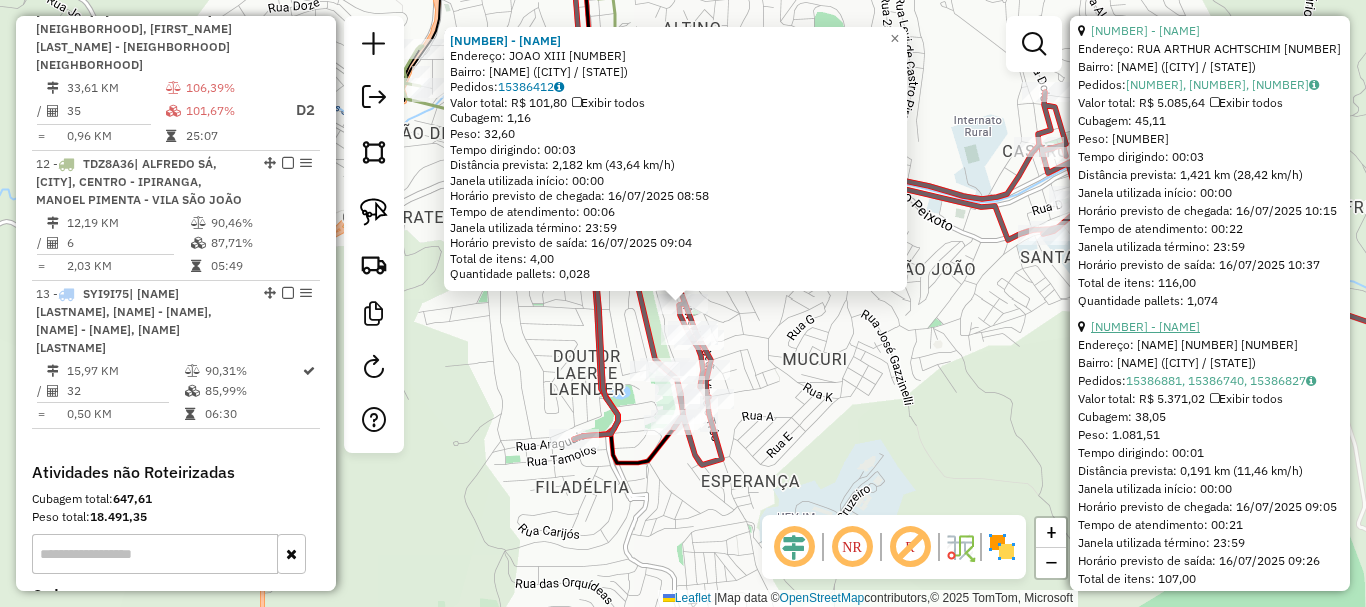 click on "3 - 32334 - COMERCIAL MATOS" at bounding box center (1145, 326) 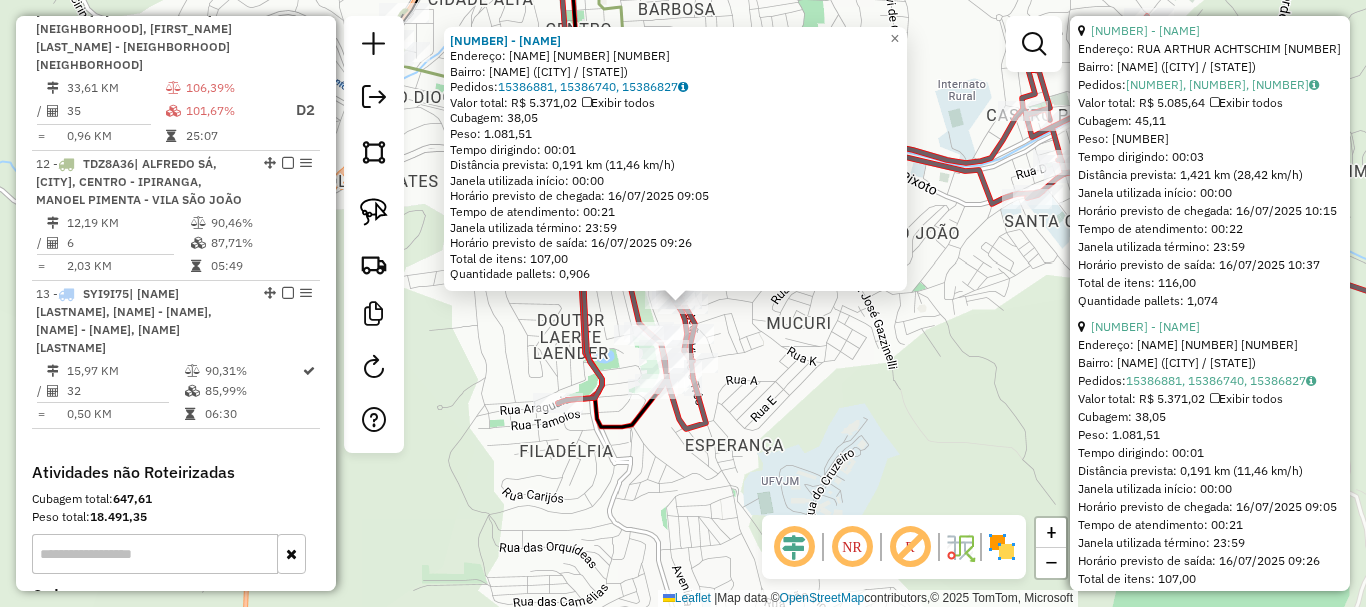 scroll, scrollTop: 900, scrollLeft: 0, axis: vertical 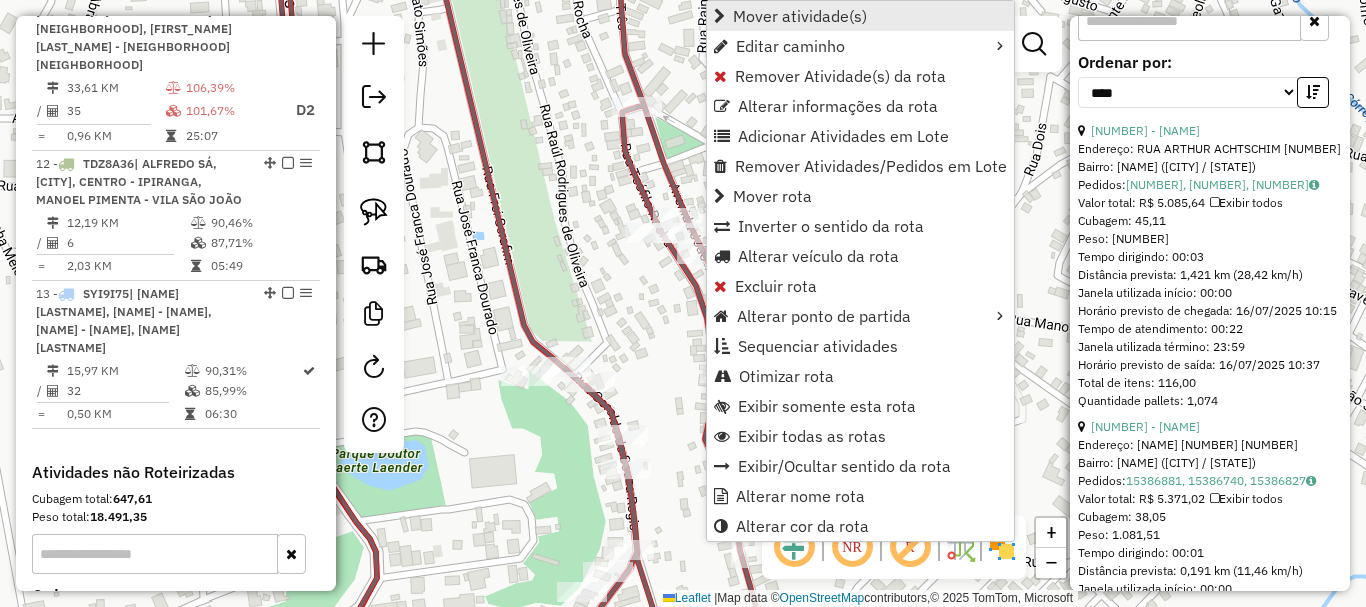 click on "Mover atividade(s)" at bounding box center [800, 16] 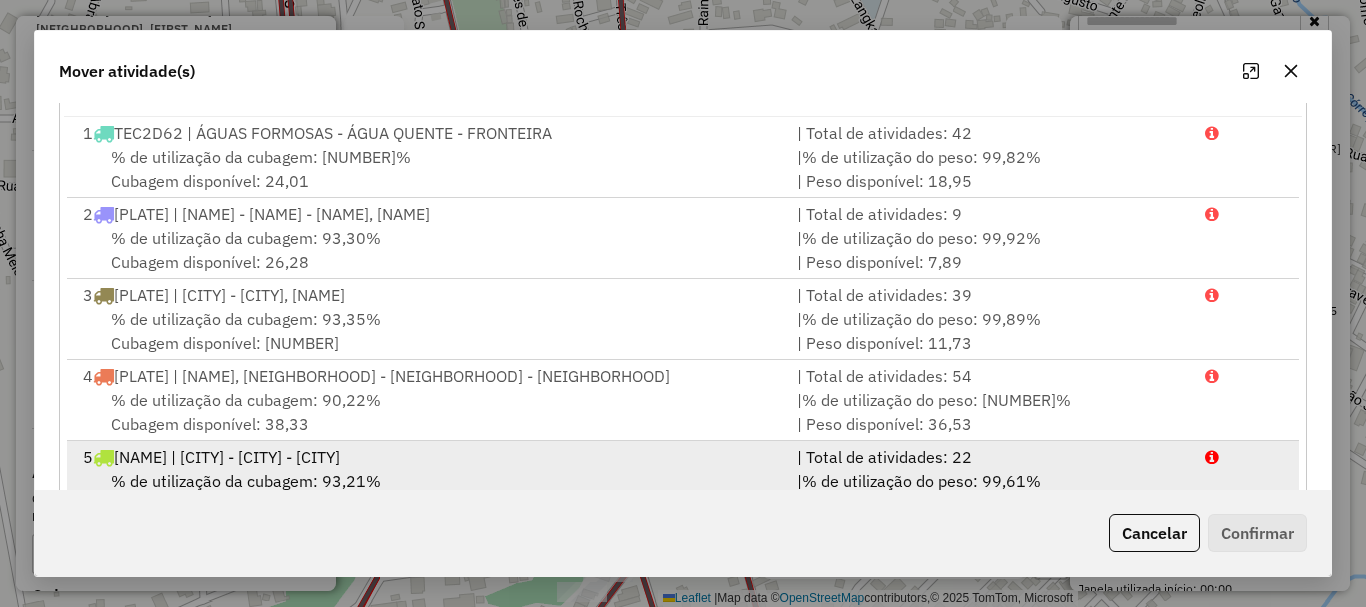 scroll, scrollTop: 397, scrollLeft: 0, axis: vertical 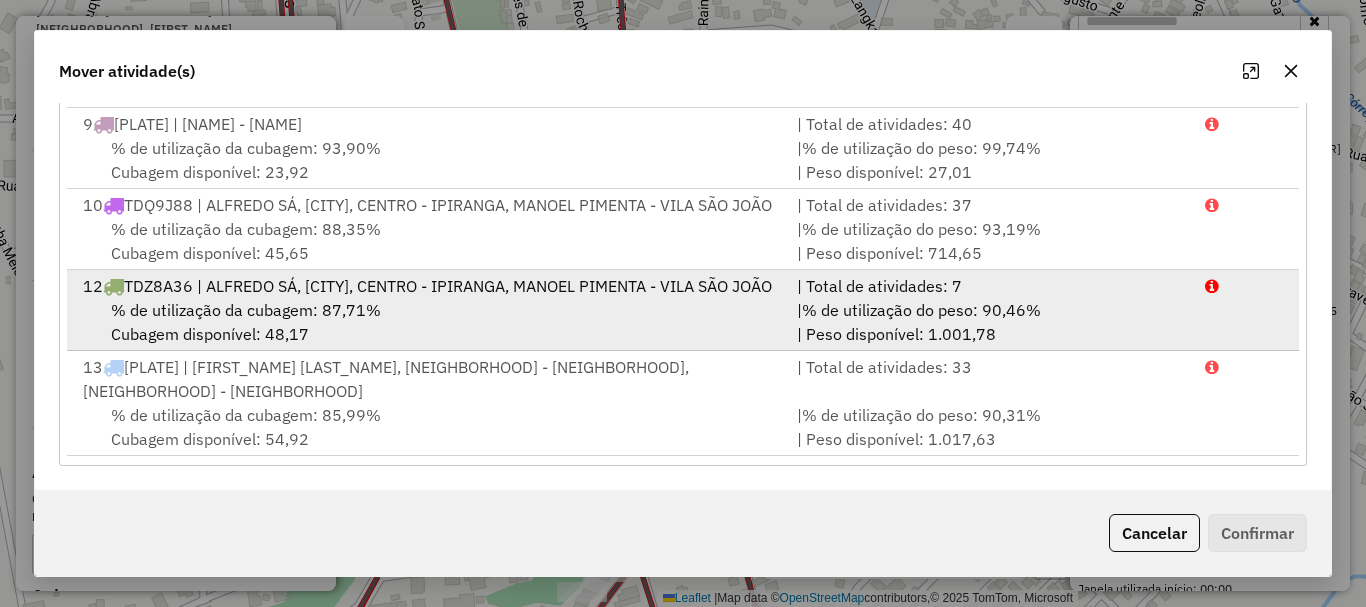 click on "% de utilização da cubagem: 87,71%  Cubagem disponível: 48,17" at bounding box center [428, 322] 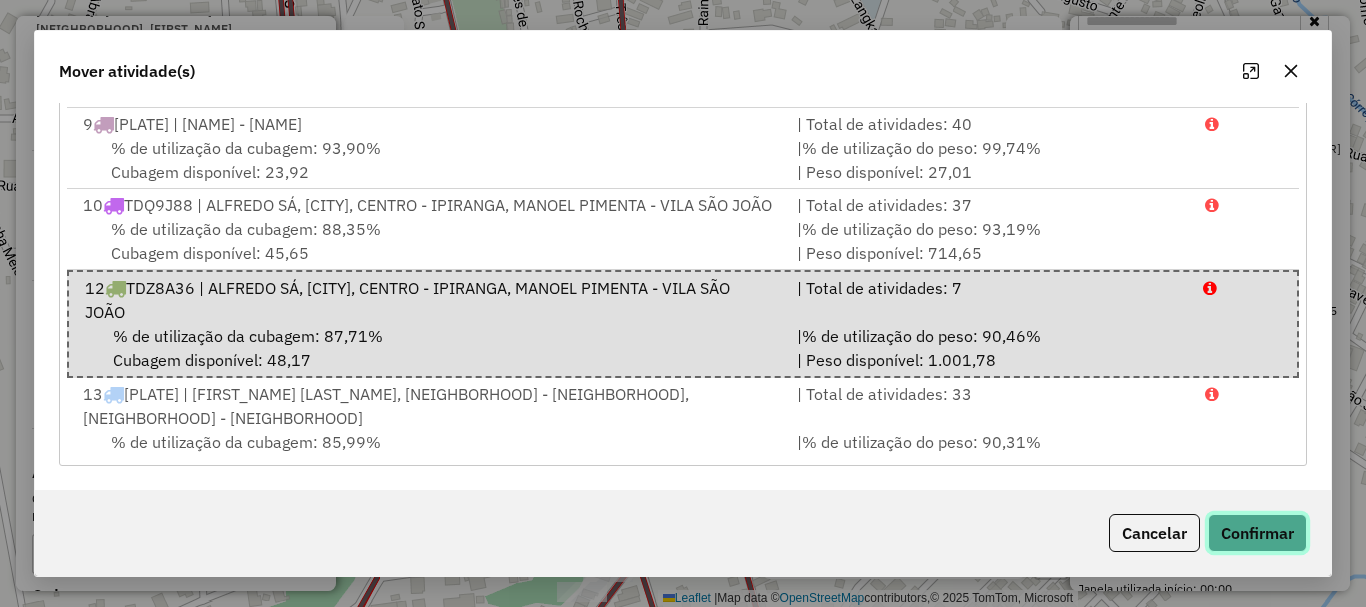 click on "Confirmar" 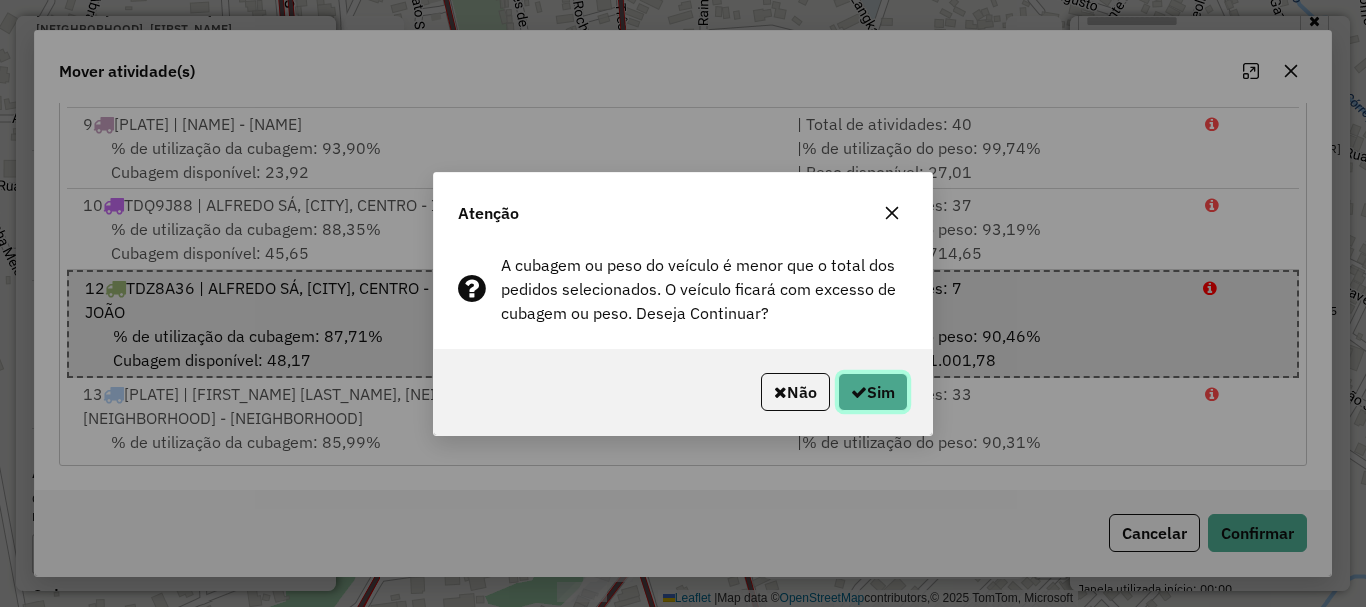 click on "Sim" 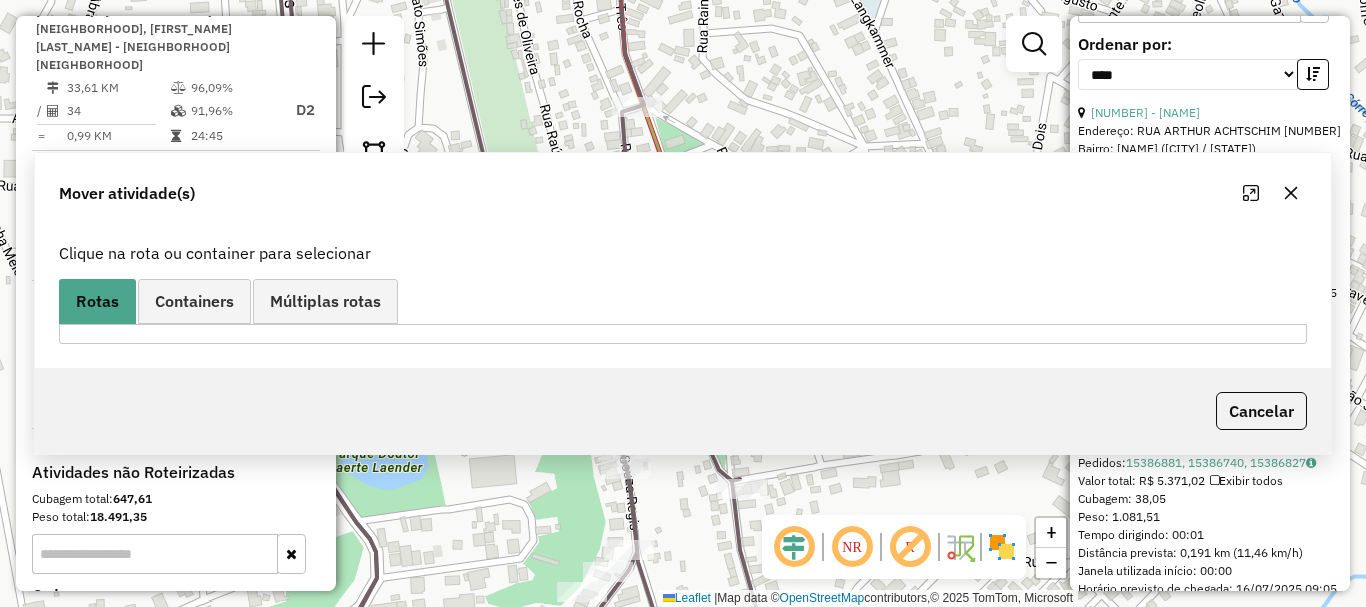 scroll, scrollTop: 864, scrollLeft: 0, axis: vertical 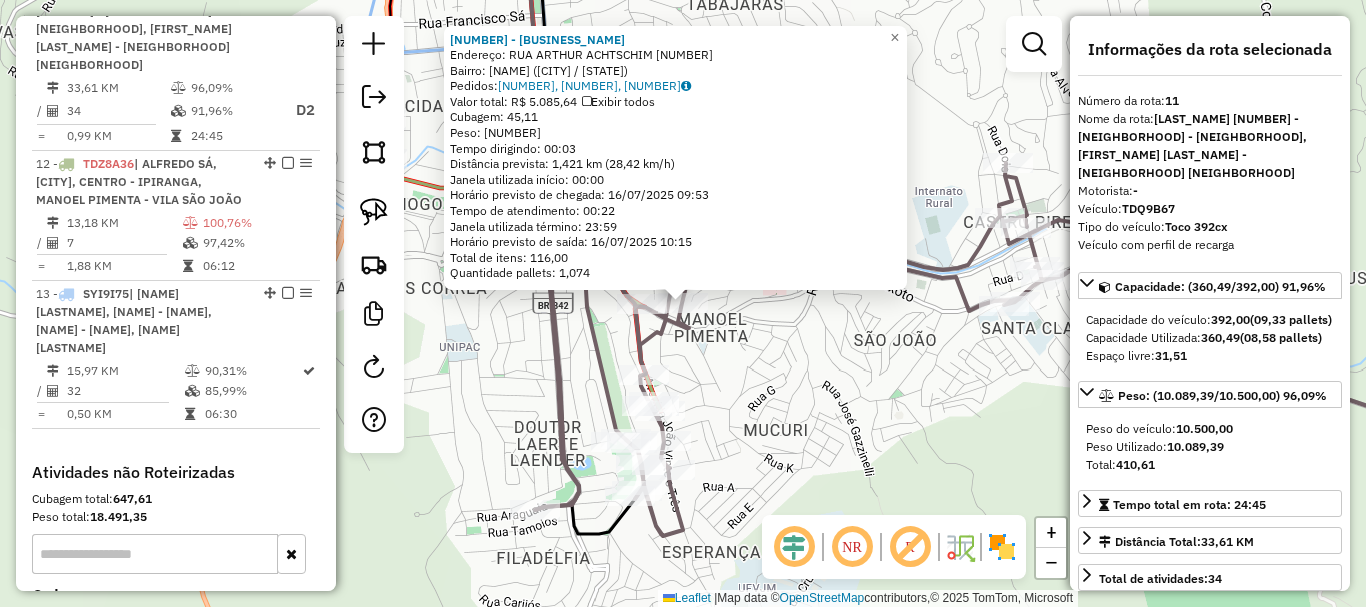 click on "32875 - DEPOSITO DO ELSON  Endereço:  RUA ARTHUR ACHTSCHIM 235   Bairro: CENTRO (TEOFILO OTONI / MG)   Pedidos:  15386410, 15386833, 15386904   Valor total: R$ 5.085,64   Exibir todos   Cubagem: 45,11  Peso: 1.260,93  Tempo dirigindo: 00:03   Distância prevista: 1,421 km (28,42 km/h)   Janela utilizada início: 00:00   Horário previsto de chegada: 16/07/2025 09:53   Tempo de atendimento: 00:22   Janela utilizada término: 23:59   Horário previsto de saída: 16/07/2025 10:15   Total de itens: 116,00   Quantidade pallets: 1,074  × Janela de atendimento Grade de atendimento Capacidade Transportadoras Veículos Cliente Pedidos  Rotas Selecione os dias de semana para filtrar as janelas de atendimento  Seg   Ter   Qua   Qui   Sex   Sáb   Dom  Informe o período da janela de atendimento: De: Até:  Filtrar exatamente a janela do cliente  Considerar janela de atendimento padrão  Selecione os dias de semana para filtrar as grades de atendimento  Seg   Ter   Qua   Qui   Sex   Sáb   Dom   Peso mínimo:   De:  +" 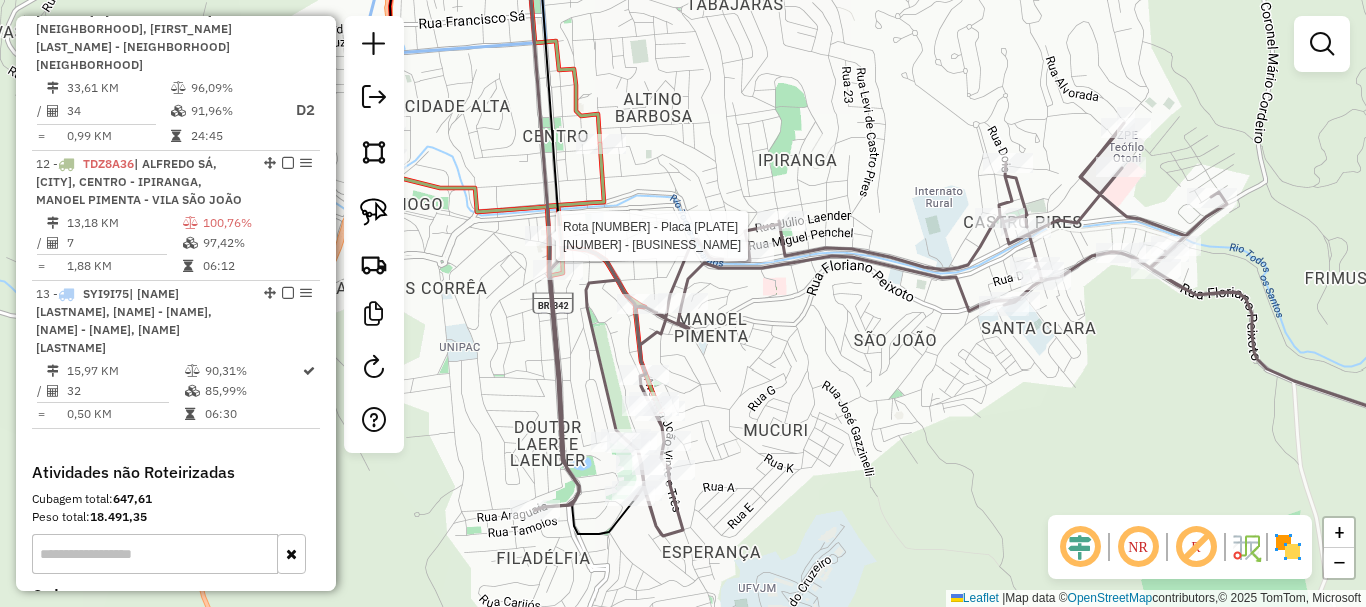 select on "*********" 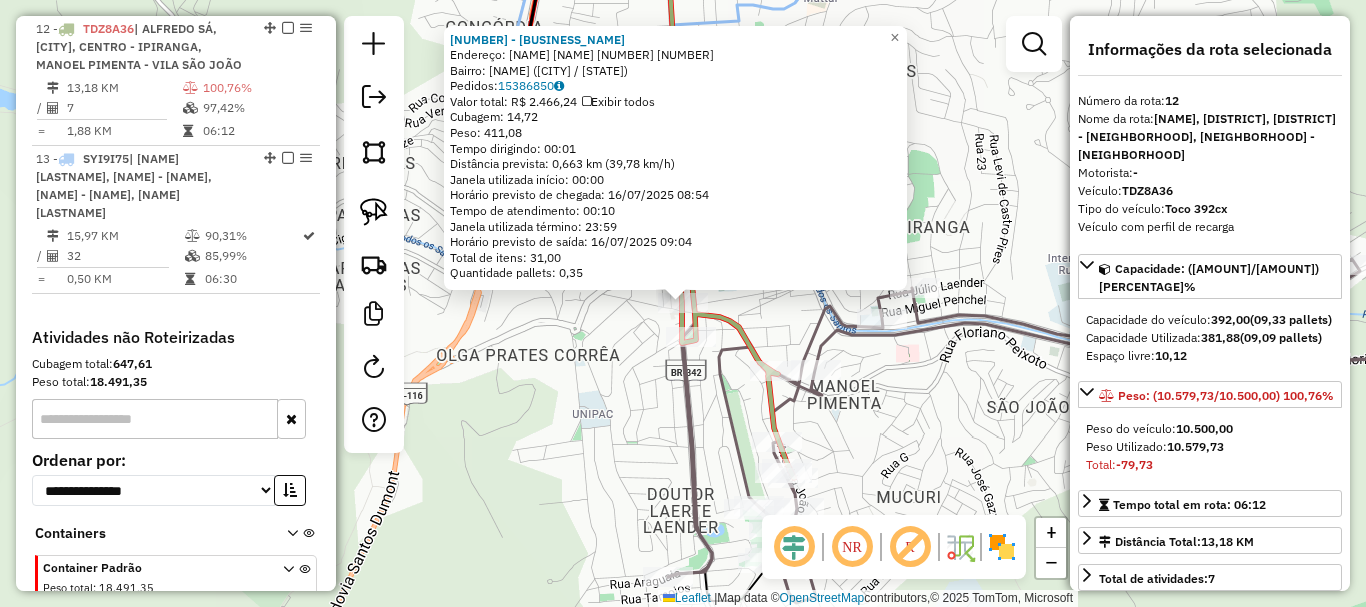 click 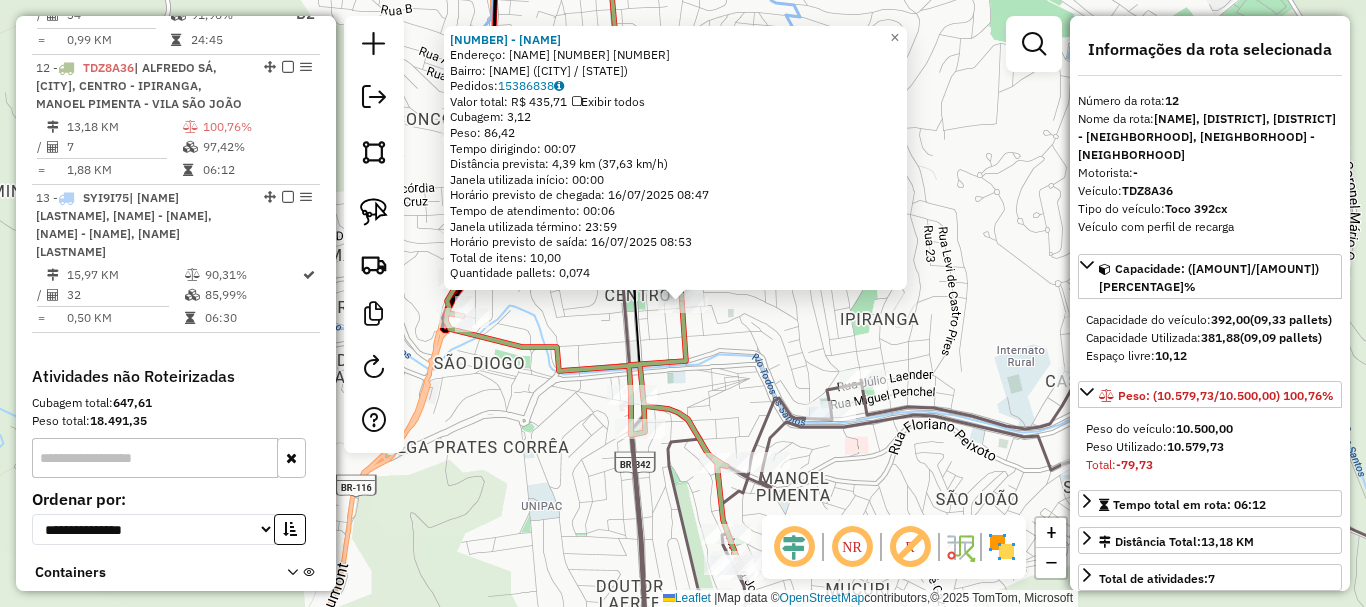 scroll, scrollTop: 2128, scrollLeft: 0, axis: vertical 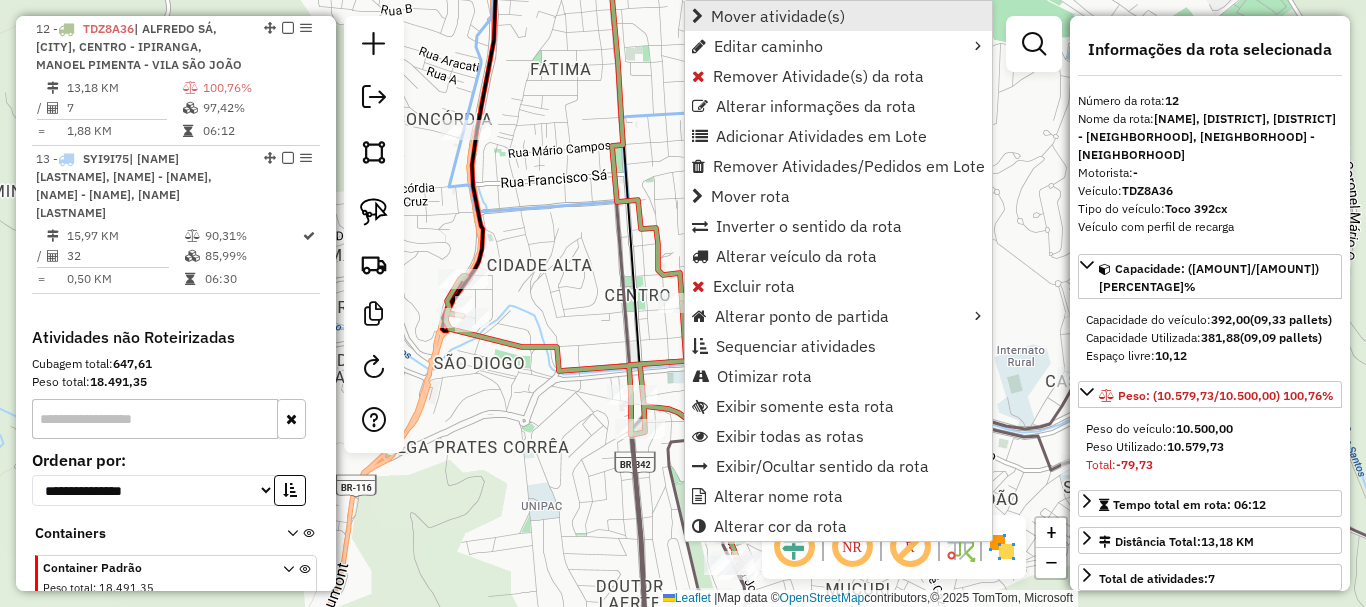 click on "Mover atividade(s)" at bounding box center [778, 16] 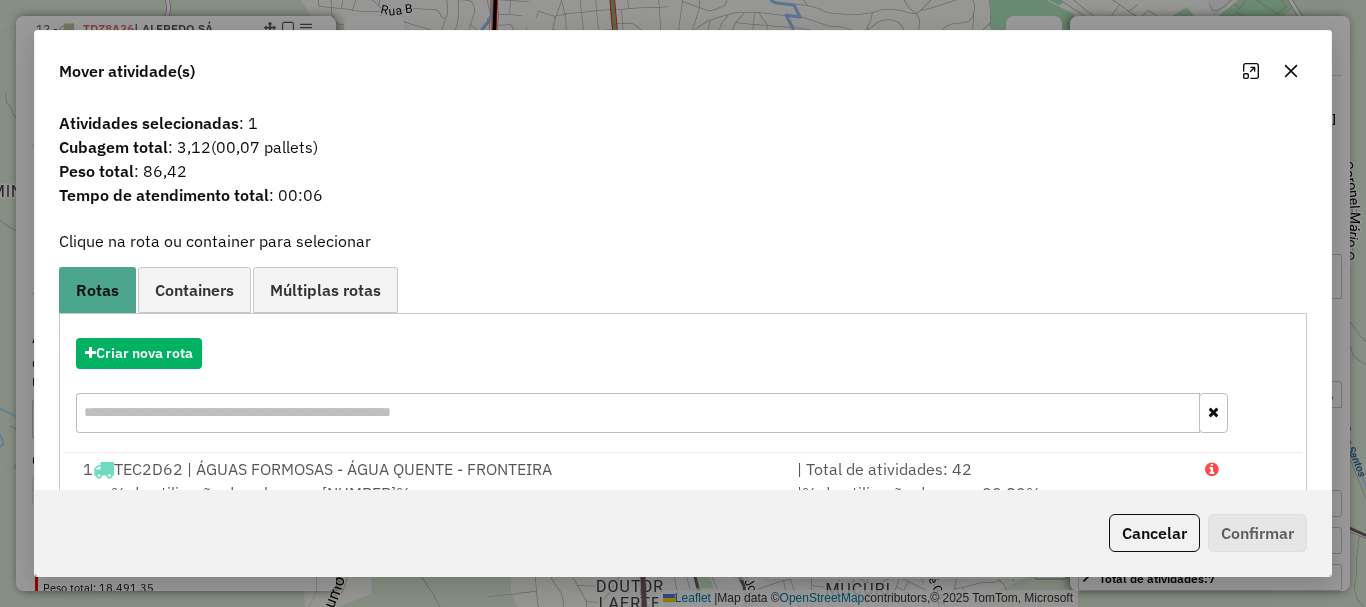 scroll, scrollTop: 397, scrollLeft: 0, axis: vertical 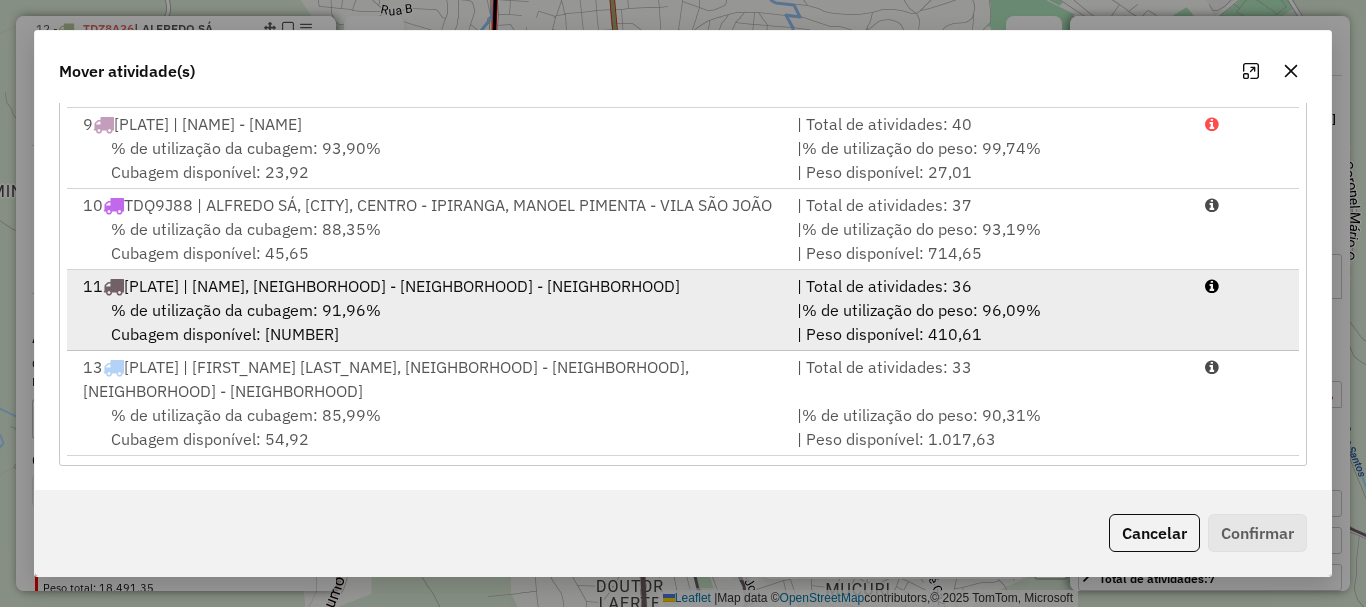 click on "11  TDQ9B67 | CASTRO PIRES - TURMA 37, CENTRO - IPIRANGA, MANOEL PIMENTA - VILA SÃO JOÃO" at bounding box center [428, 286] 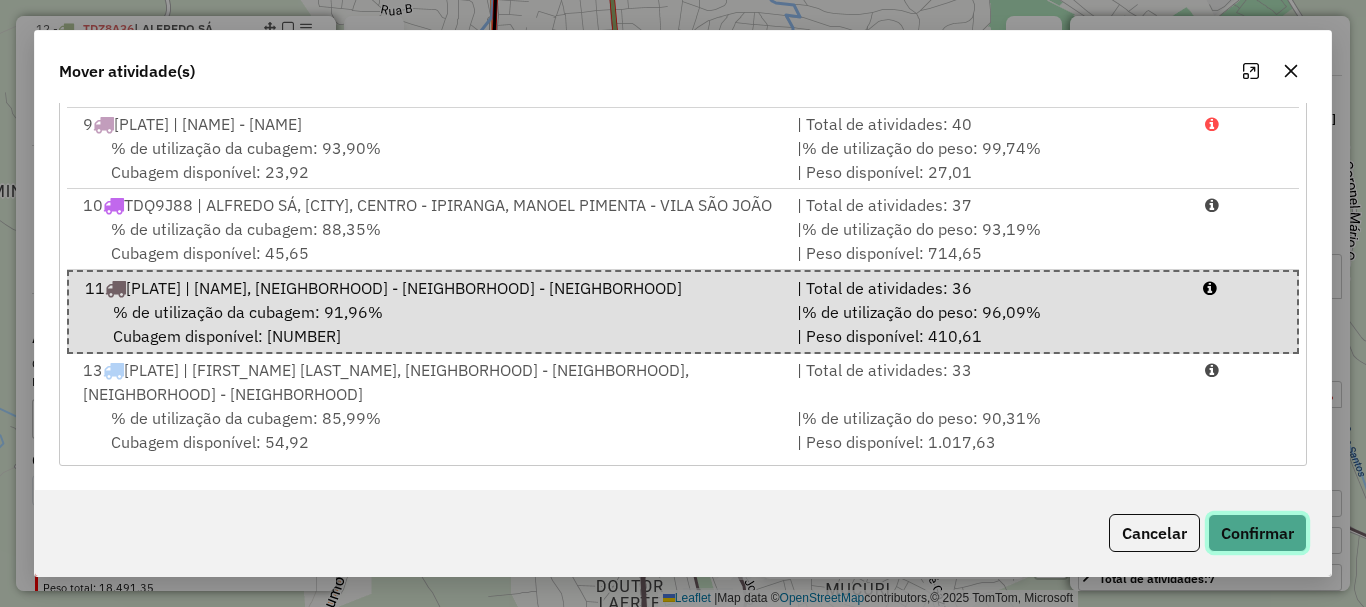 click on "Confirmar" 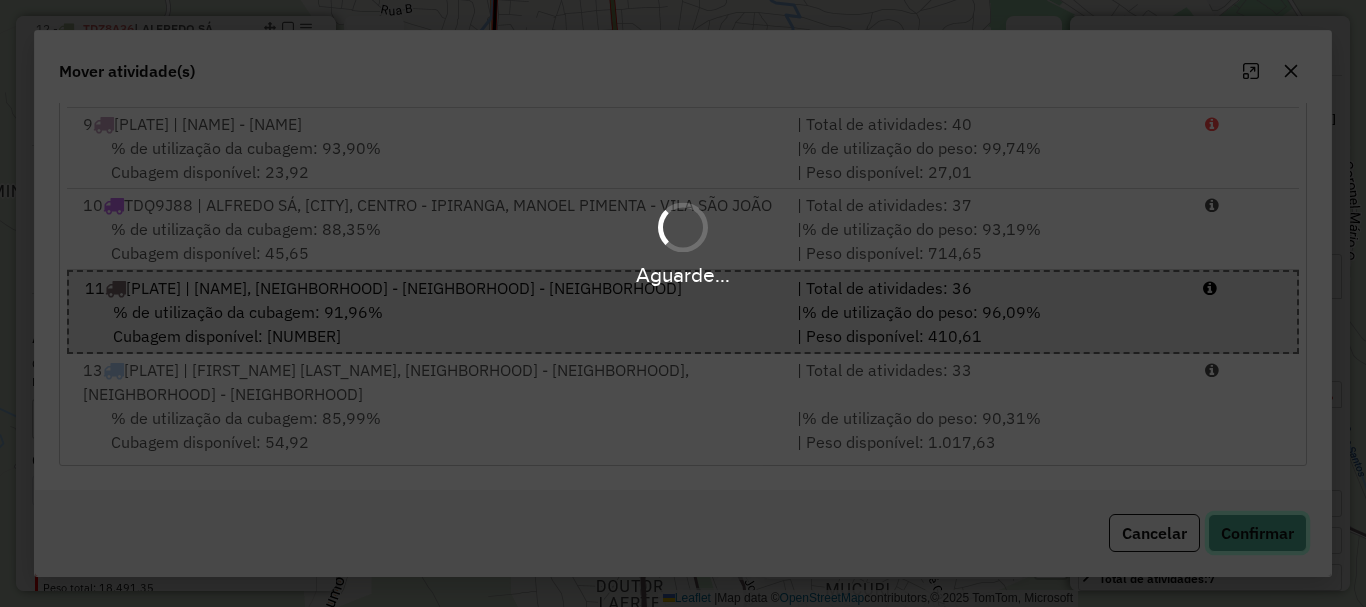 type 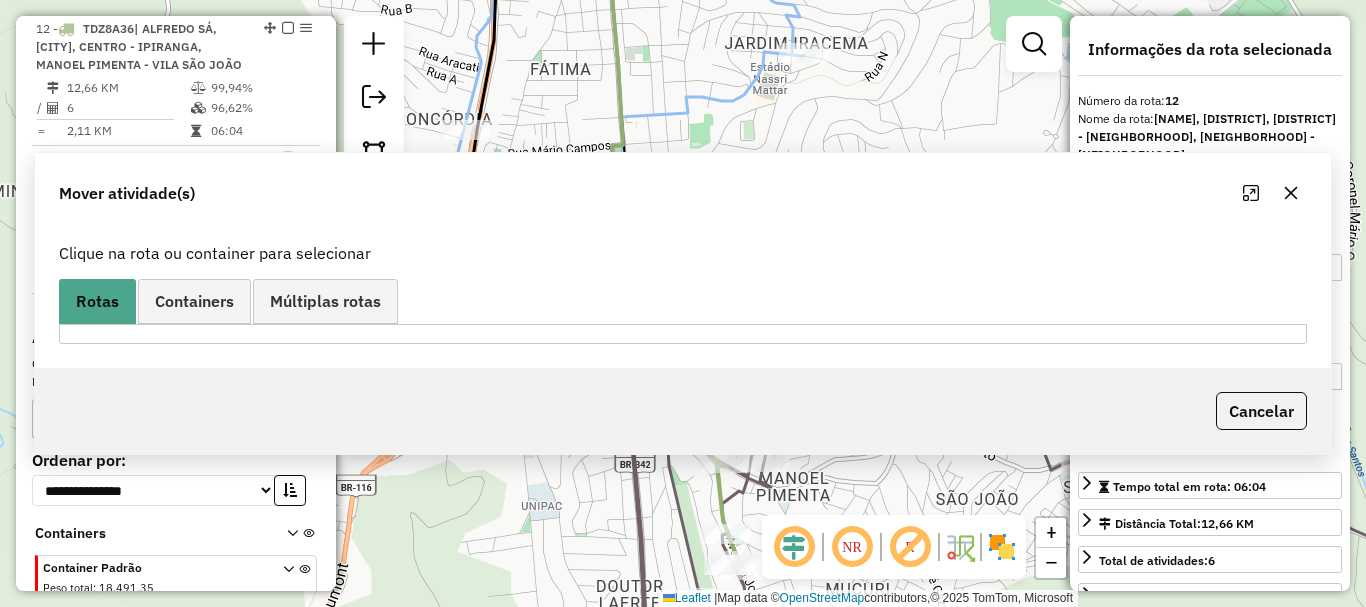 scroll, scrollTop: 0, scrollLeft: 0, axis: both 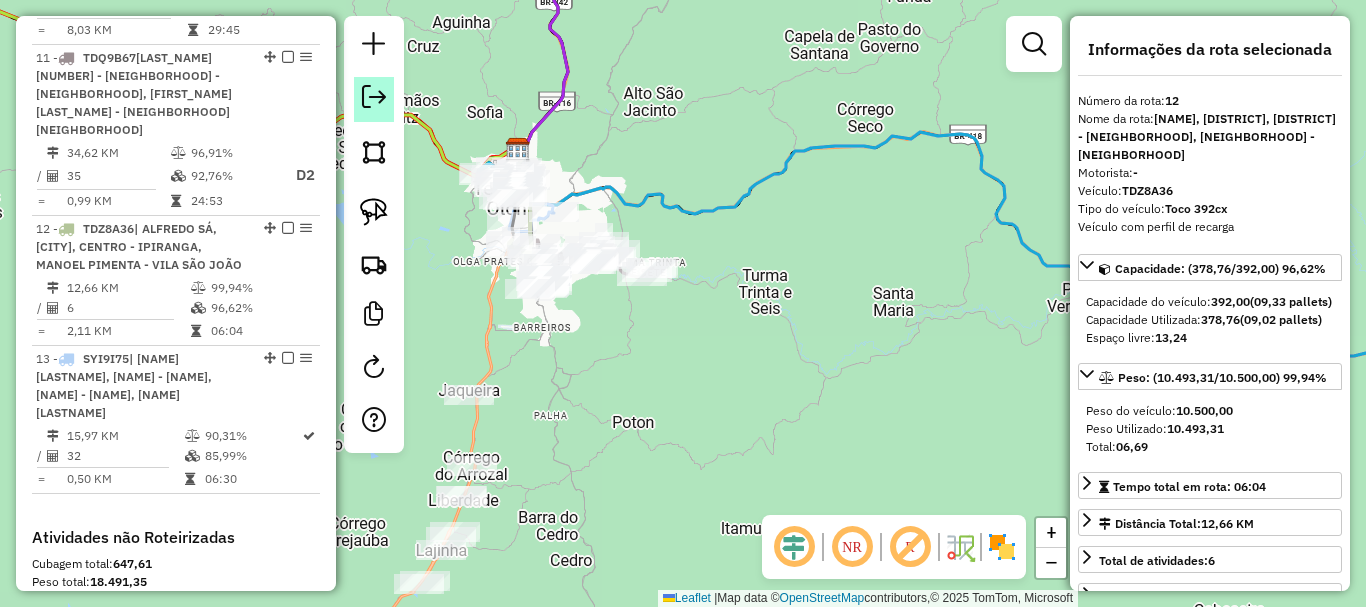 click 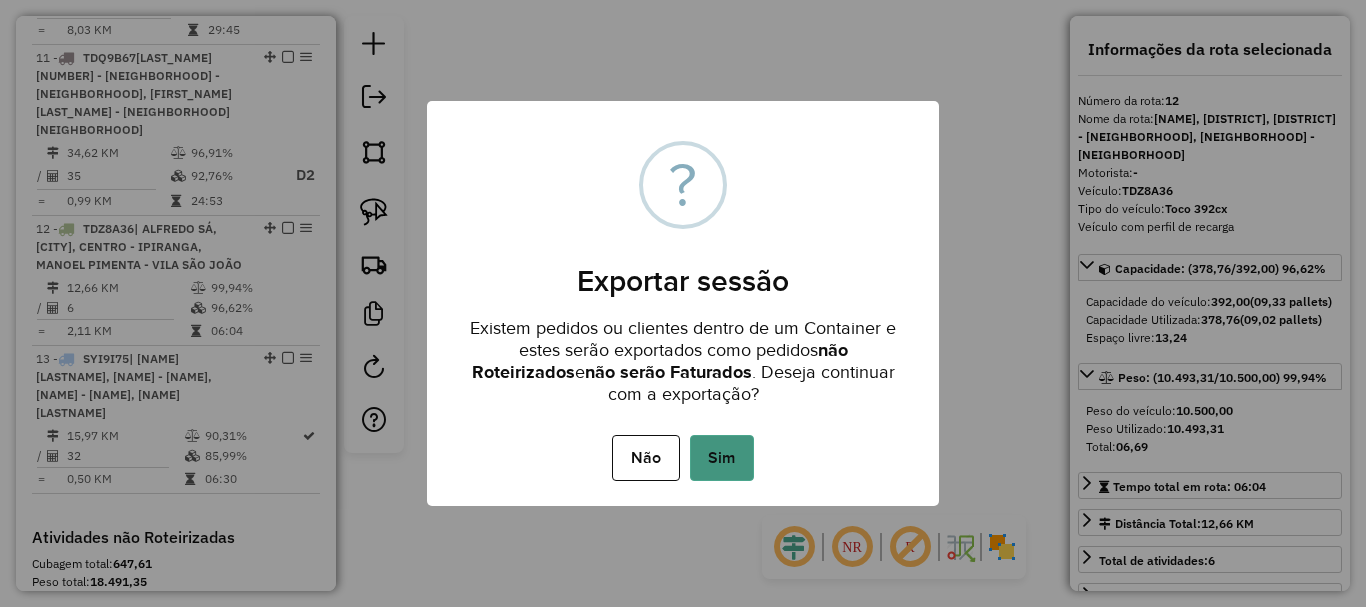 click on "Sim" at bounding box center [722, 458] 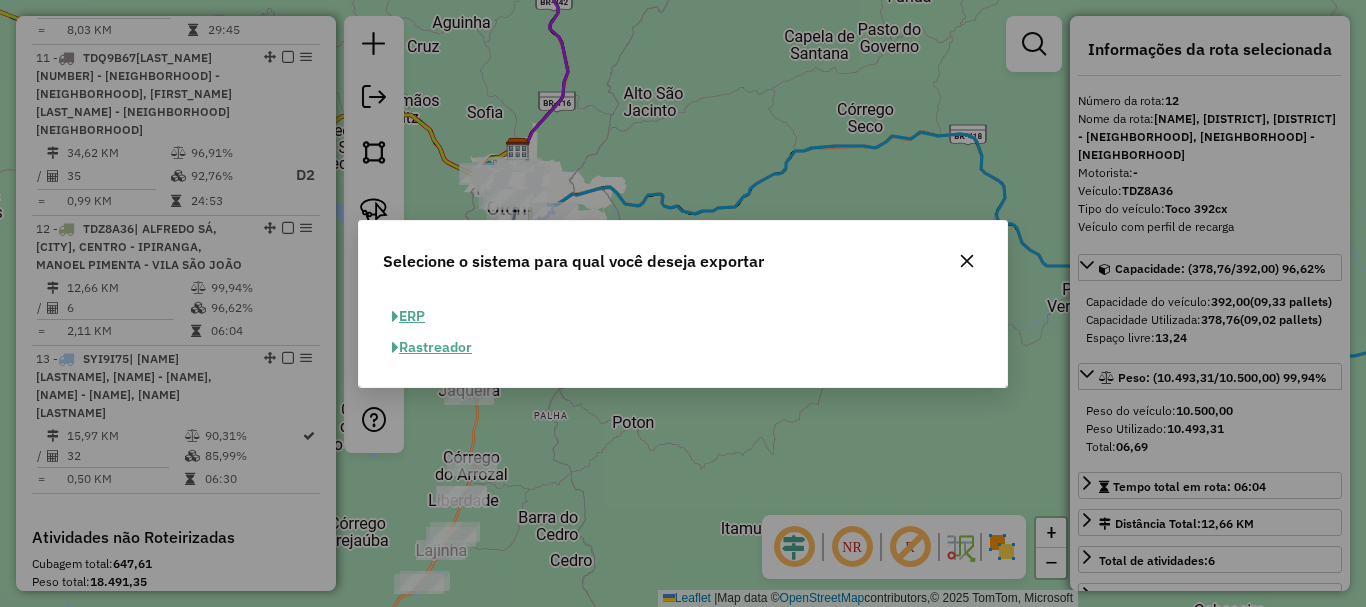 click on "ERP" 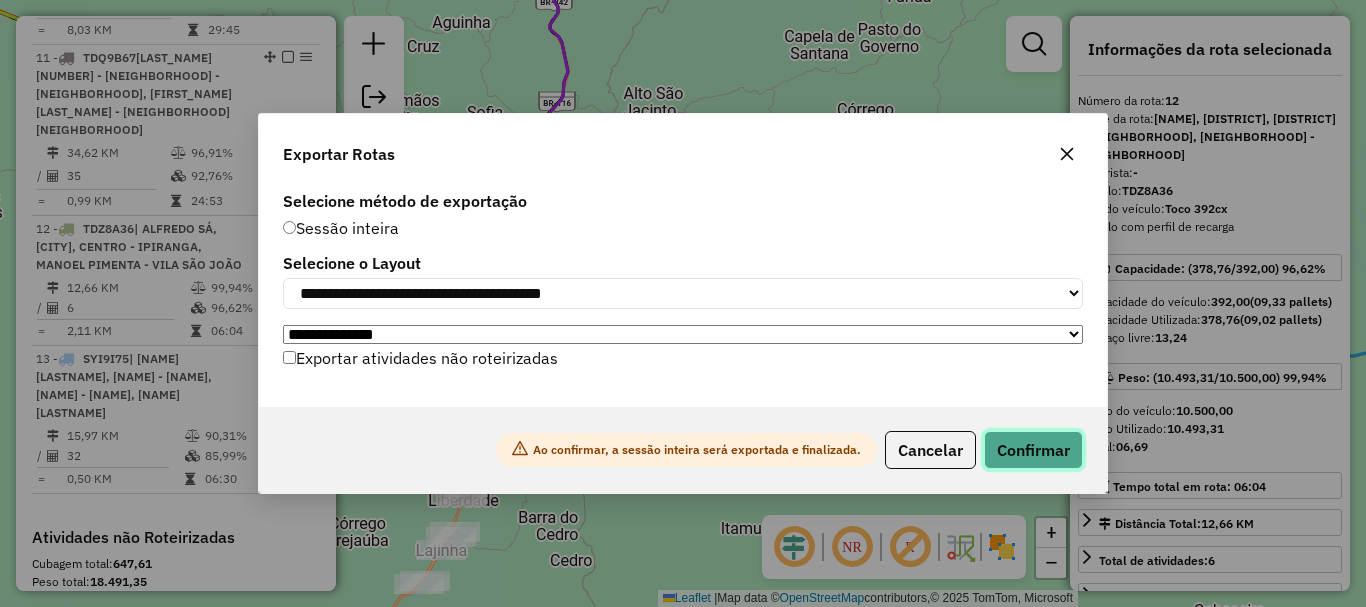 click on "Confirmar" 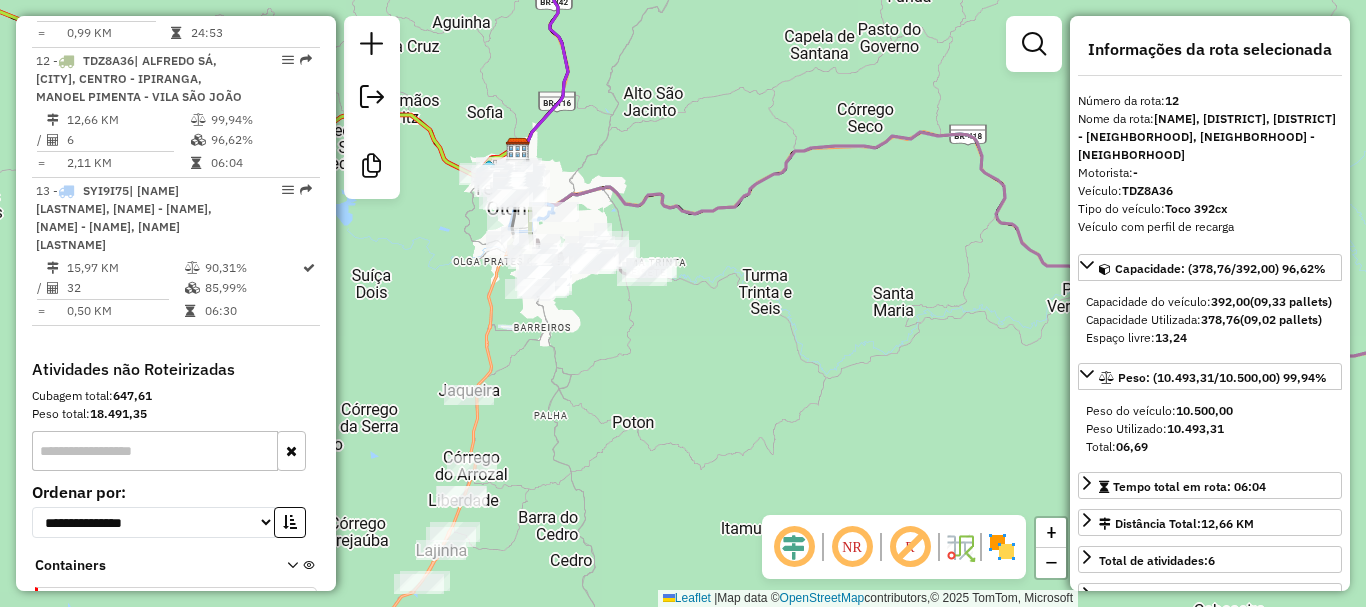scroll, scrollTop: 2142, scrollLeft: 0, axis: vertical 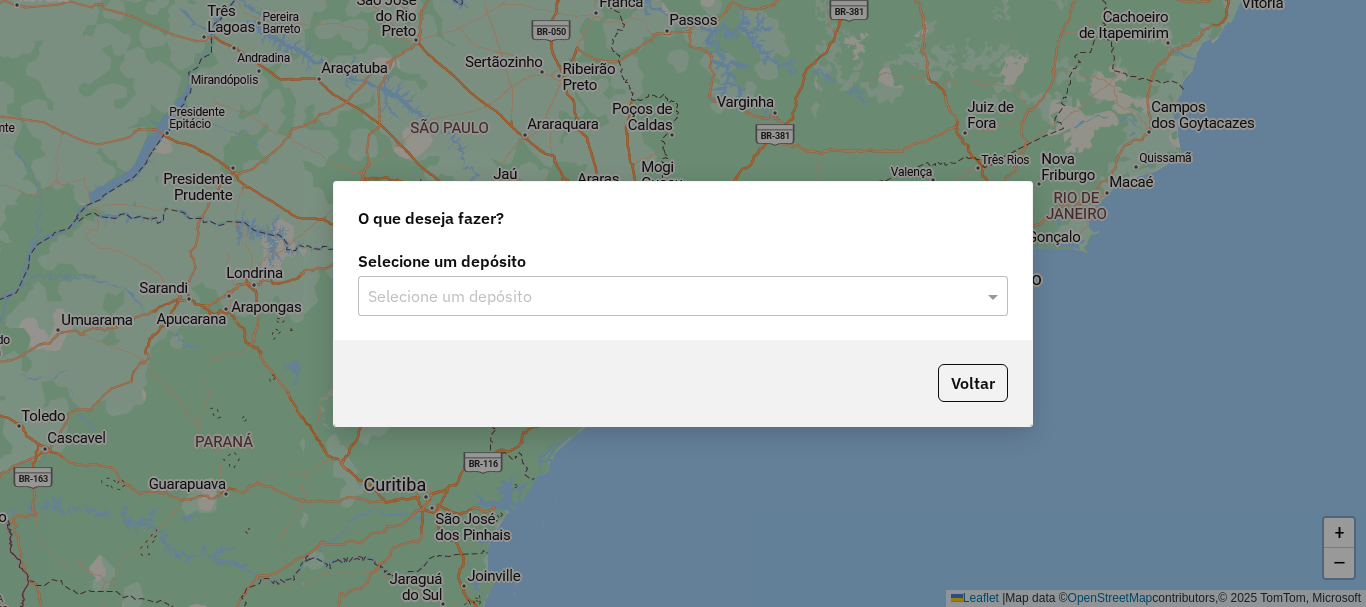 click 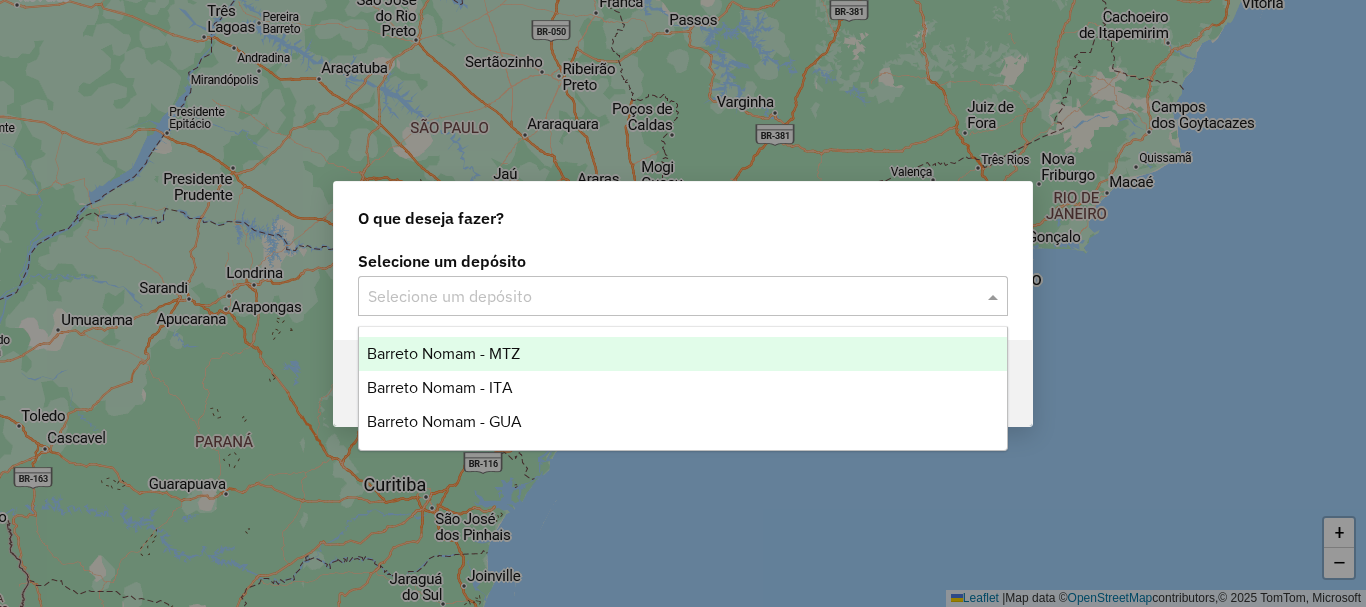 click on "Barreto Nomam  -  MTZ" at bounding box center (683, 354) 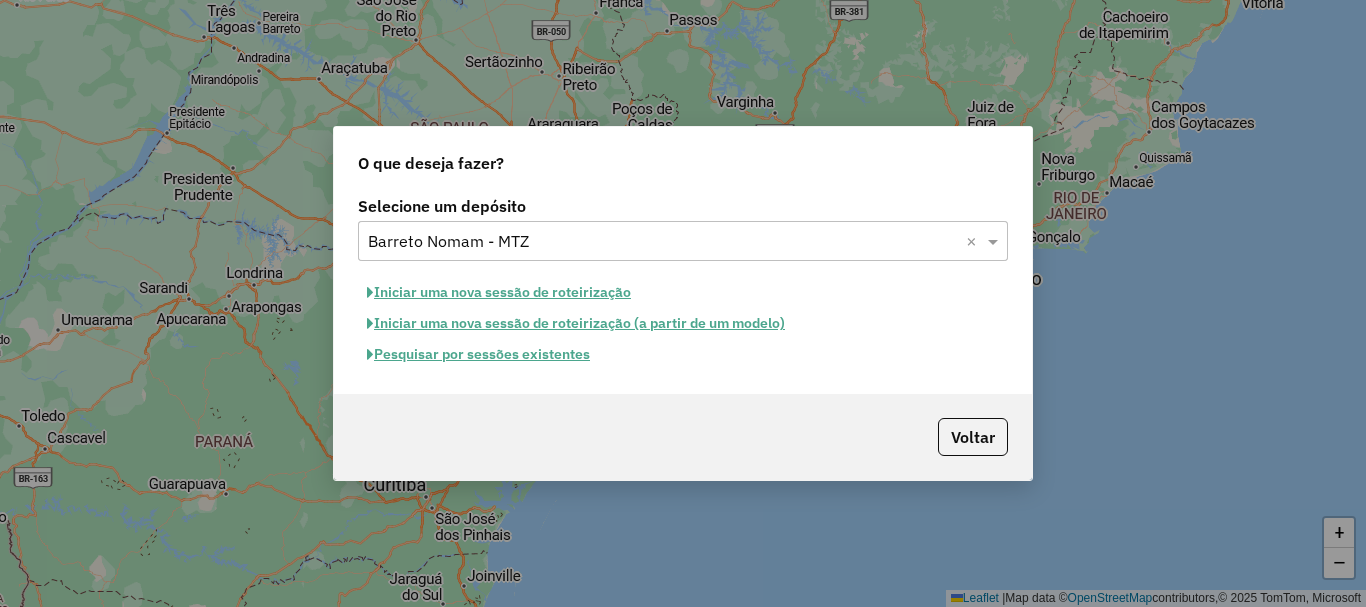click on "Iniciar uma nova sessão de roteirização" 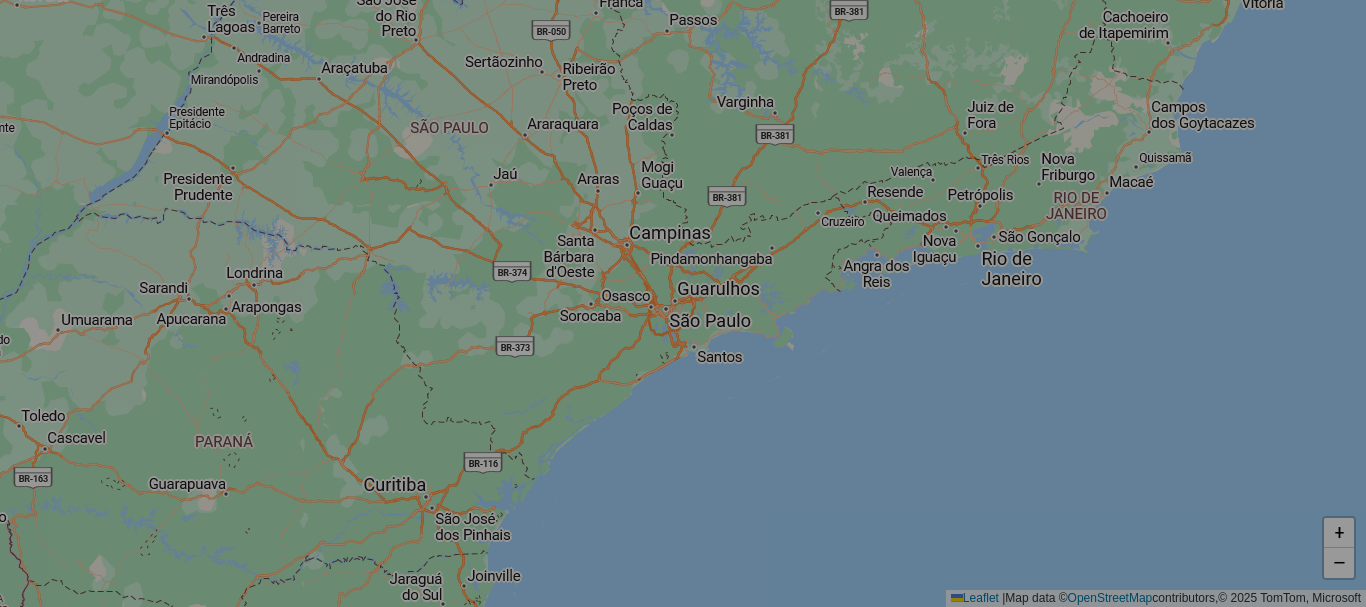 select on "*" 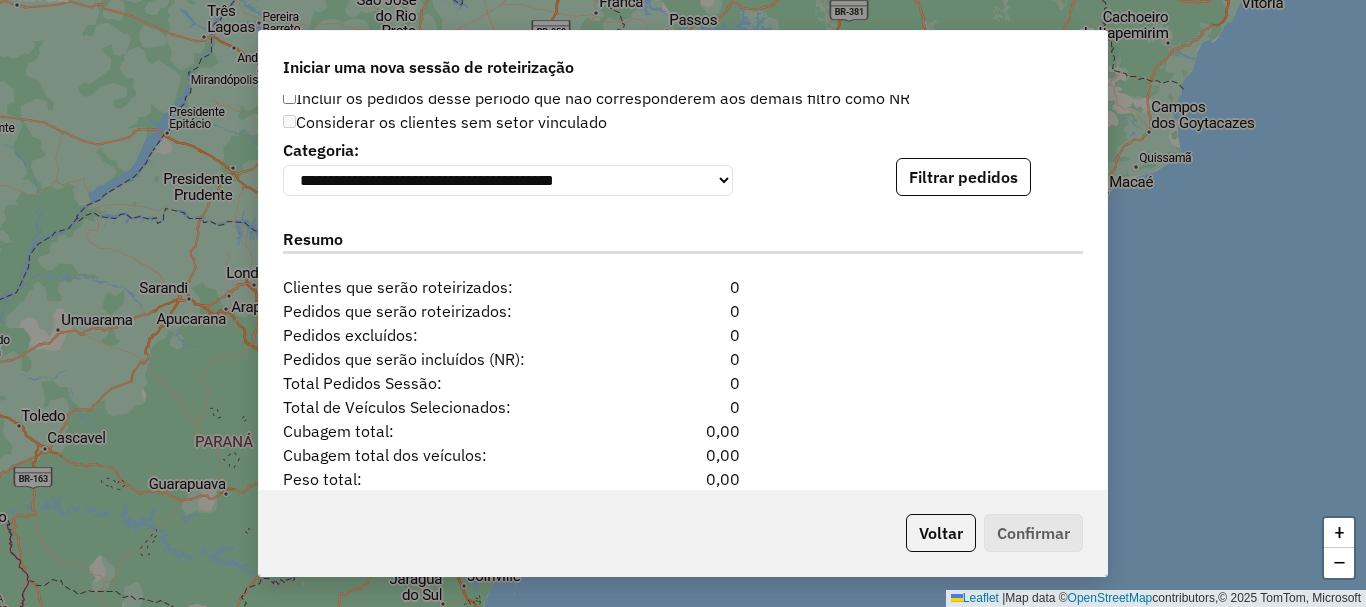 scroll, scrollTop: 1941, scrollLeft: 0, axis: vertical 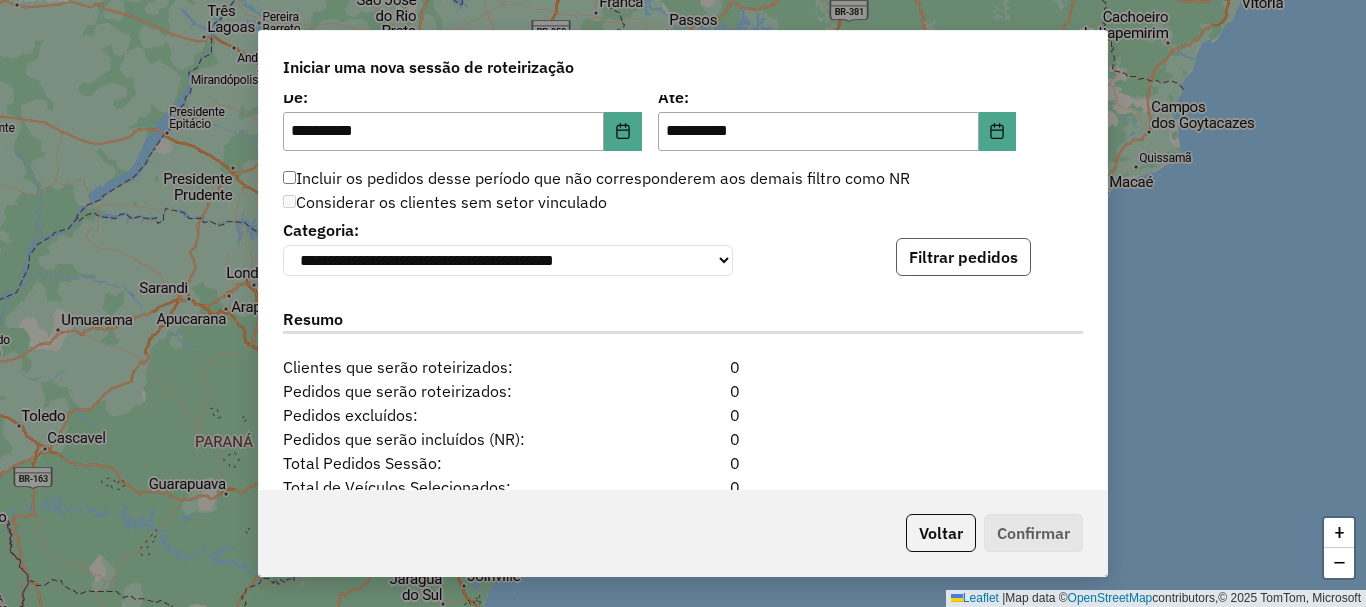 click on "Filtrar pedidos" 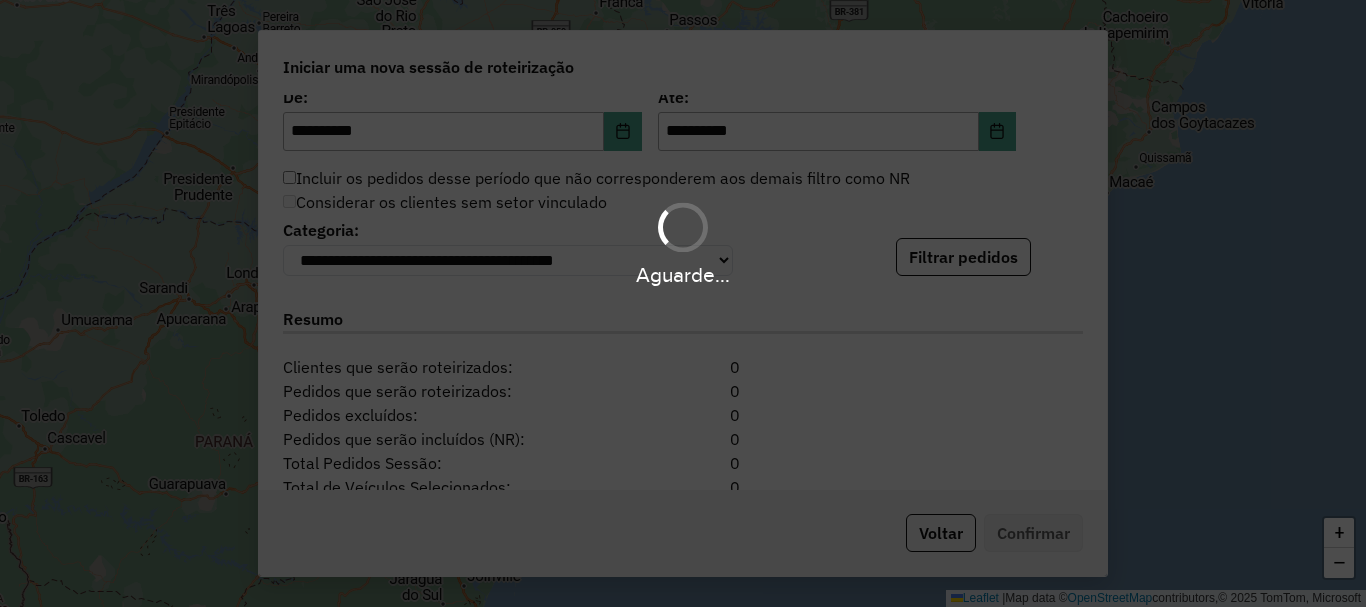 type 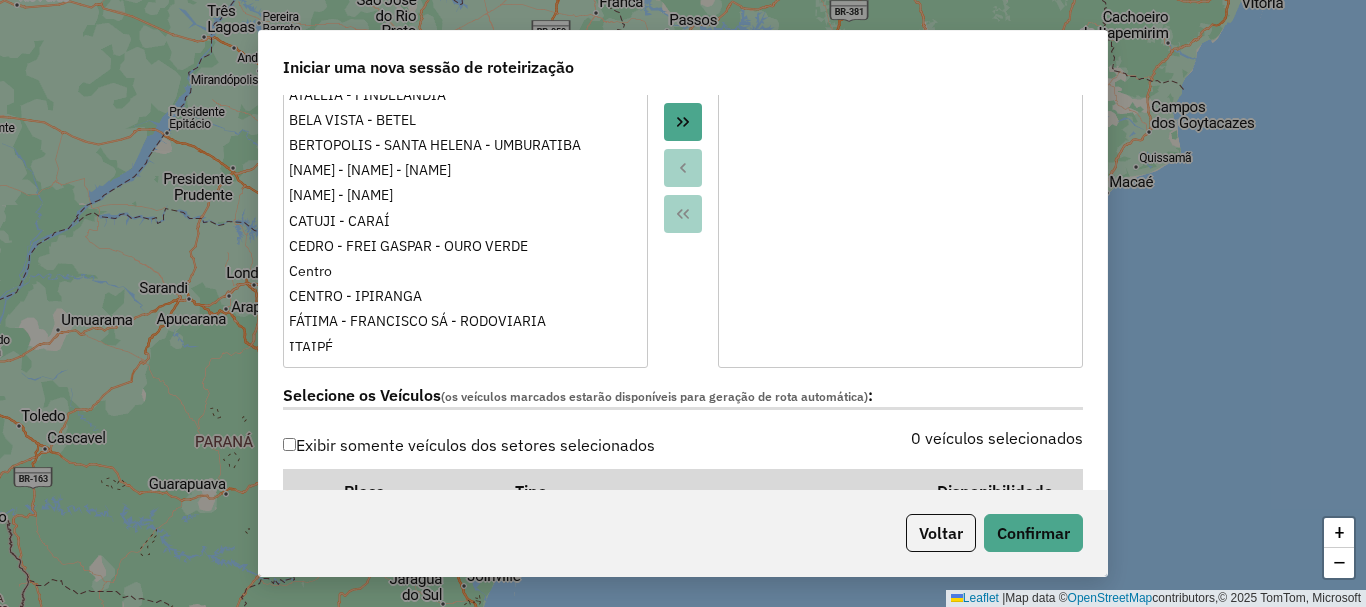 scroll, scrollTop: 0, scrollLeft: 0, axis: both 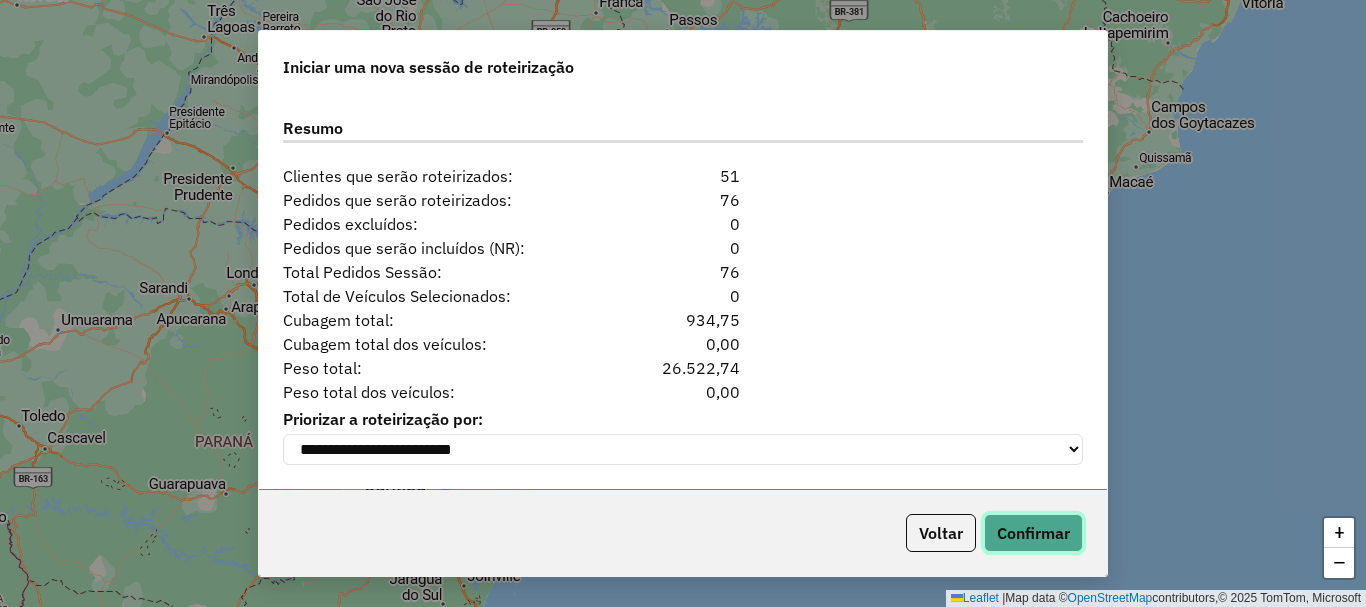 click on "Confirmar" 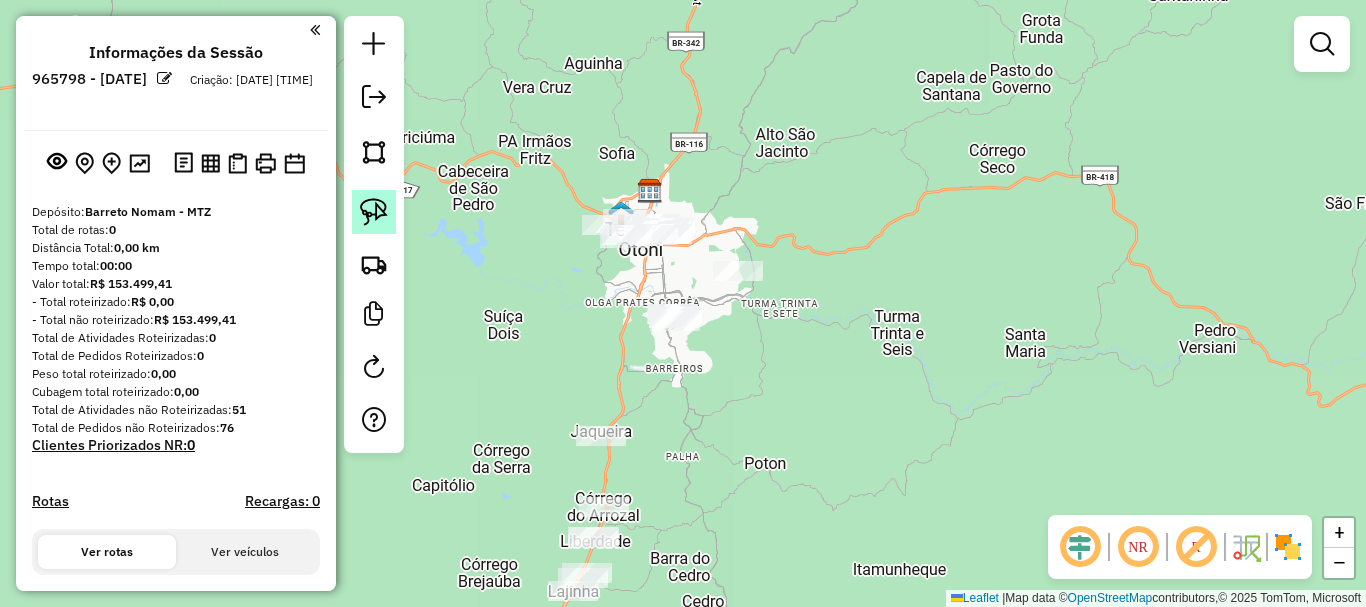 click 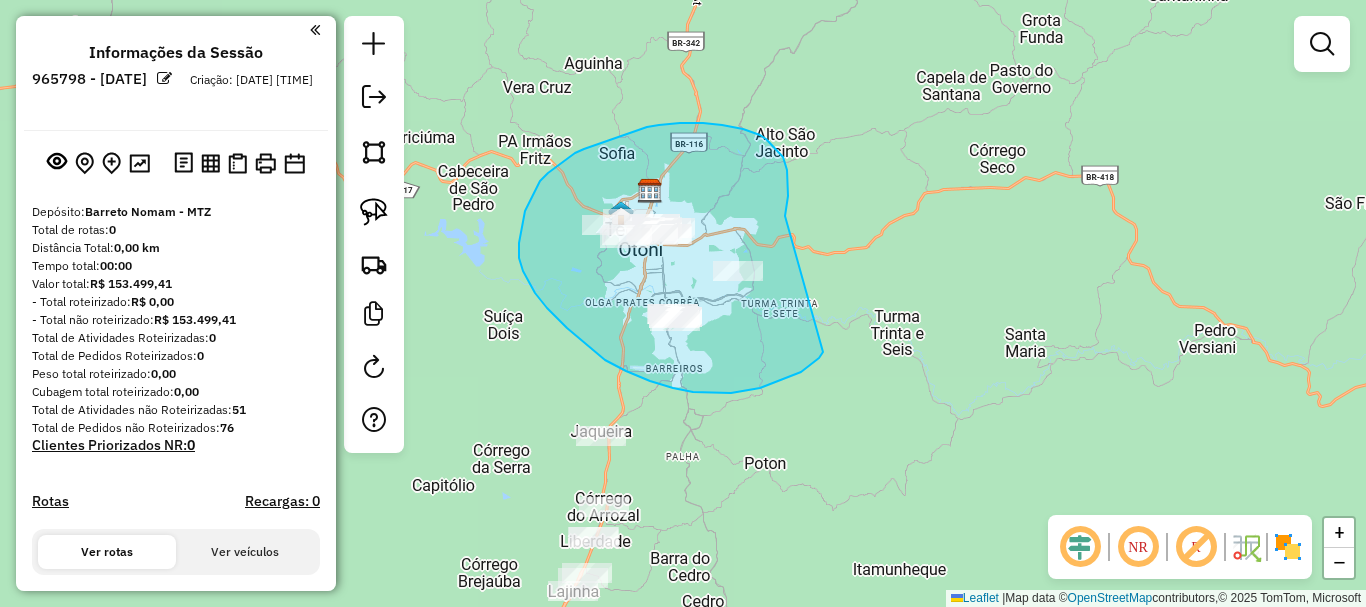 drag, startPoint x: 787, startPoint y: 208, endPoint x: 824, endPoint y: 352, distance: 148.6775 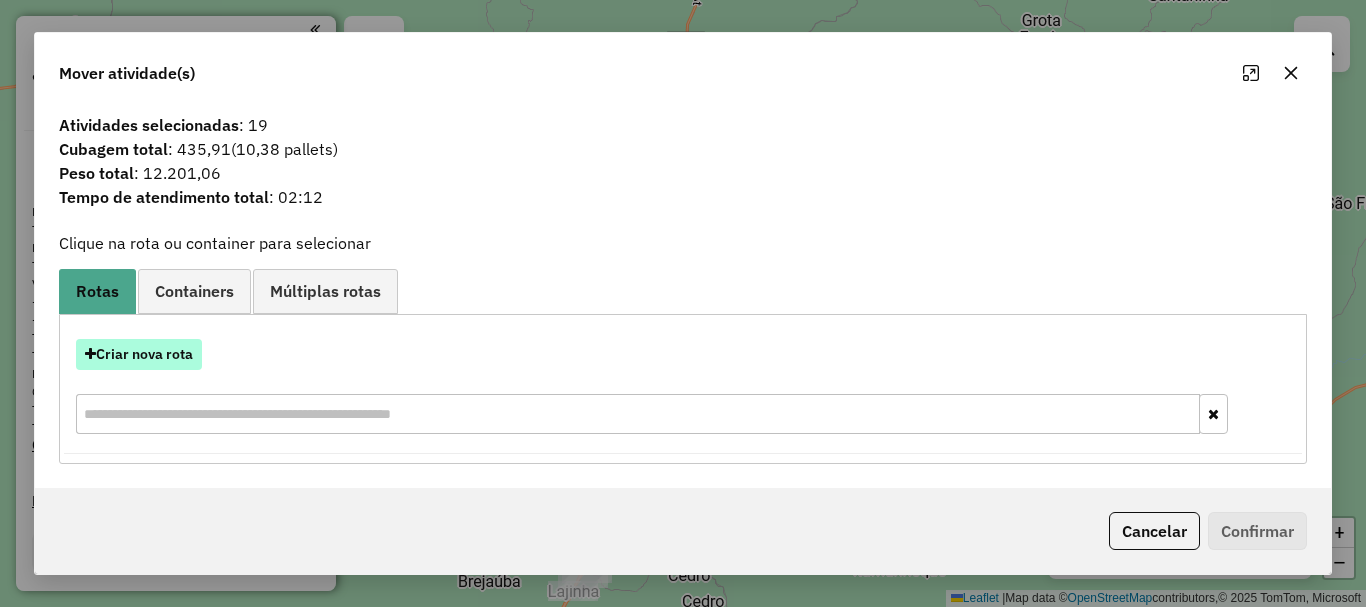 click on "Criar nova rota" at bounding box center [139, 354] 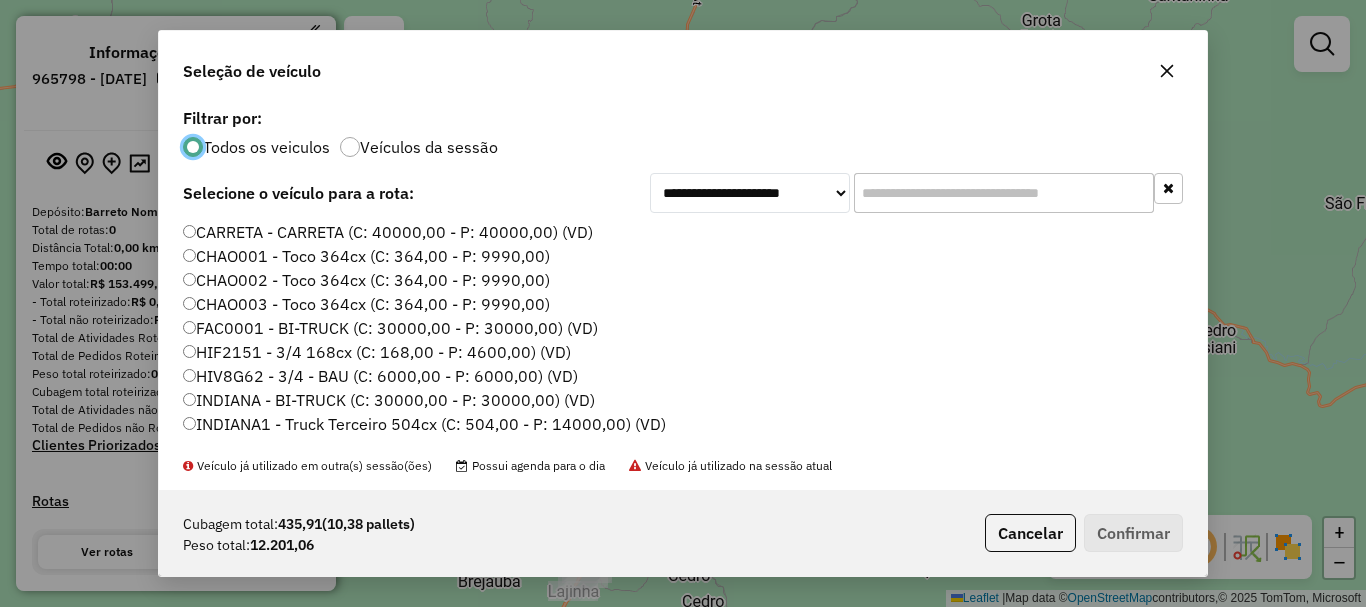 scroll, scrollTop: 11, scrollLeft: 6, axis: both 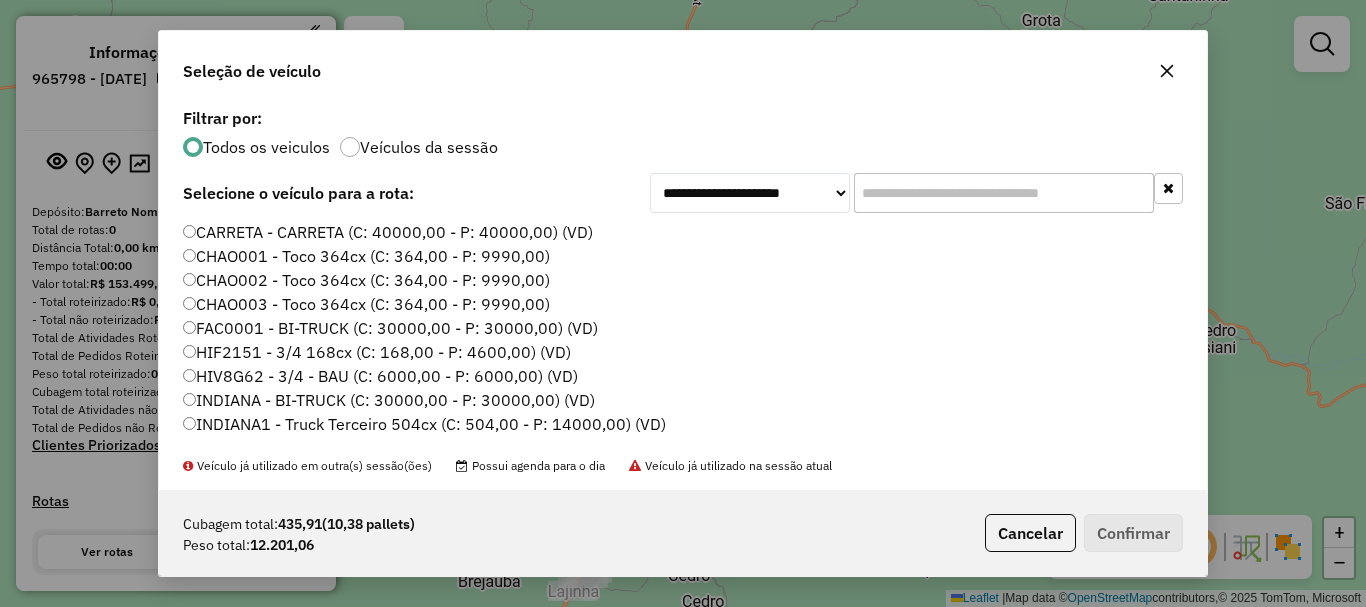click 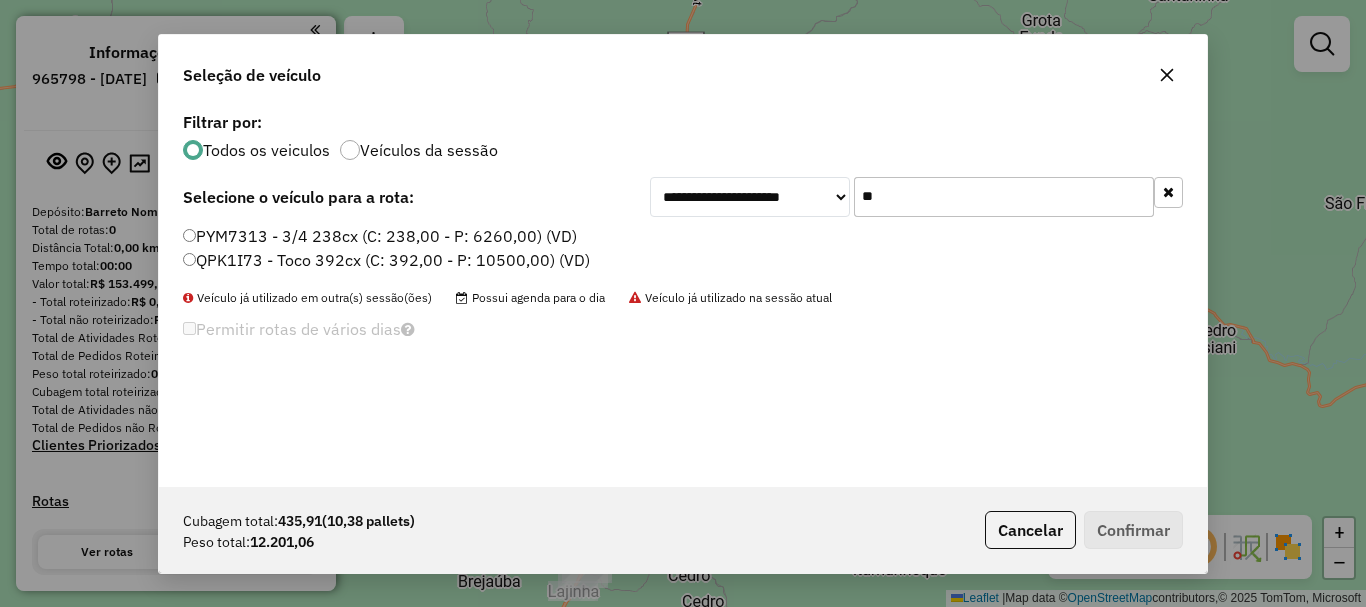 type on "**" 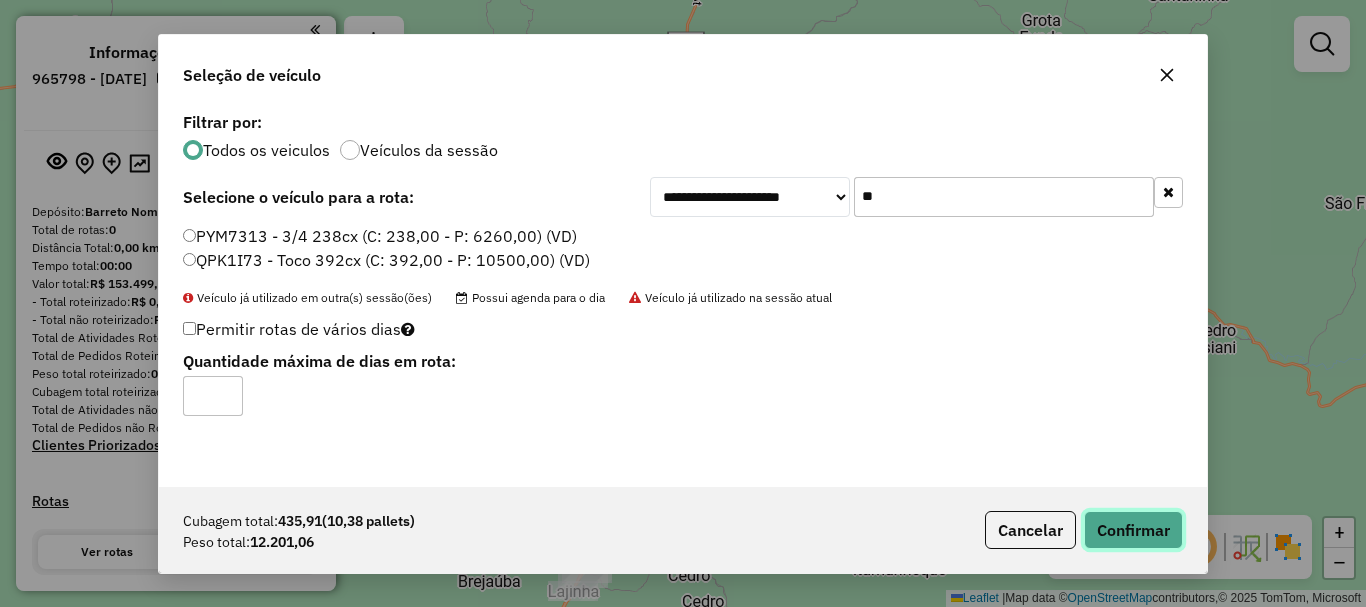 click on "Confirmar" 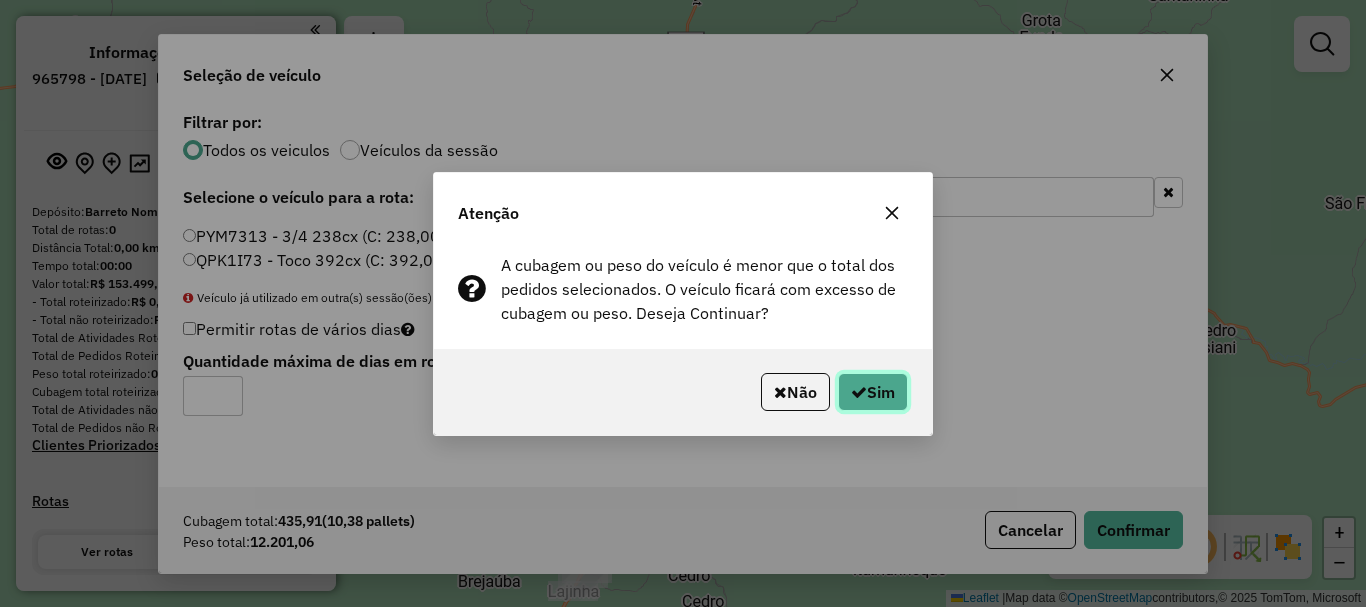 click on "Sim" 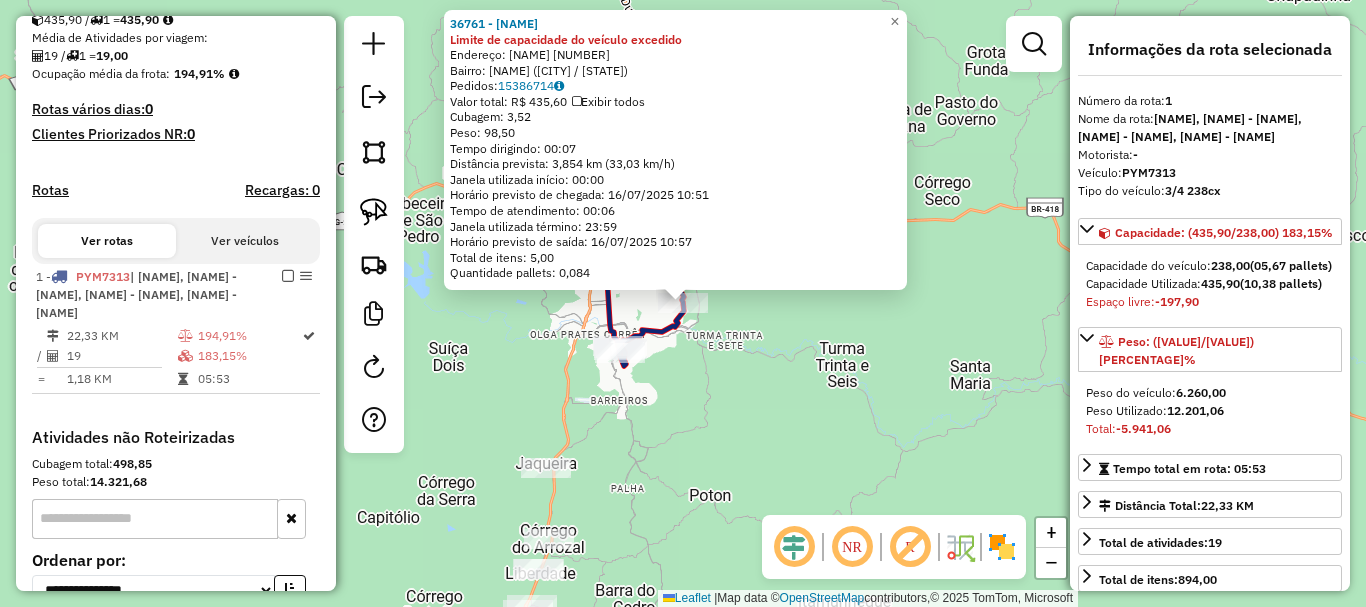 scroll, scrollTop: 676, scrollLeft: 0, axis: vertical 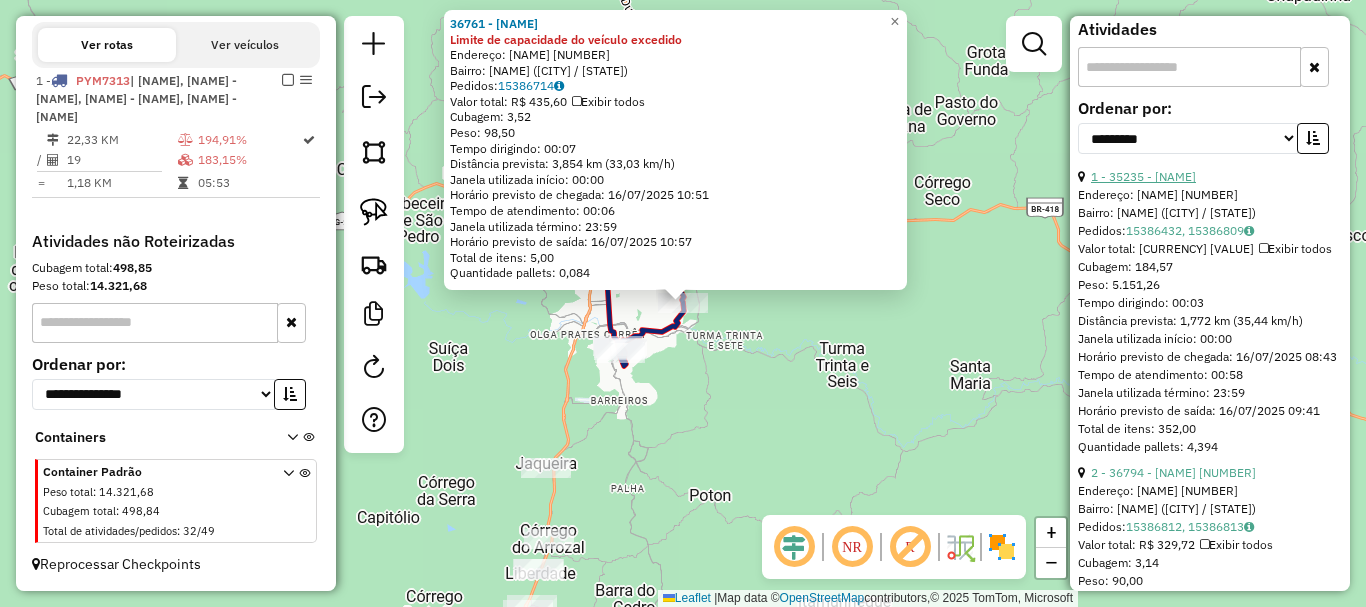click on "1 - 35235 - BAR DO RONALDO" at bounding box center [1145, 194] 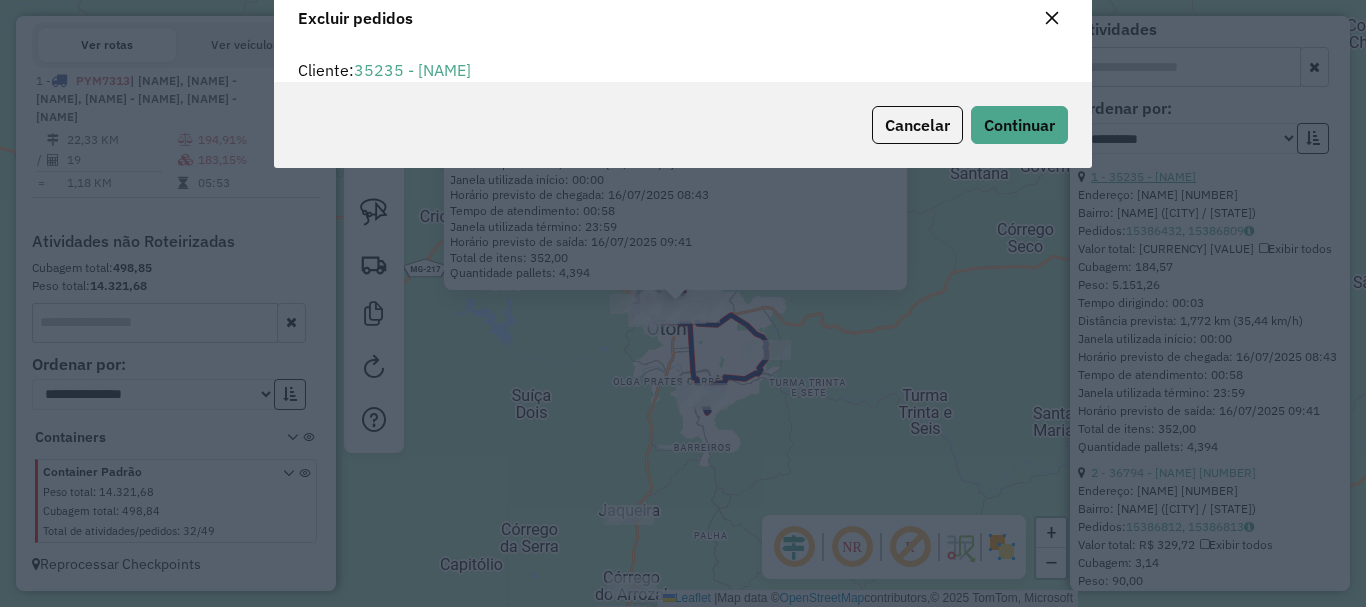 scroll, scrollTop: 12, scrollLeft: 6, axis: both 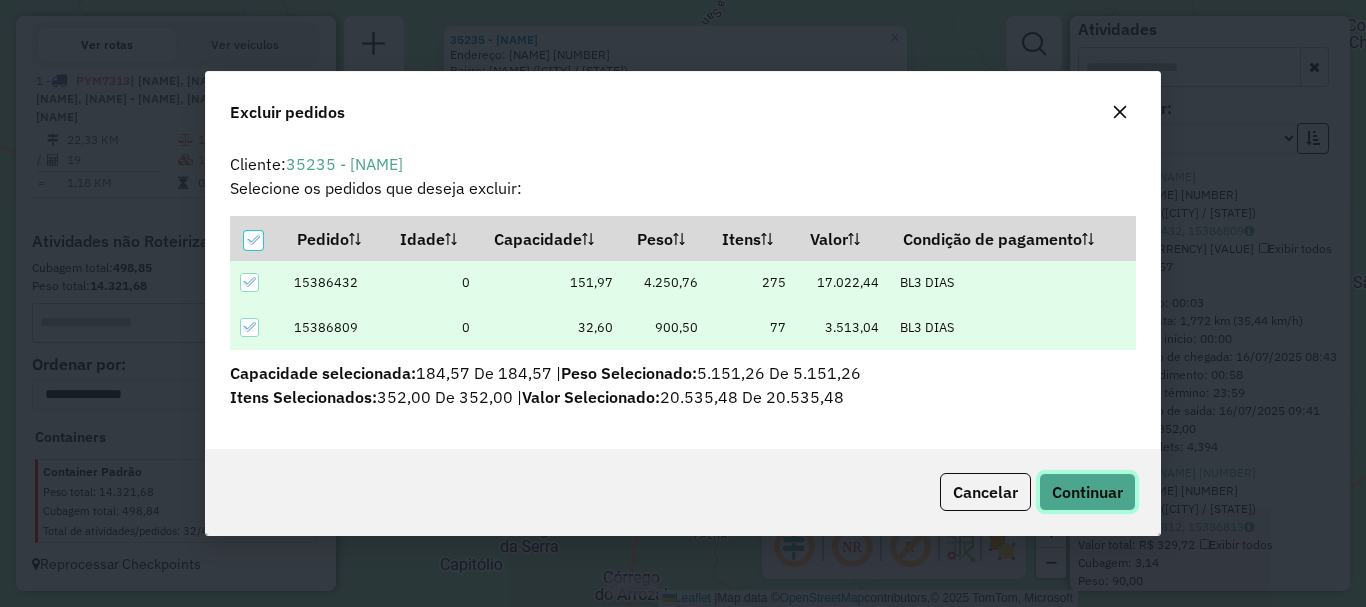 click on "Continuar" 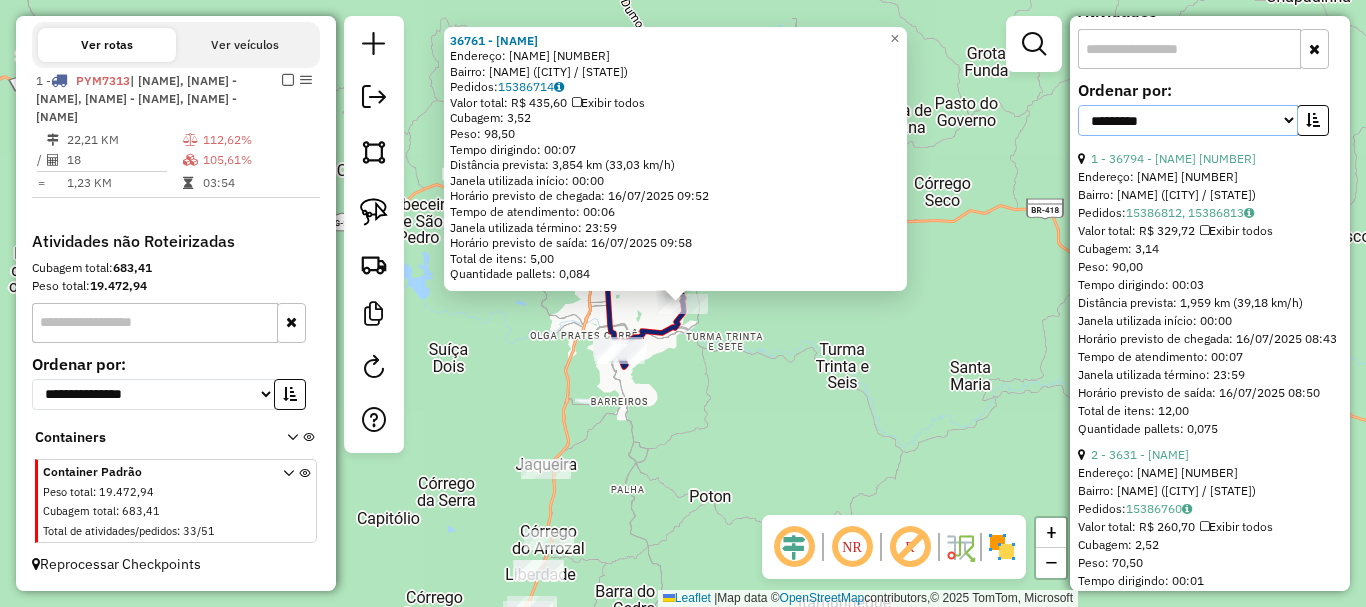 click on "**********" at bounding box center [1188, 138] 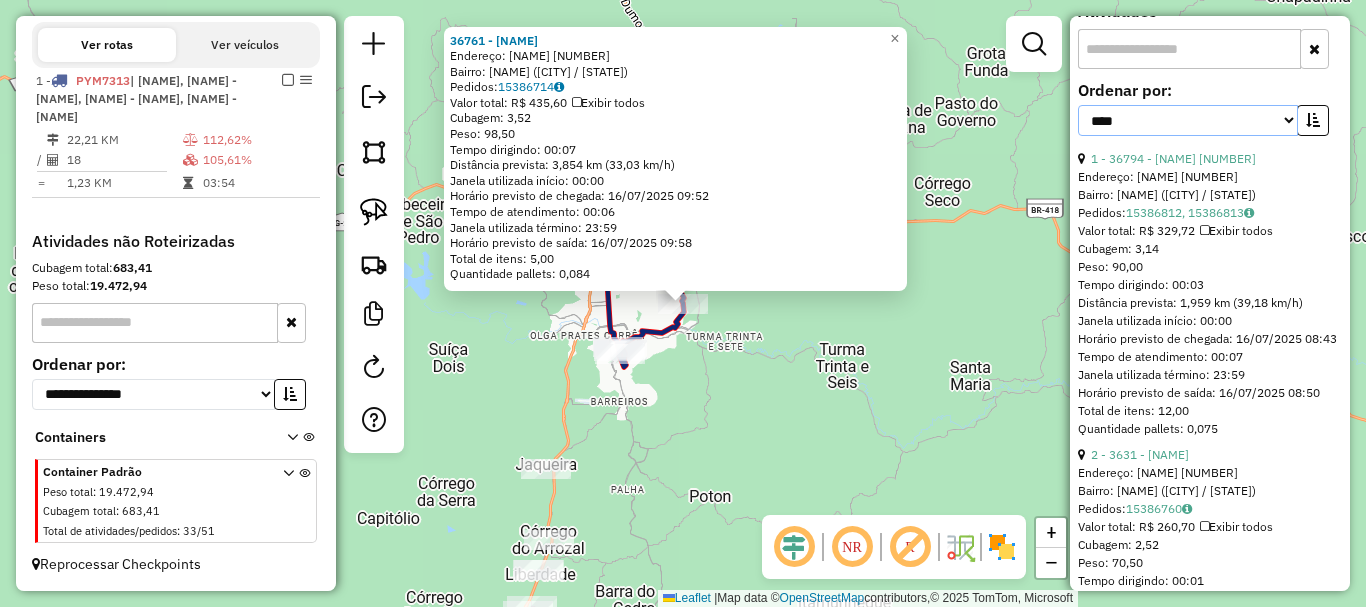 click on "**********" at bounding box center [1188, 138] 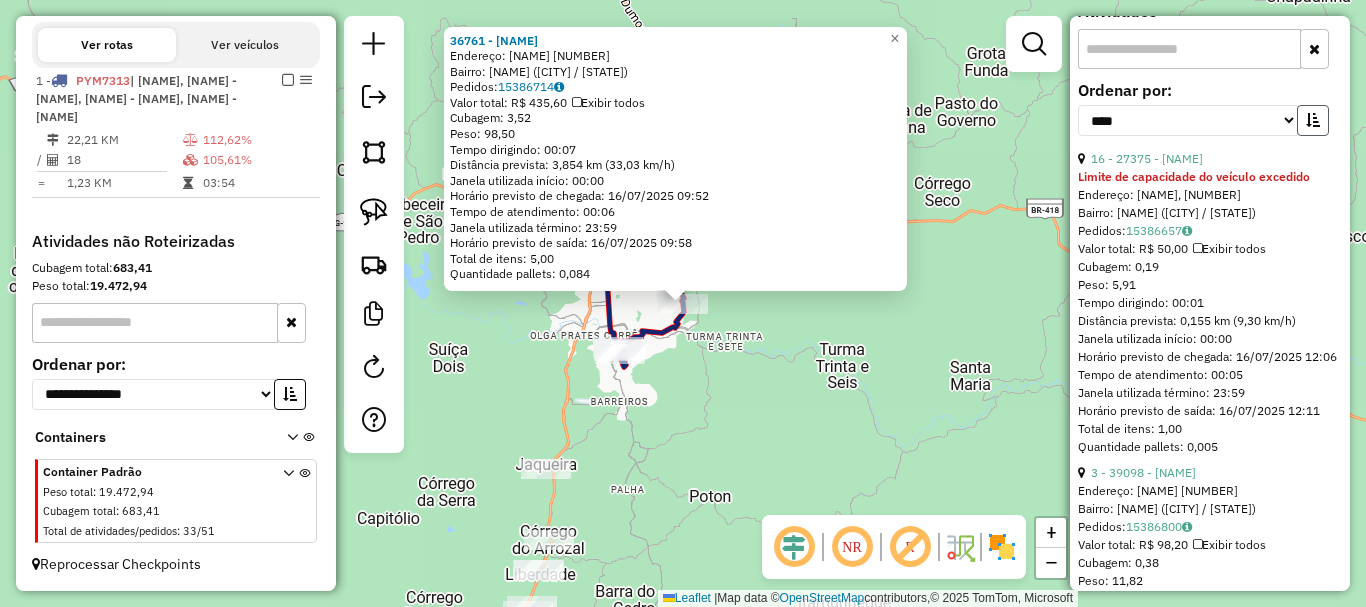 click at bounding box center [1313, 138] 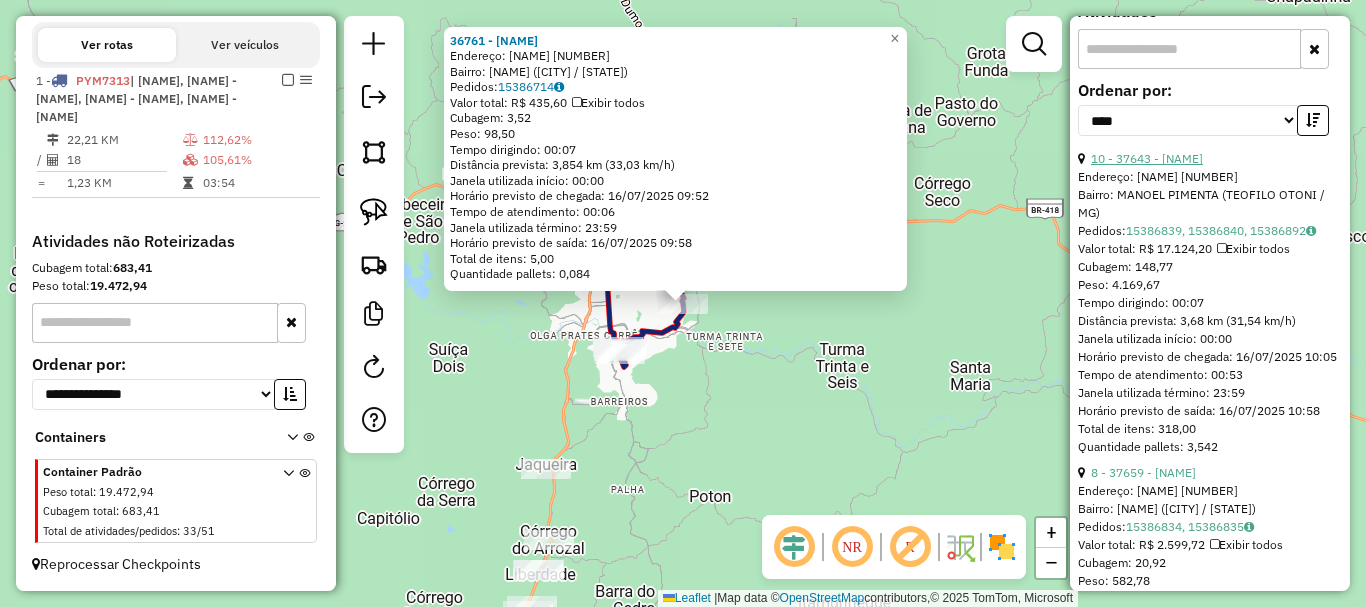 click on "10 - 37643 - MARCIO GONCALVES" at bounding box center [1145, 176] 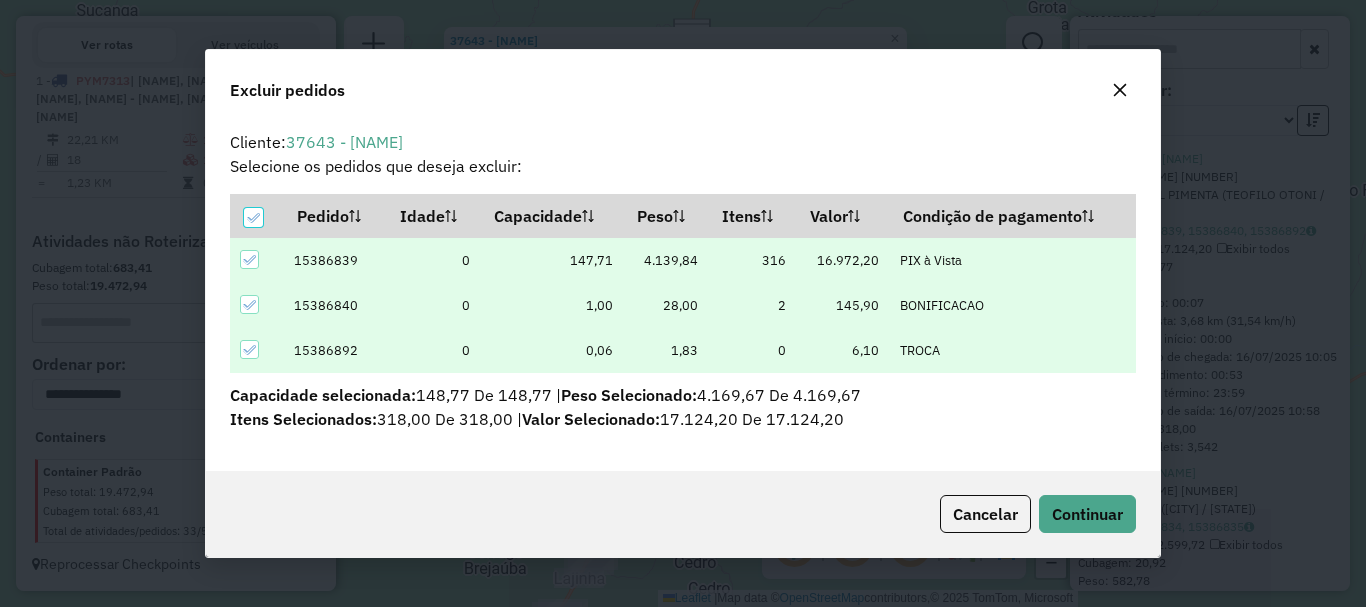 scroll, scrollTop: 82, scrollLeft: 0, axis: vertical 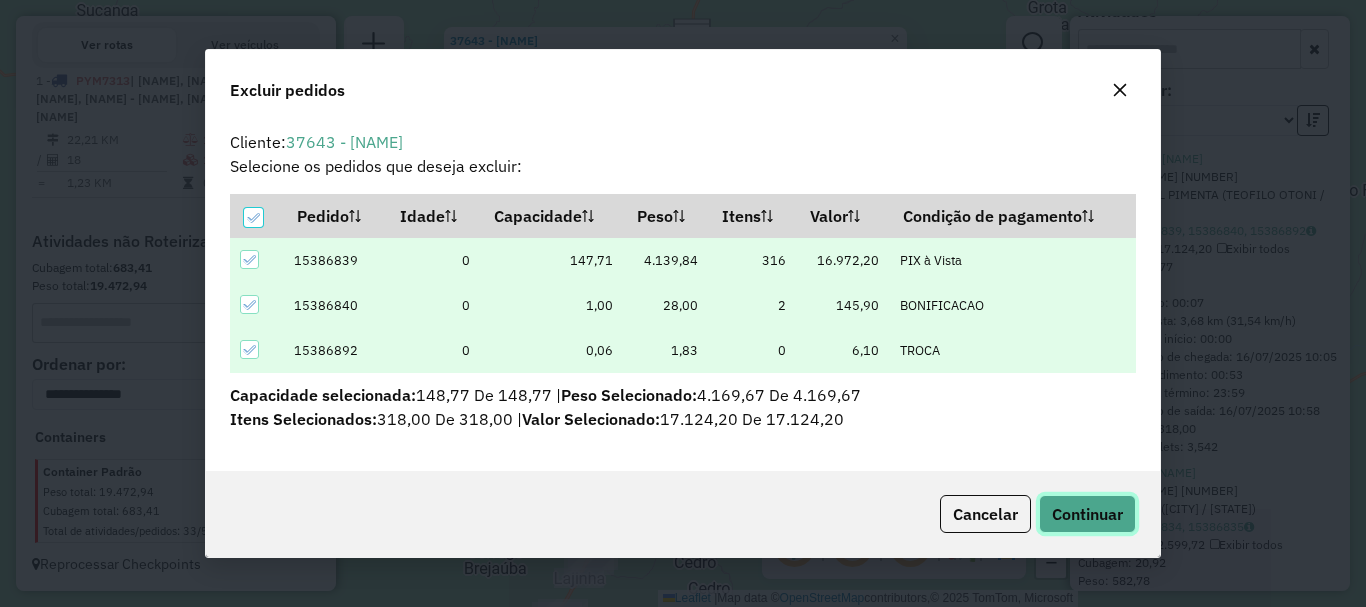 click on "Continuar" 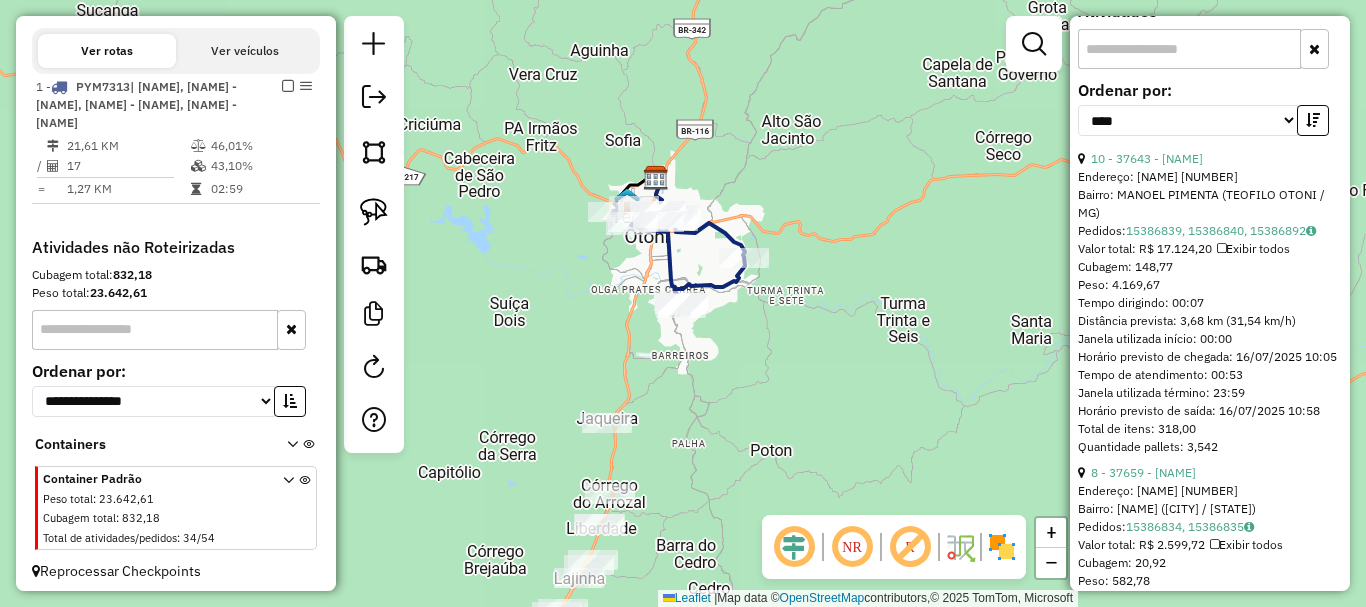 scroll, scrollTop: 701, scrollLeft: 0, axis: vertical 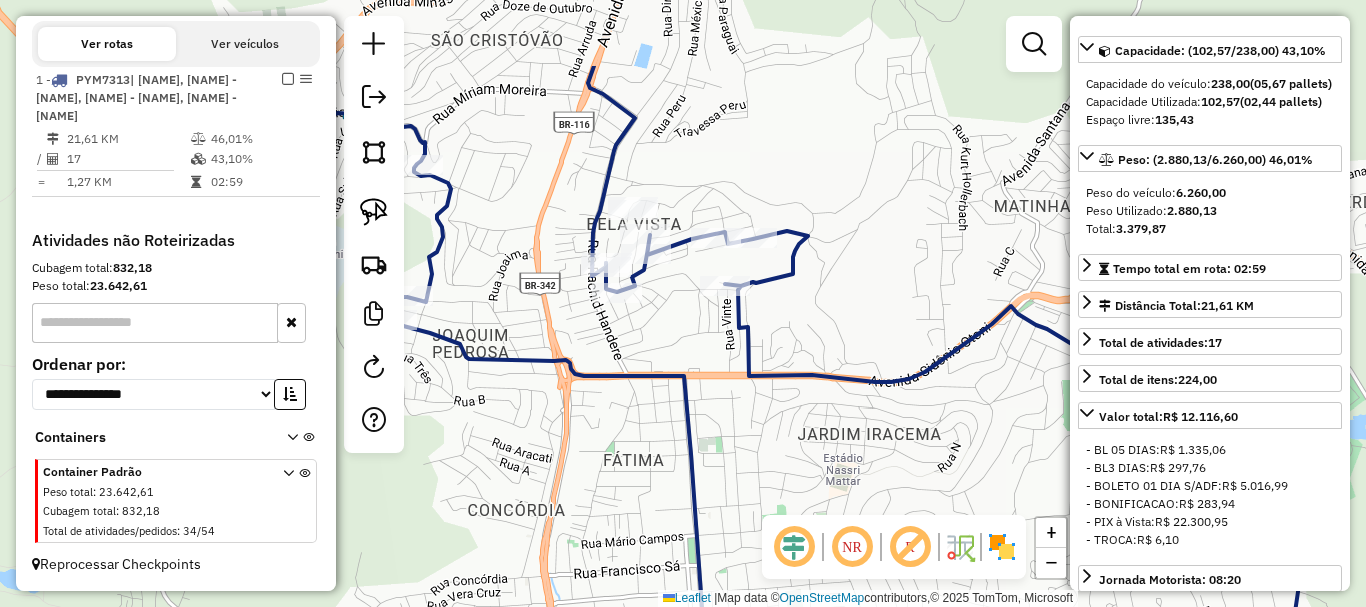 drag, startPoint x: 753, startPoint y: 195, endPoint x: 715, endPoint y: 322, distance: 132.56319 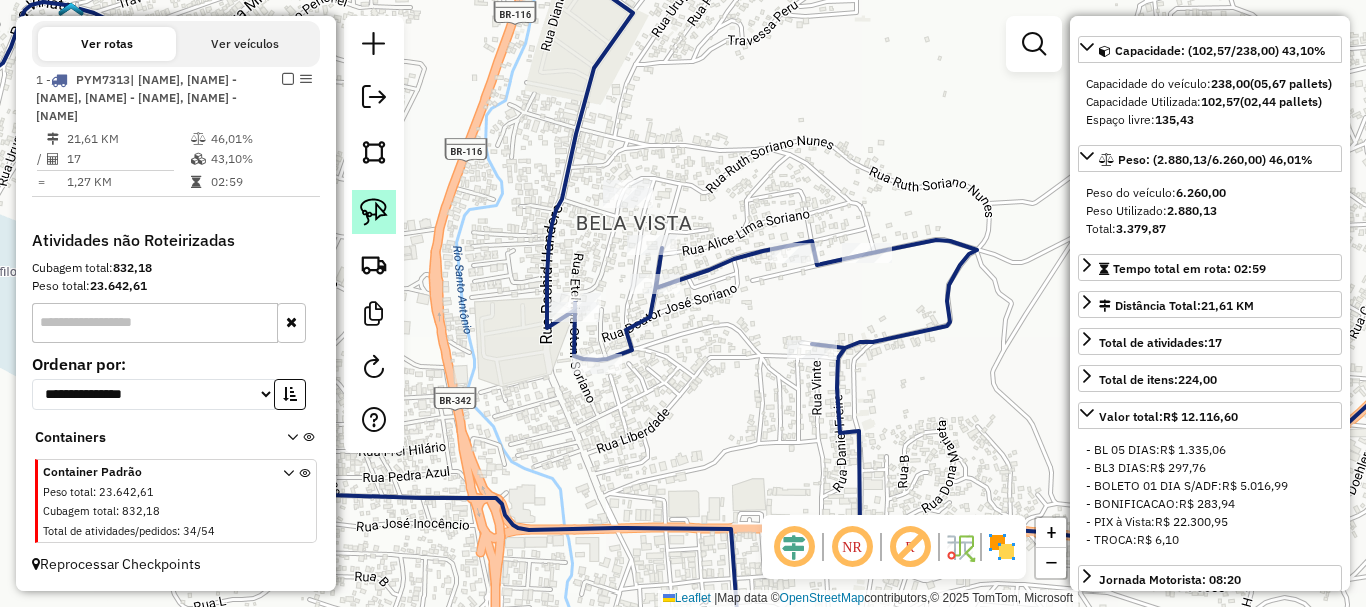 click 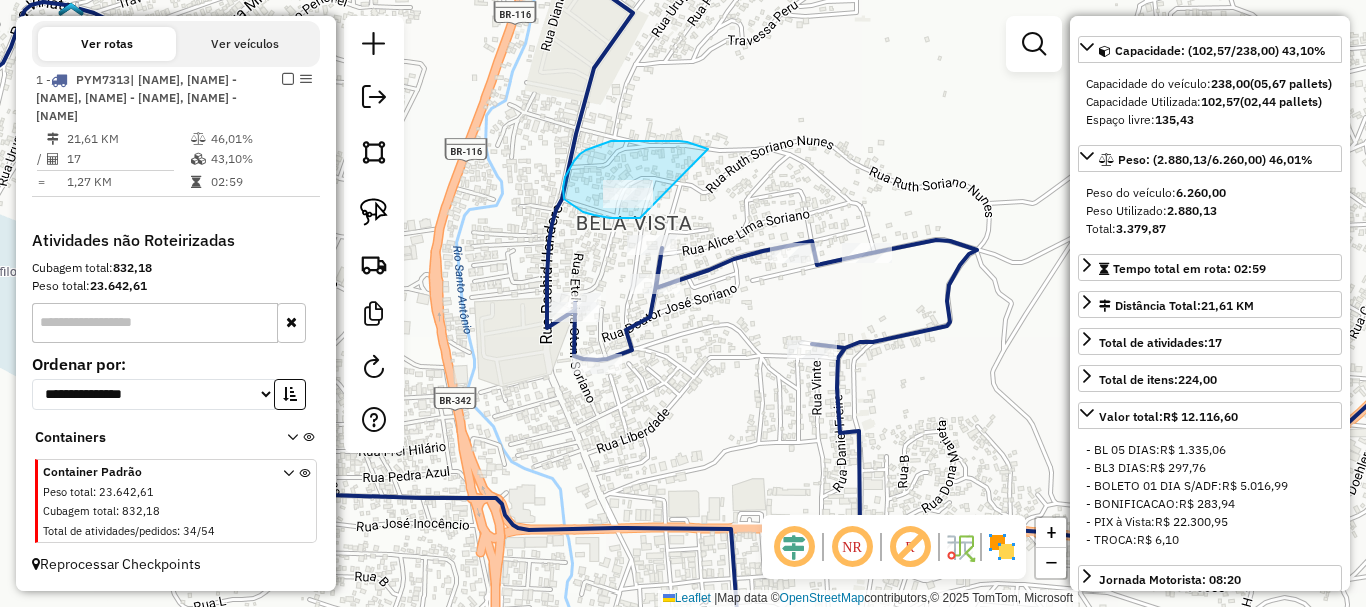 drag, startPoint x: 679, startPoint y: 141, endPoint x: 658, endPoint y: 216, distance: 77.88453 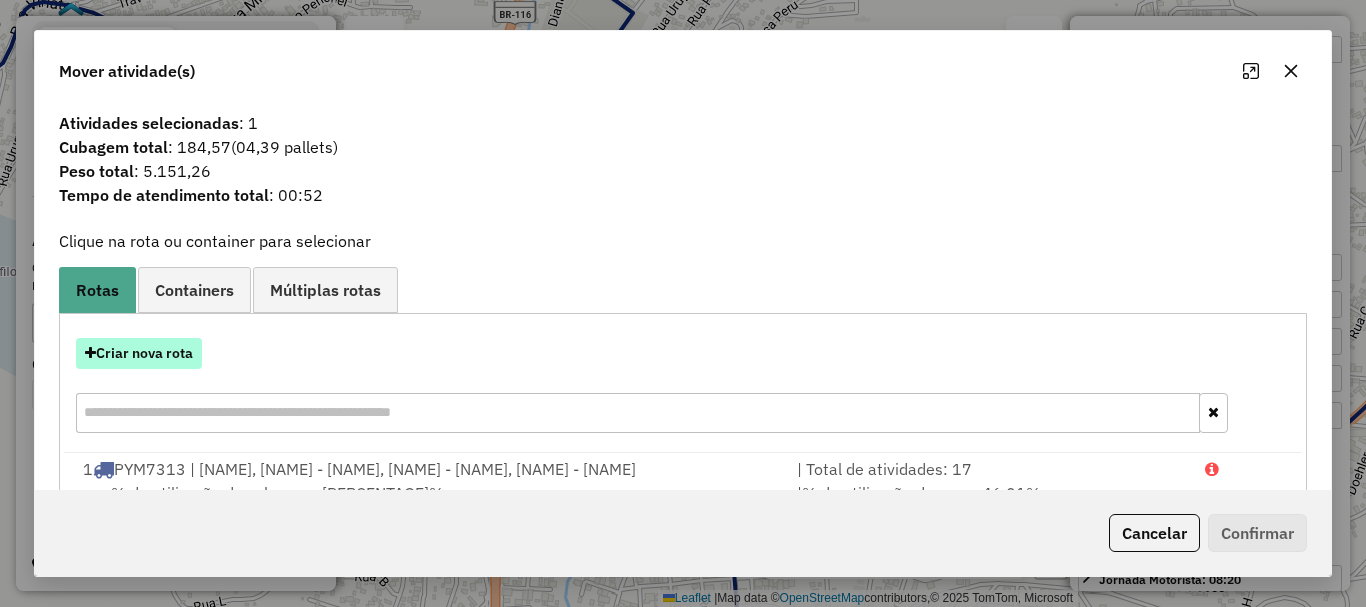 click on "Criar nova rota" at bounding box center (139, 353) 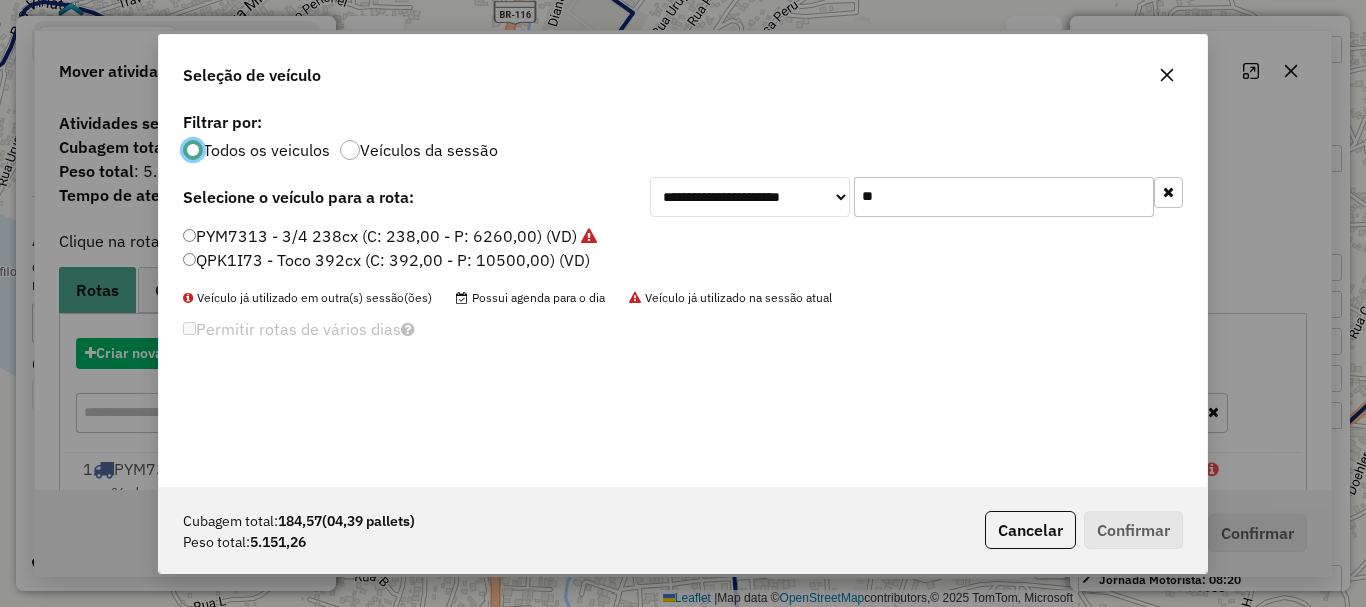 scroll, scrollTop: 11, scrollLeft: 6, axis: both 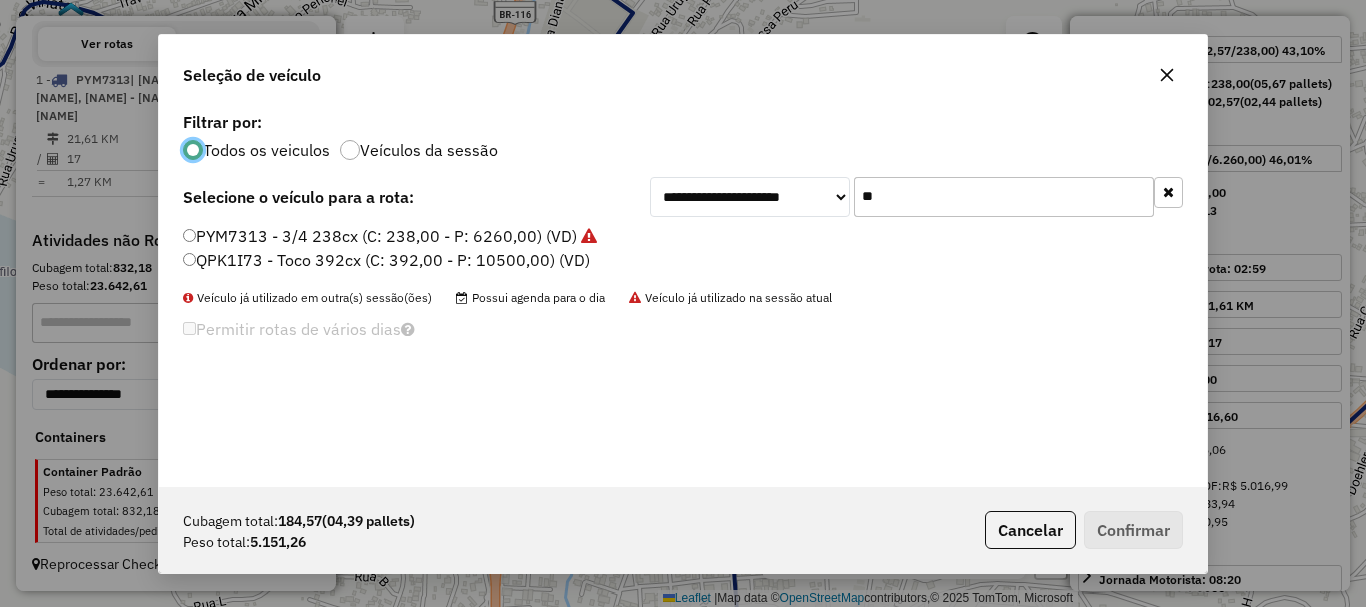 drag, startPoint x: 894, startPoint y: 205, endPoint x: 820, endPoint y: 209, distance: 74.10803 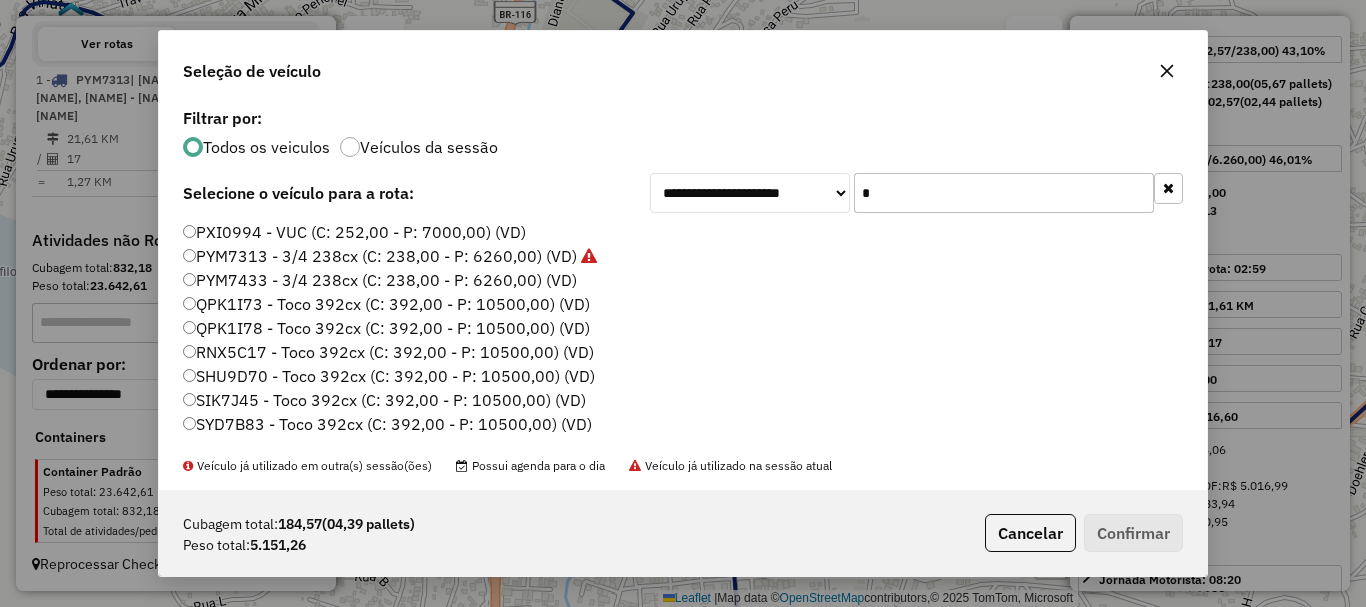type on "**" 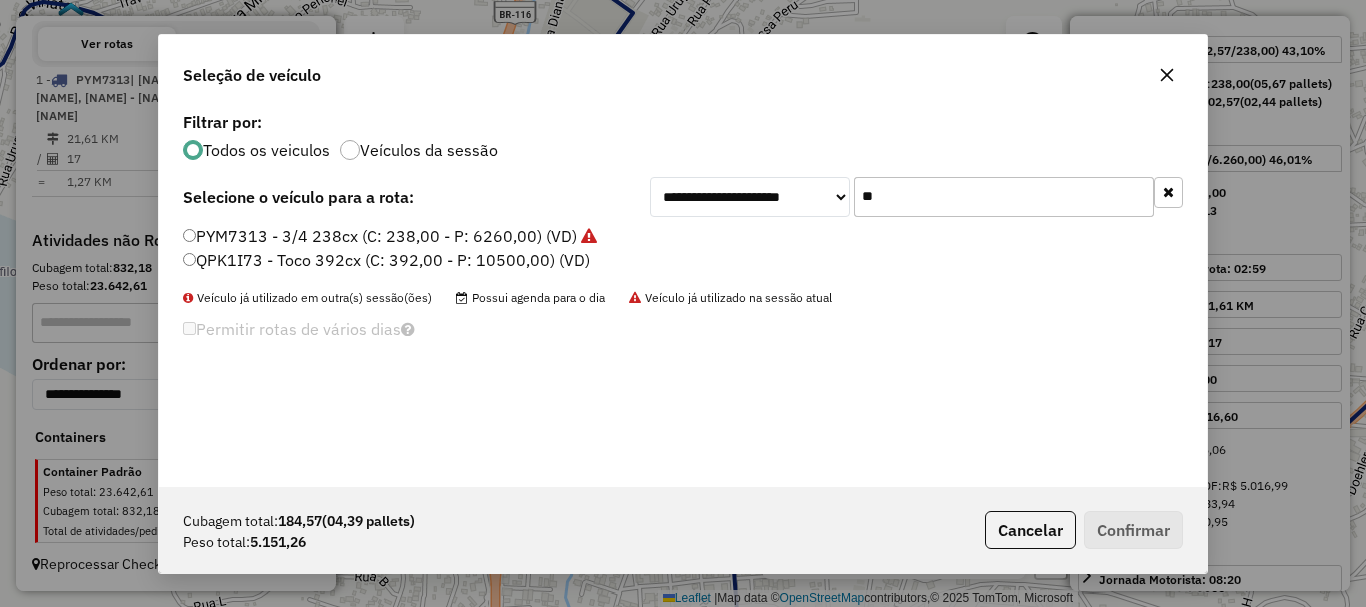 click on "QPK1I73 - Toco 392cx (C: 392,00 - P: 10500,00) (VD)" 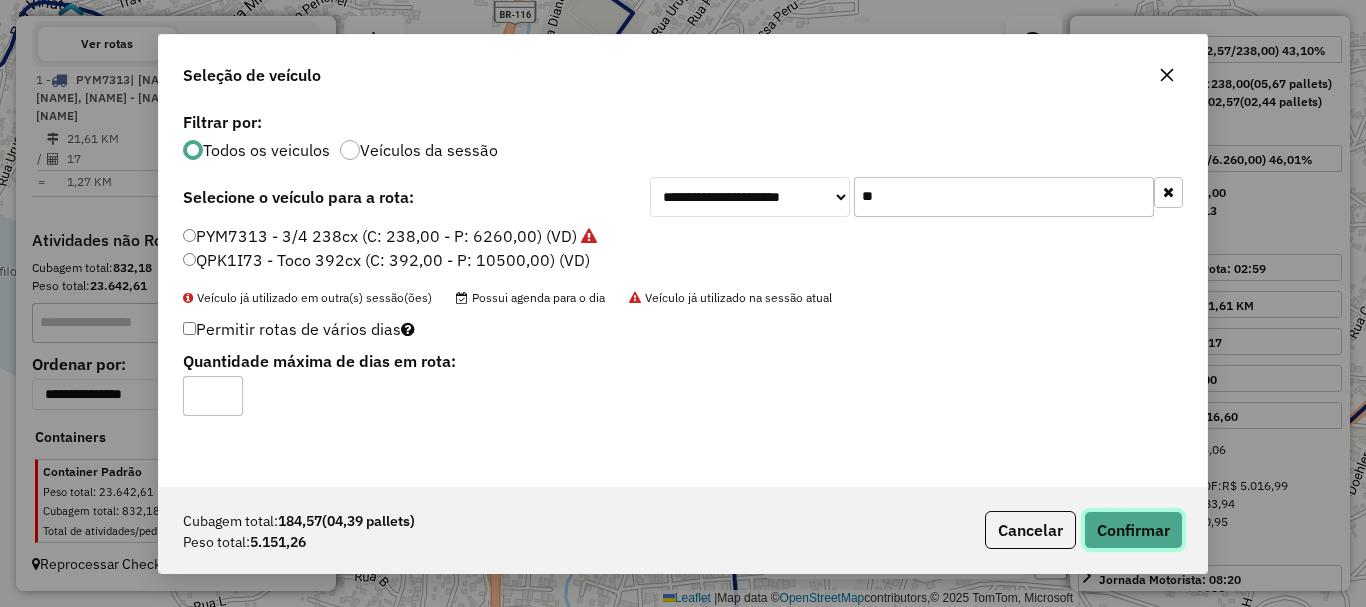 click on "Confirmar" 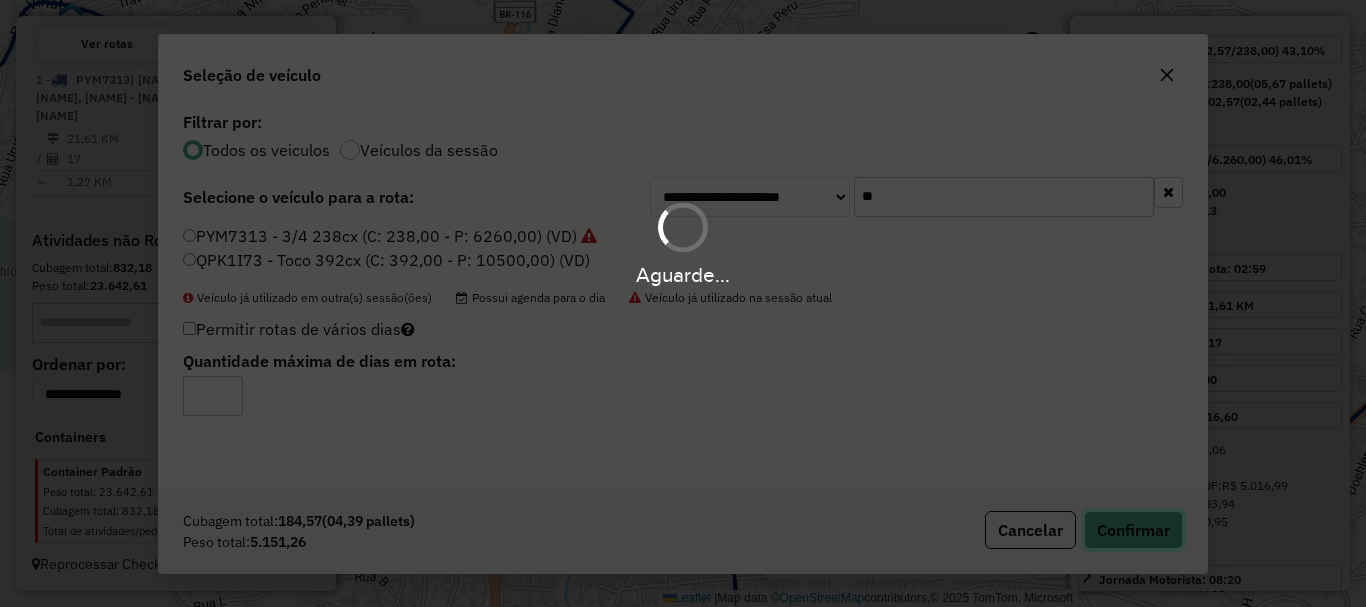 type 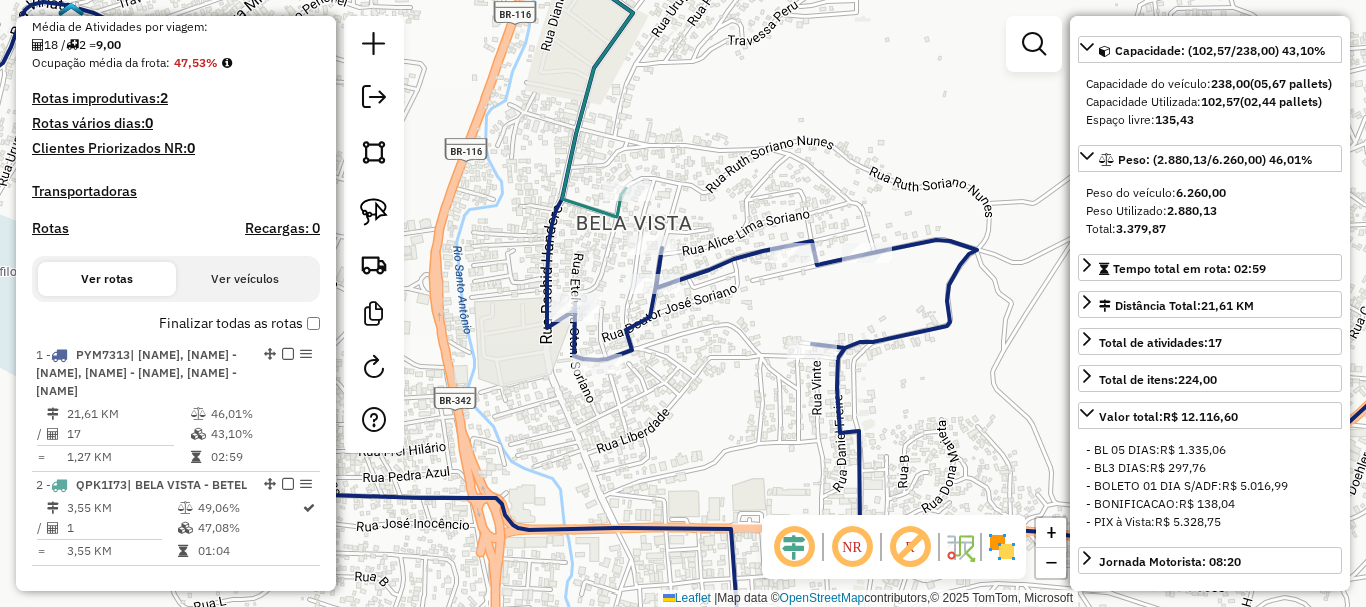 scroll, scrollTop: 434, scrollLeft: 0, axis: vertical 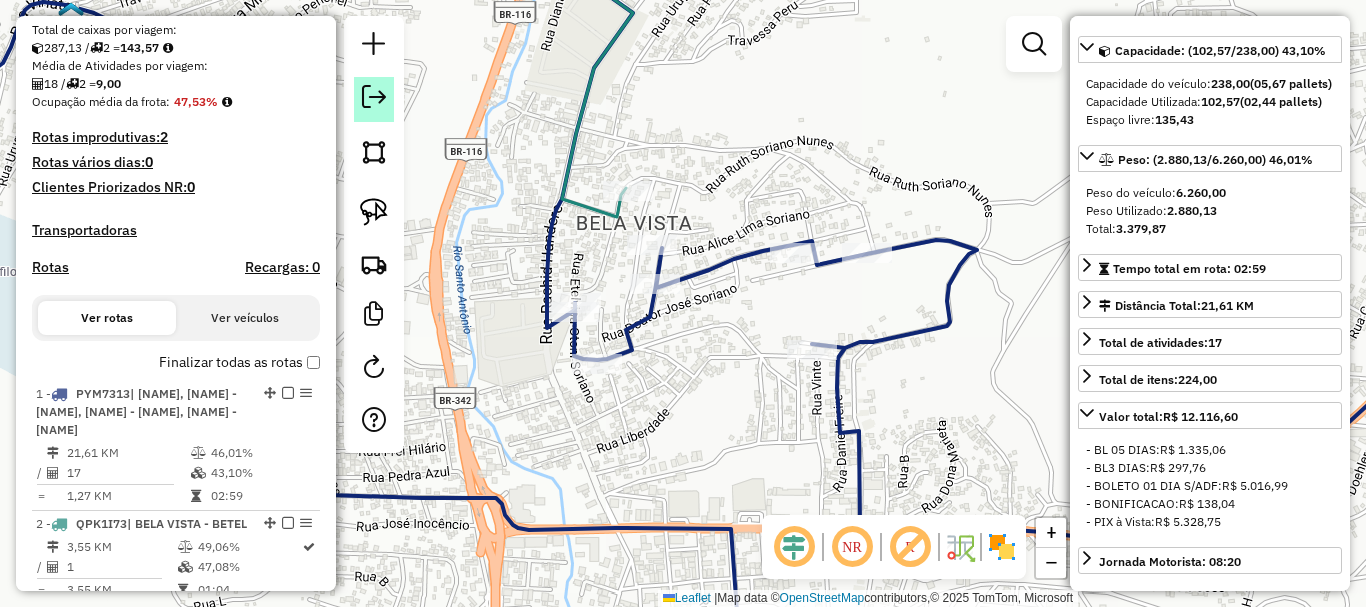 click 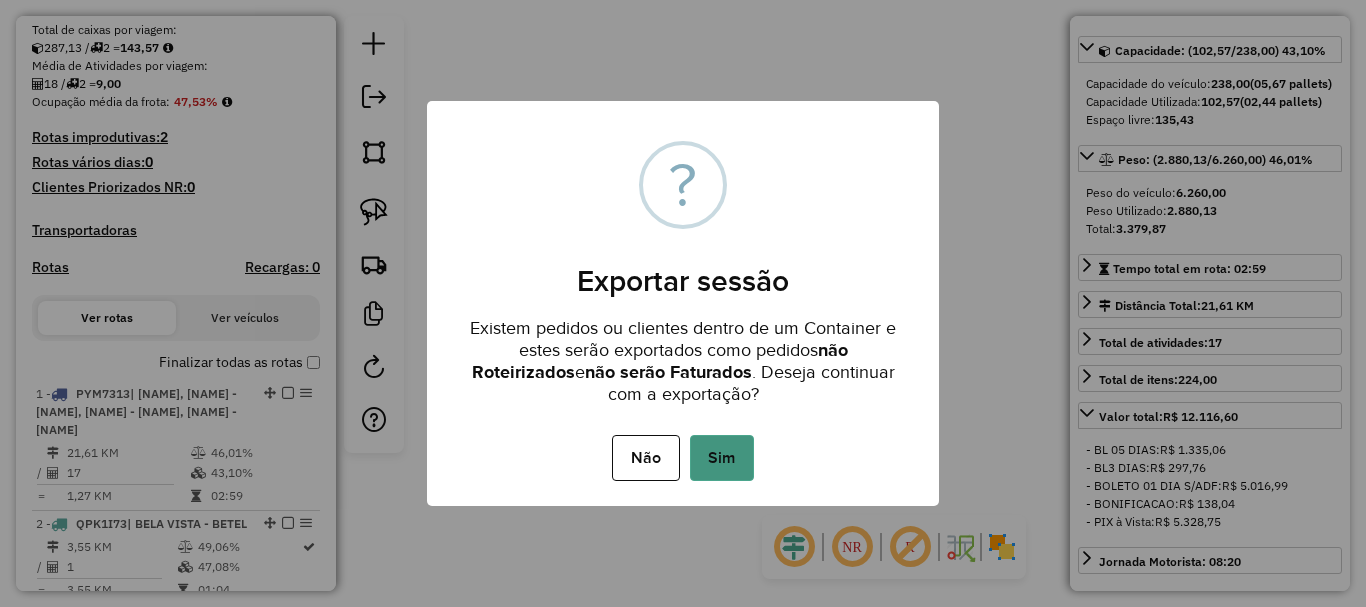 click on "Sim" at bounding box center [722, 458] 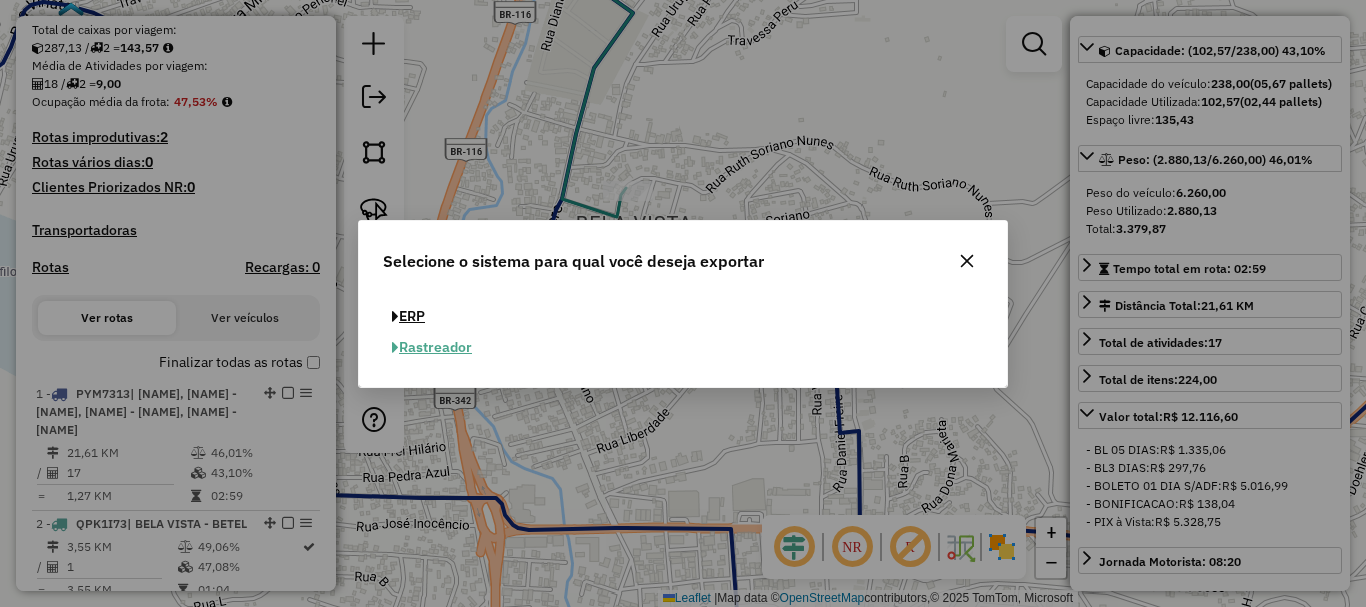 type 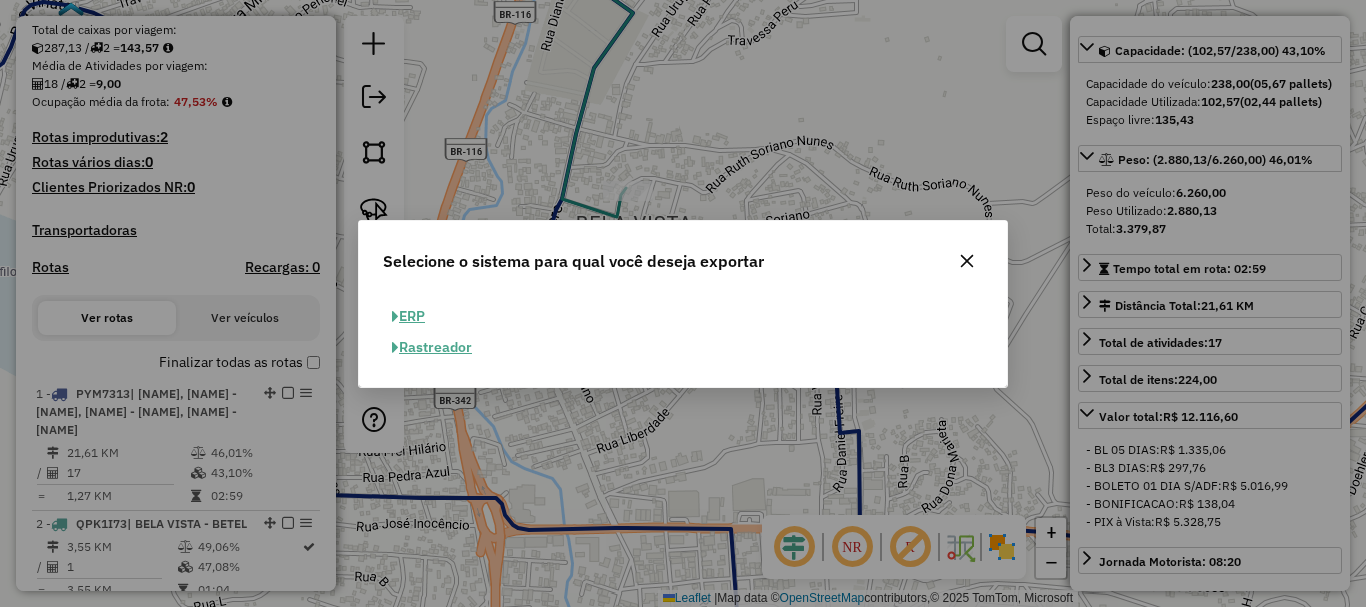 click on "ERP" 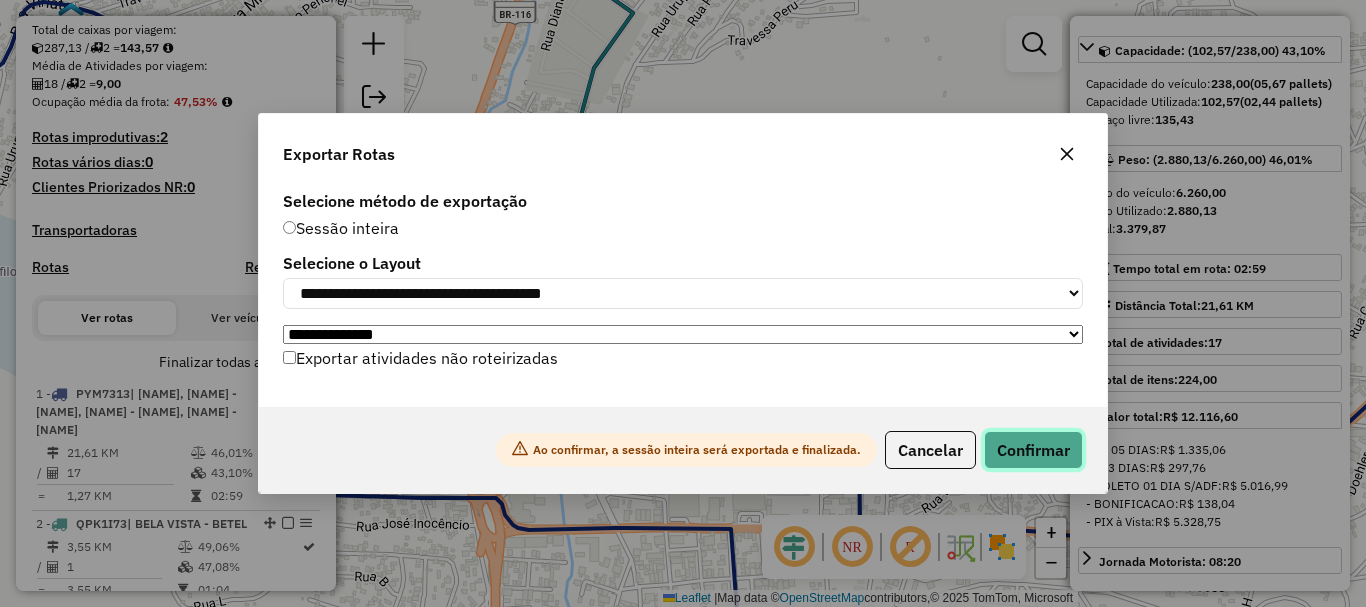 click on "Confirmar" 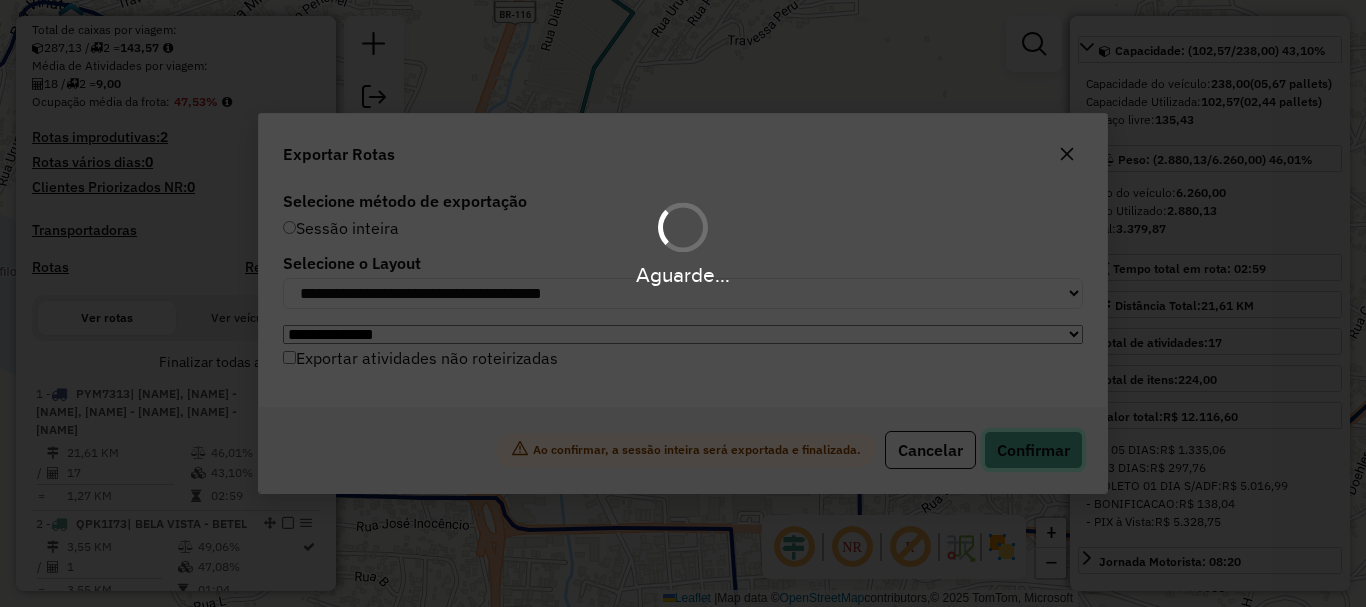 type 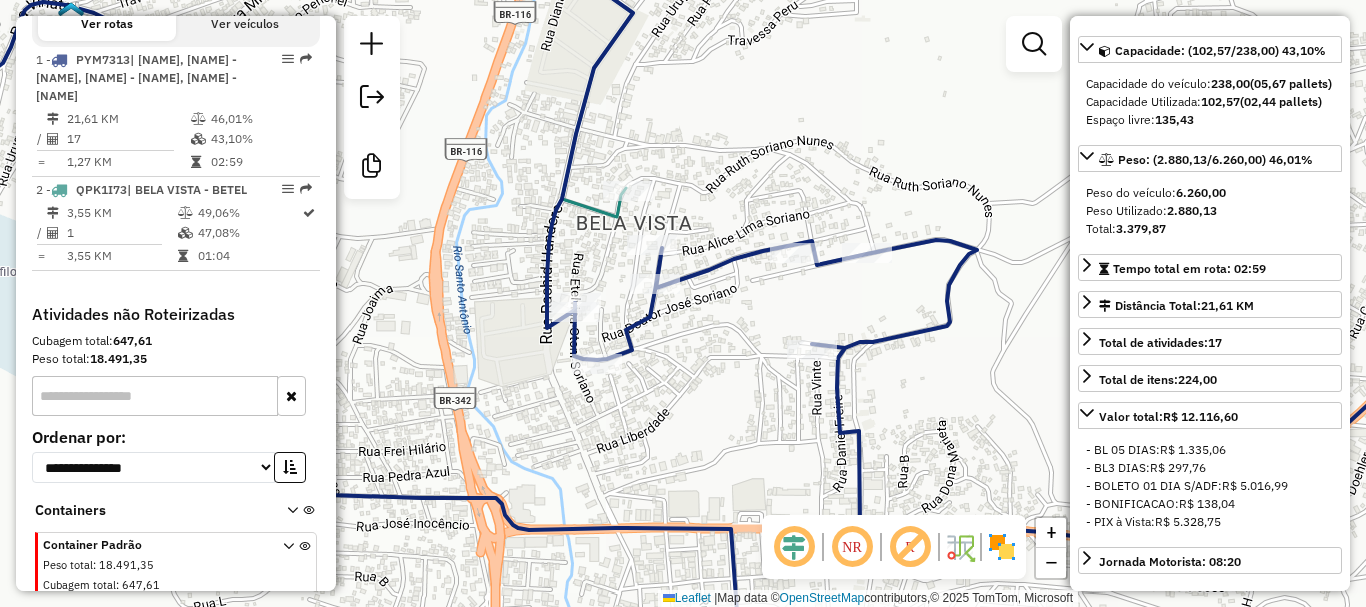 scroll, scrollTop: 813, scrollLeft: 0, axis: vertical 